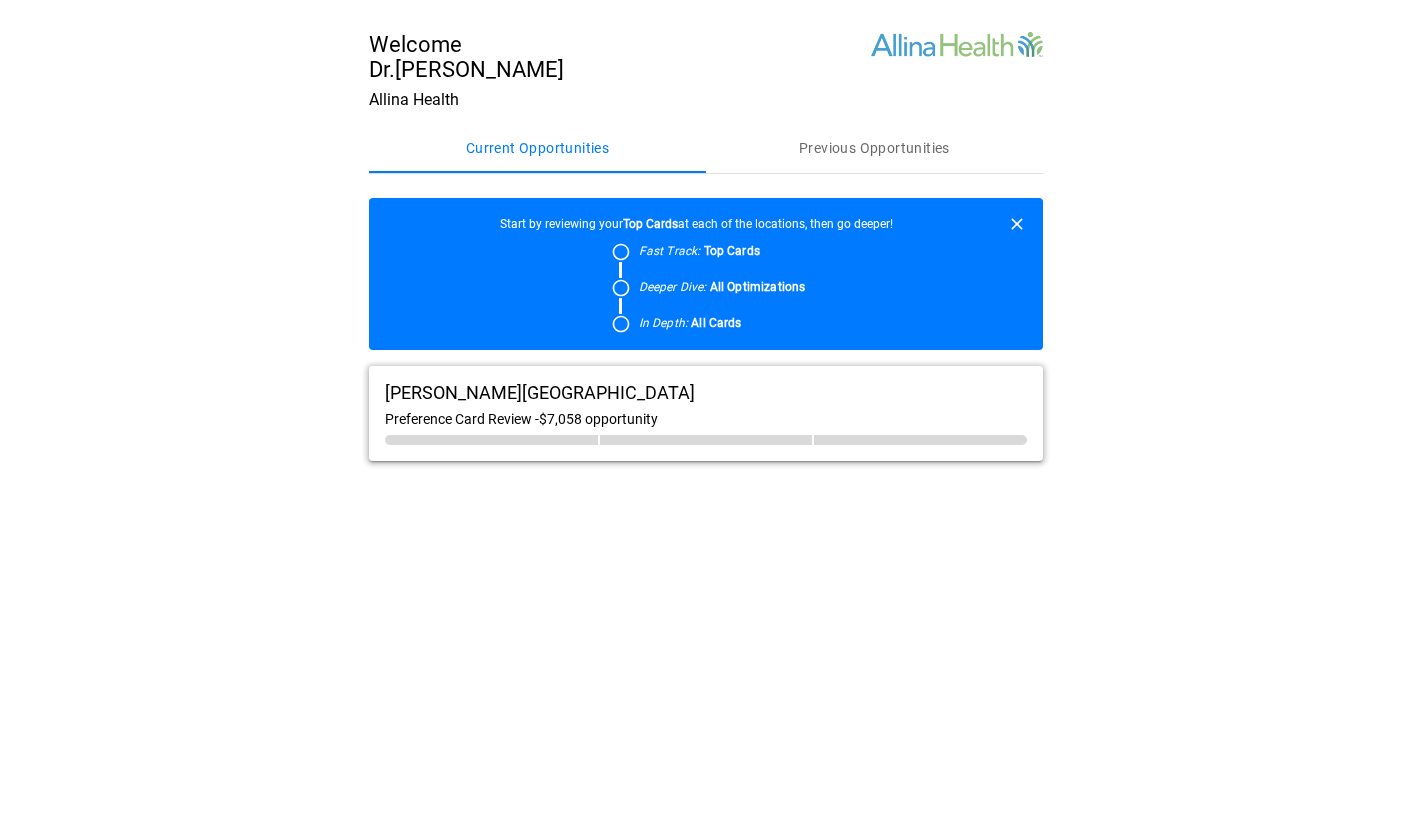 scroll, scrollTop: 0, scrollLeft: 0, axis: both 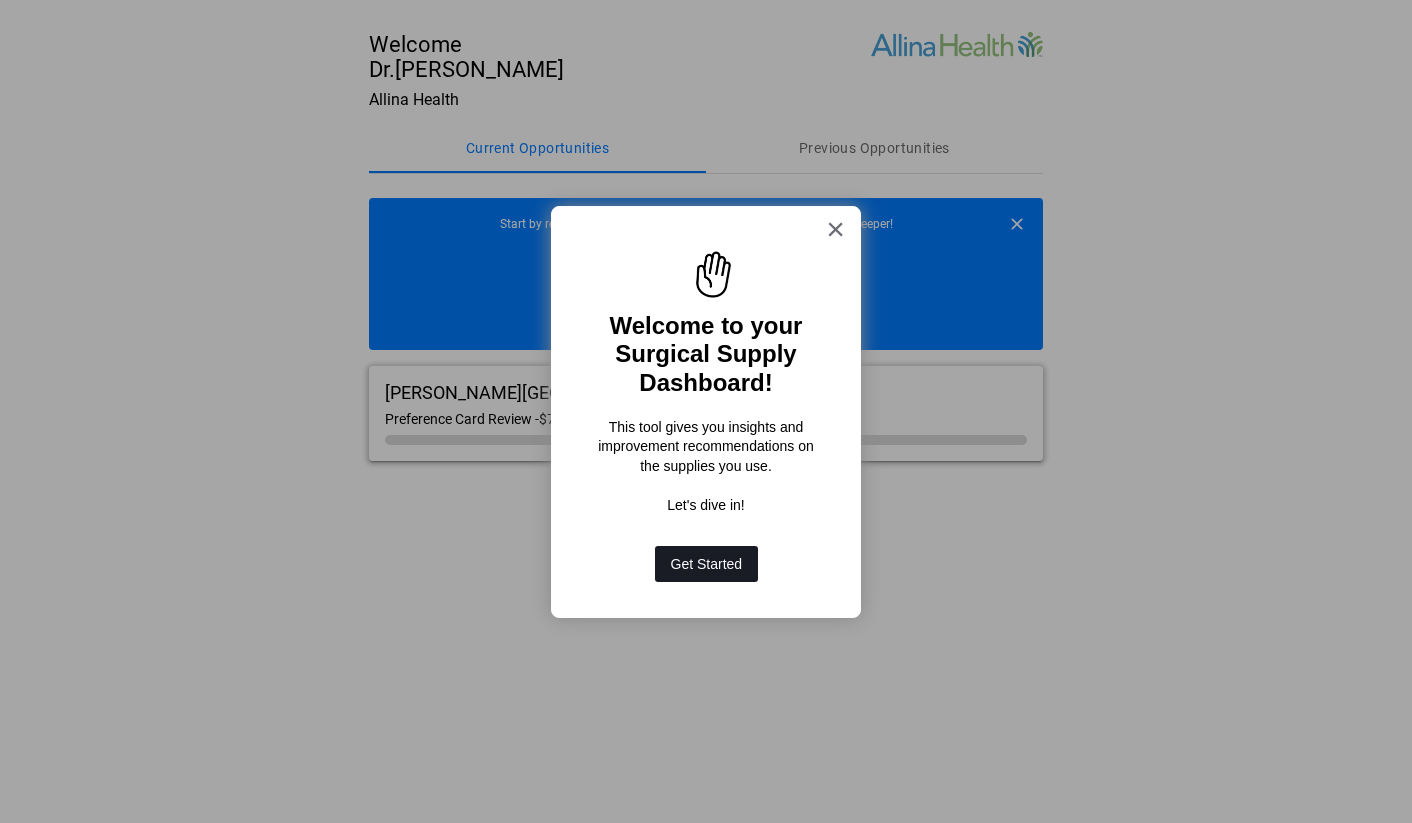 click on "Get Started" at bounding box center [707, 564] 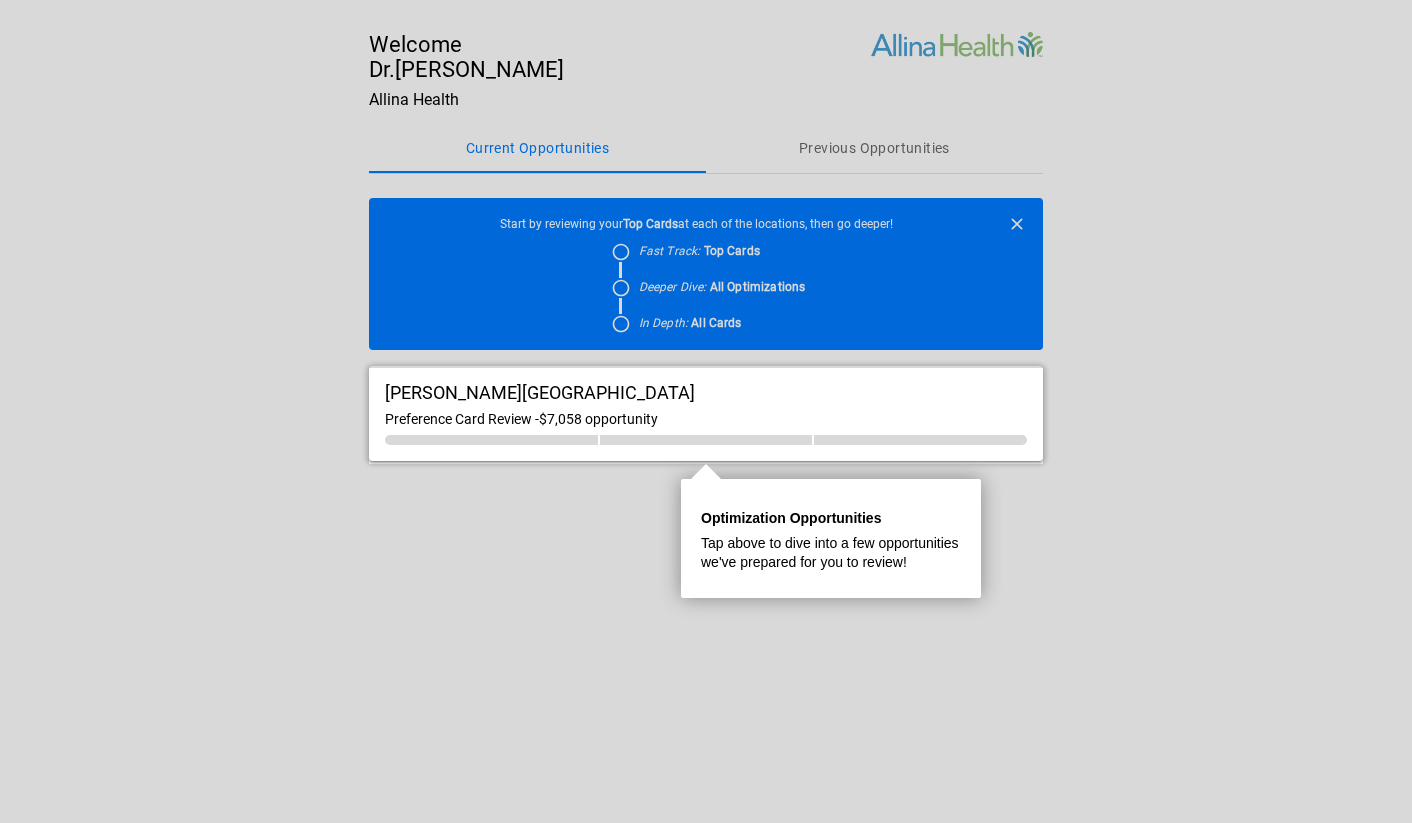 click at bounding box center [706, 184] 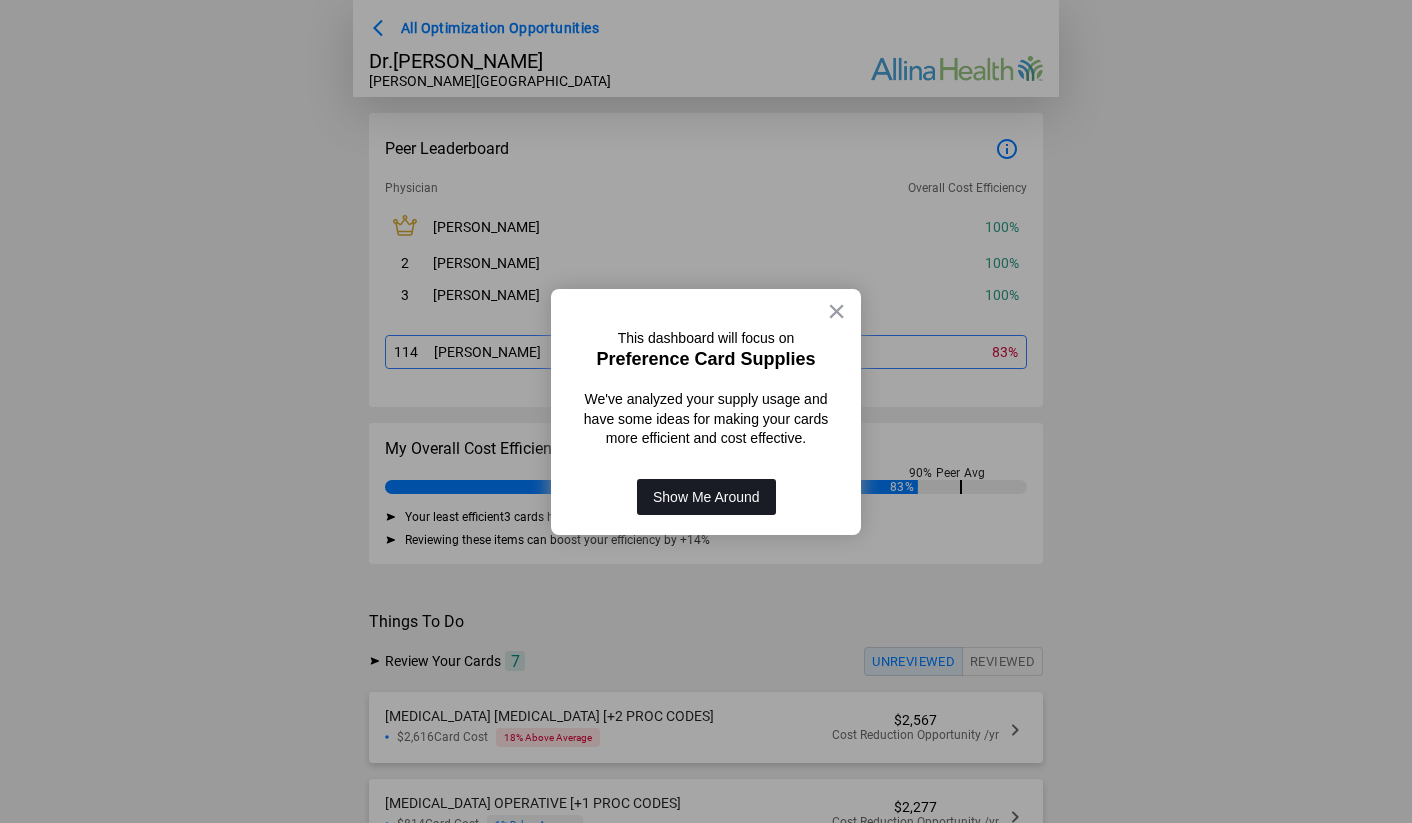 click on "Show Me Around" at bounding box center [706, 497] 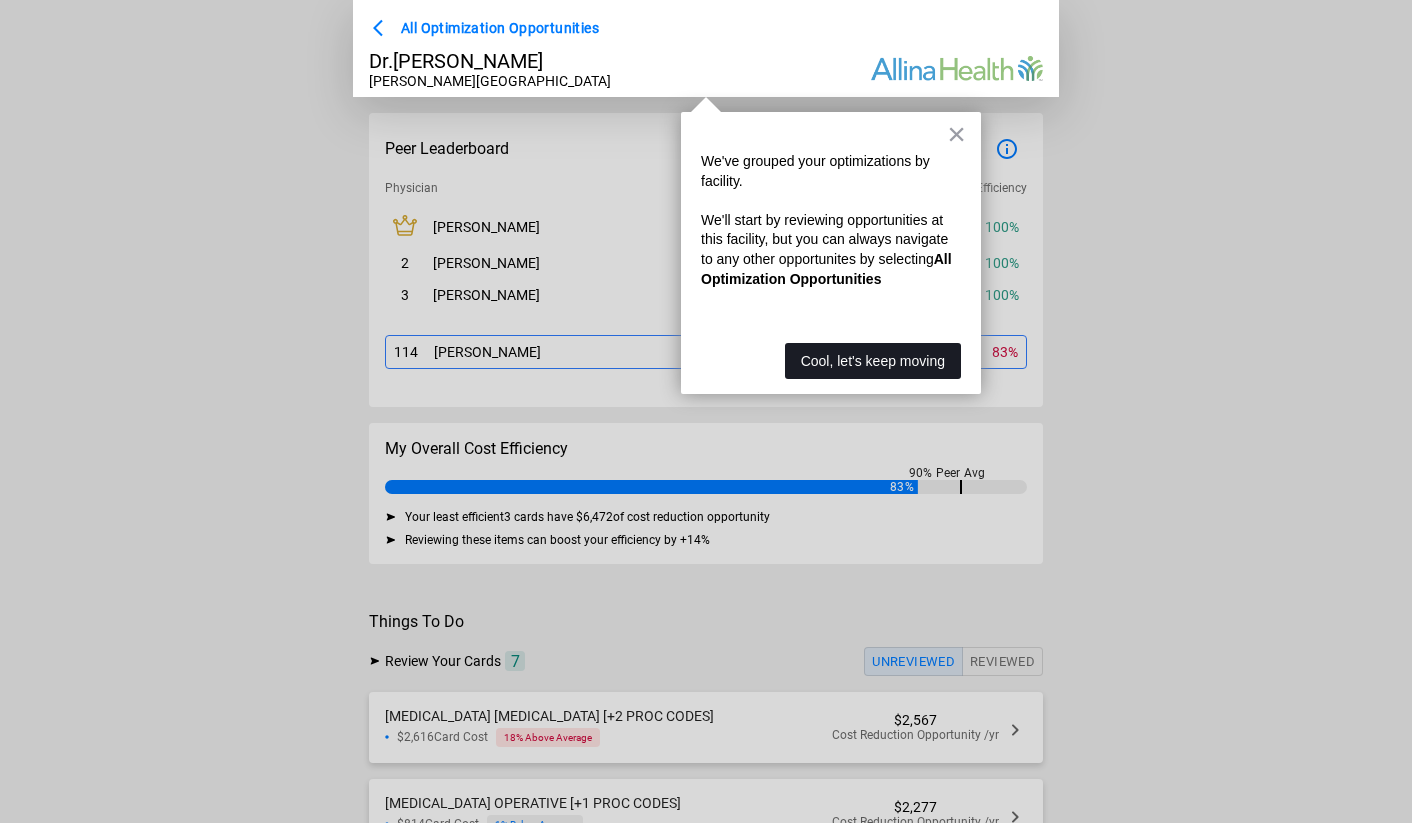 click on "Cool, let's keep moving" at bounding box center [873, 361] 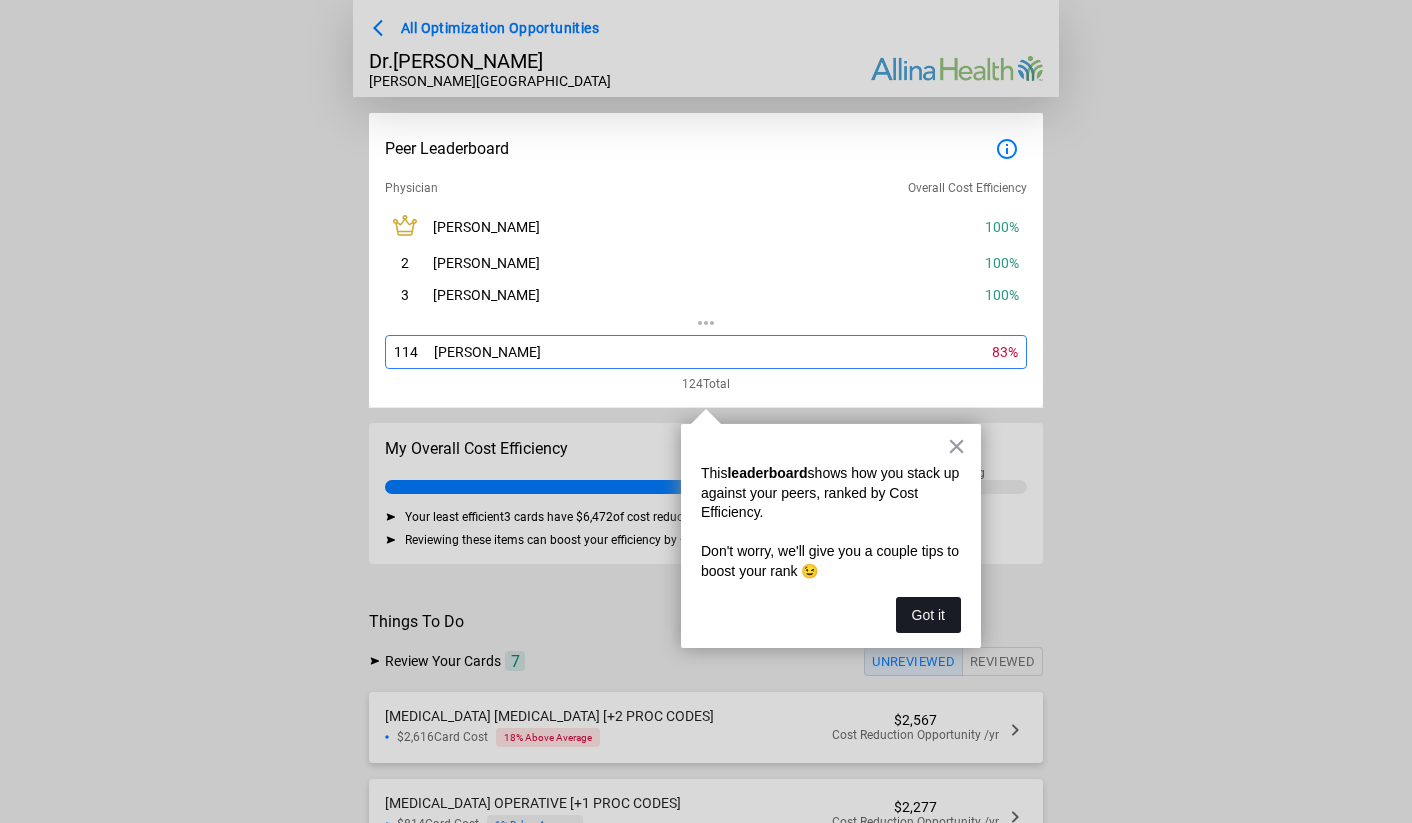 click on "Got it" at bounding box center [928, 615] 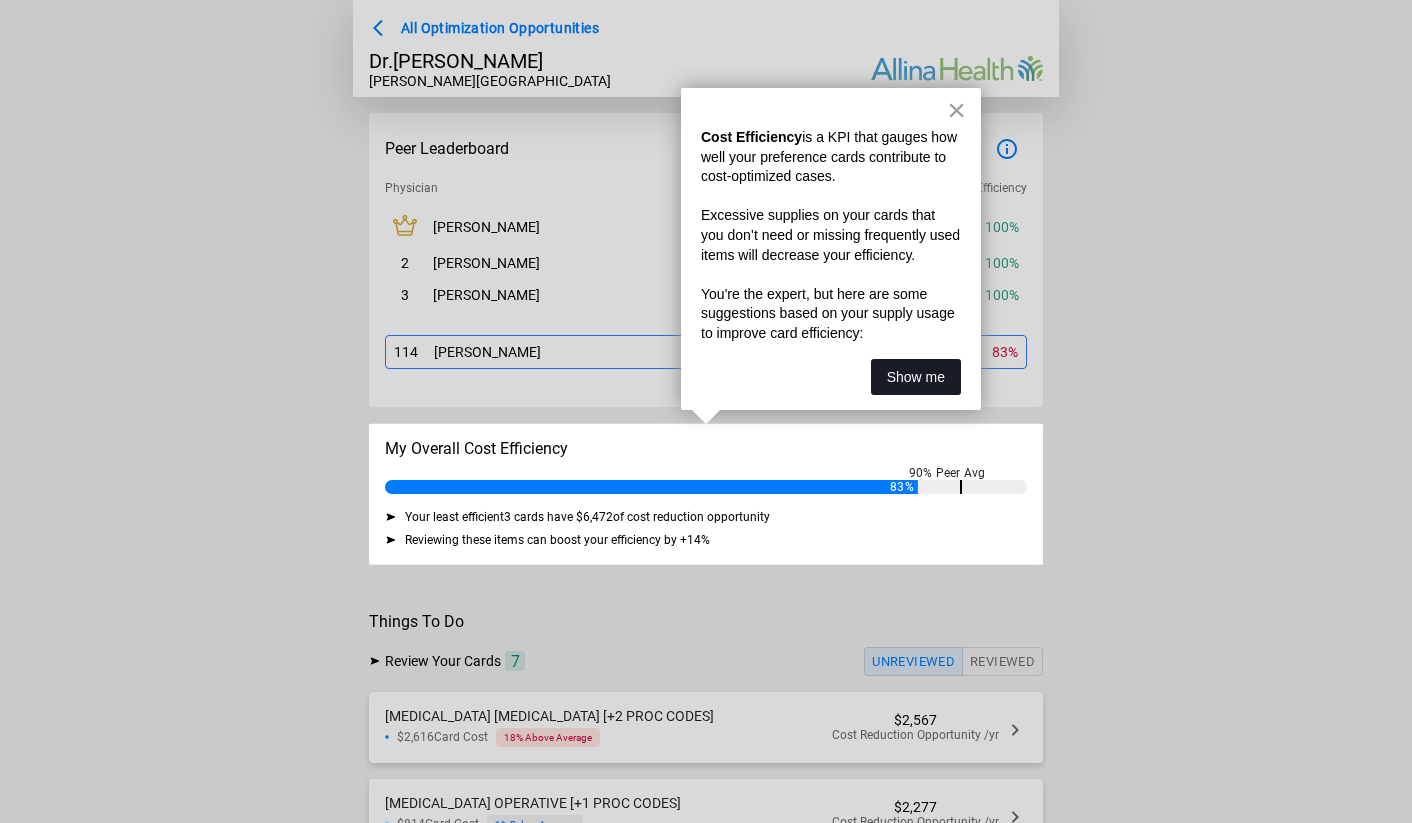 click on "Show me" at bounding box center [916, 377] 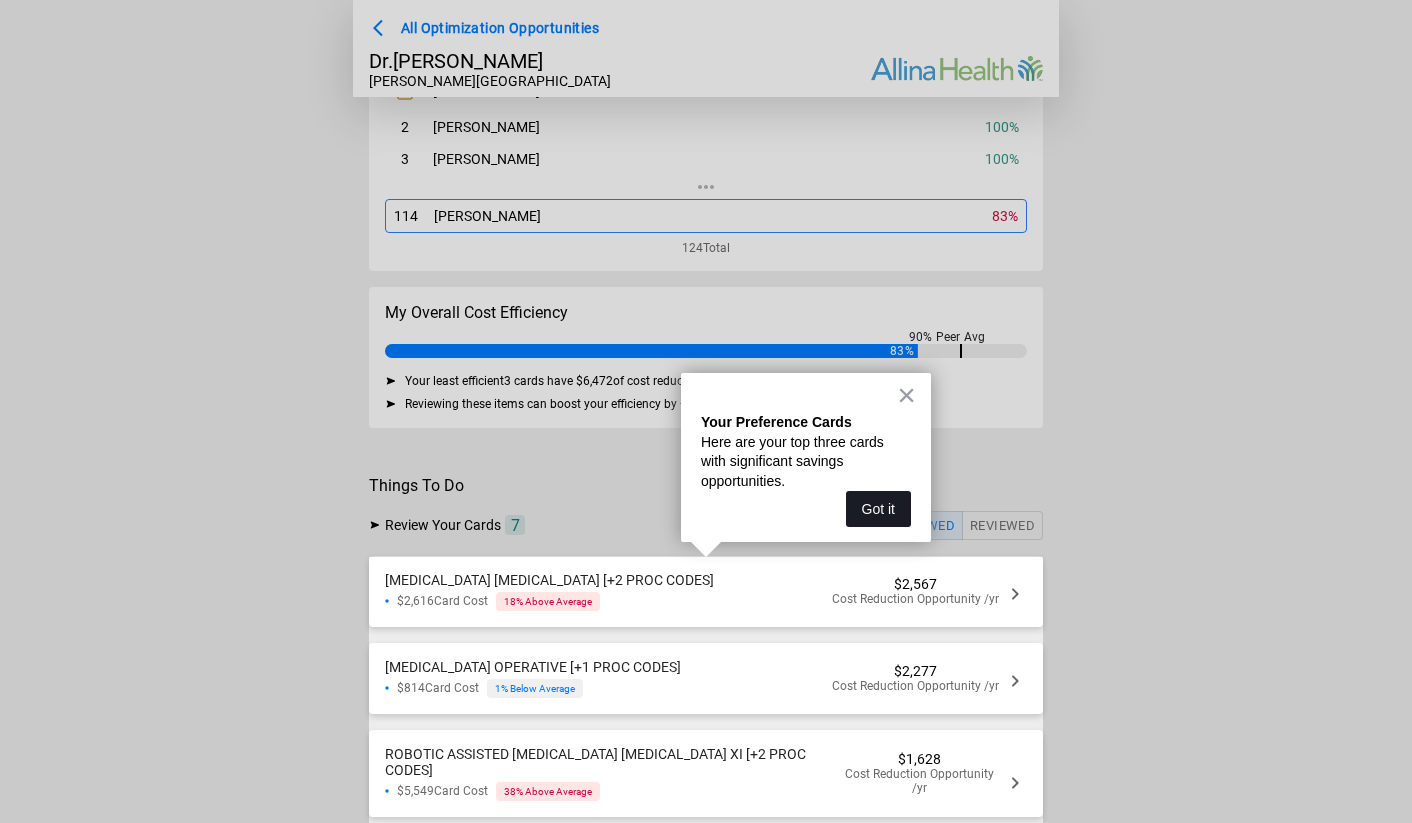 click on "Got it" at bounding box center (878, 509) 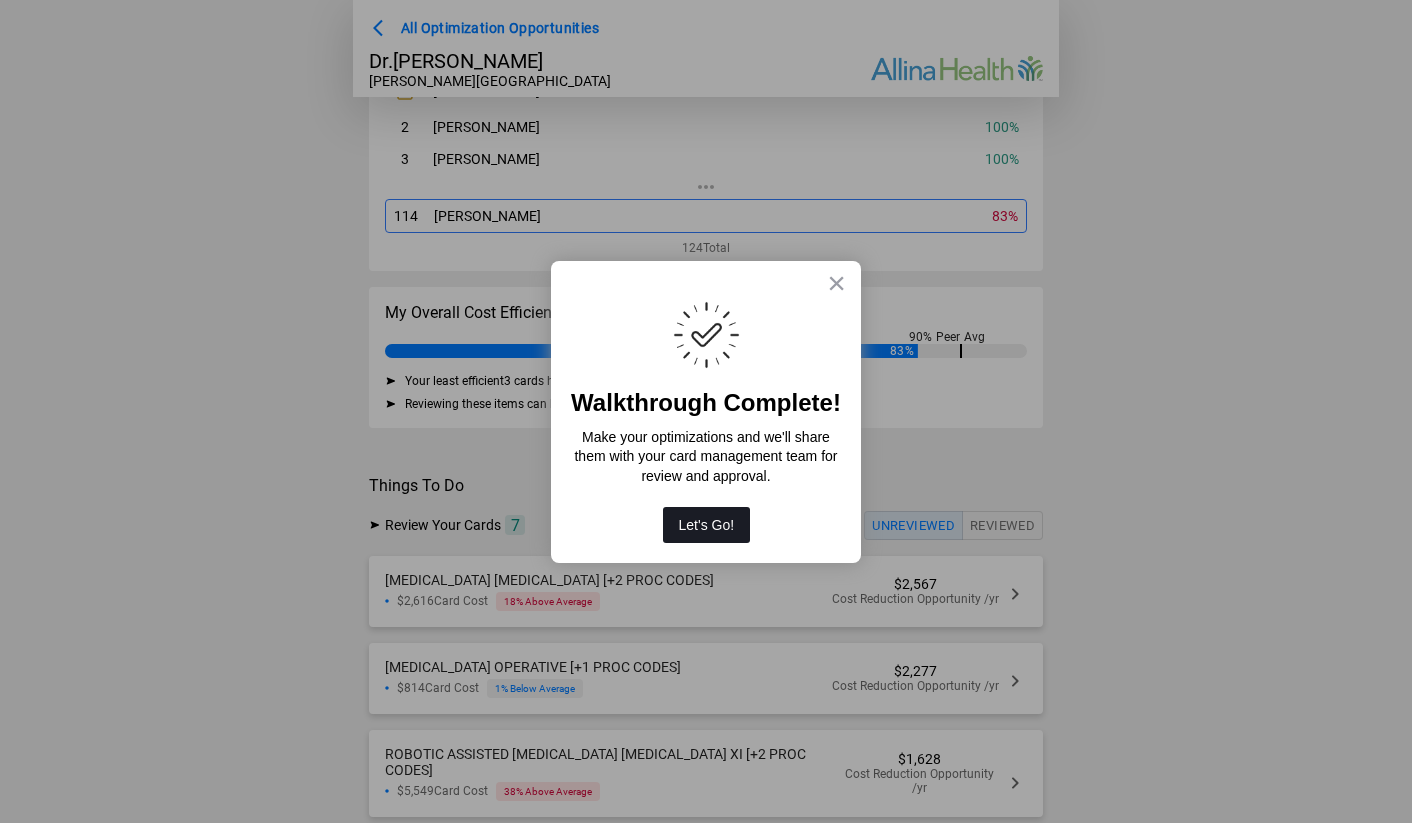click on "Let's Go!" at bounding box center (707, 525) 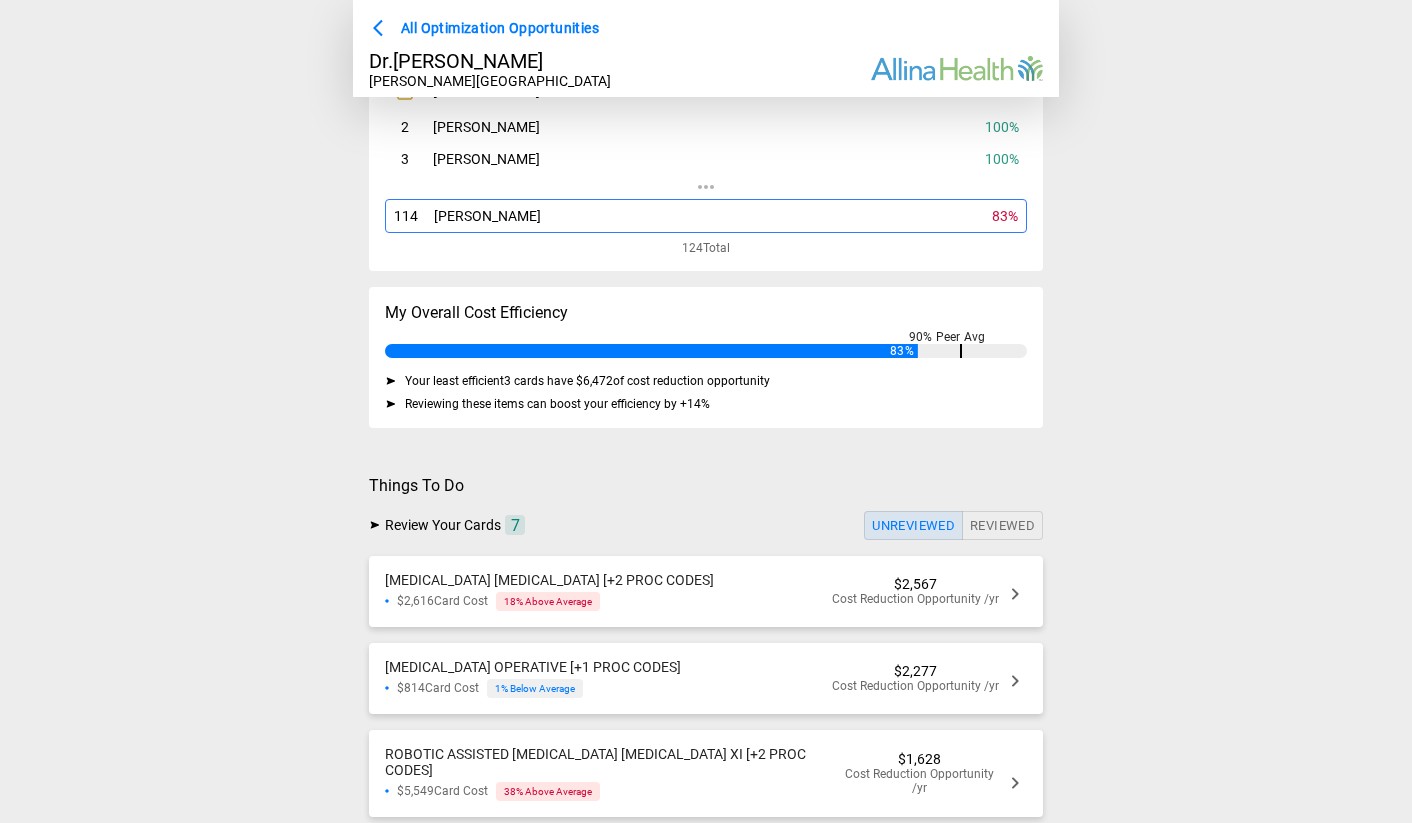 click on "Review Your Cards 7 Unreviewed Reviewed" at bounding box center (706, 525) 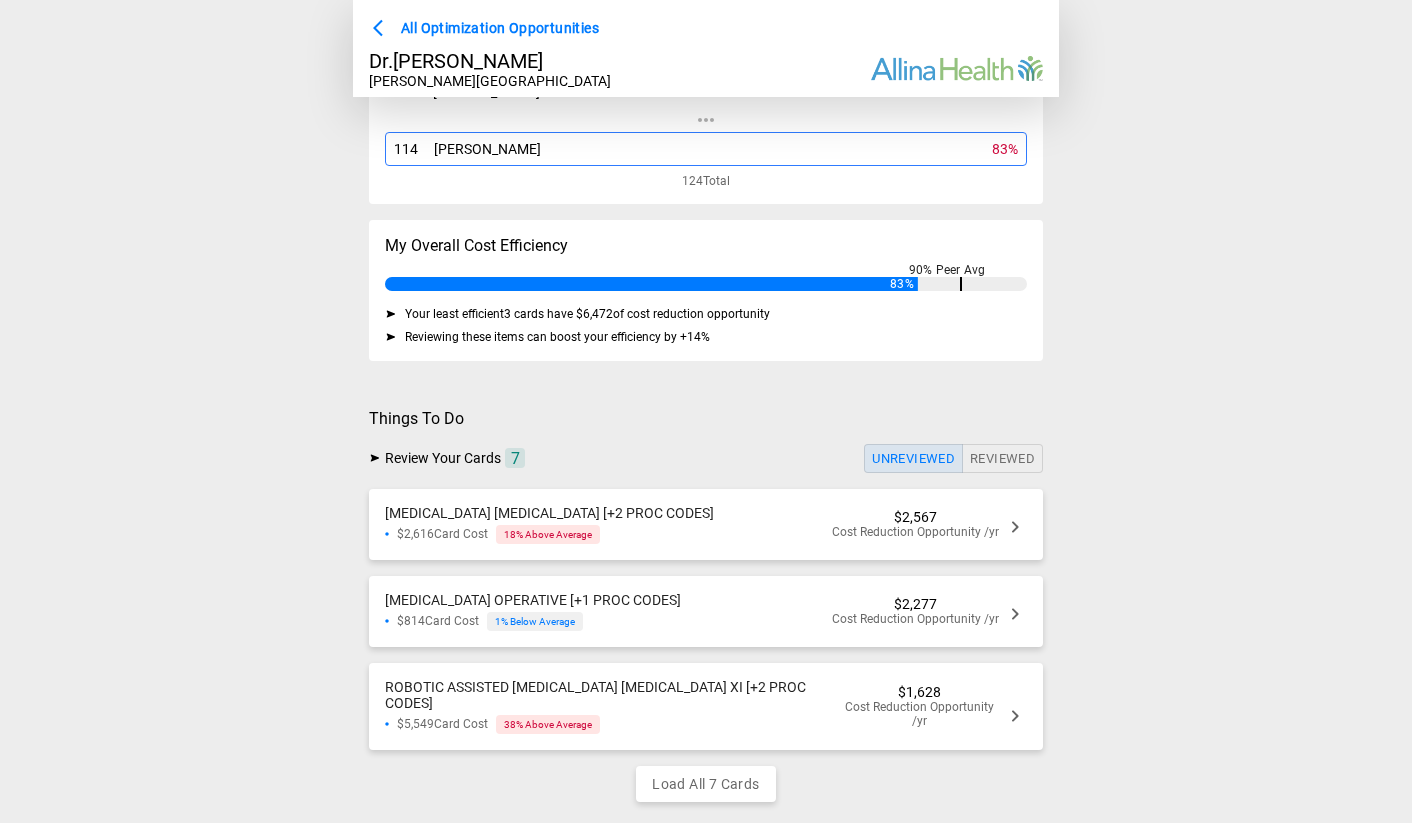 scroll, scrollTop: 252, scrollLeft: 0, axis: vertical 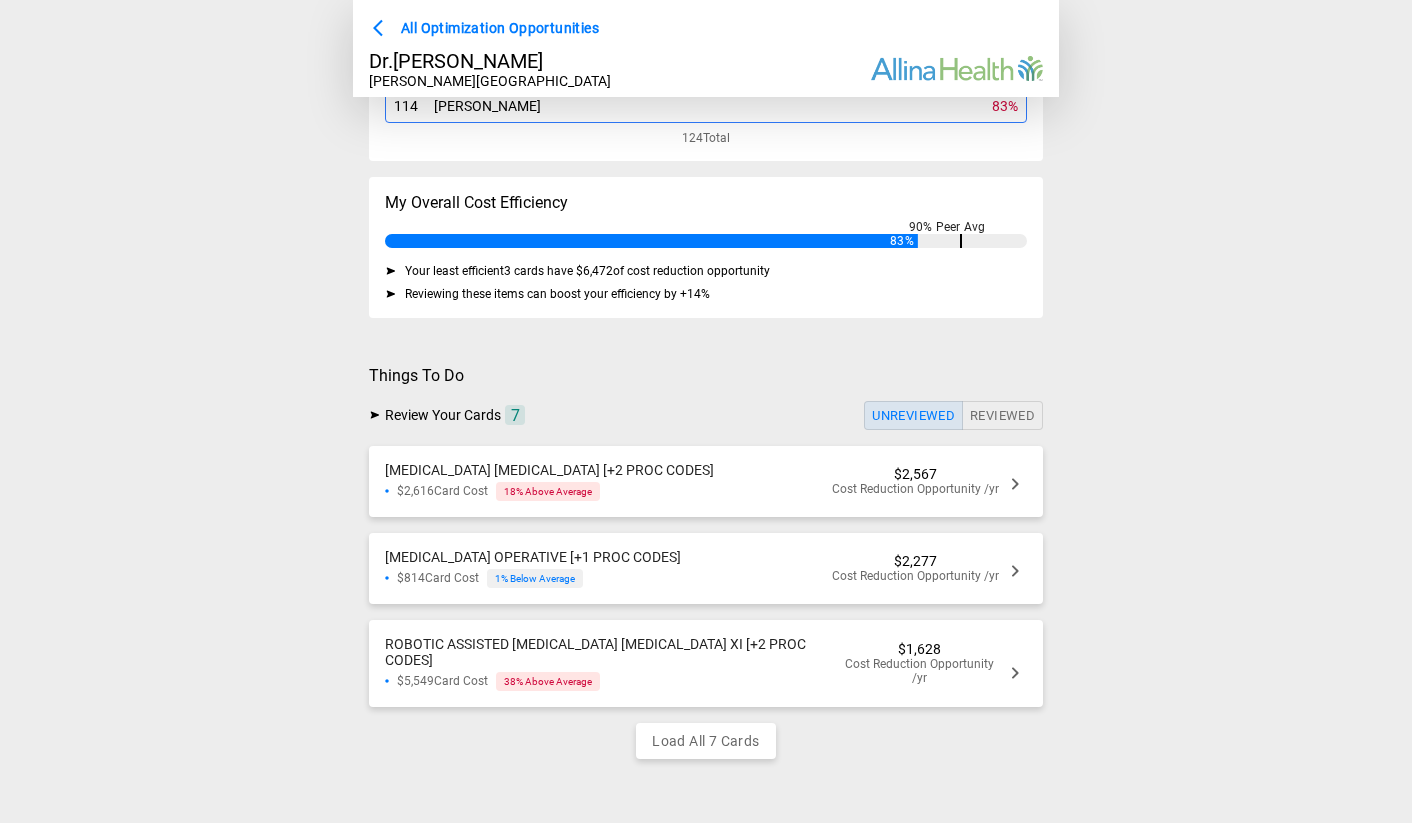 click on "[MEDICAL_DATA] OPERATIVE [+1 PROC CODES] $814  Card Cost 1 % Below Average" at bounding box center [533, 568] 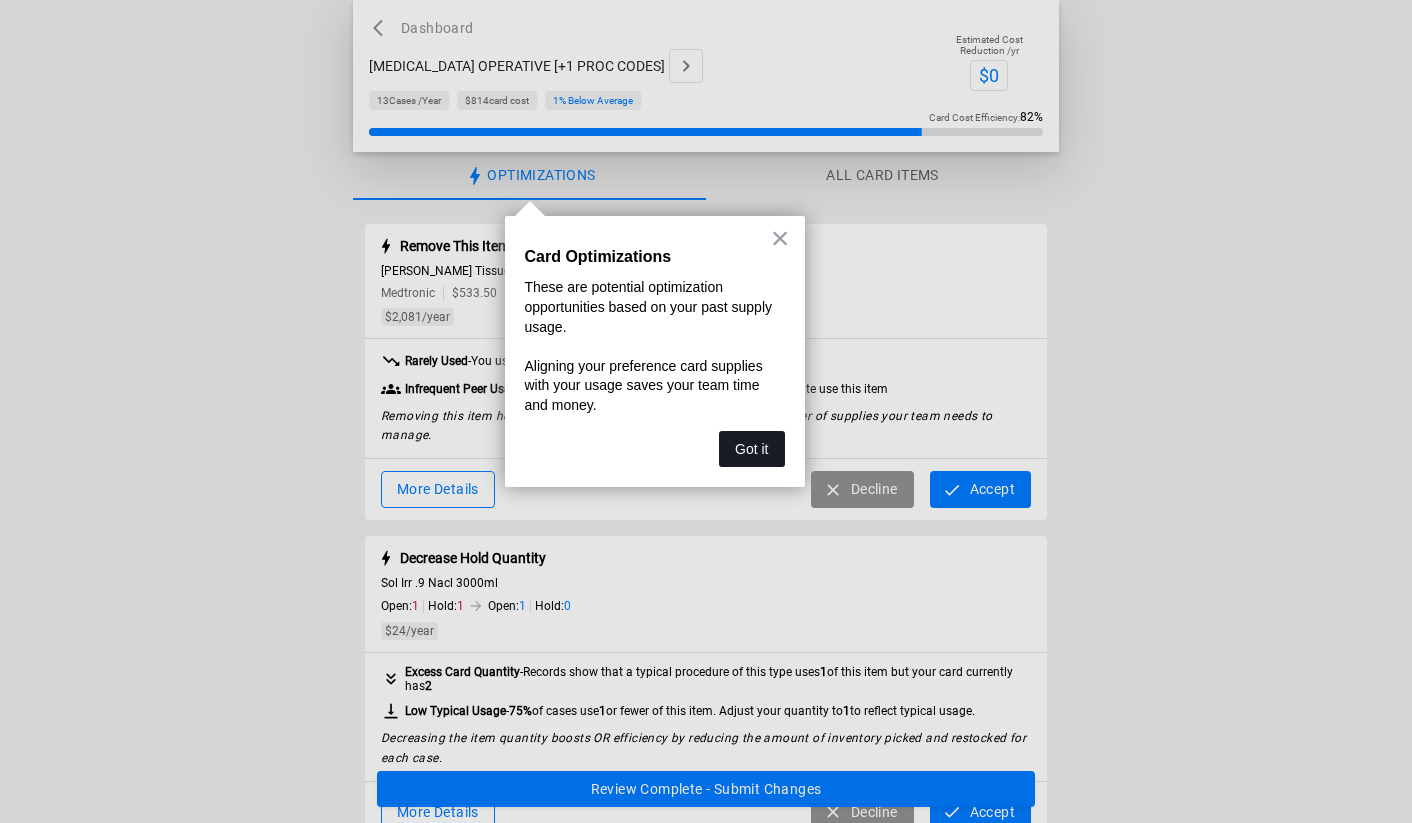 click on "Got it" at bounding box center [751, 449] 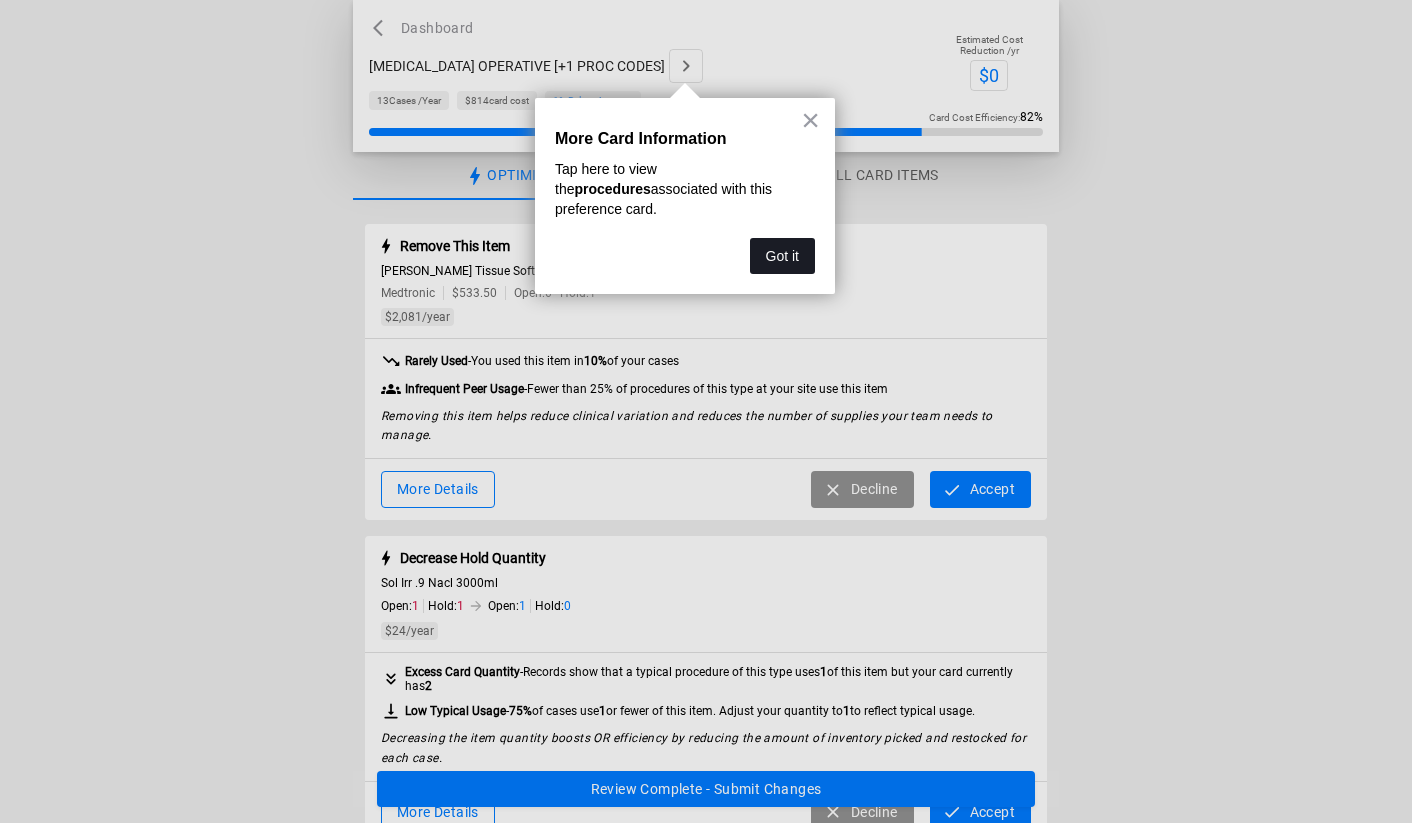 click on "Got it" at bounding box center (782, 256) 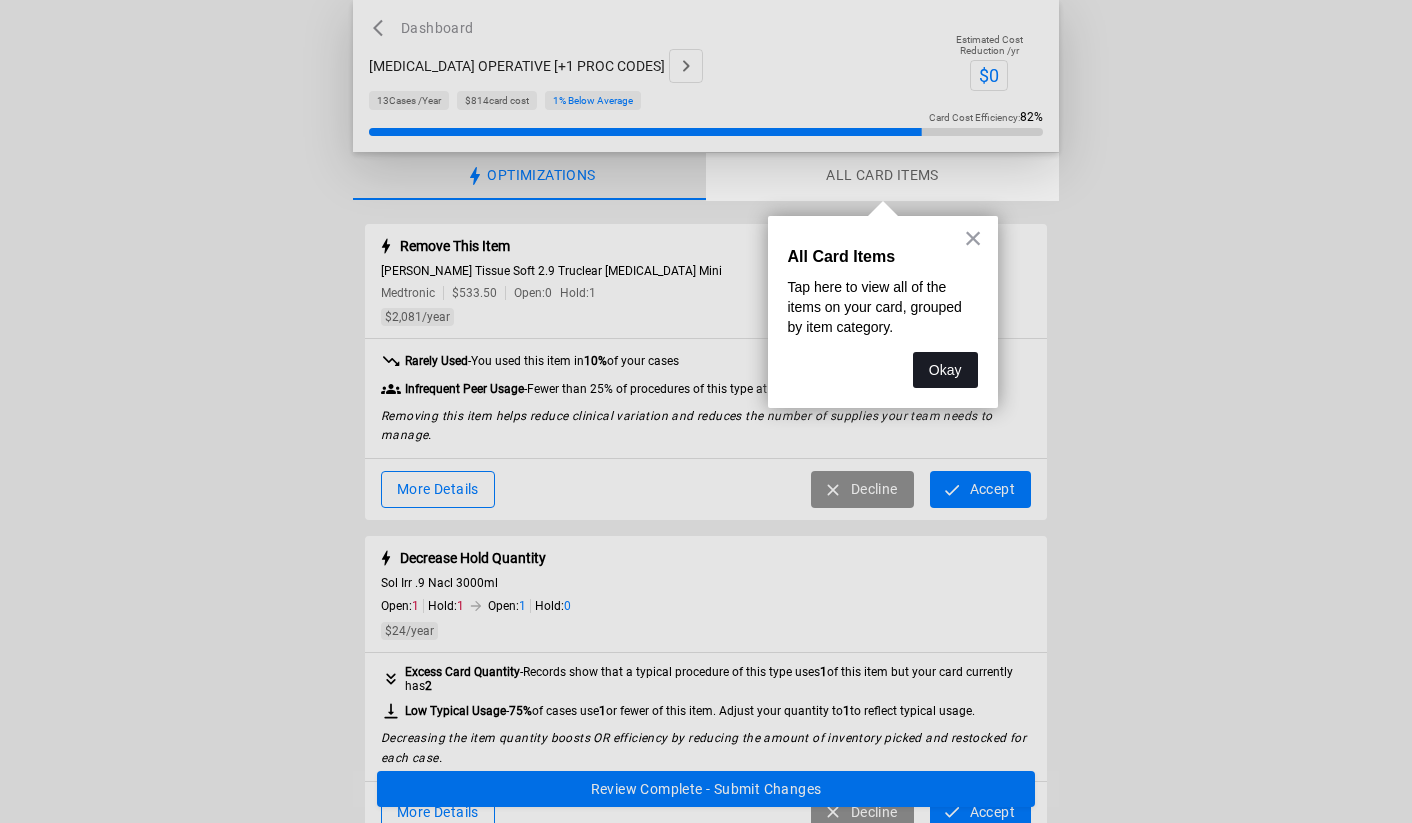 click on "Okay" at bounding box center [945, 370] 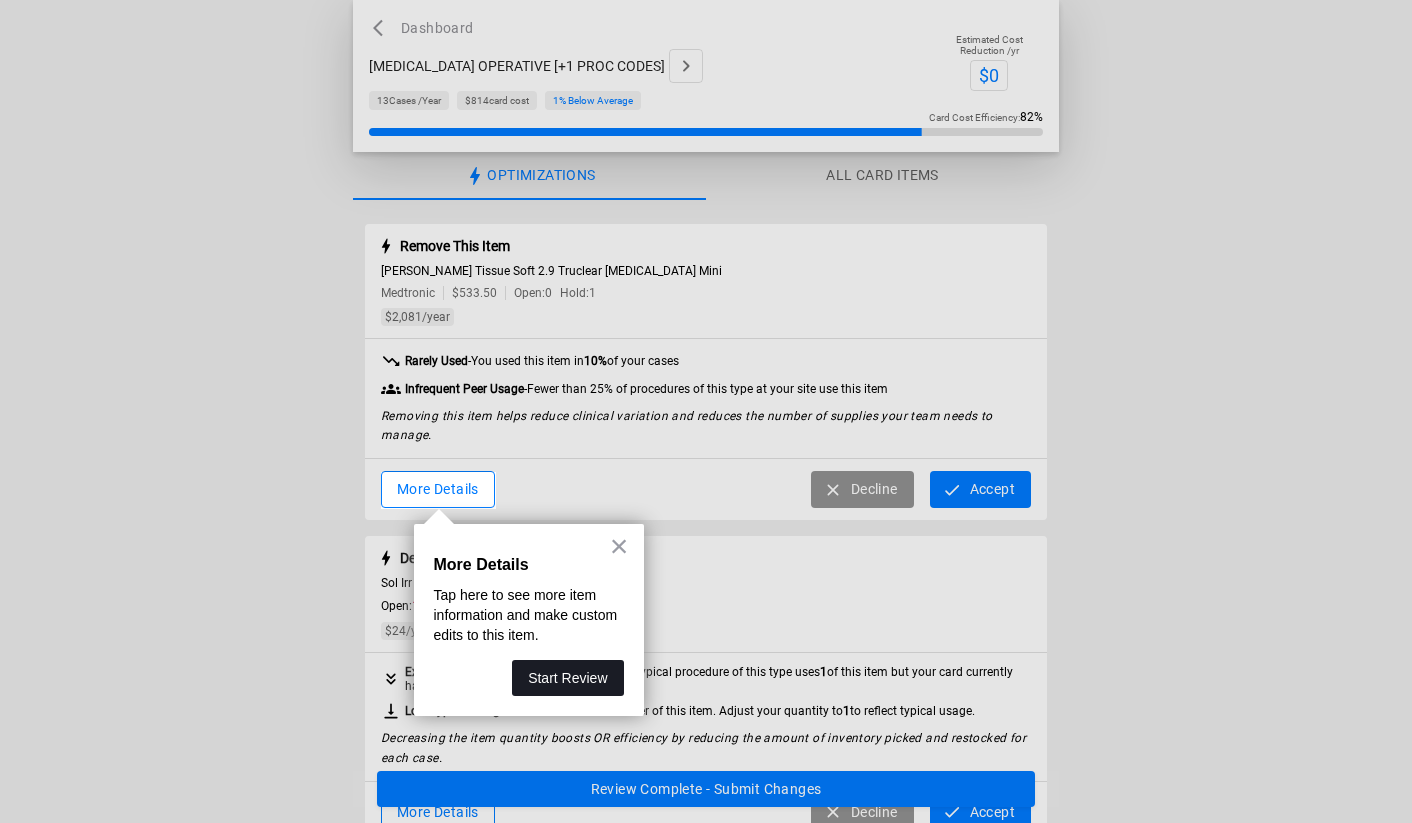 click on "Start Review" at bounding box center (567, 678) 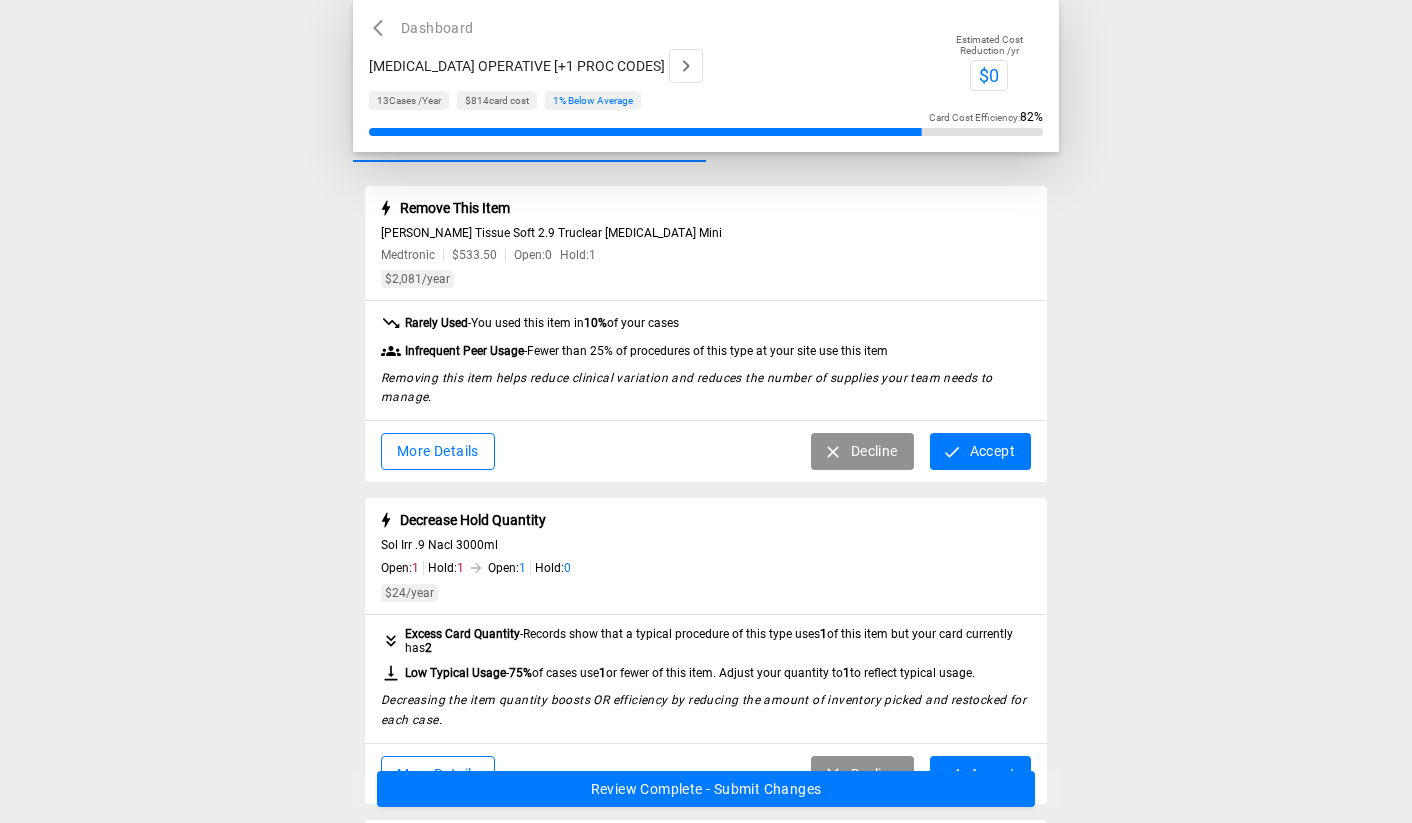 scroll, scrollTop: 0, scrollLeft: 0, axis: both 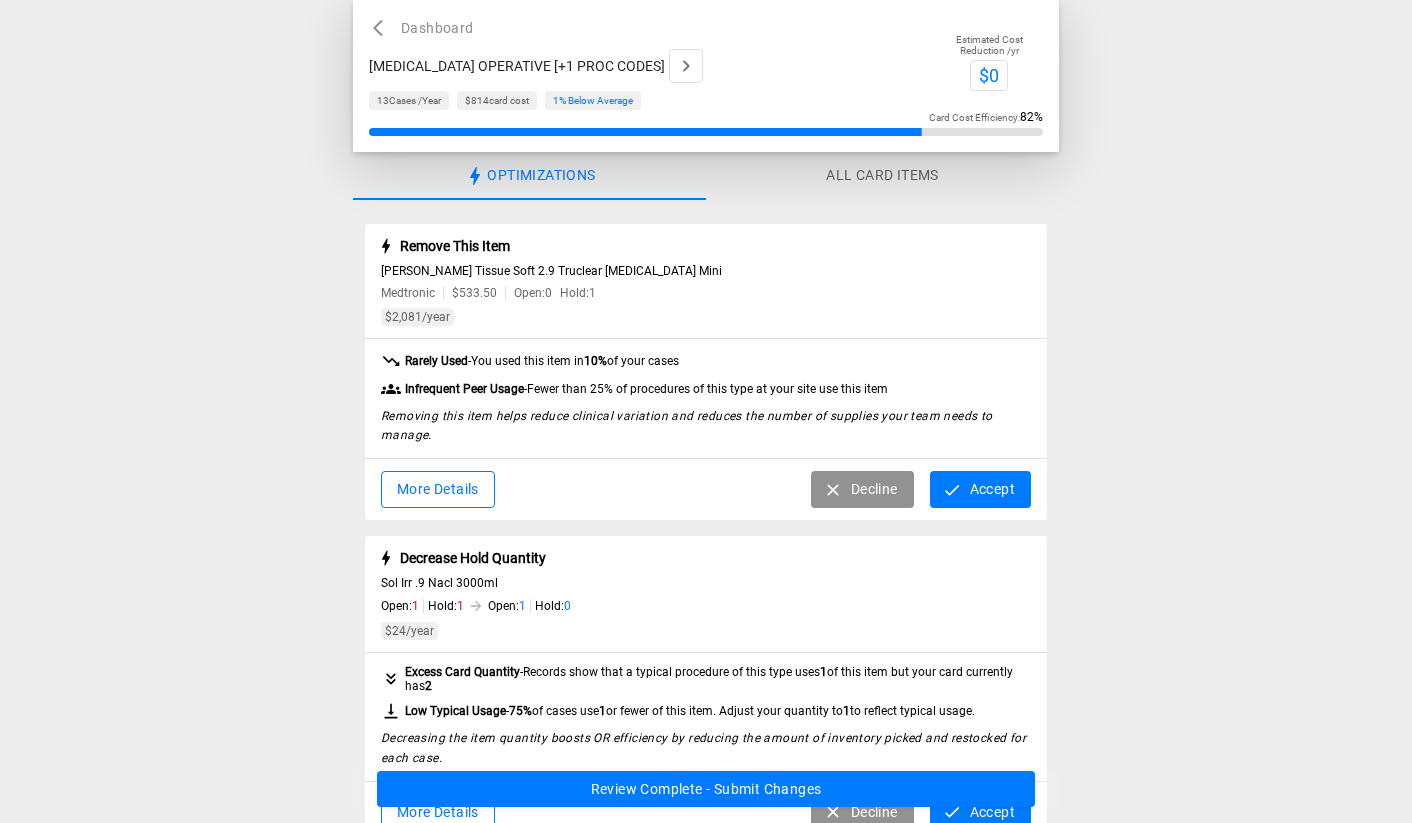 click on "More Details" at bounding box center [438, 489] 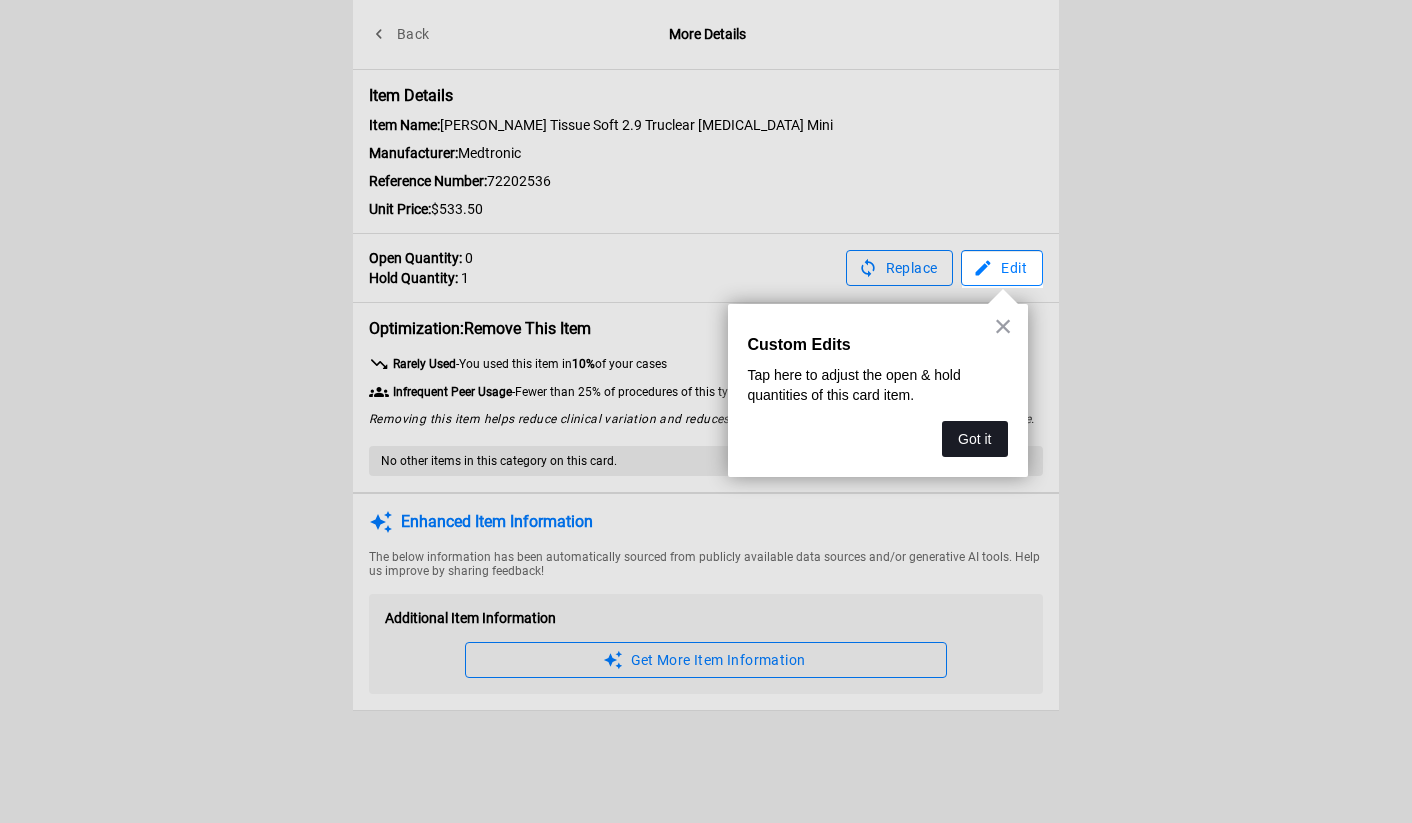 click on "Got it" at bounding box center (974, 439) 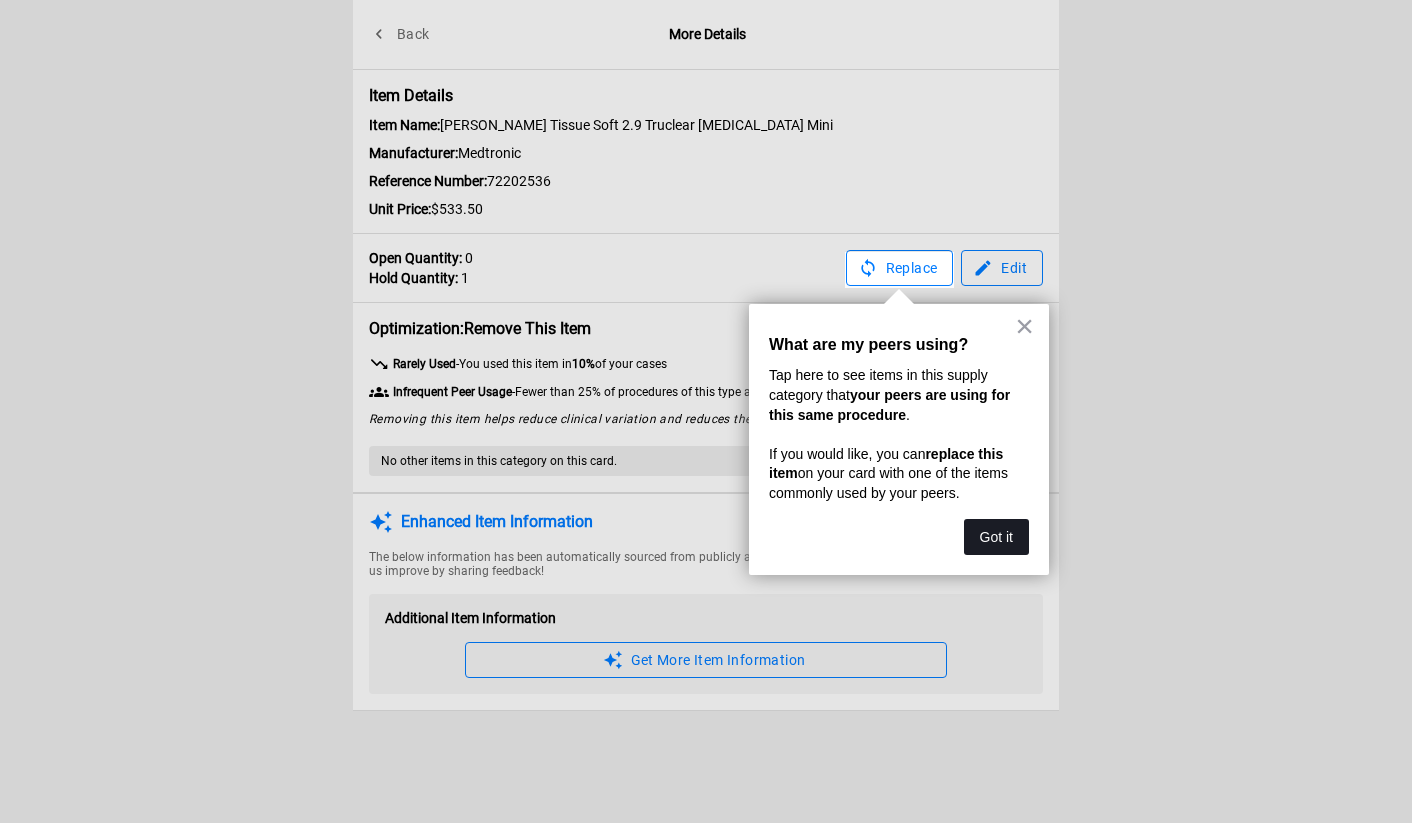 click on "Got it" at bounding box center (996, 537) 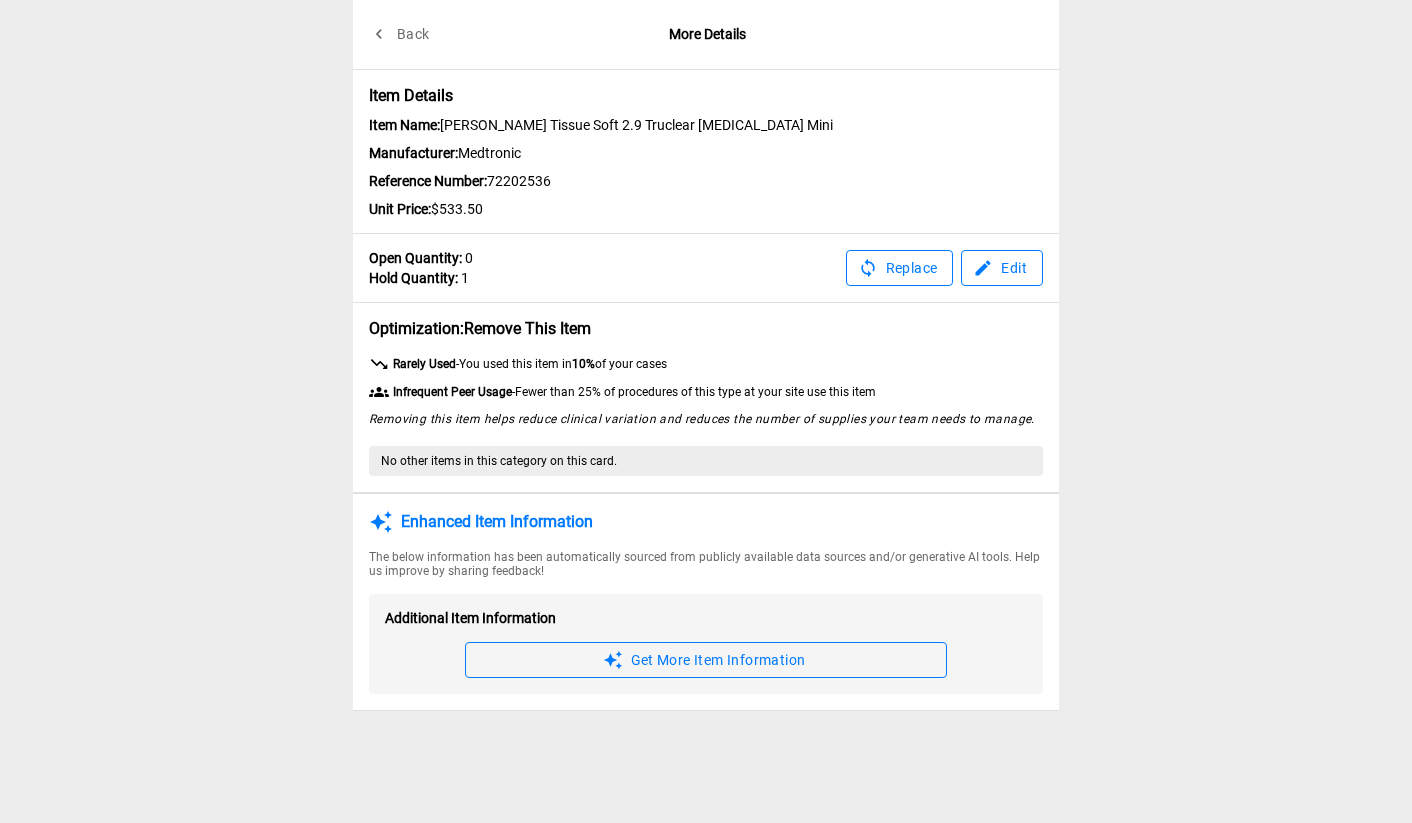click on "Back" at bounding box center [401, 34] 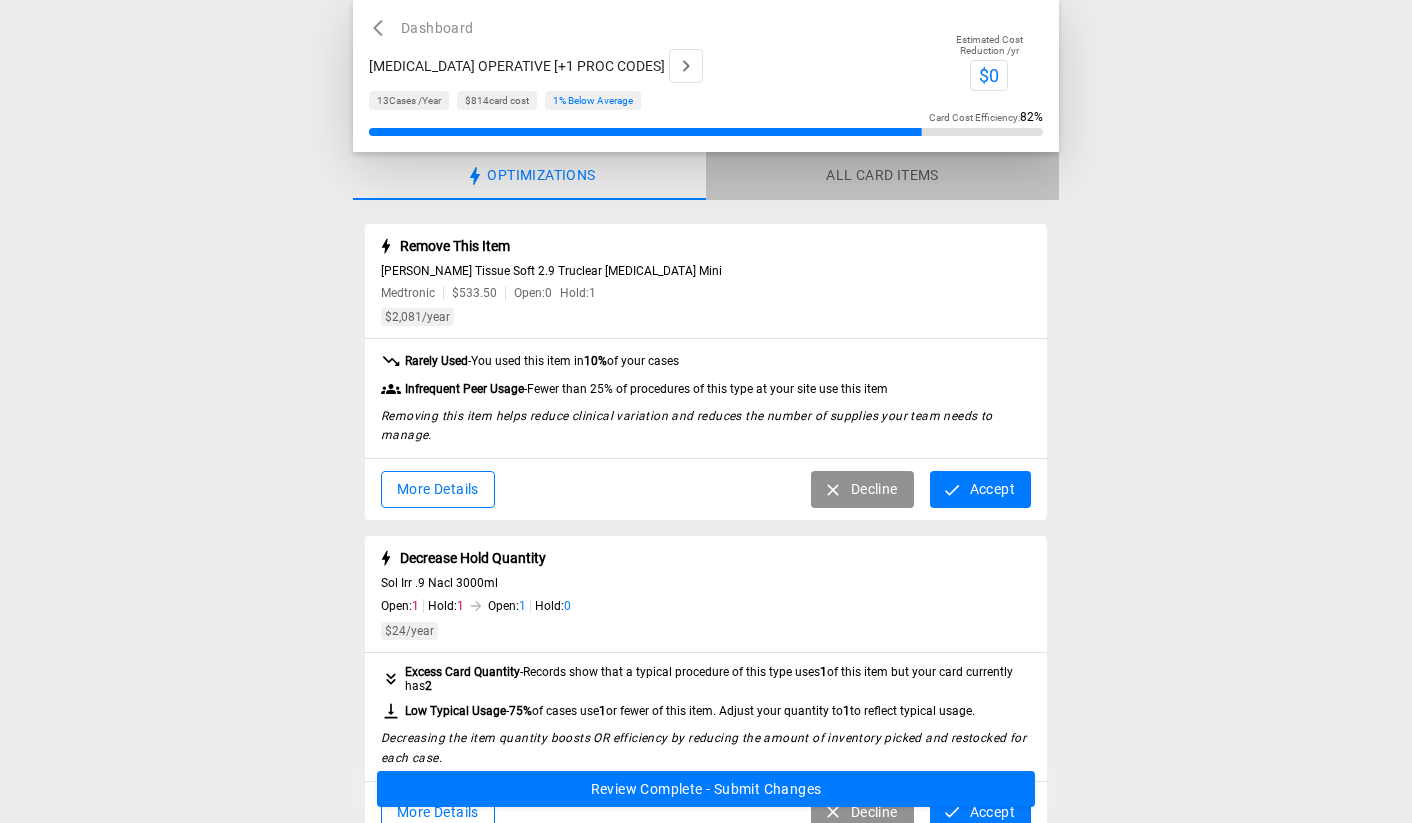 click on "All Card Items" at bounding box center (882, 176) 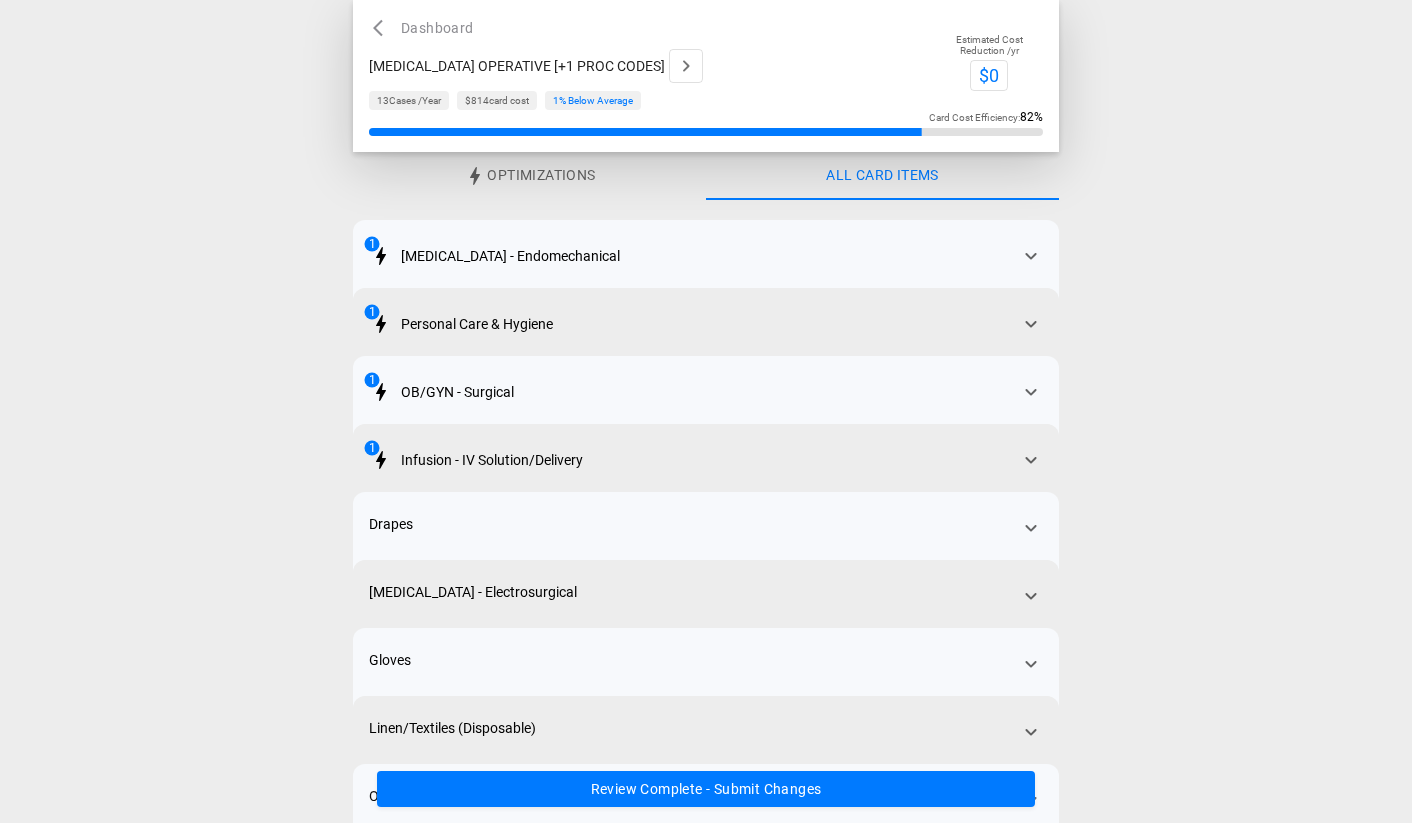 click on "1 [MEDICAL_DATA] - Endomechanical" at bounding box center (706, 274) 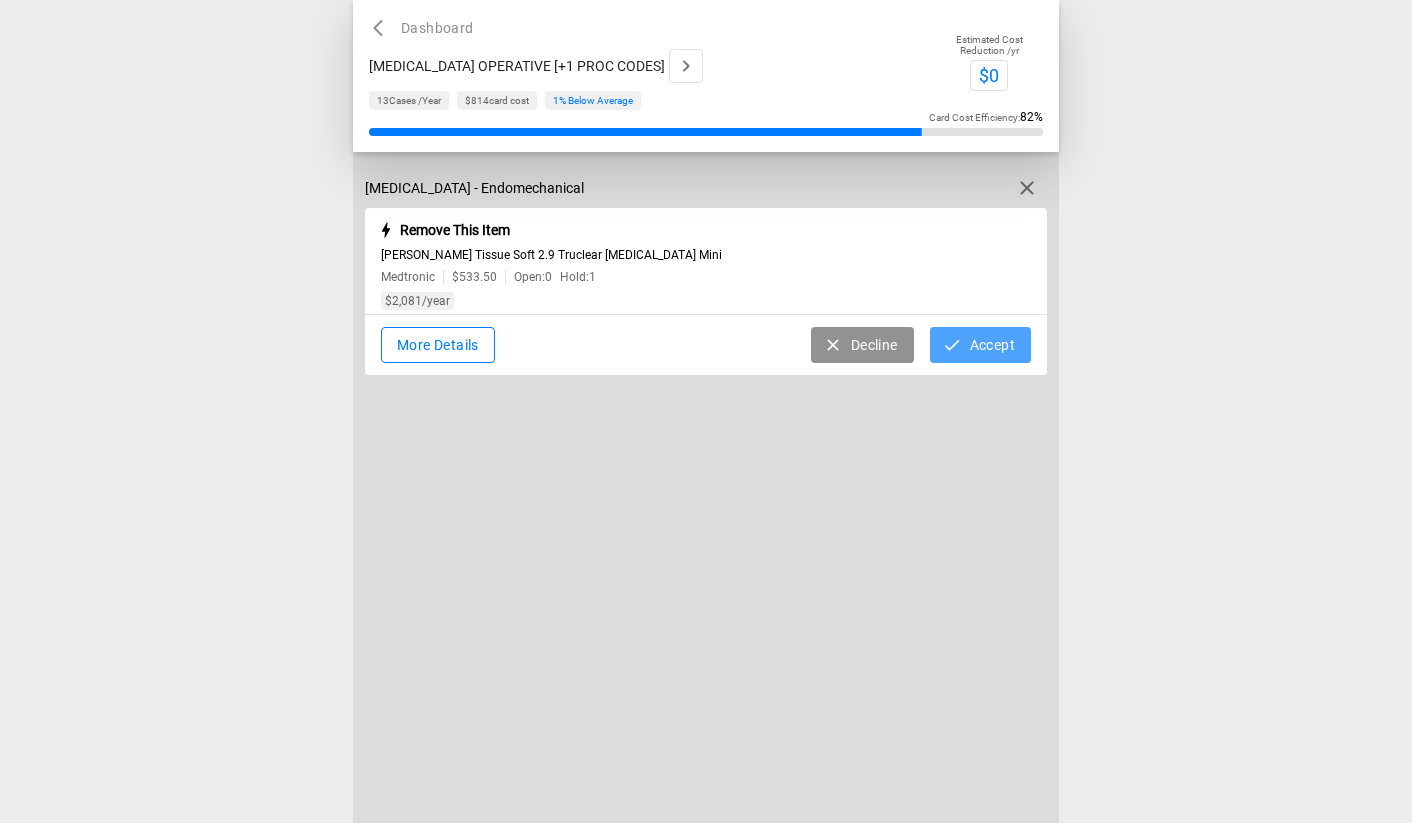 click on "Accept" at bounding box center [980, 345] 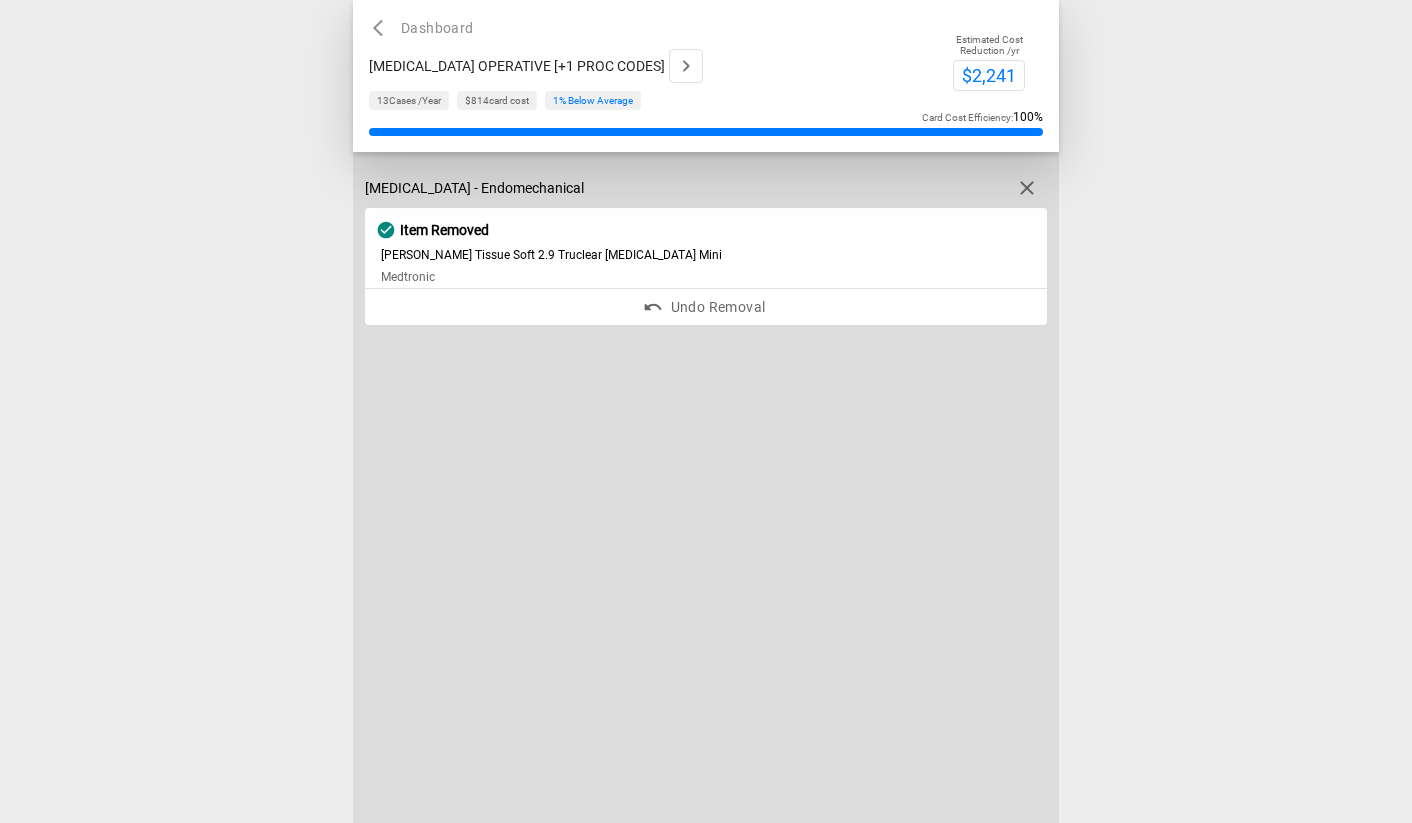 click 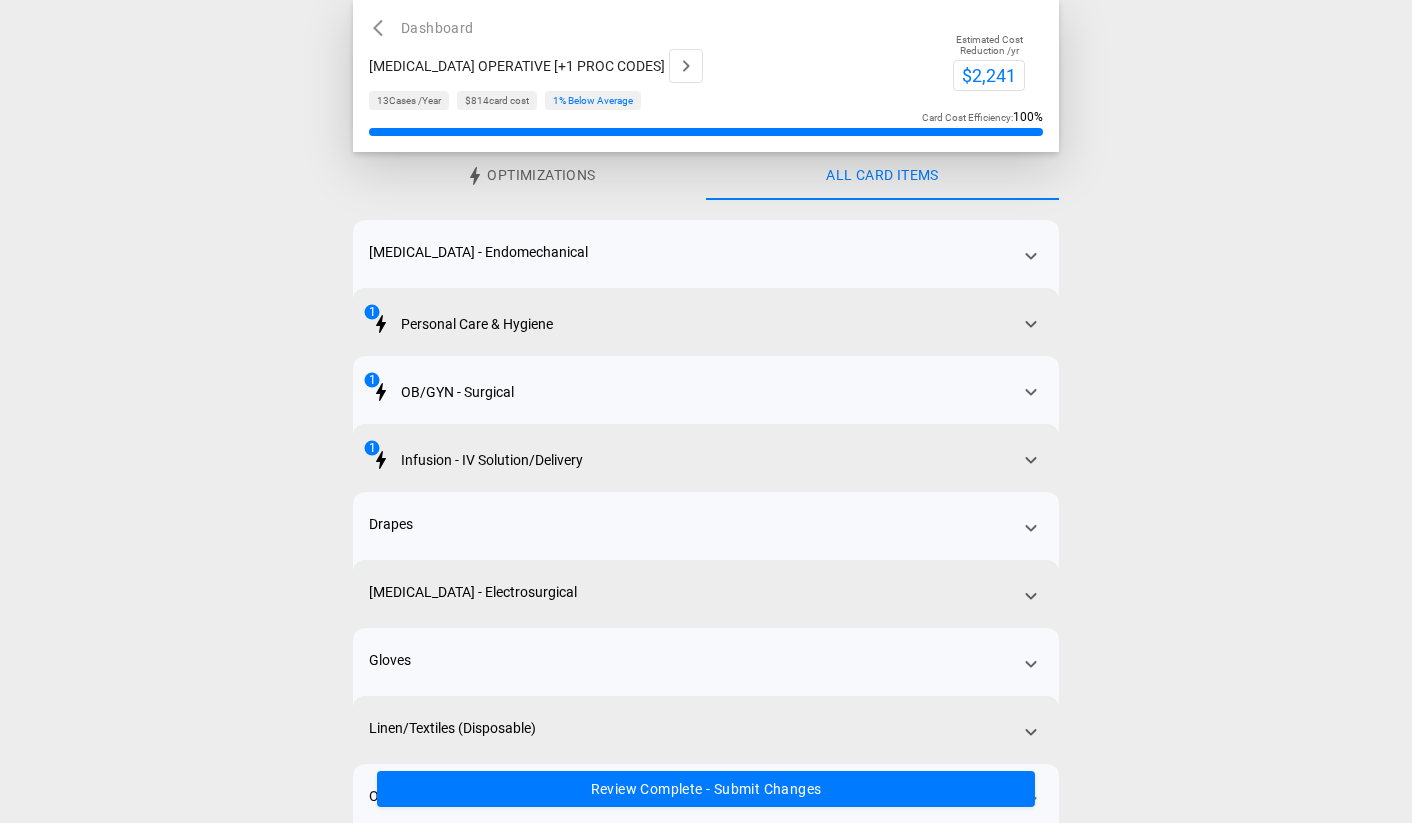 click on "1 Personal Care & Hygiene" at bounding box center [706, 342] 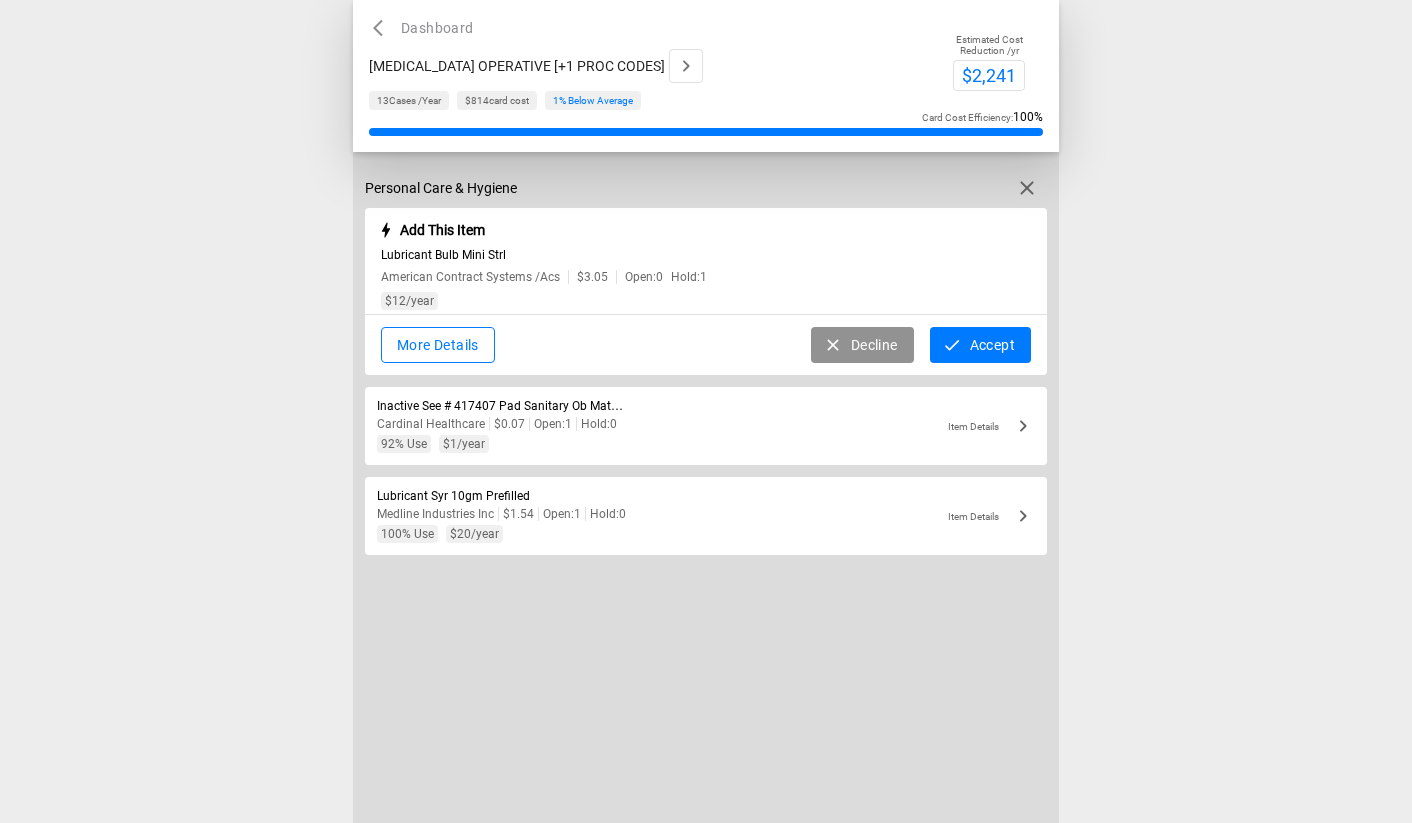 click on "More Details" at bounding box center [438, 345] 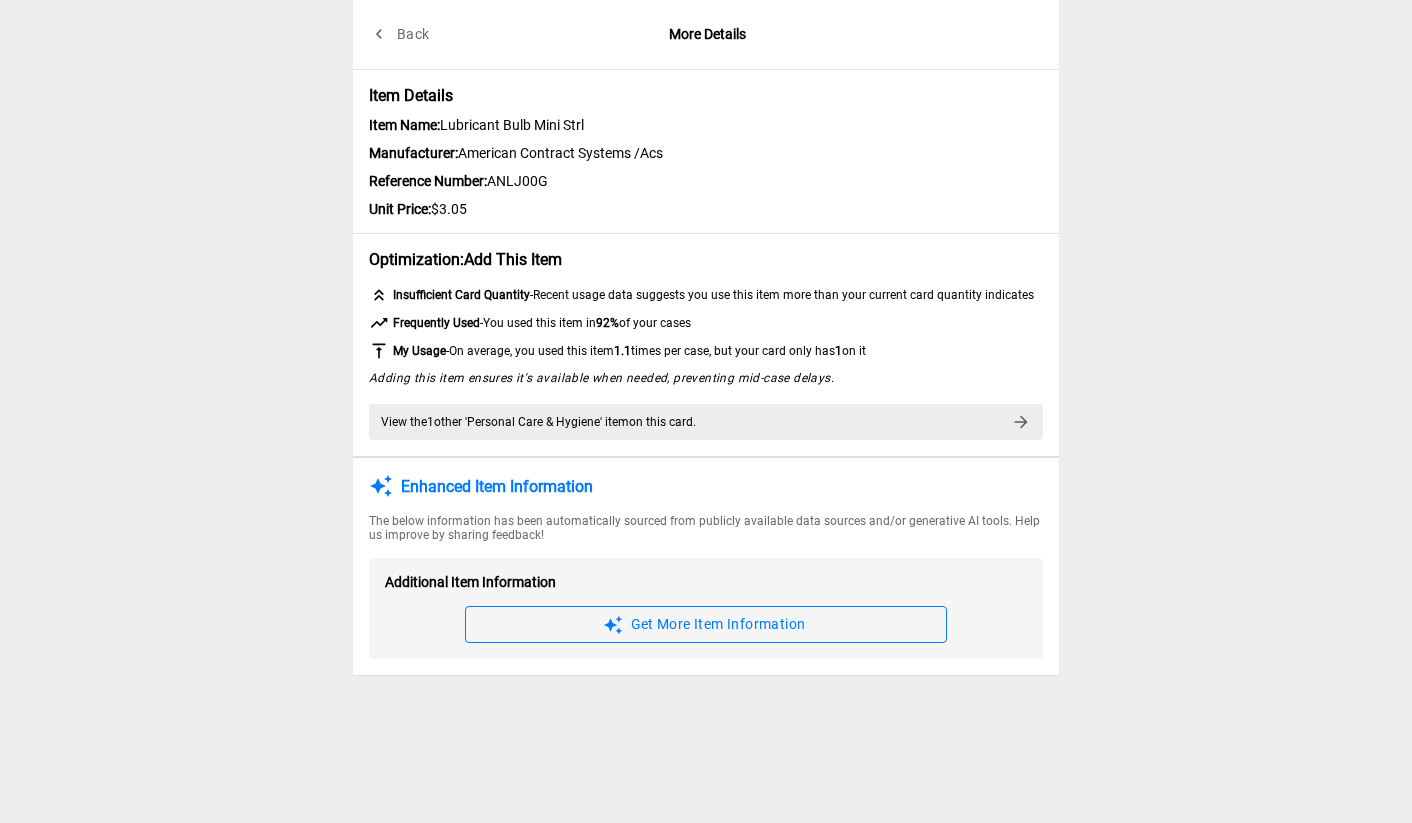 click 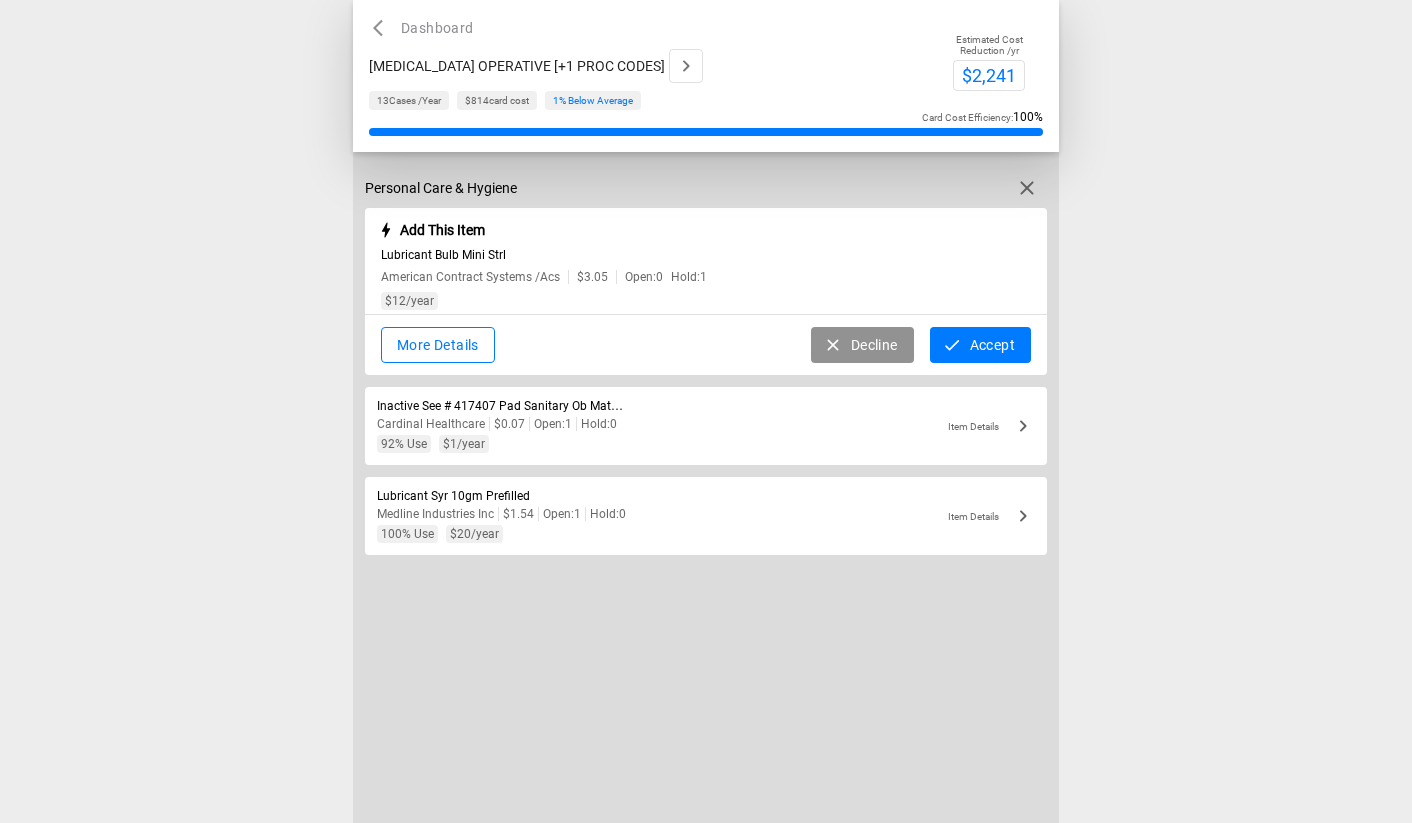 click on "Cardinal Healthcare $0.07 Open:  1 Hold:  0" at bounding box center (616, 424) 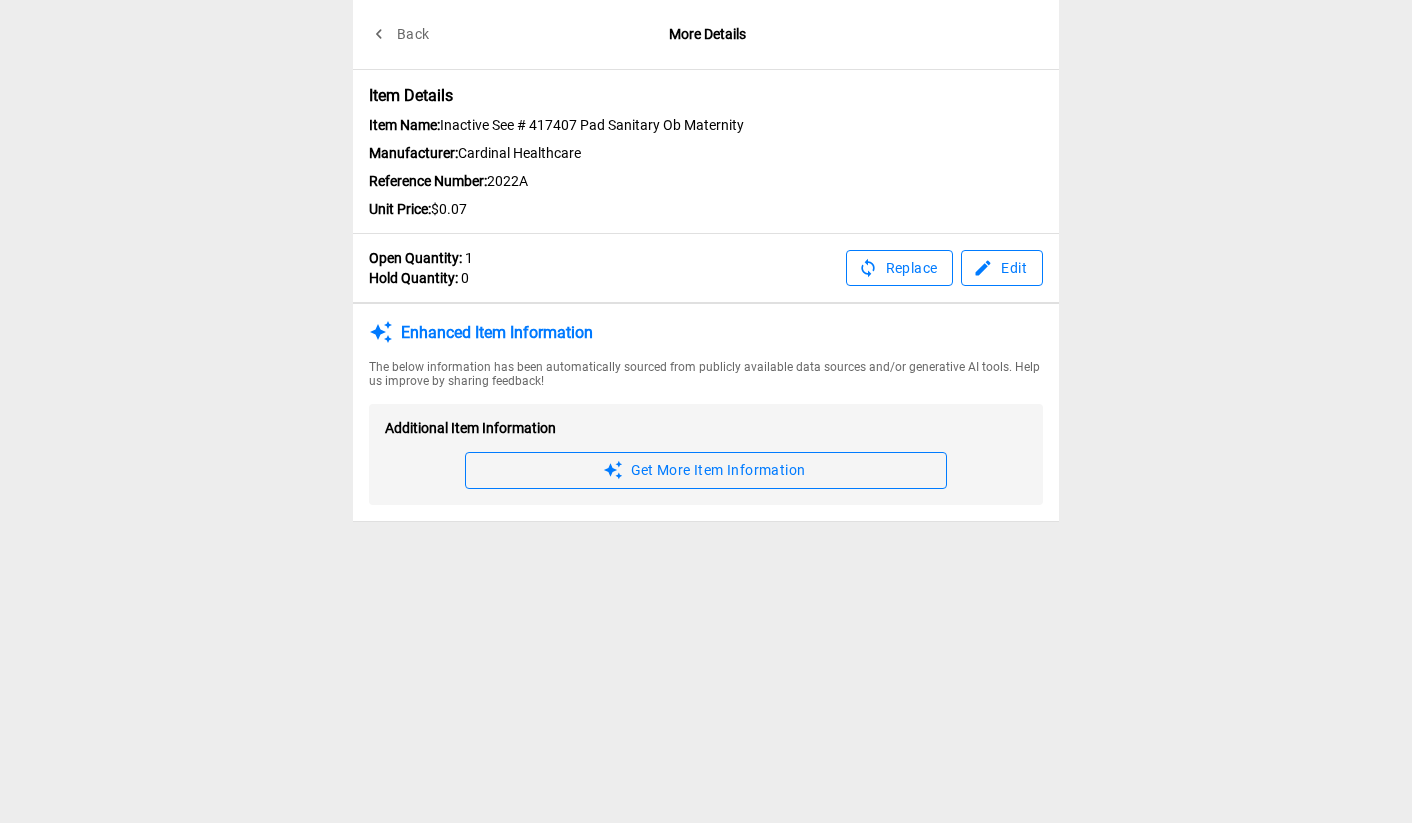 click on "Back" at bounding box center [401, 34] 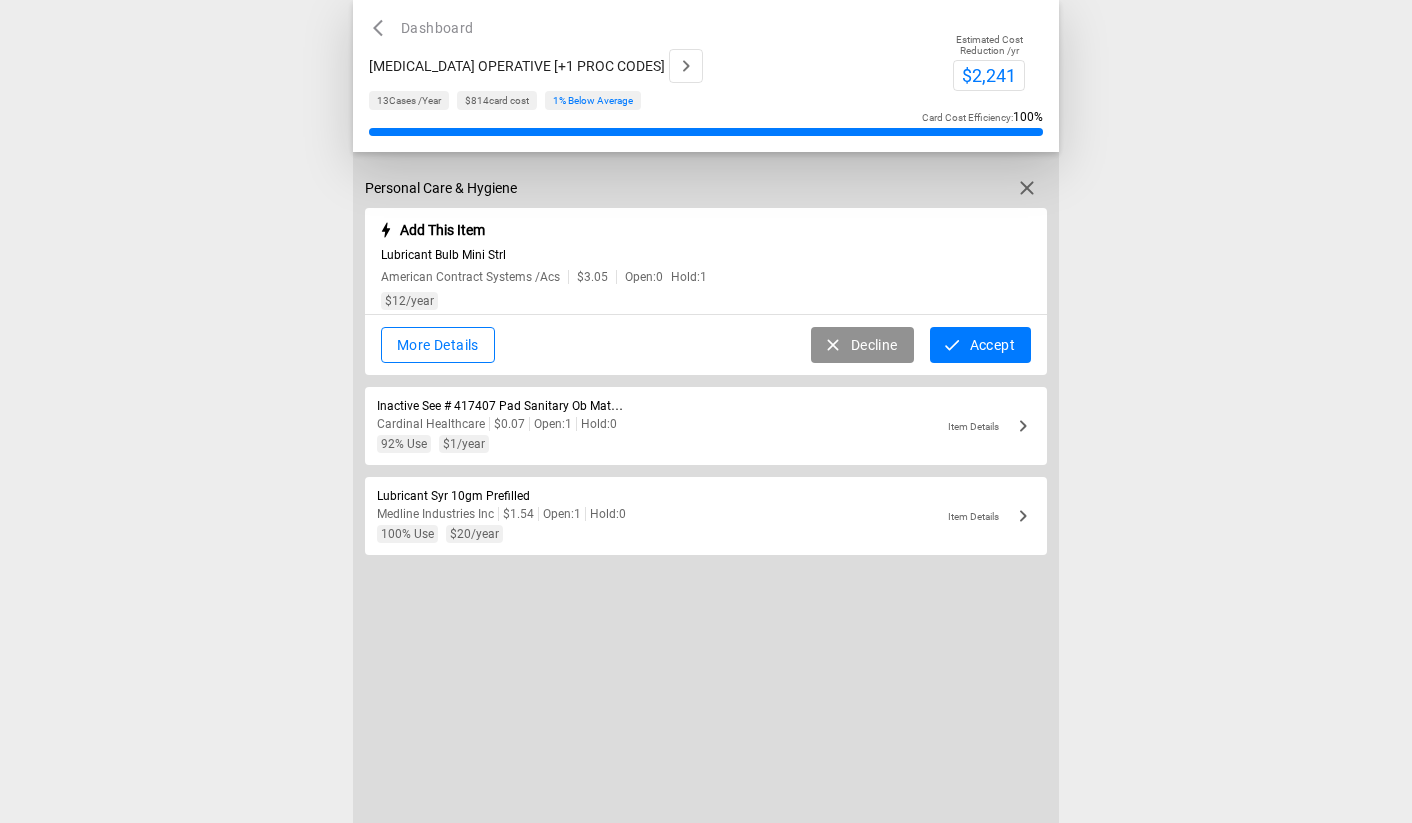 click on "Decline" at bounding box center (862, 345) 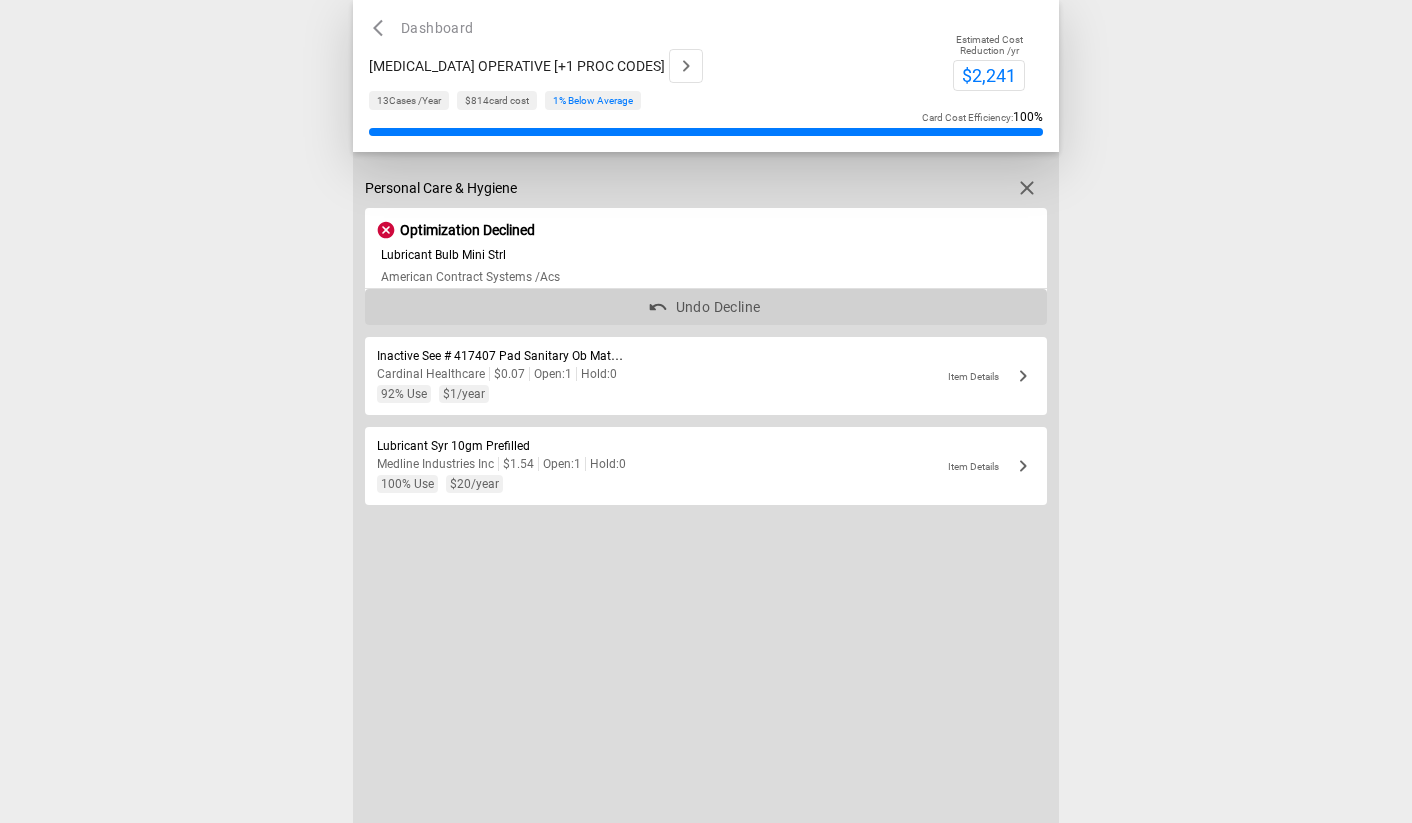 click on "Undo Decline" at bounding box center [706, 307] 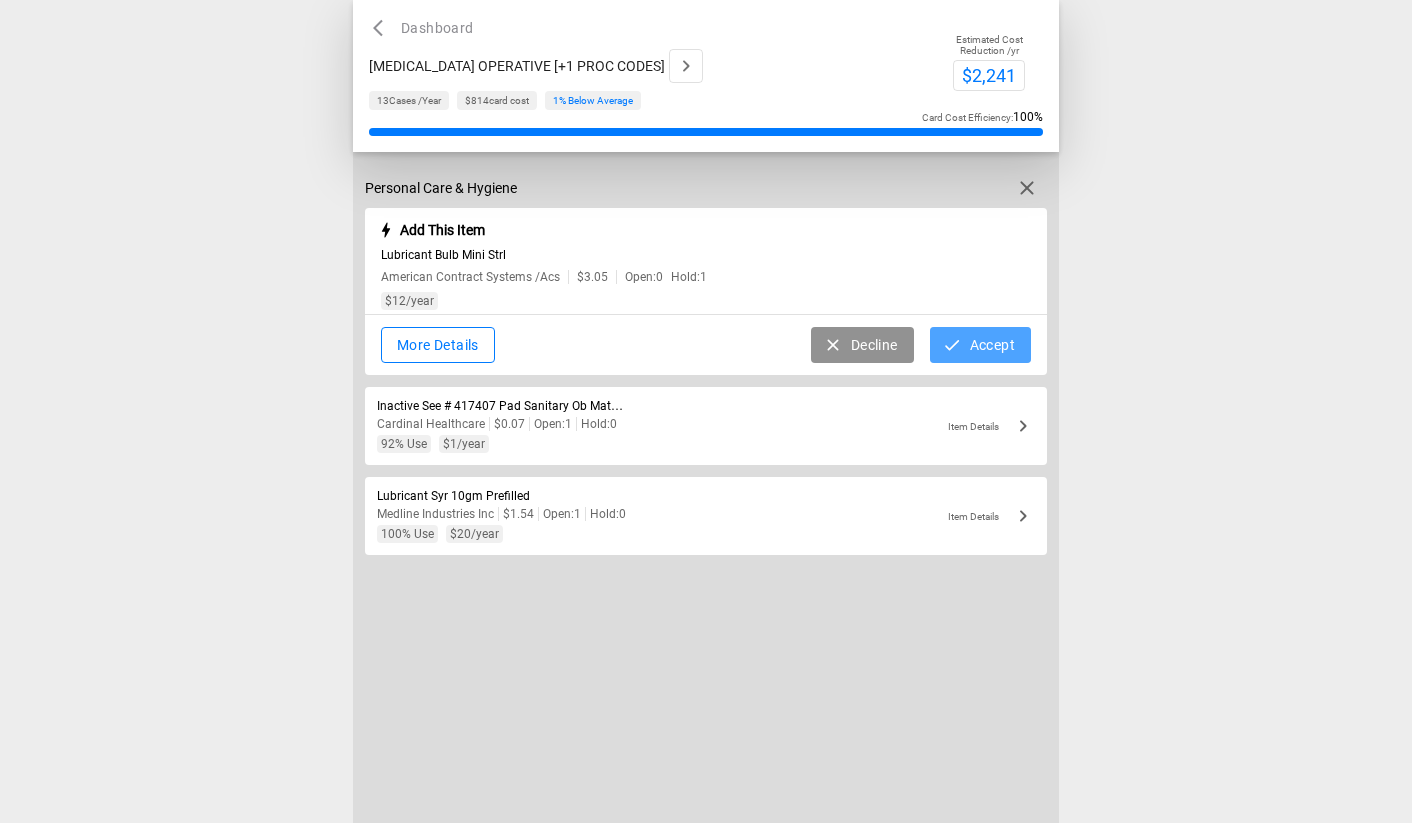 click on "Accept" at bounding box center [980, 345] 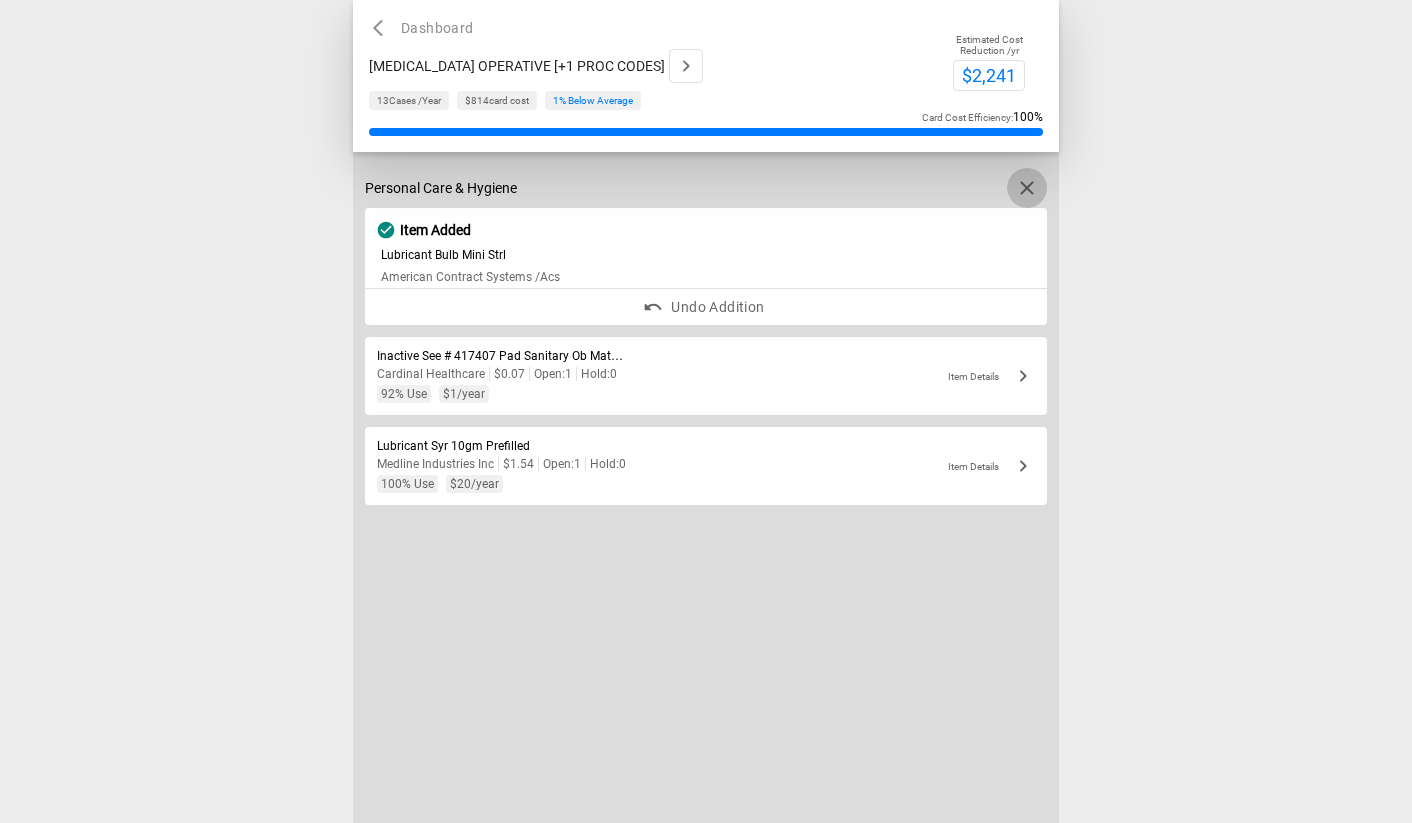 click 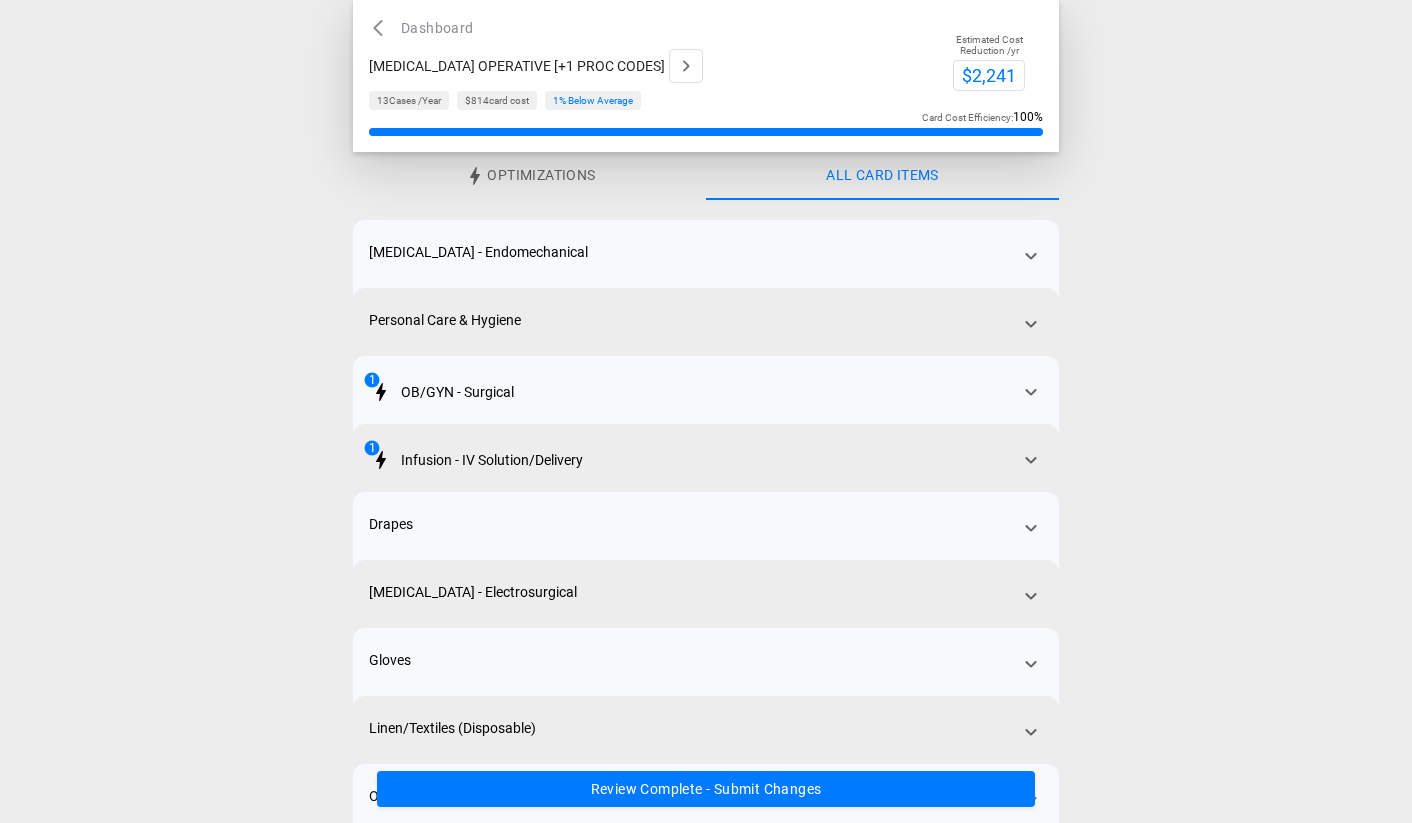 click on "1 OB/GYN - Surgical" at bounding box center (706, 410) 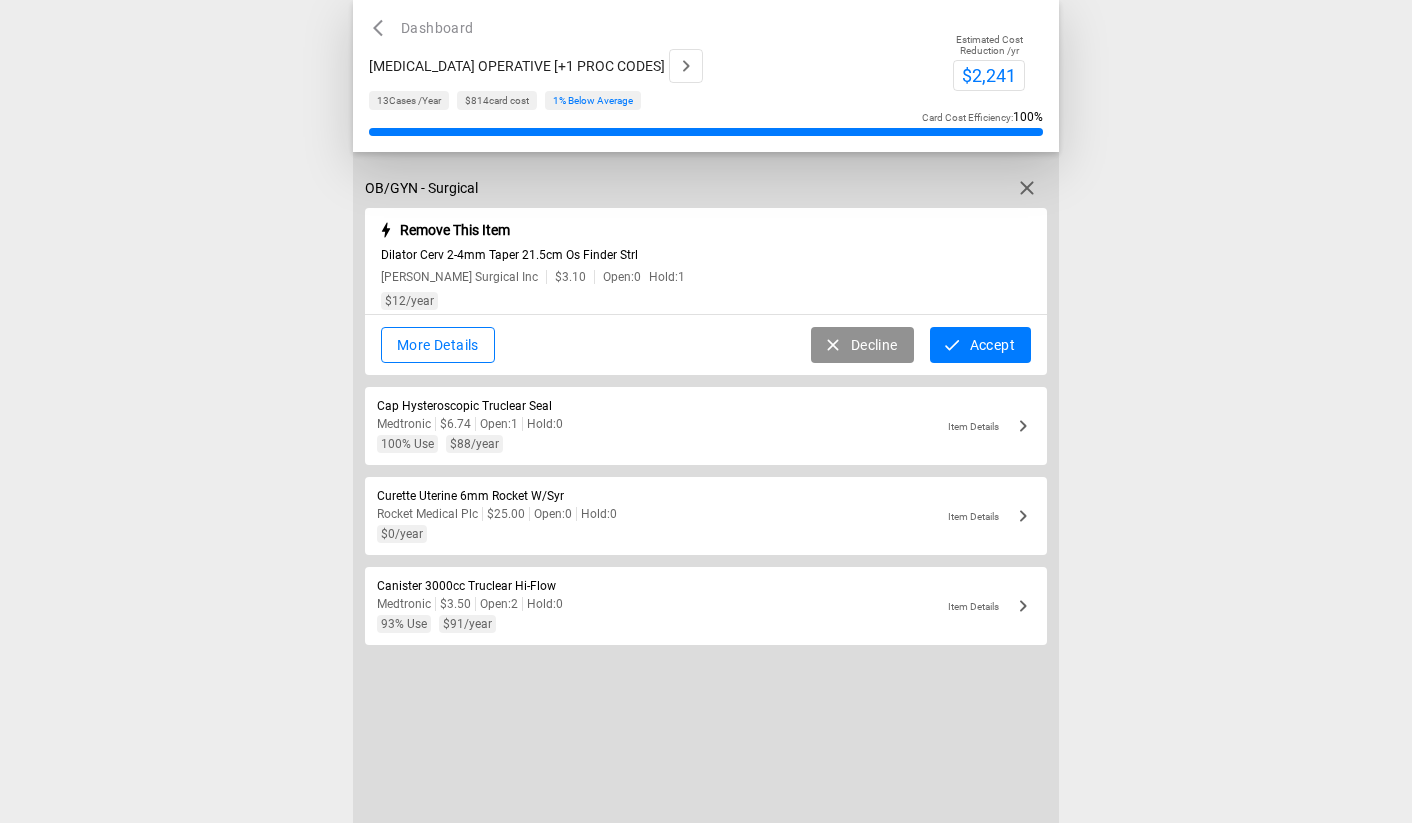 click on "Accept" at bounding box center (980, 345) 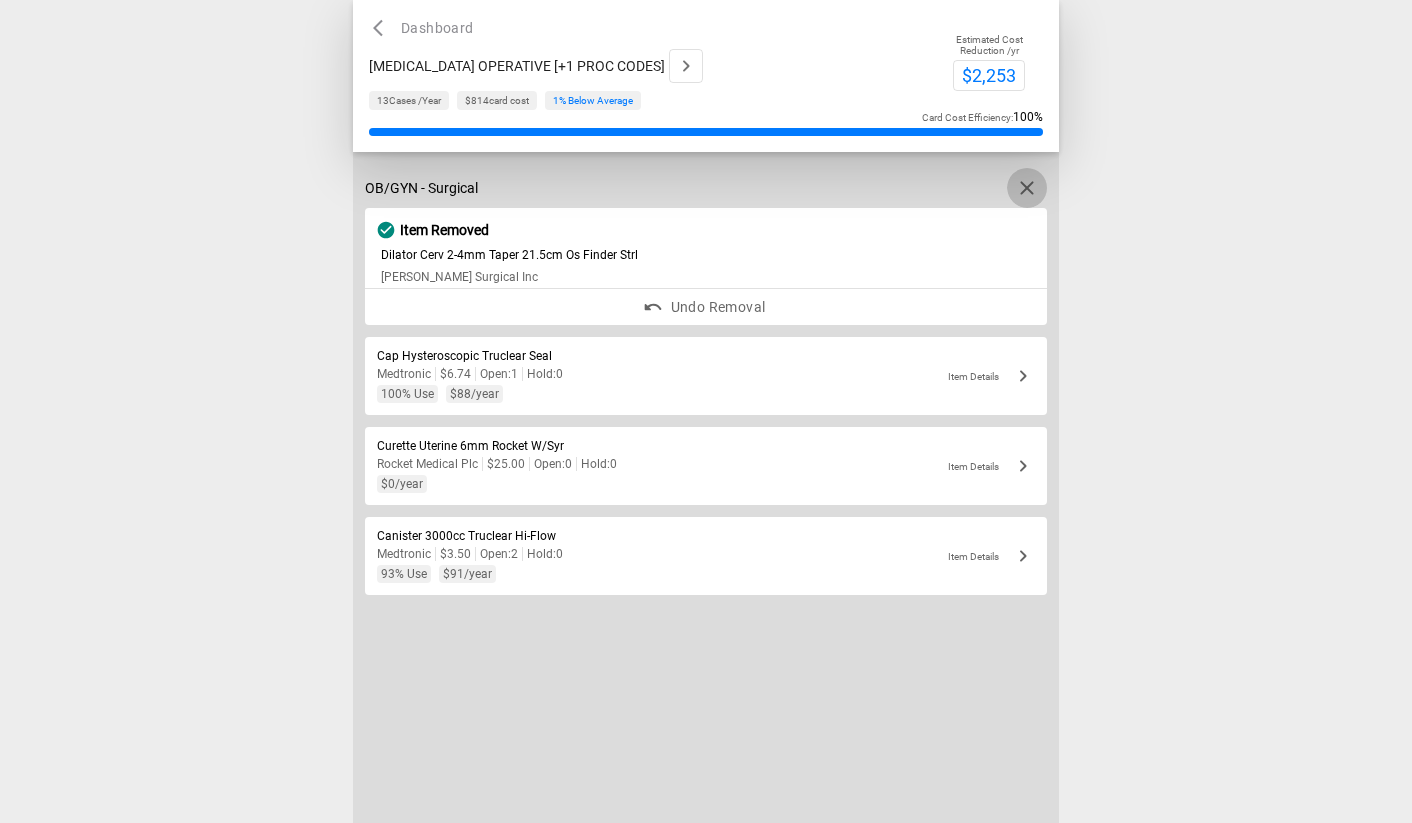 click 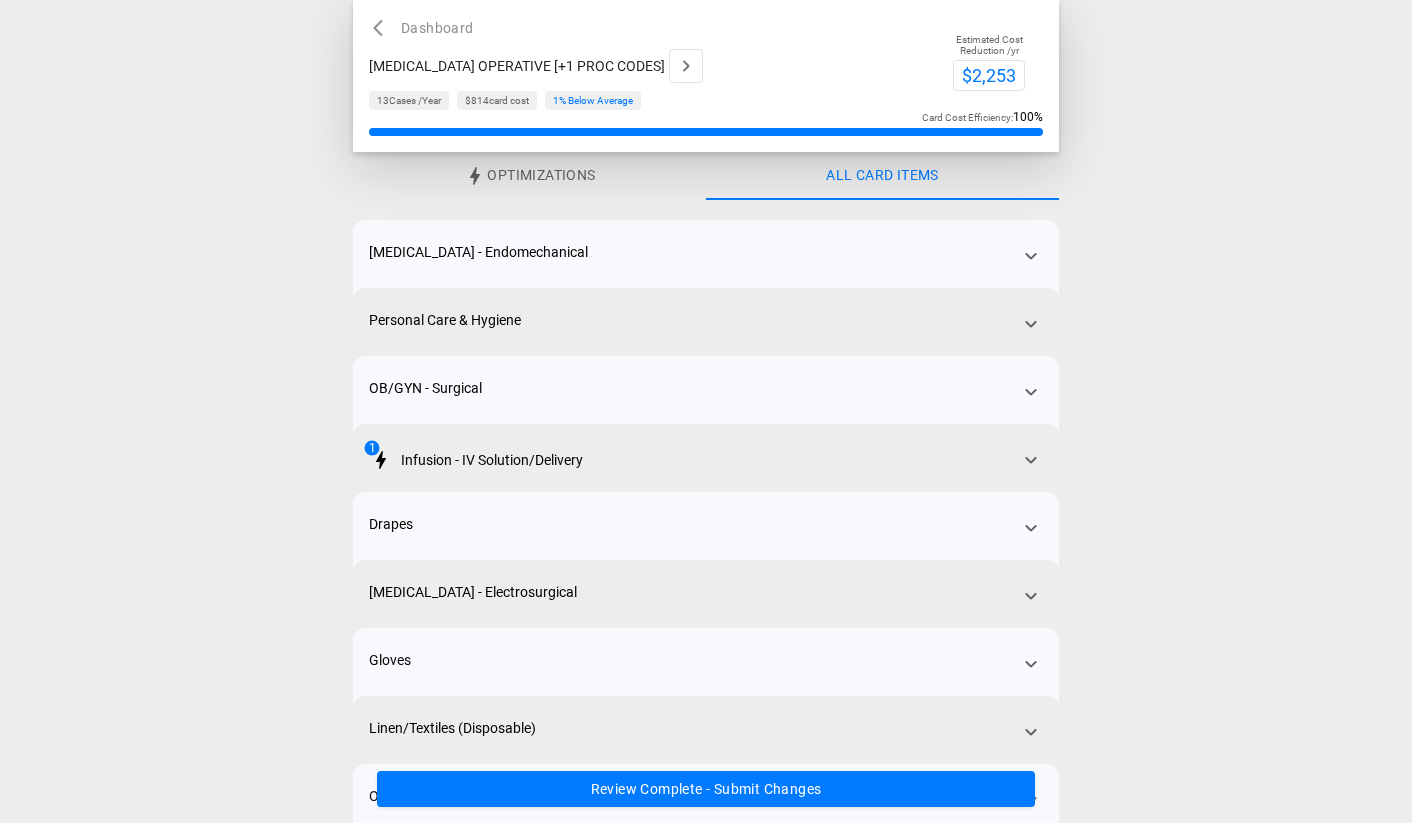 click on "1 Infusion - IV Solution/Delivery" at bounding box center [706, 478] 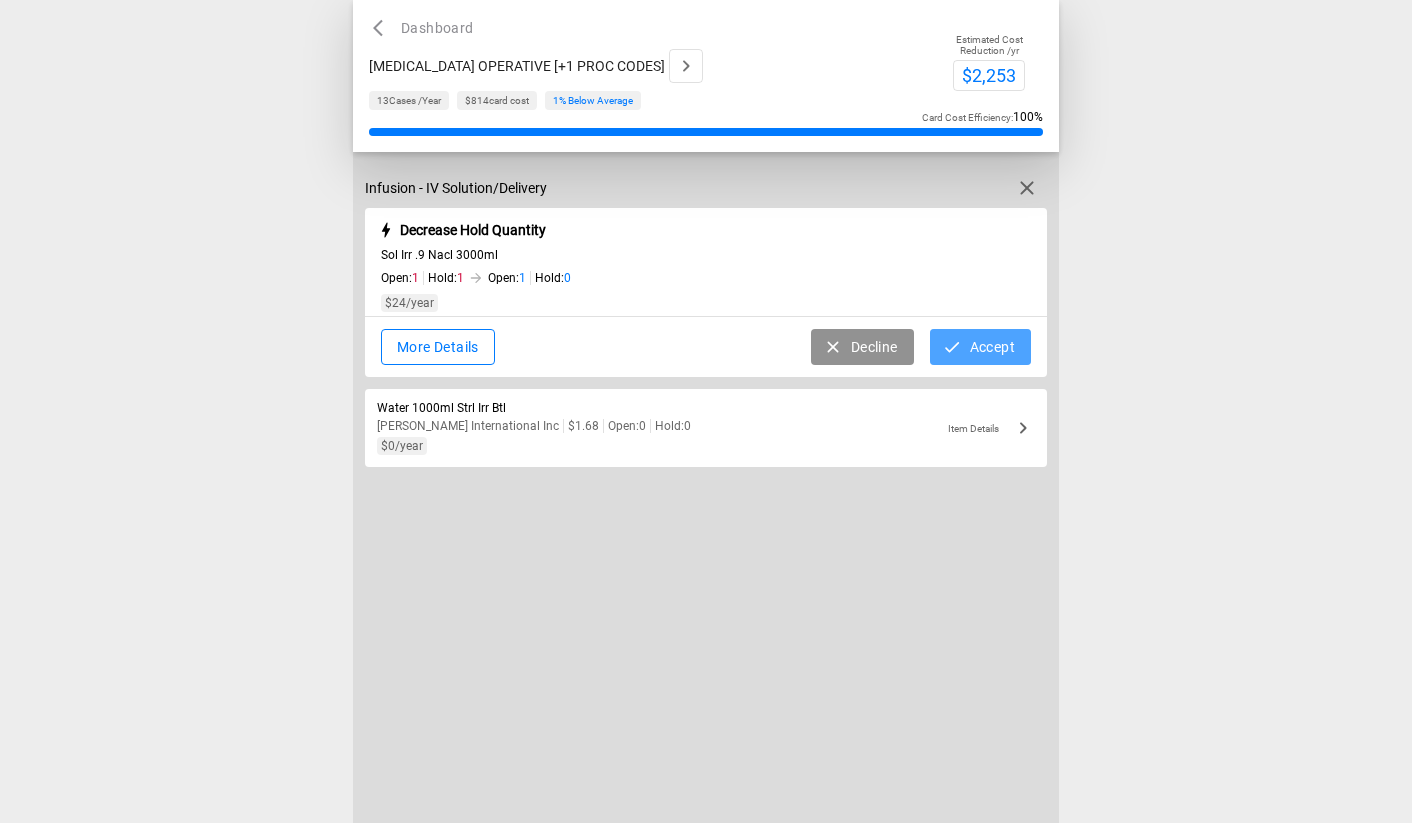 click on "Accept" at bounding box center [980, 347] 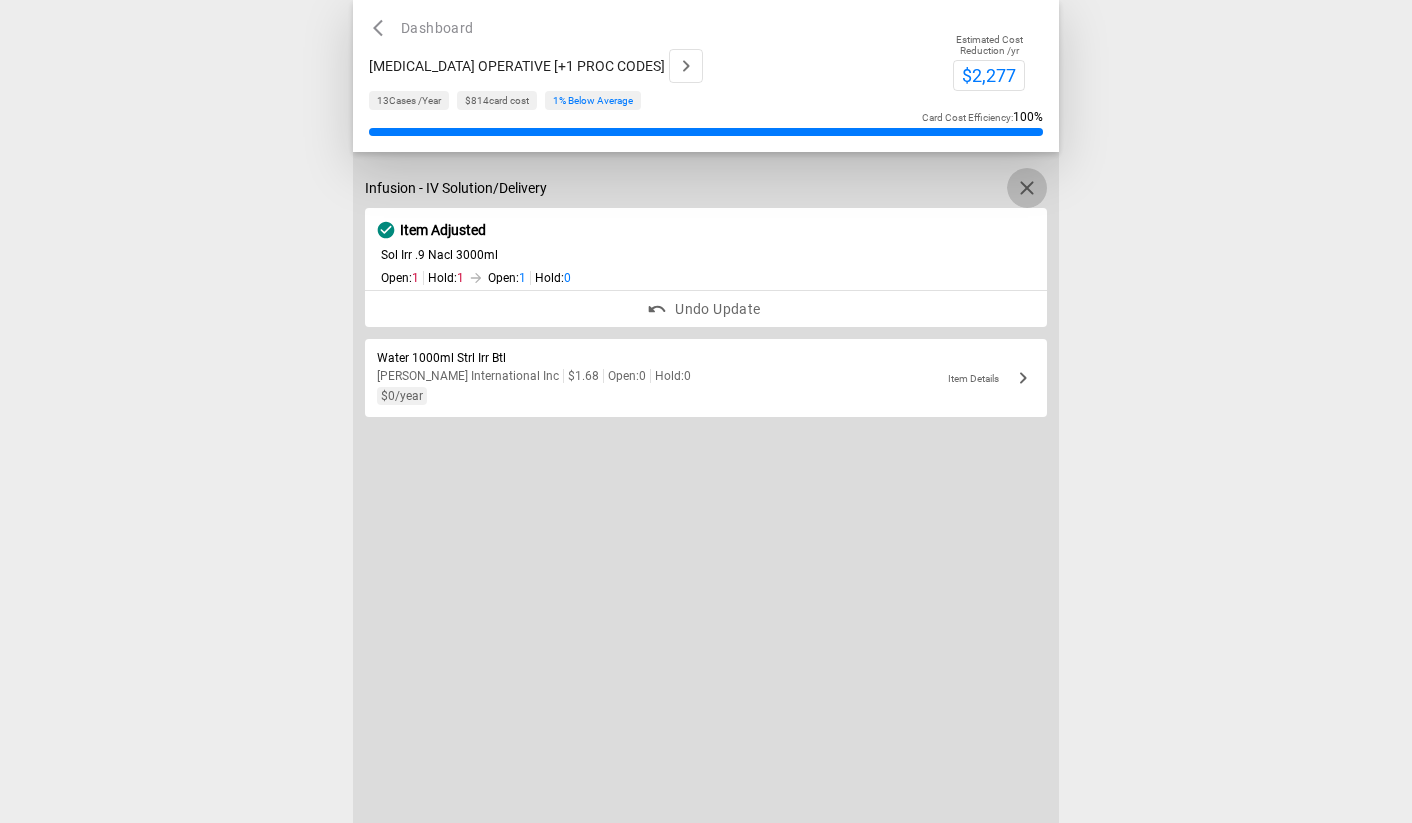 click 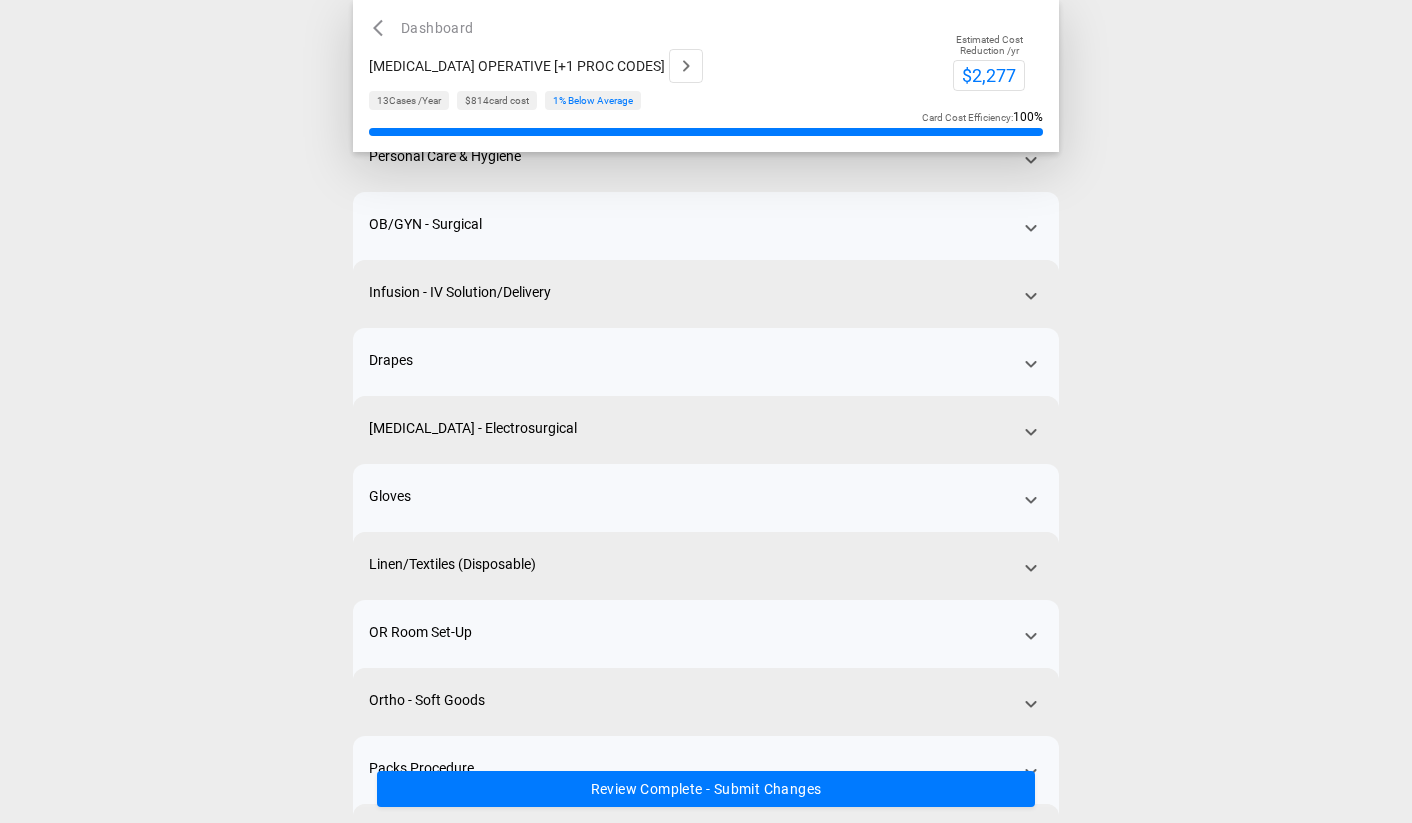 scroll, scrollTop: 173, scrollLeft: 0, axis: vertical 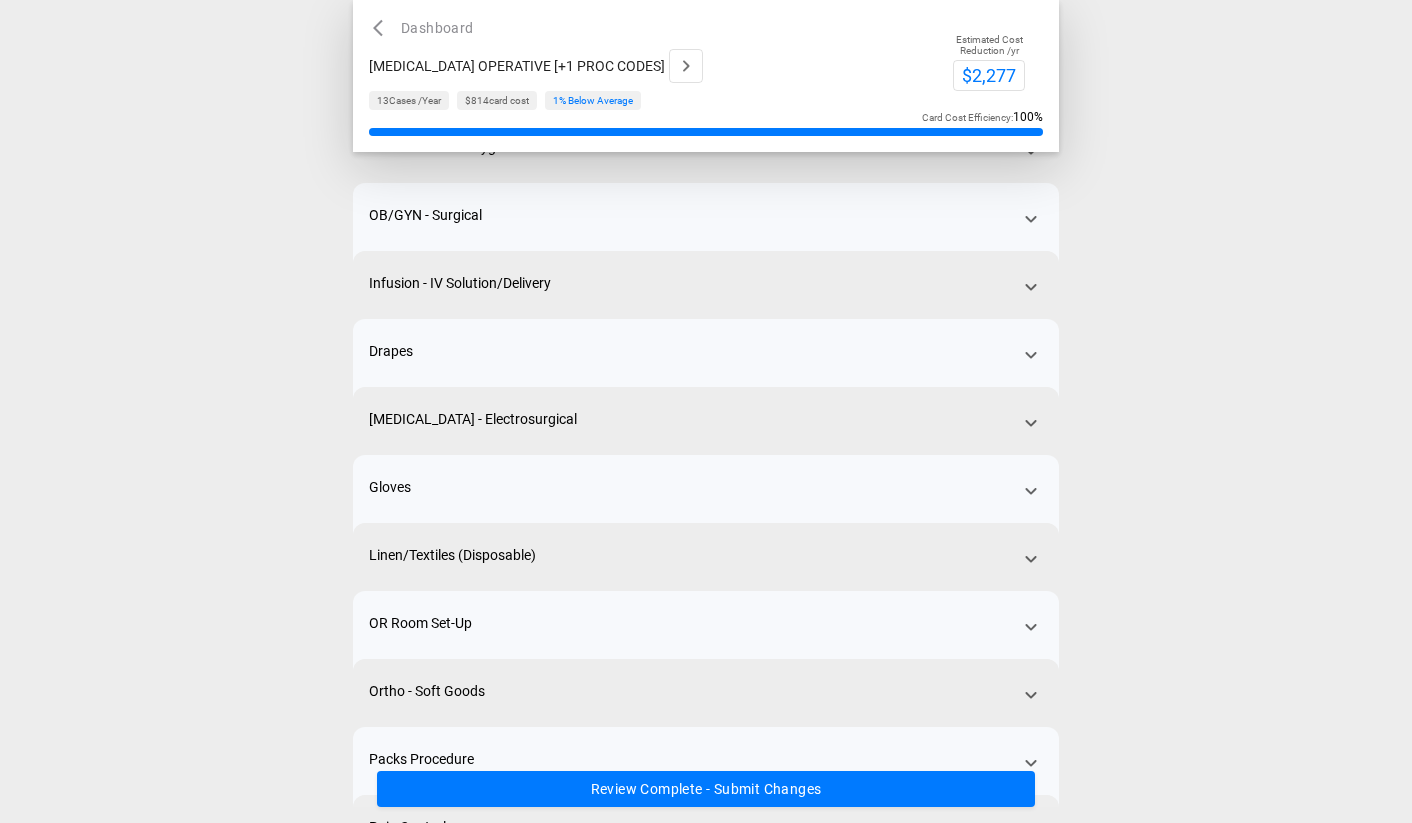 click on "Gloves" at bounding box center (706, 509) 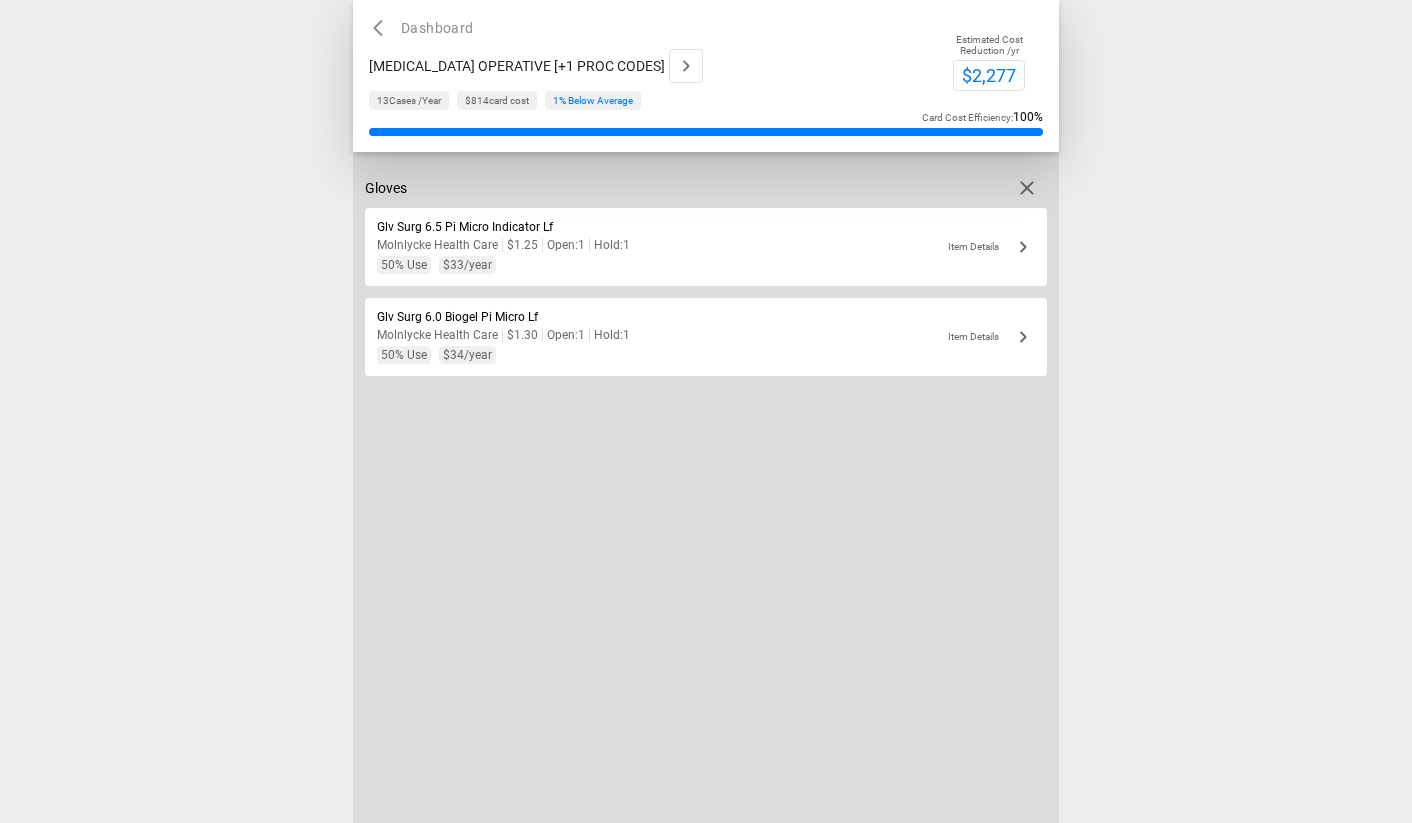 click on "Item Details" at bounding box center (953, 247) 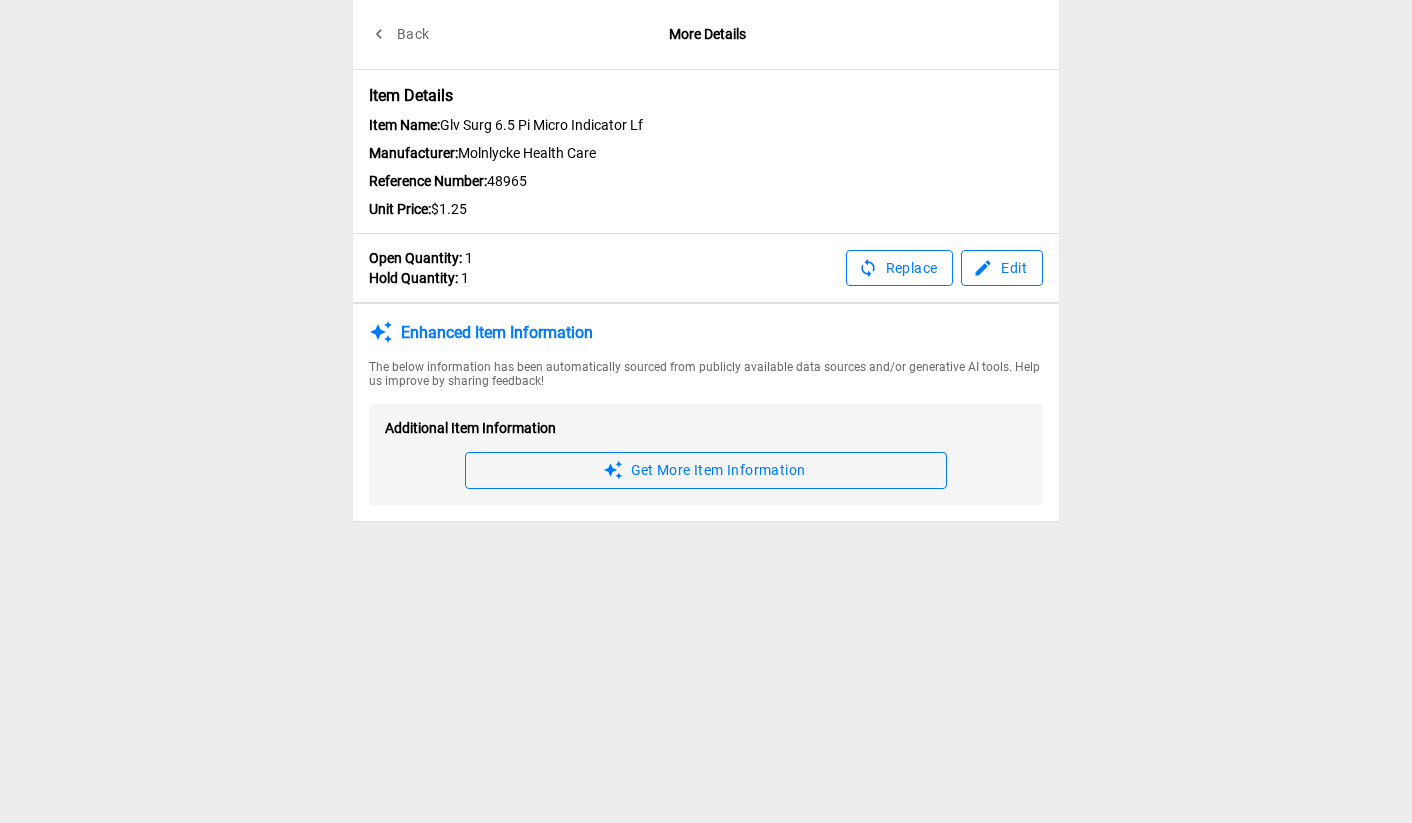 click on "Edit" at bounding box center (1002, 268) 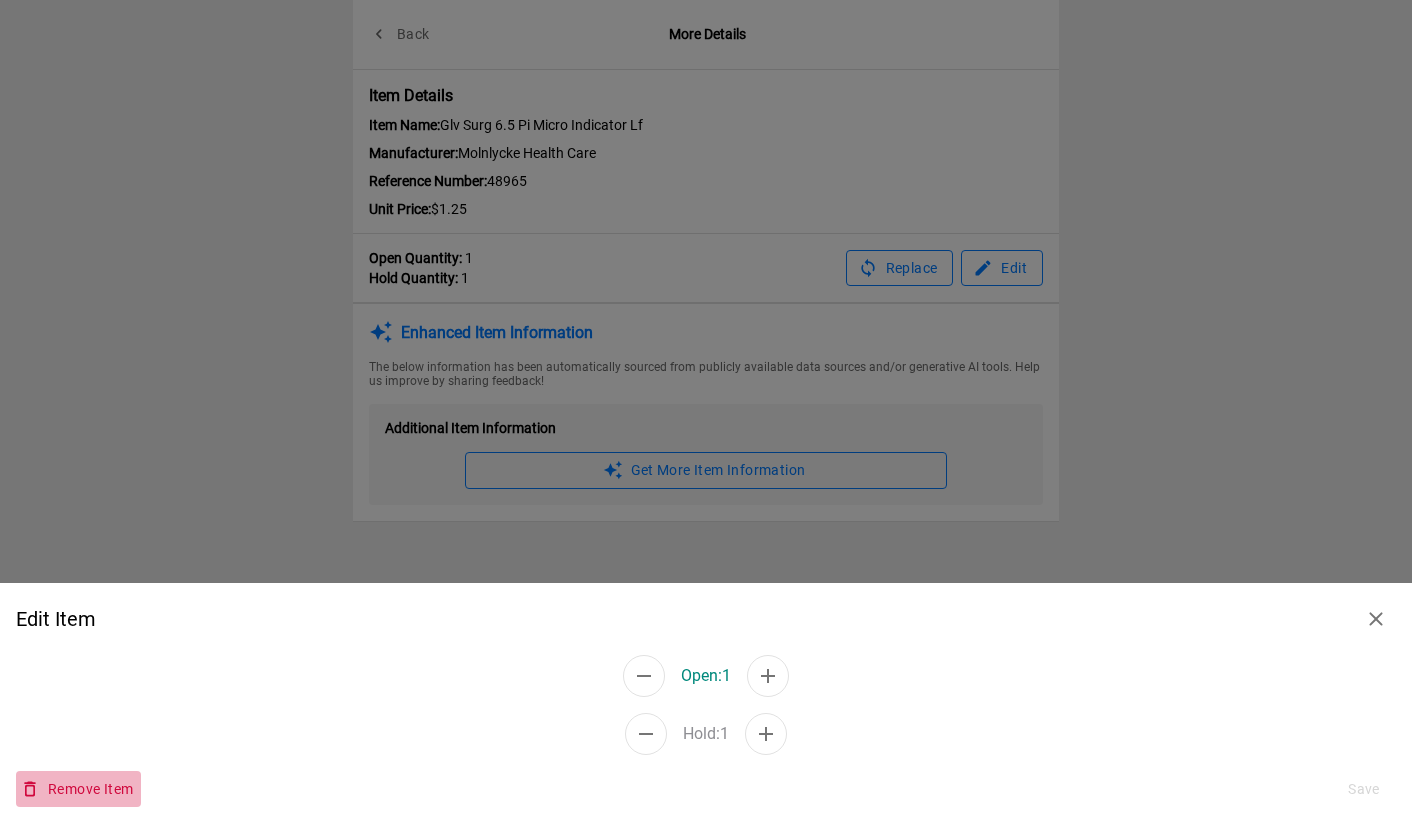 click on "Remove Item" at bounding box center [78, 789] 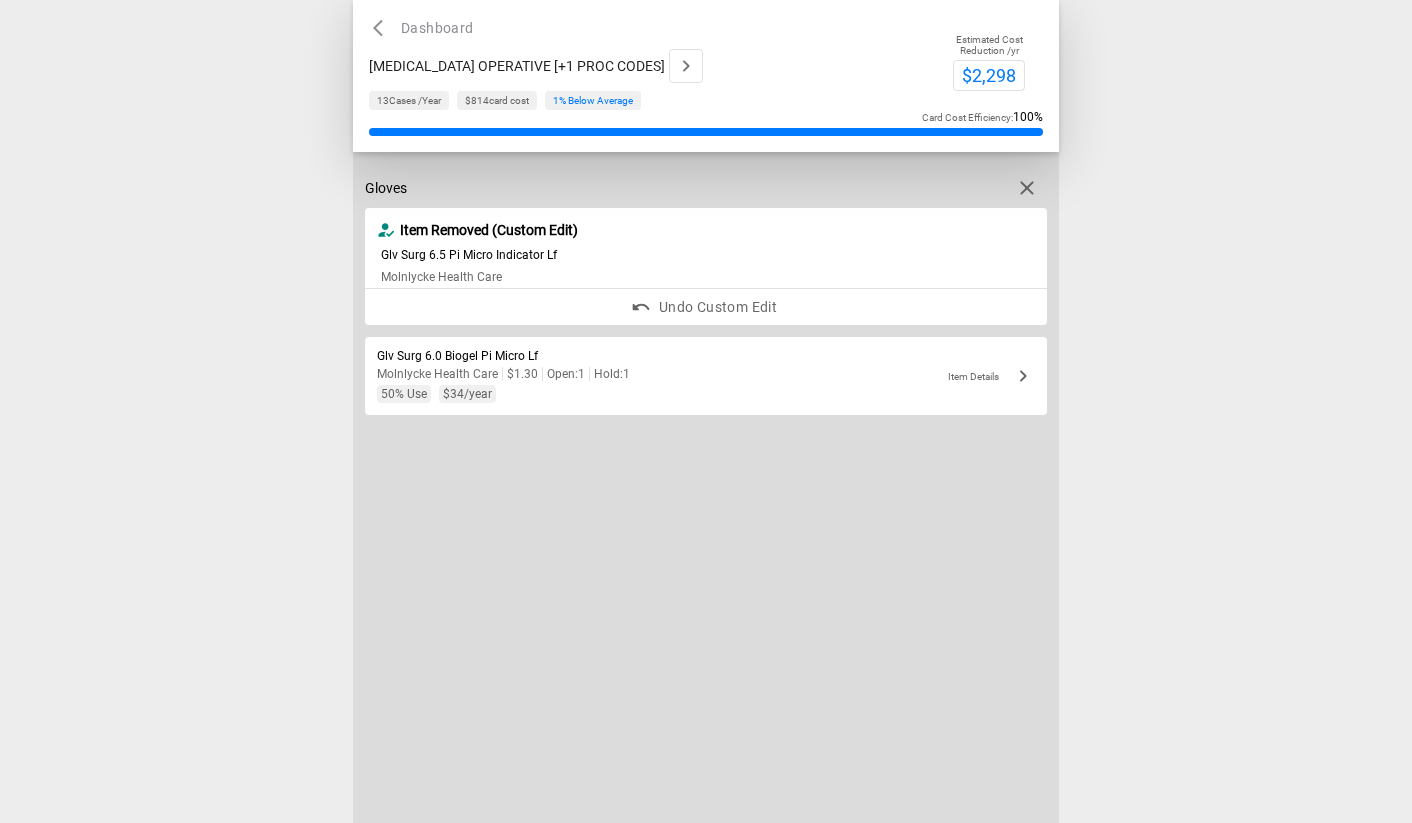 click 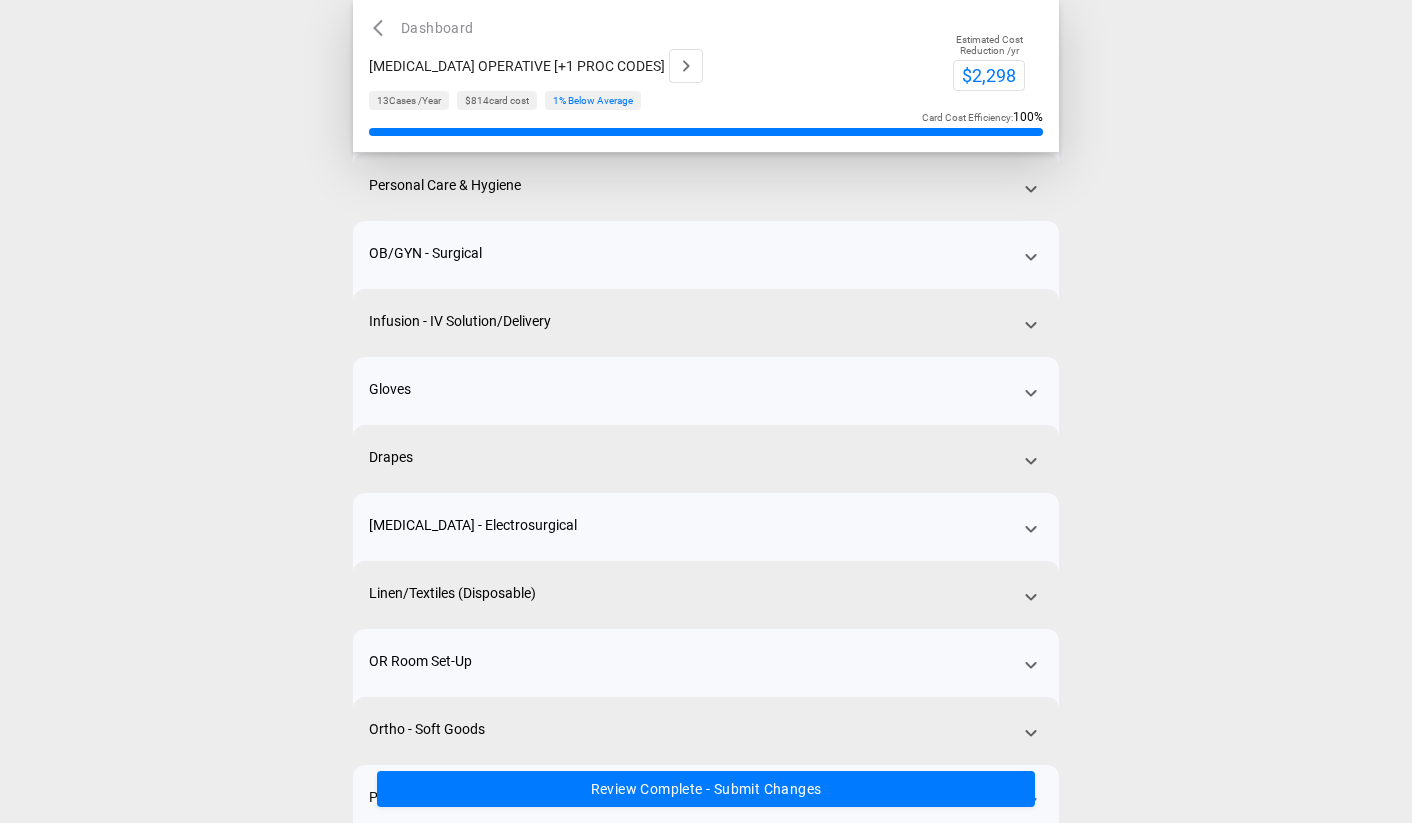 scroll, scrollTop: 137, scrollLeft: 0, axis: vertical 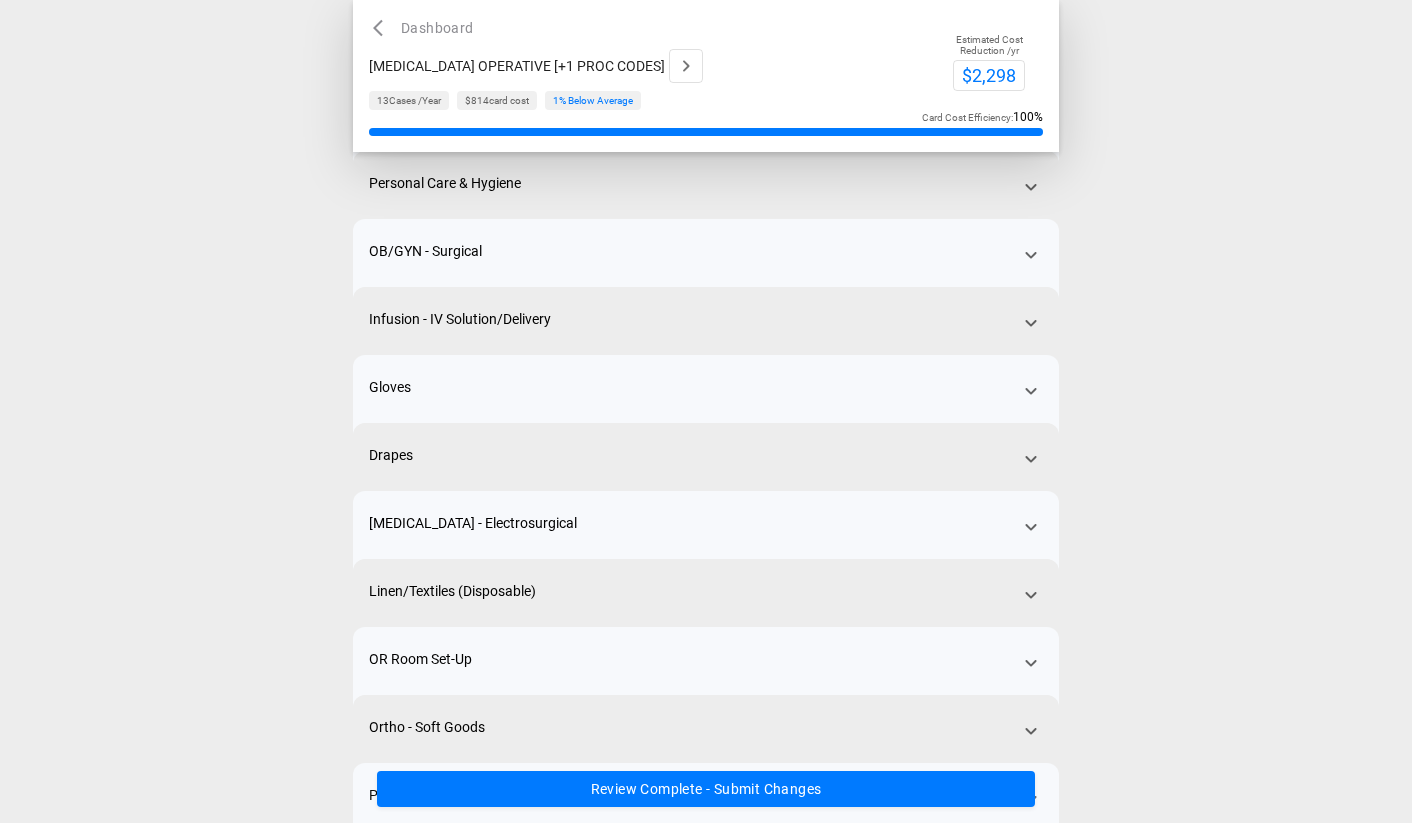 click on "Drapes" at bounding box center (706, 477) 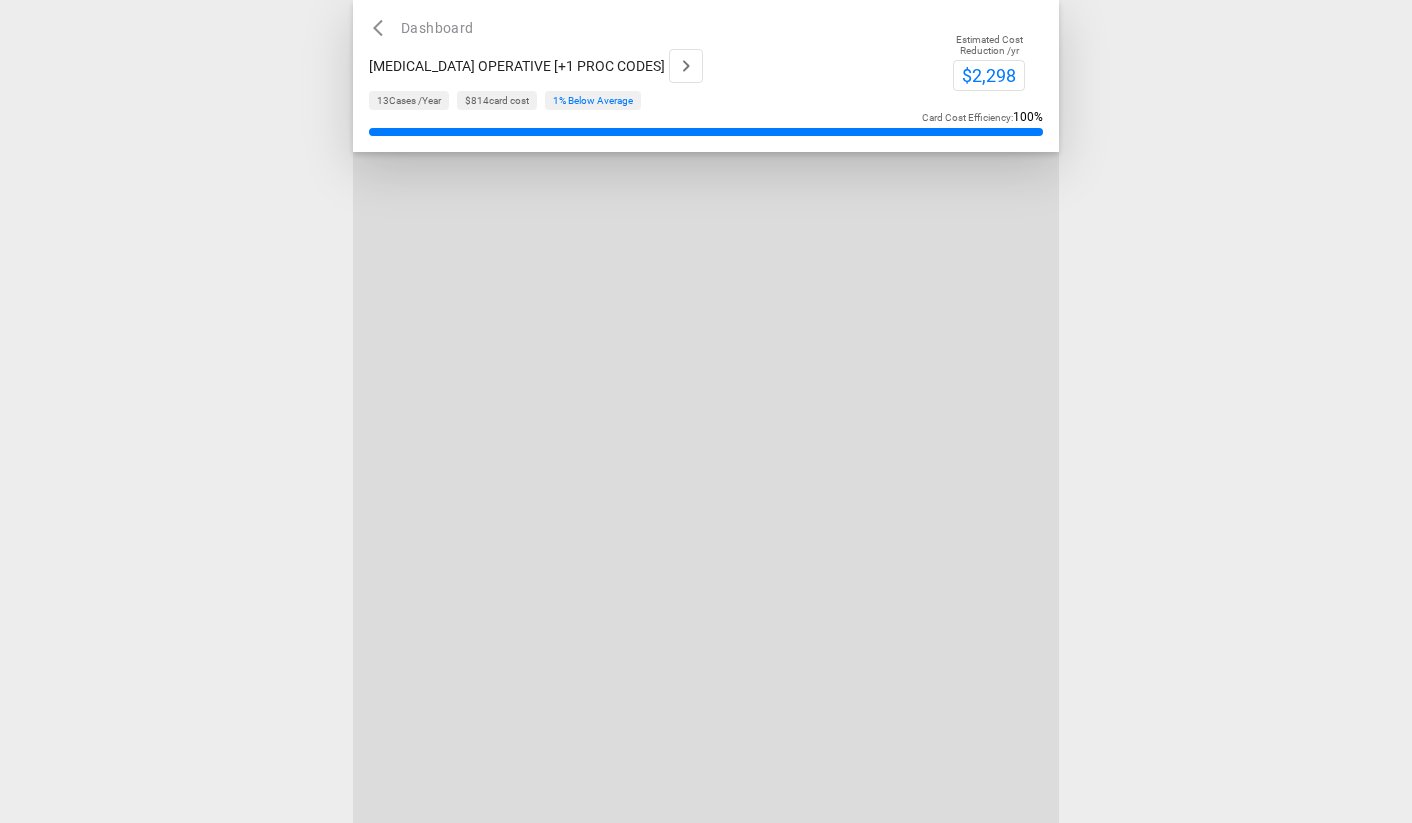 scroll, scrollTop: 0, scrollLeft: 0, axis: both 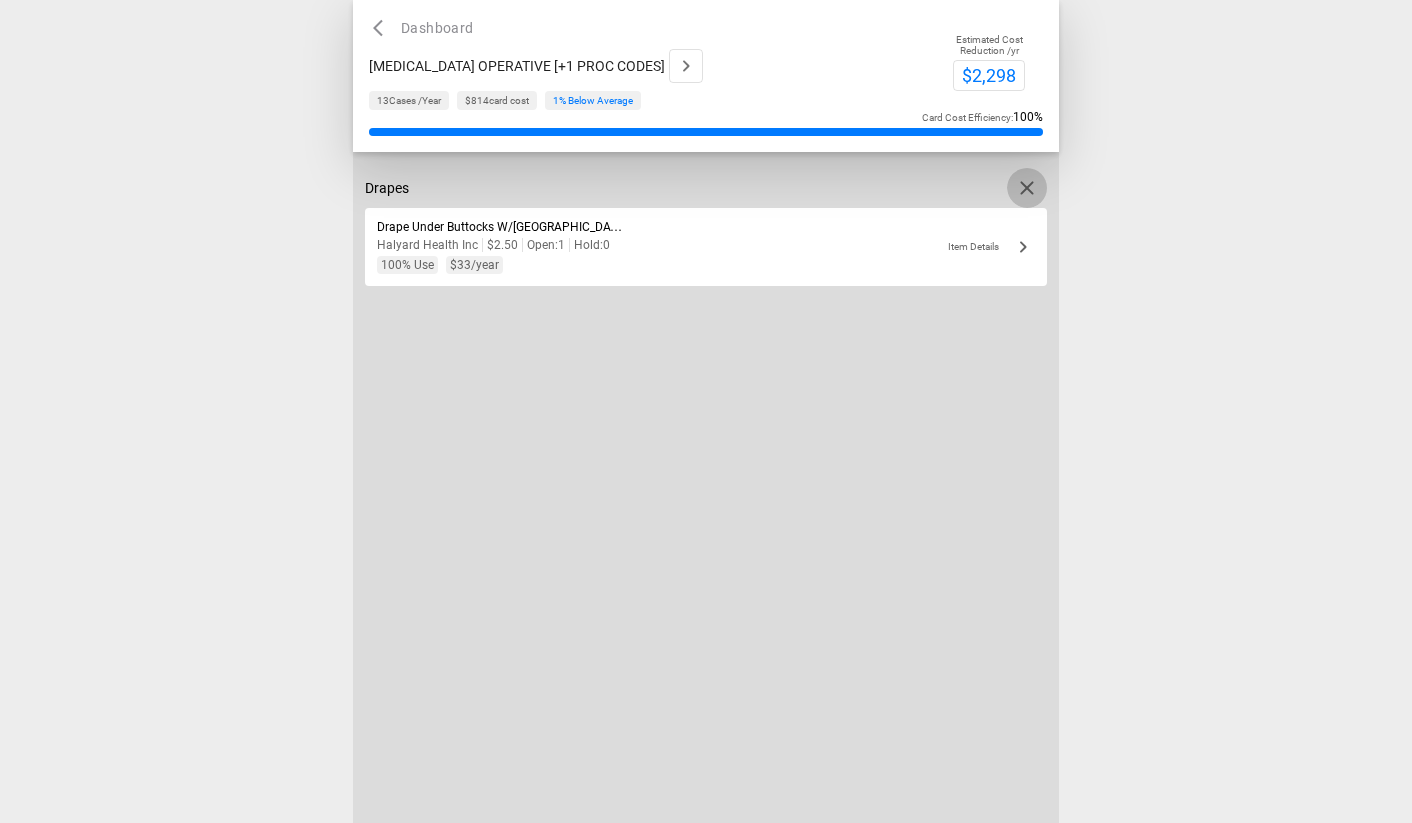click 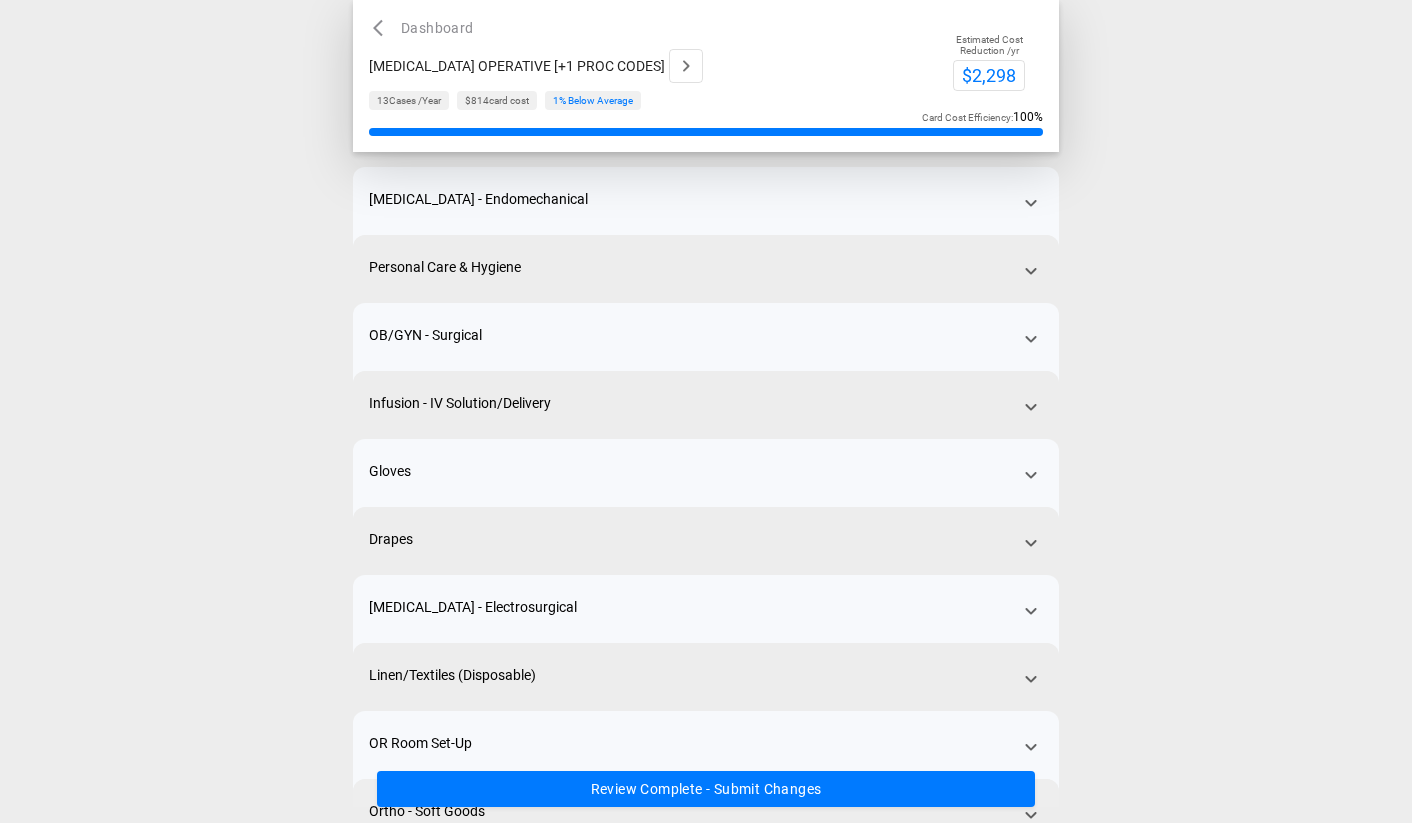 scroll, scrollTop: 114, scrollLeft: 0, axis: vertical 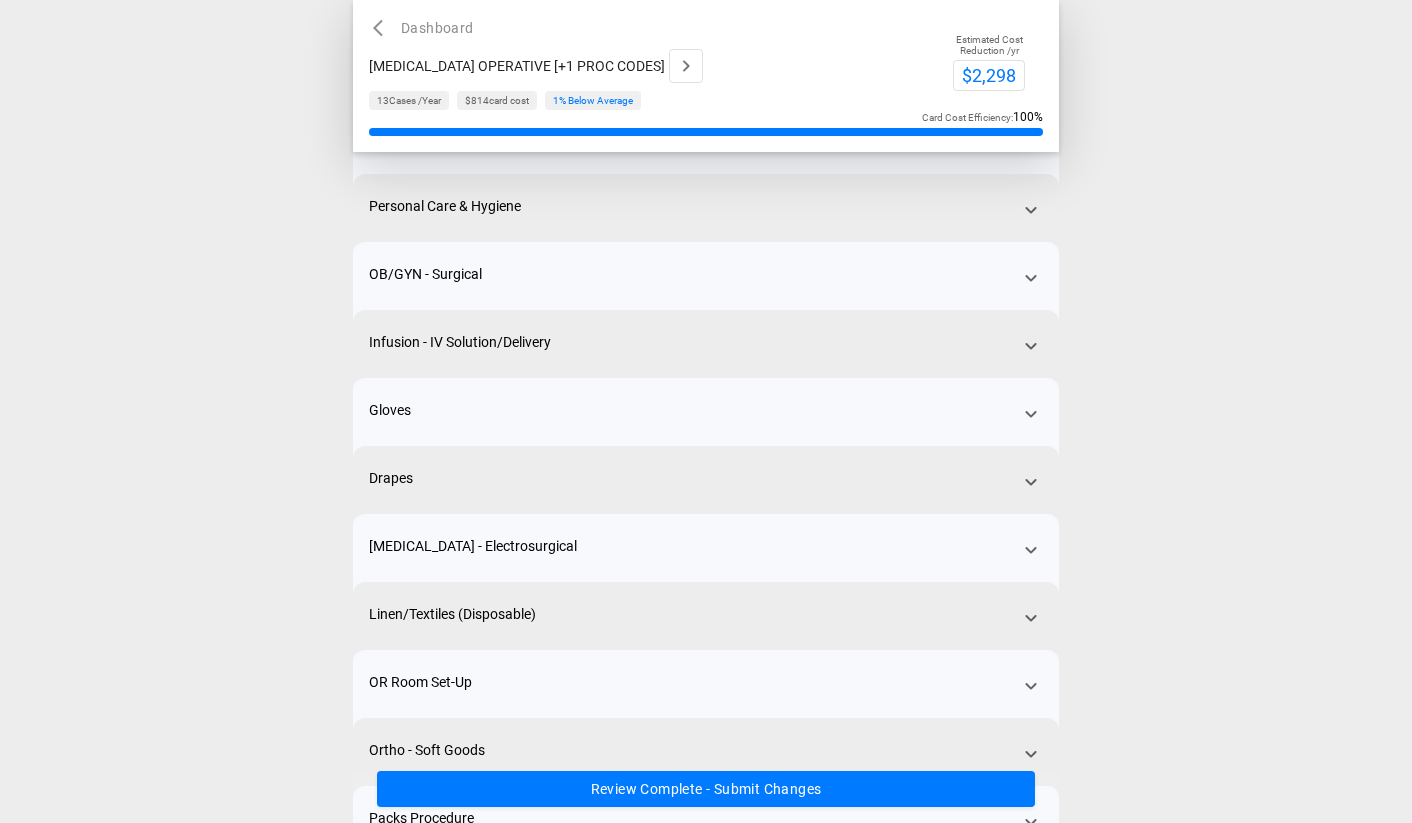 click on "[MEDICAL_DATA] - Electrosurgical" at bounding box center [706, 568] 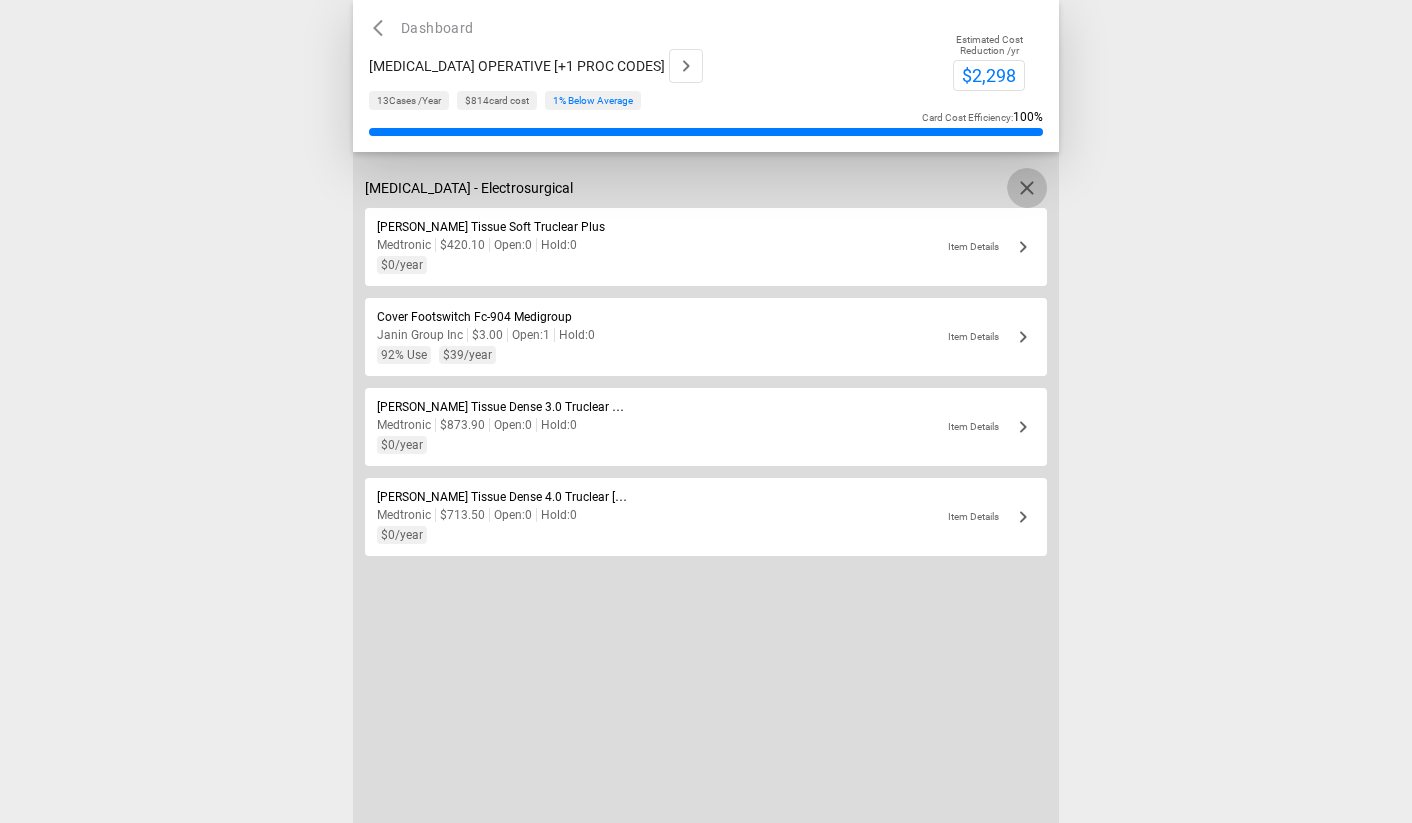 click 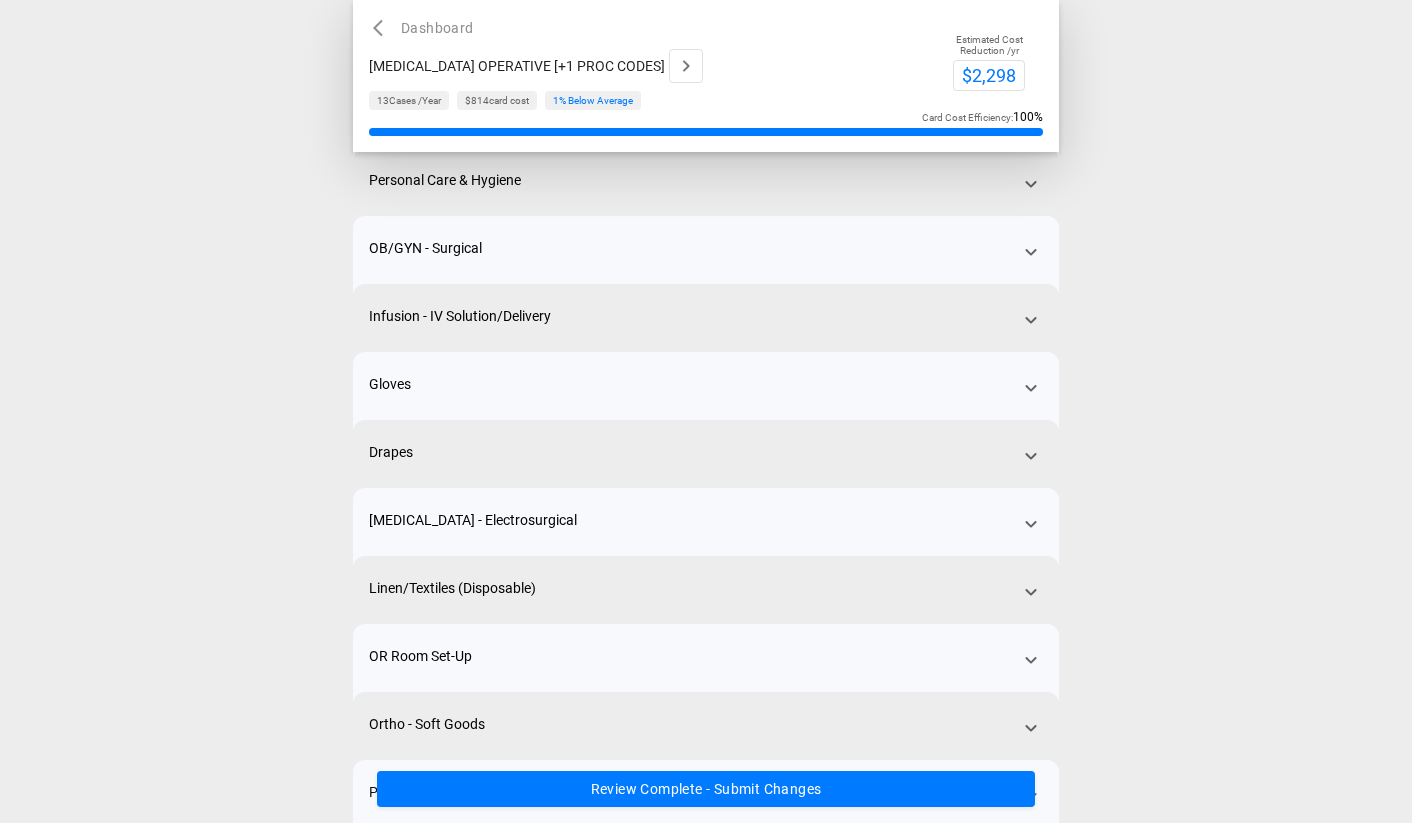 scroll, scrollTop: 149, scrollLeft: 0, axis: vertical 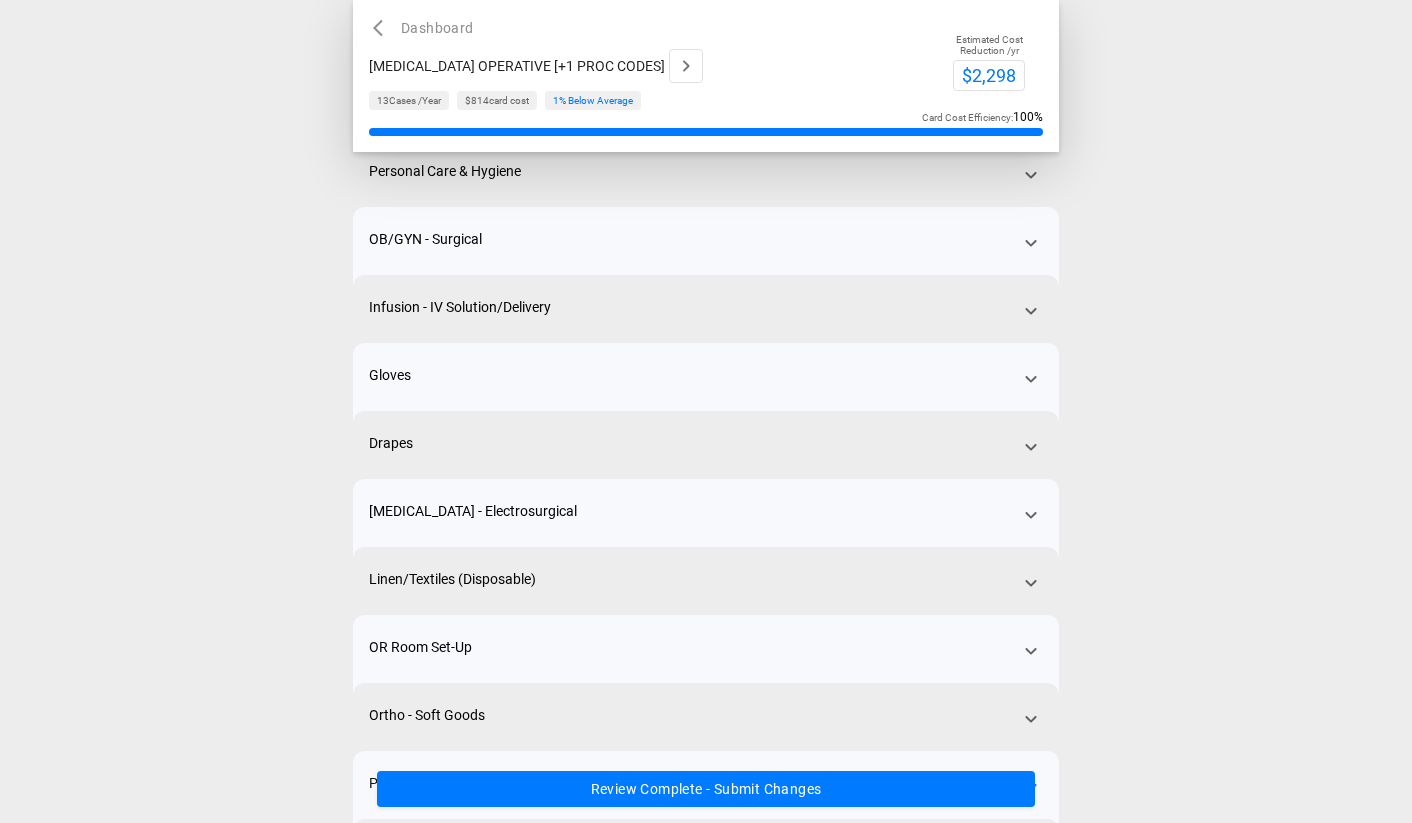 click on "Linen/Textiles (Disposable)" at bounding box center [706, 601] 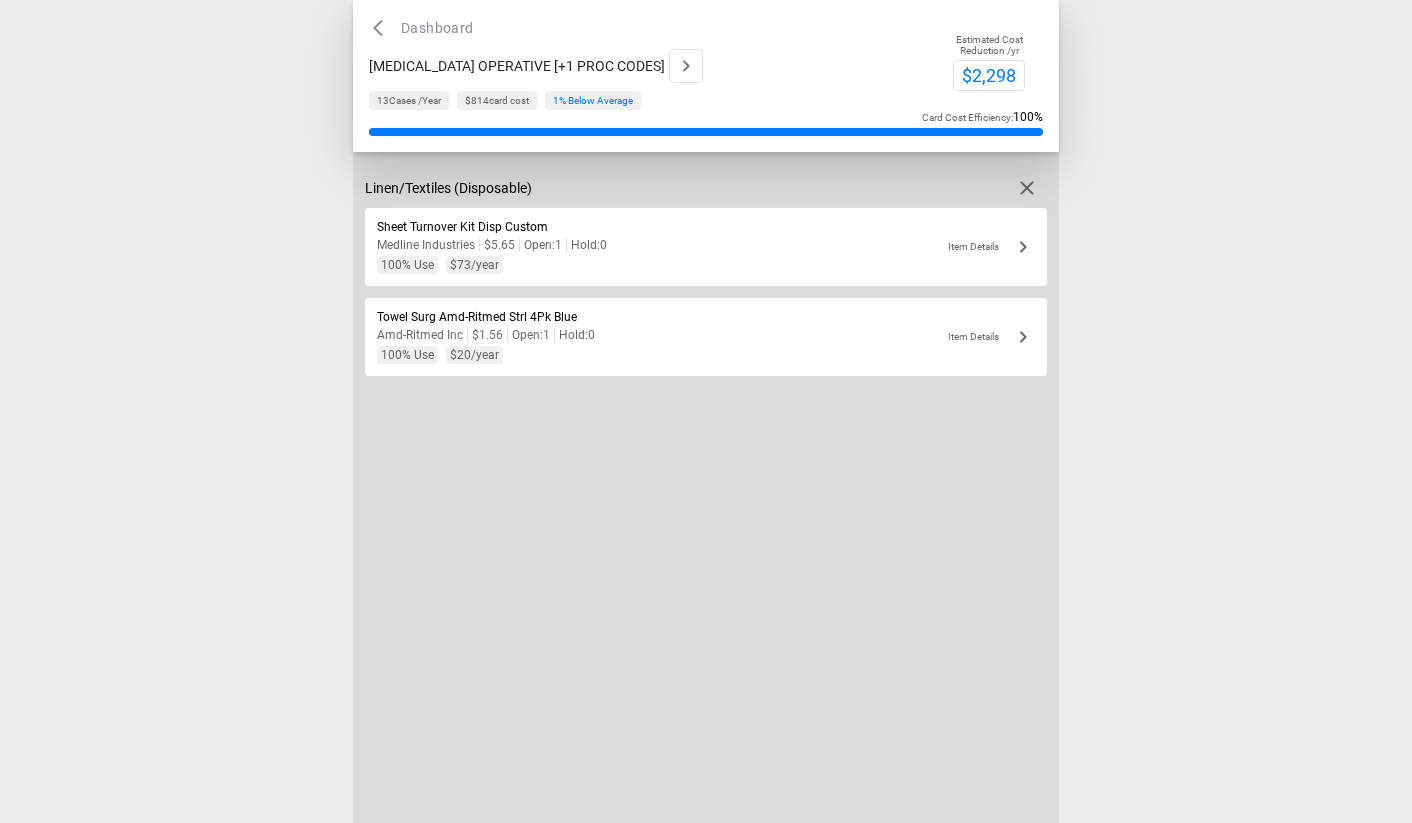 click on "Towel Surg Amd-Ritmed Strl 4Pk Blue Amd-Ritmed Inc $1.56 Open:  1 Hold:  0 100 % Use $20  /year" at bounding box center [624, 337] 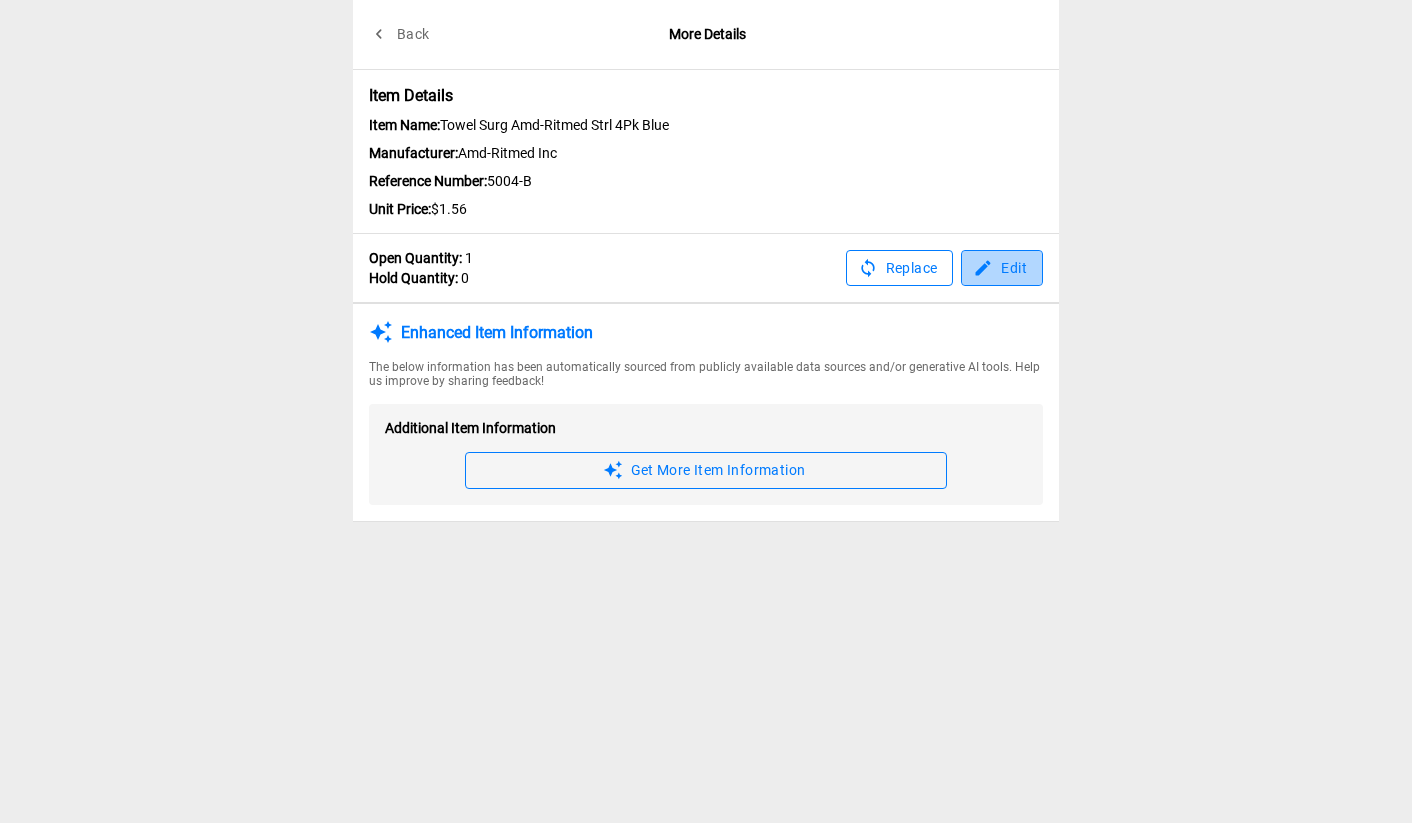 click 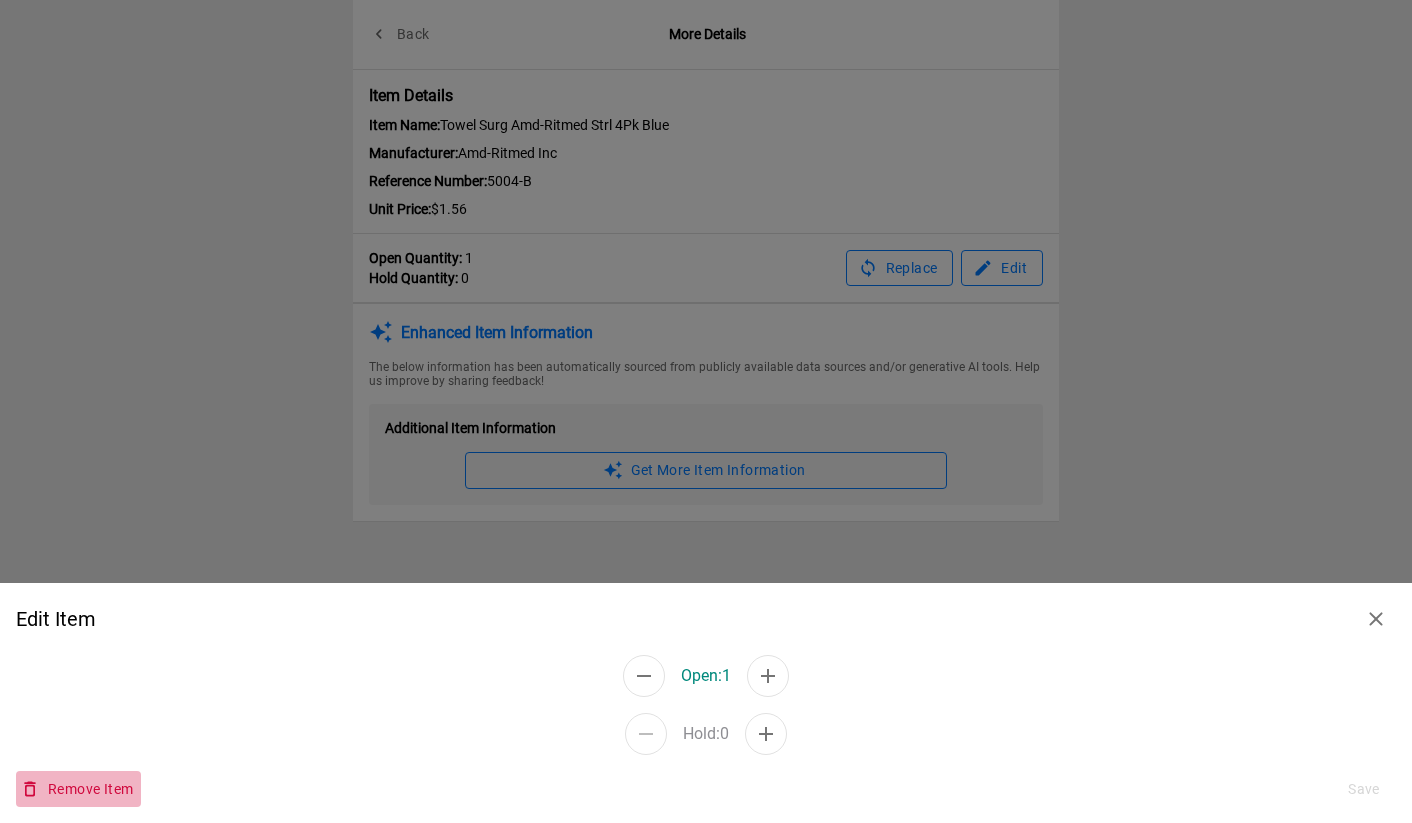 click on "Remove Item" at bounding box center (78, 789) 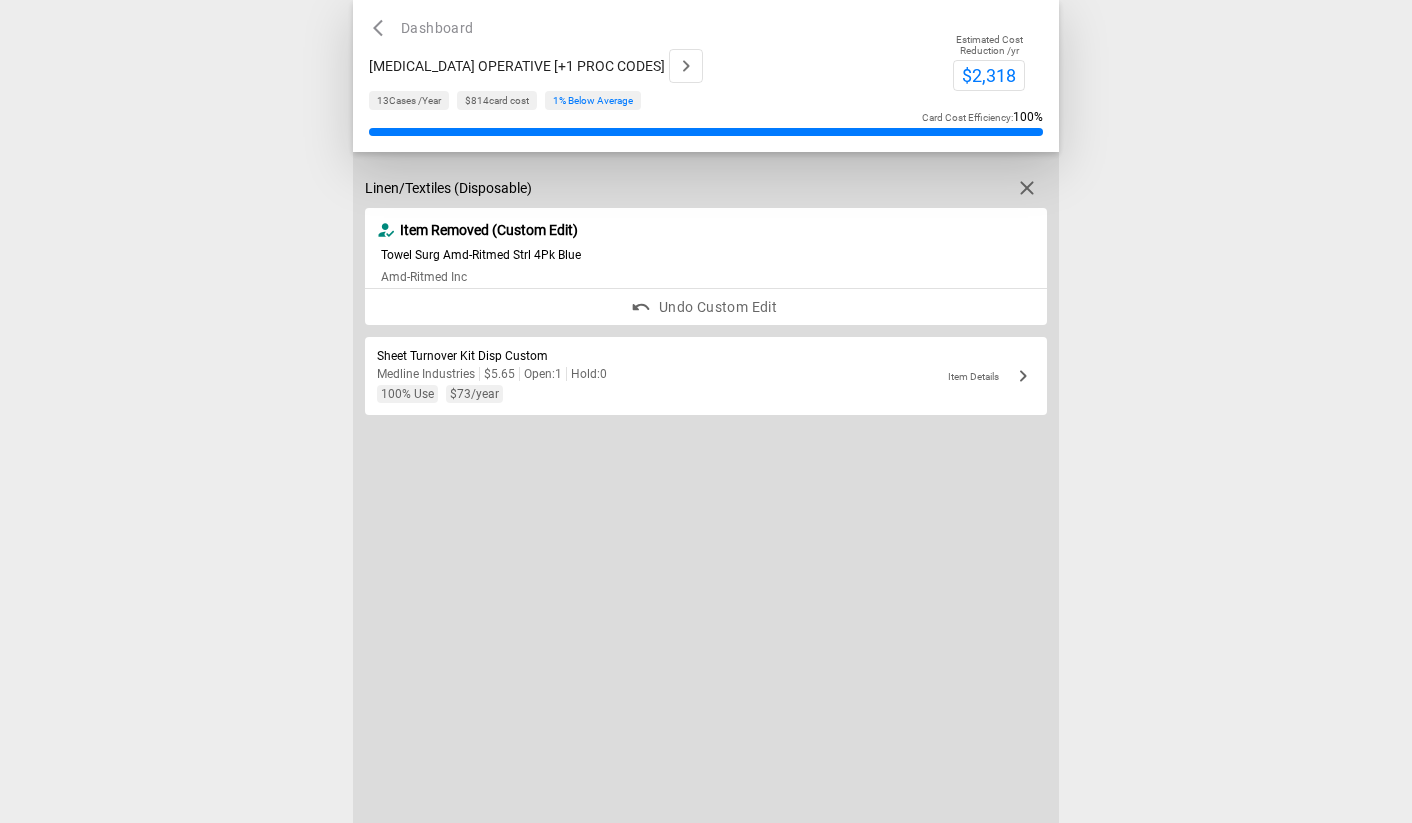 click 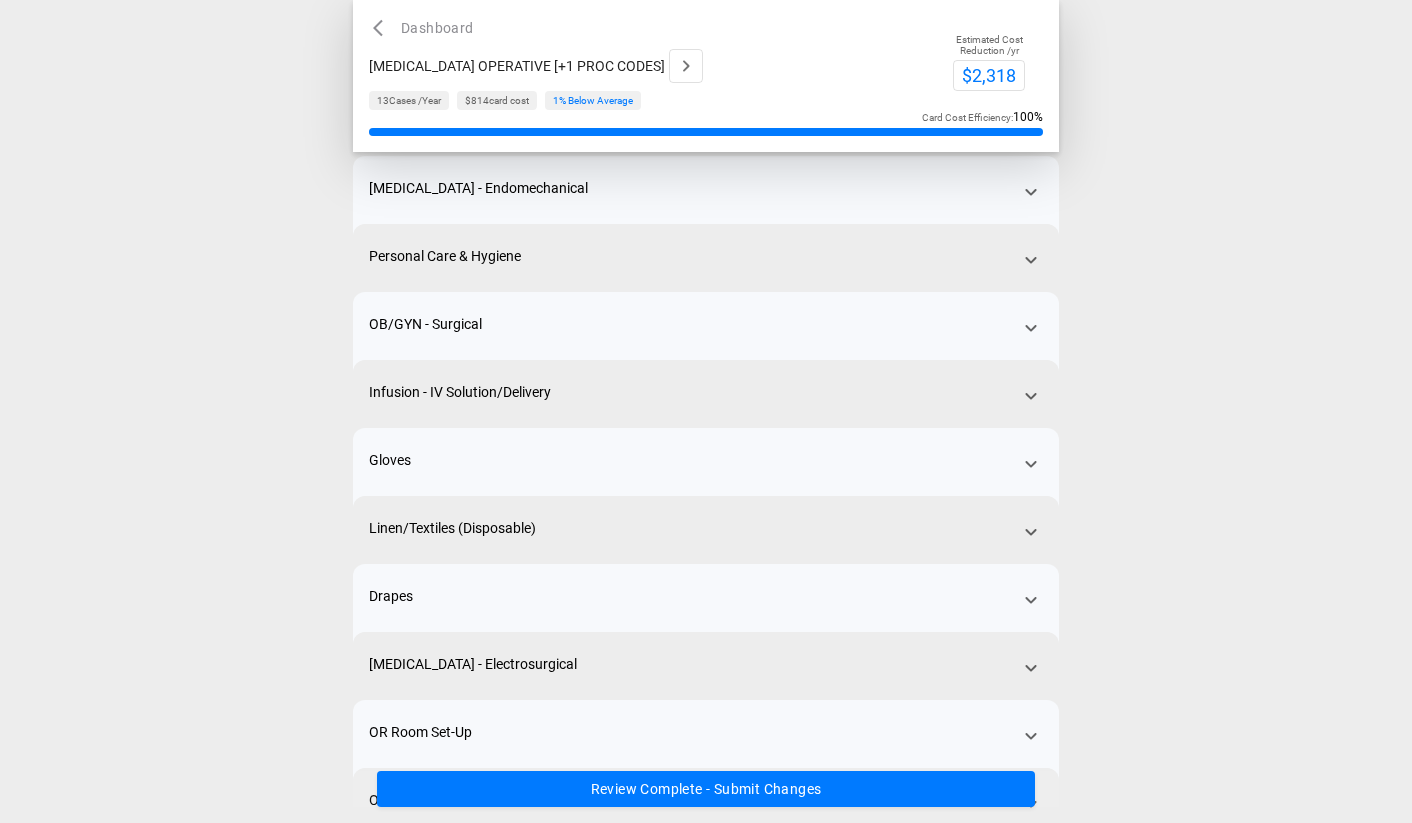 scroll, scrollTop: 94, scrollLeft: 0, axis: vertical 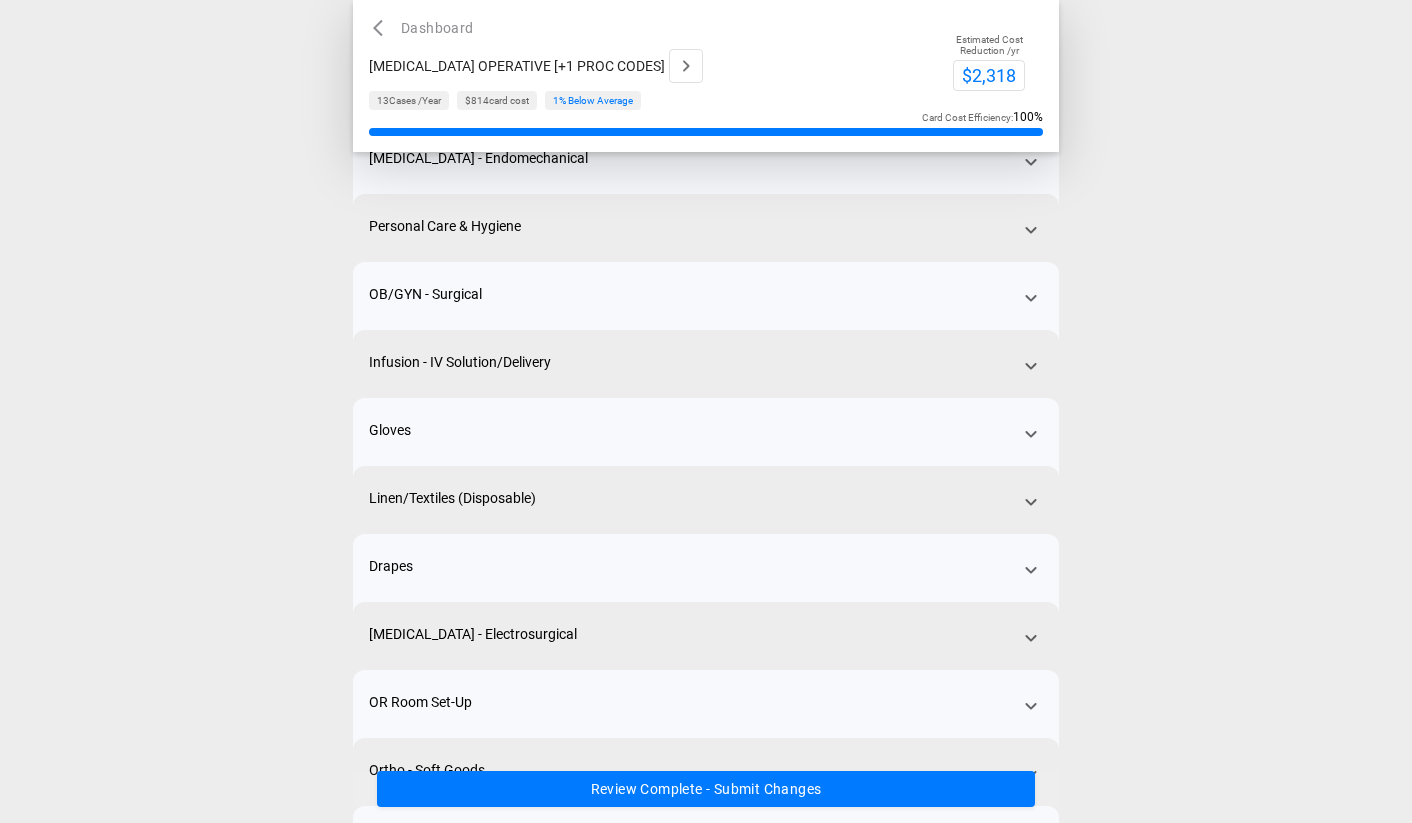 click on "Drapes" at bounding box center [706, 588] 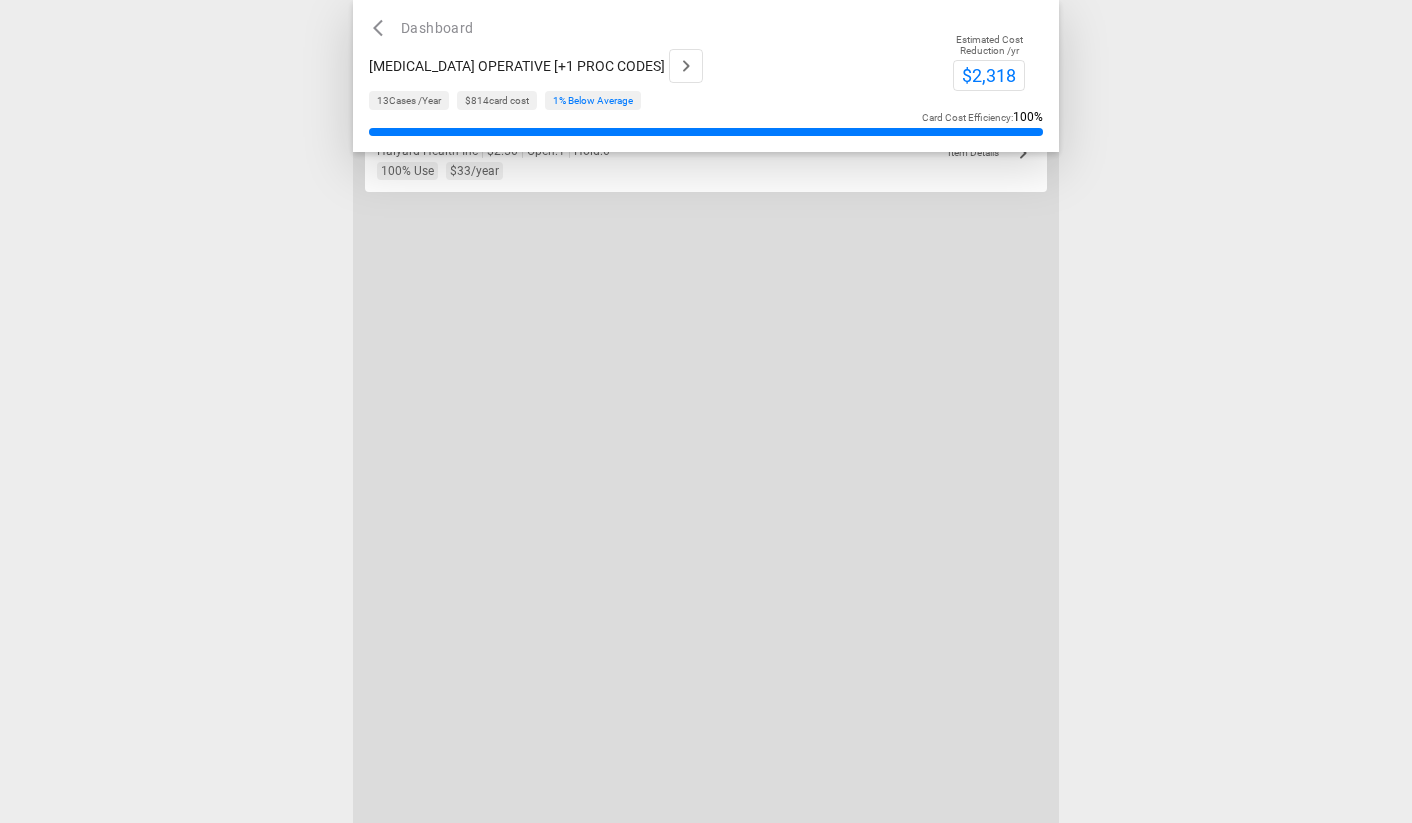 scroll, scrollTop: 0, scrollLeft: 0, axis: both 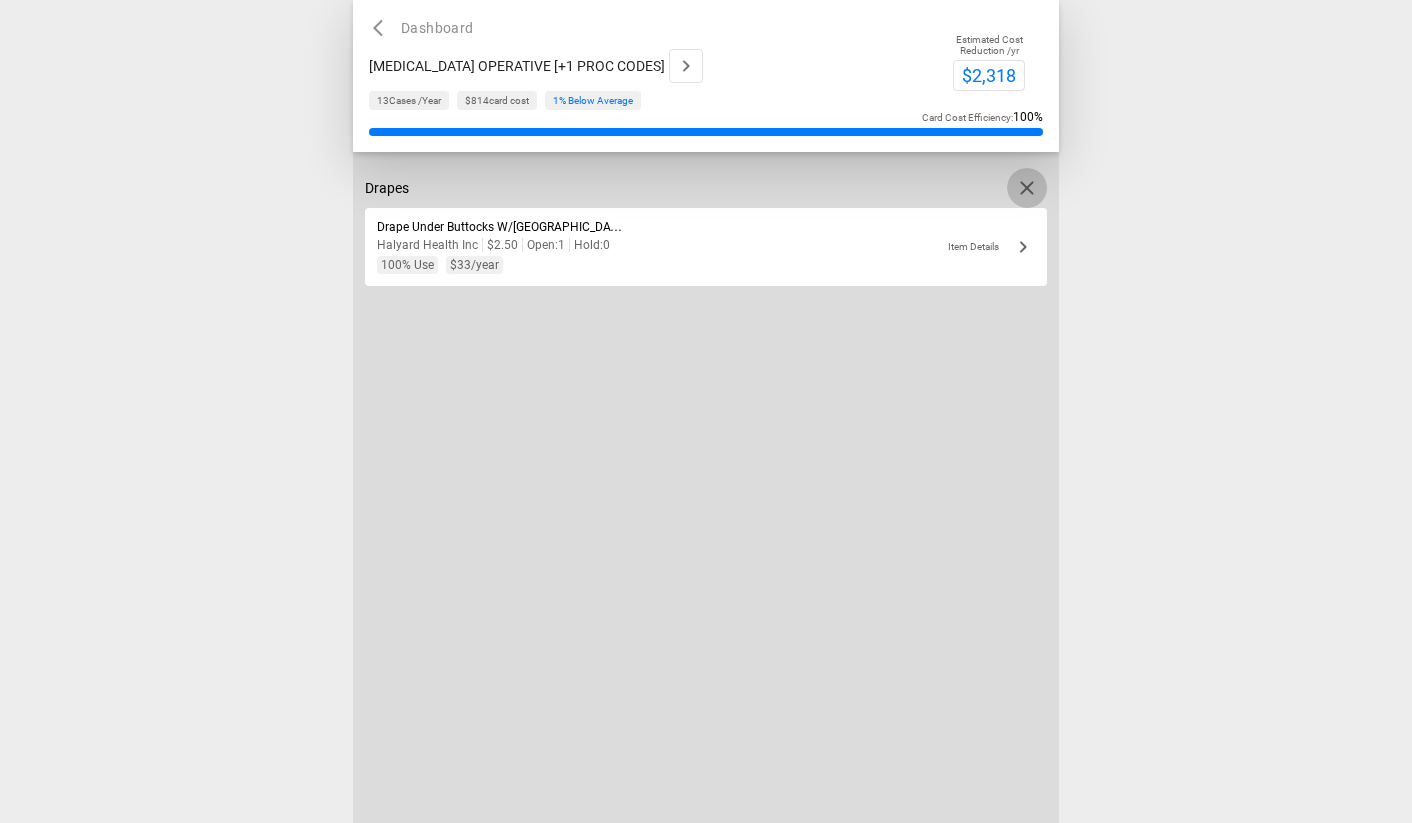 click 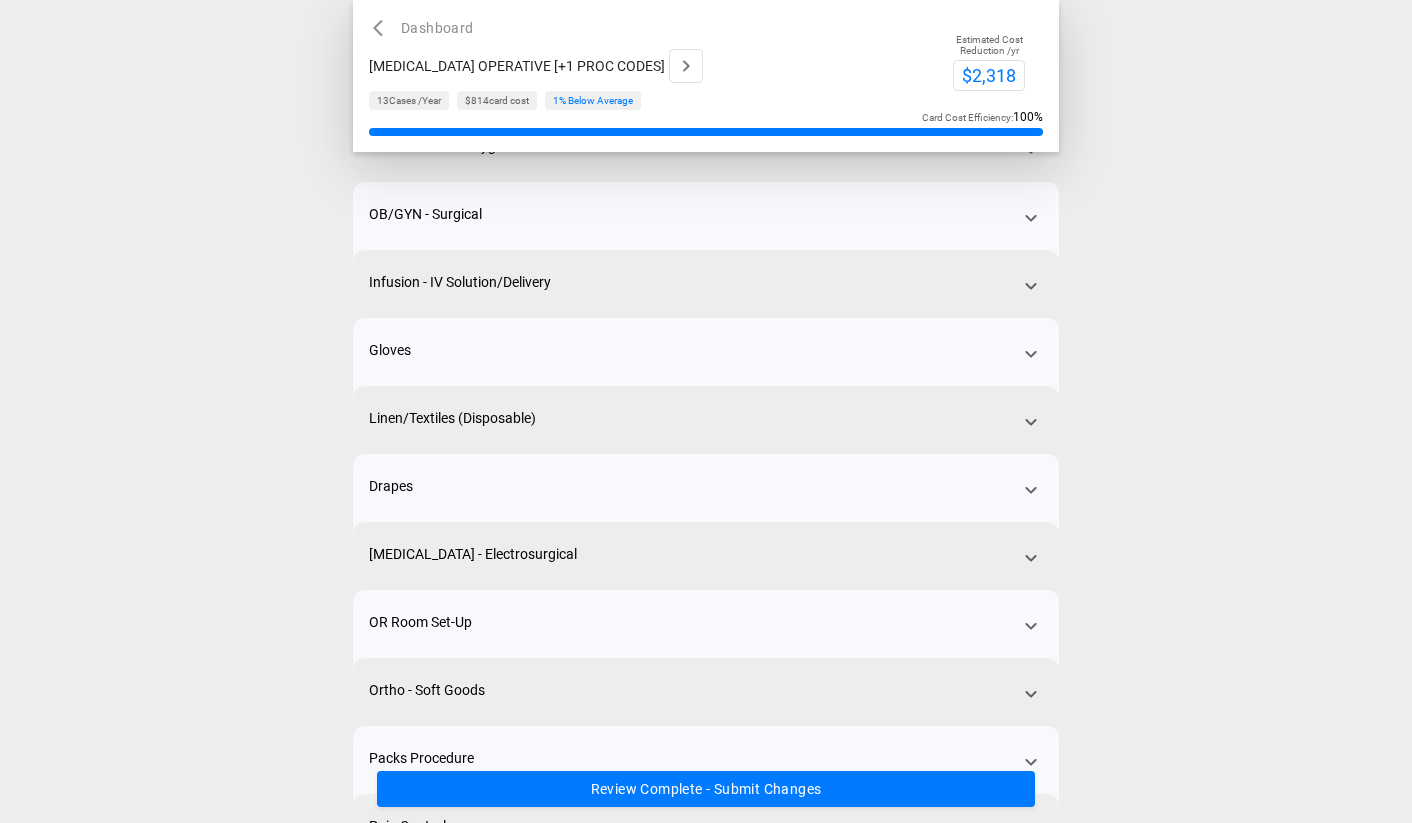 scroll, scrollTop: 241, scrollLeft: 0, axis: vertical 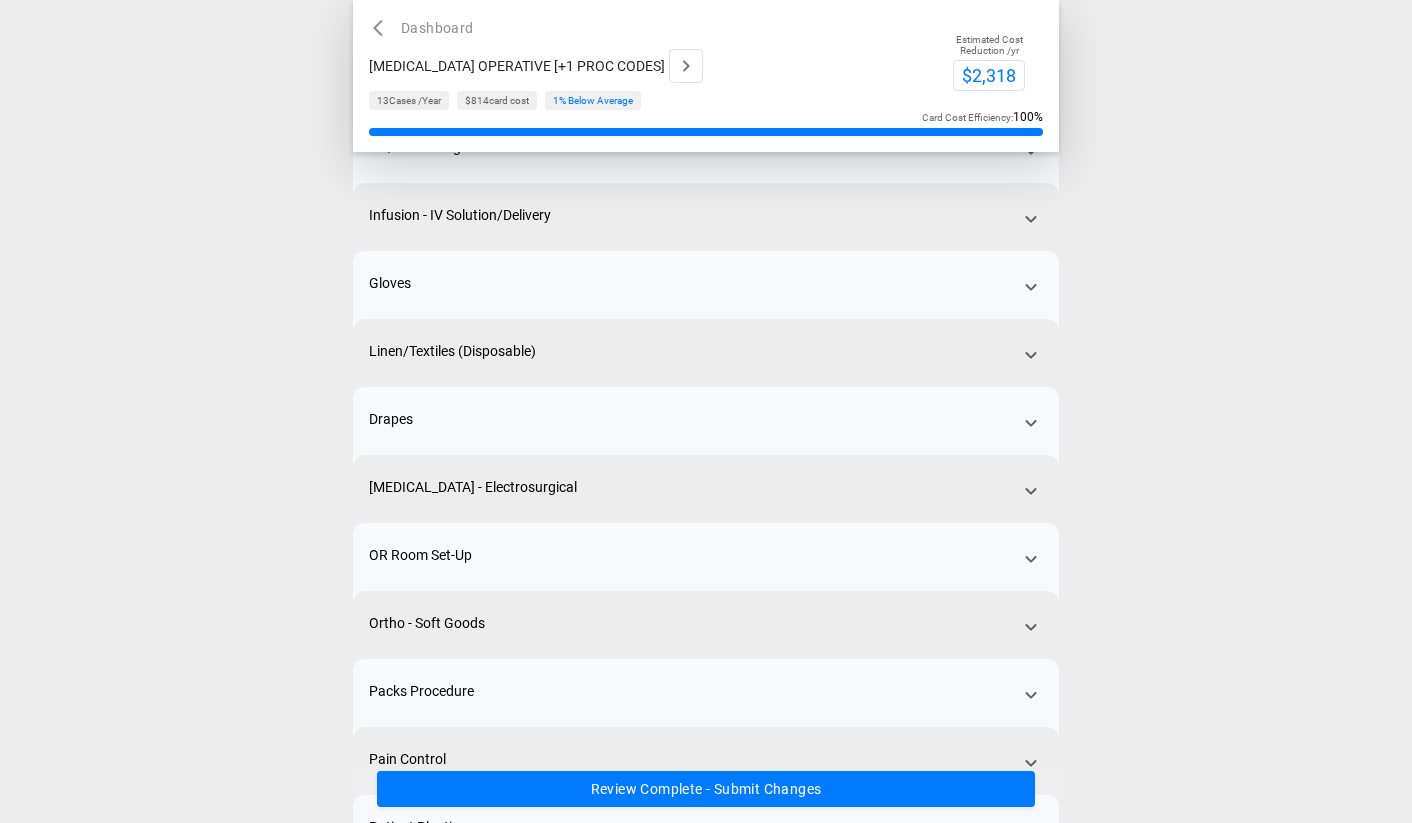 click on "[MEDICAL_DATA] - Electrosurgical" at bounding box center [706, 509] 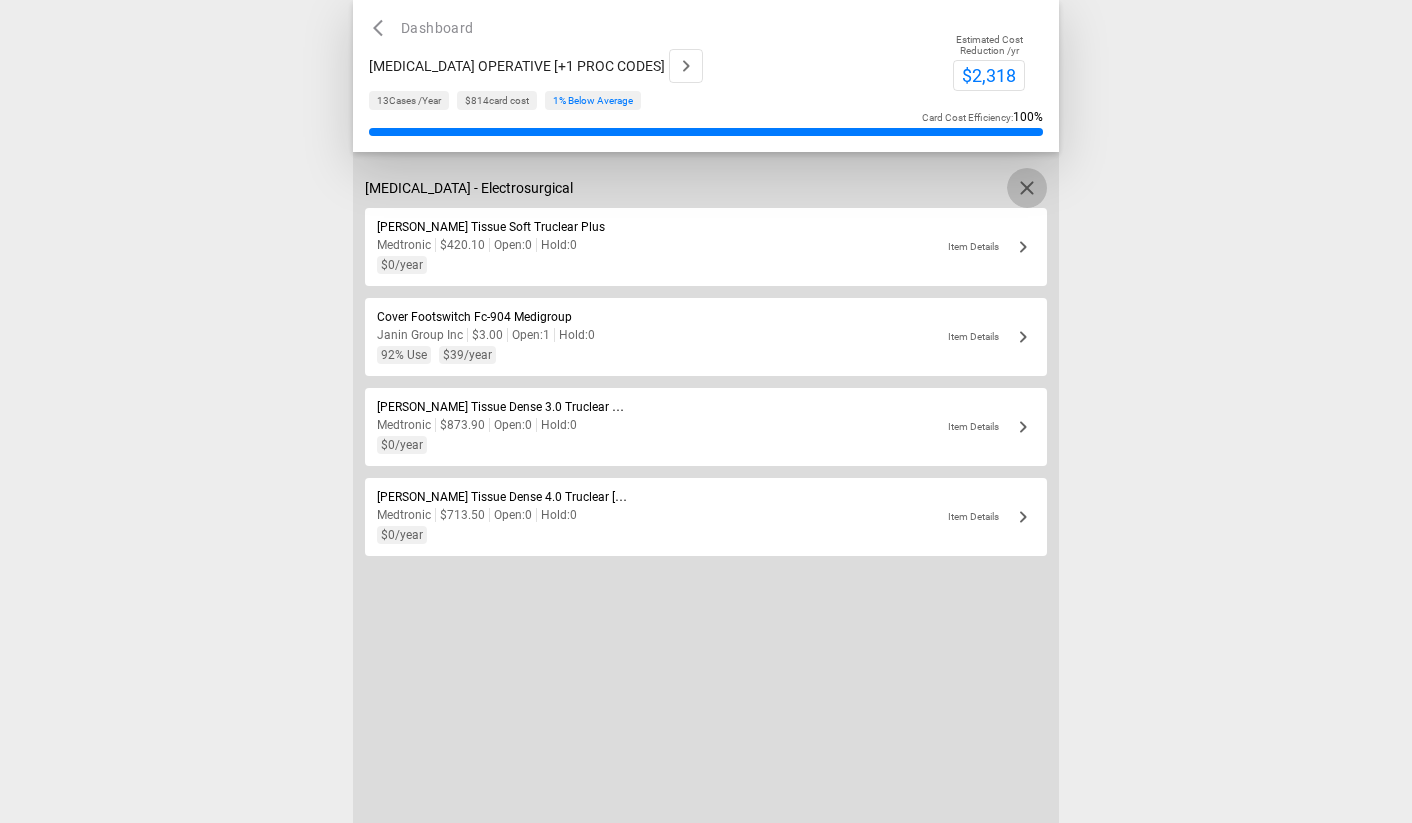 click 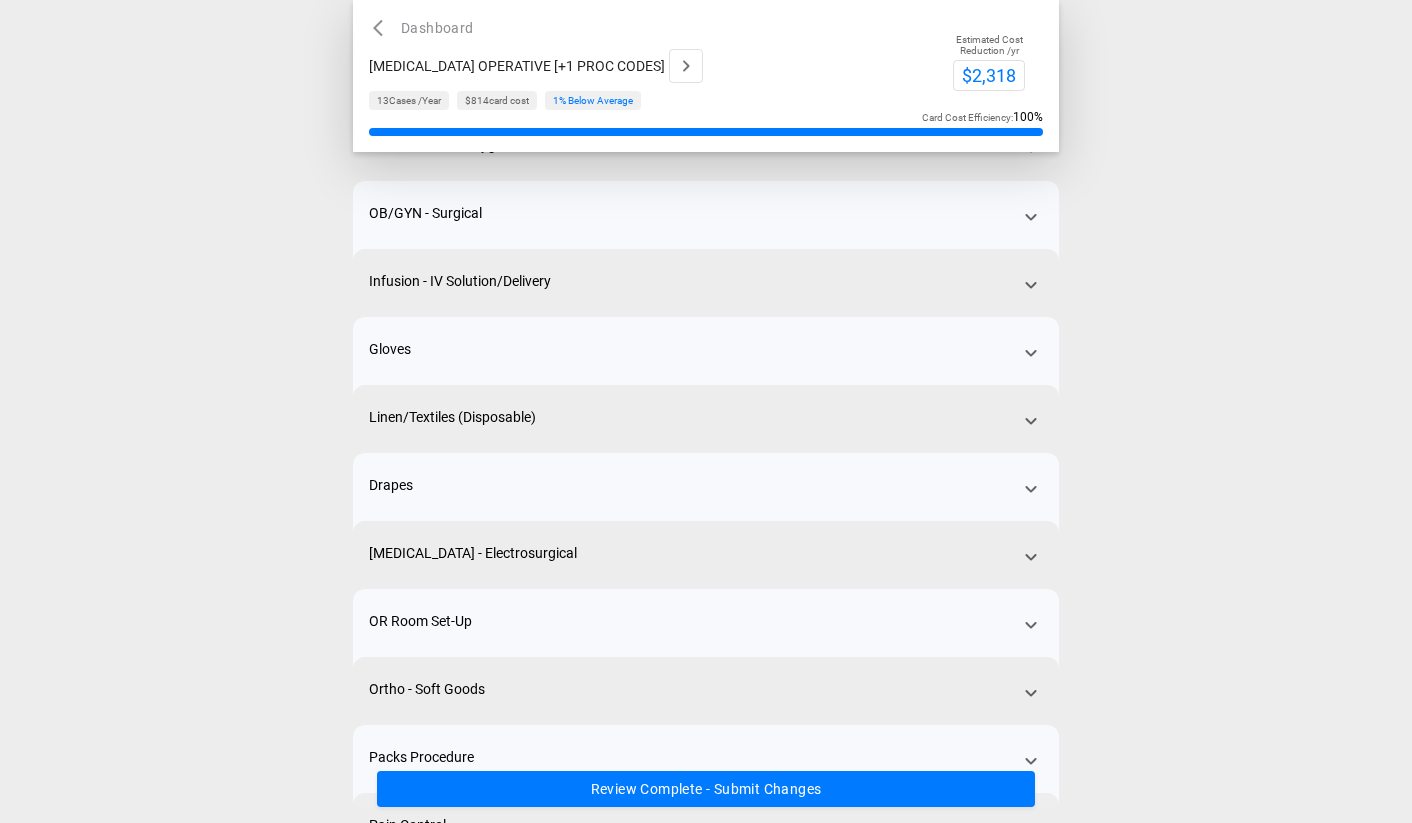 scroll, scrollTop: 191, scrollLeft: 0, axis: vertical 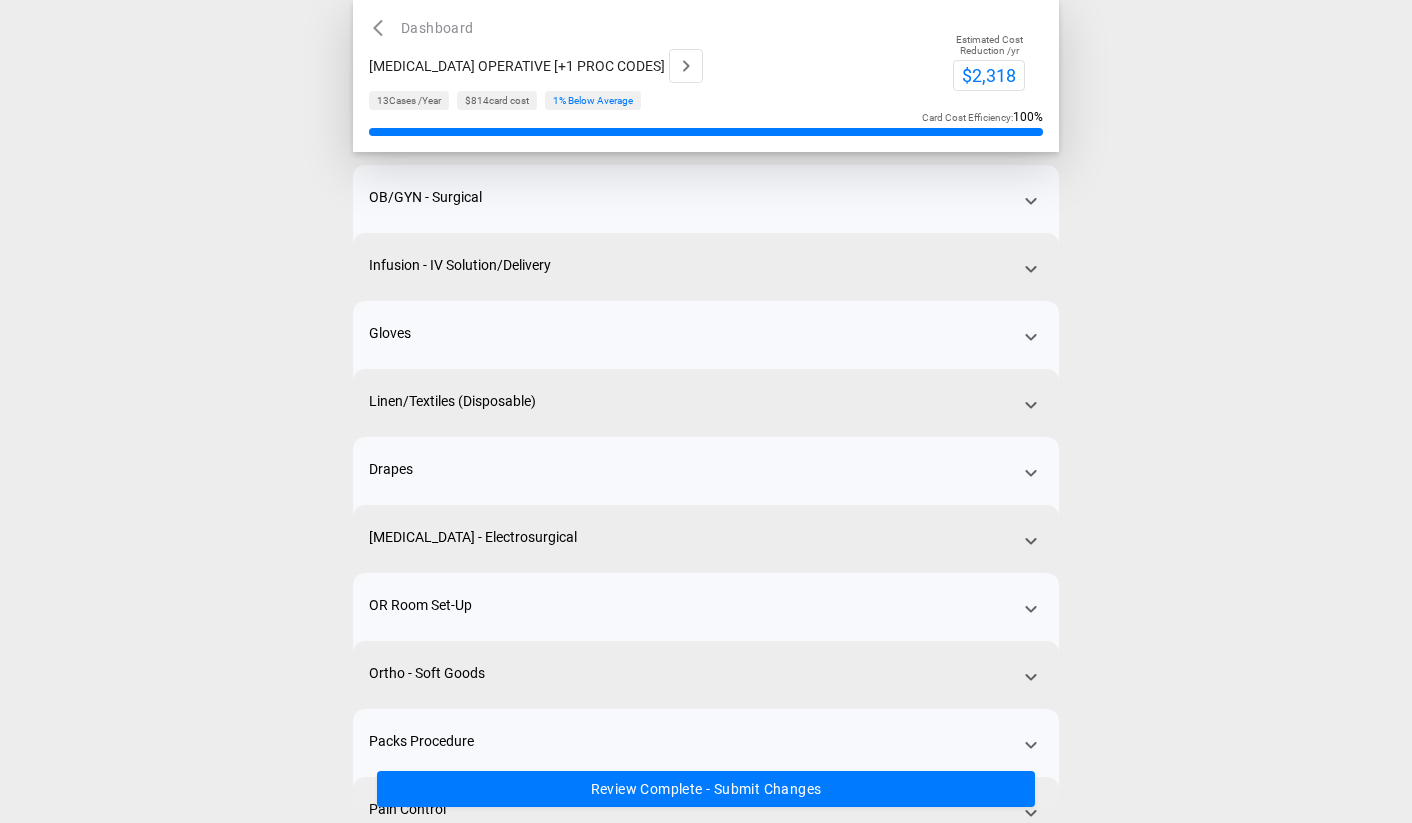 click on "[MEDICAL_DATA] - Electrosurgical" at bounding box center [706, 559] 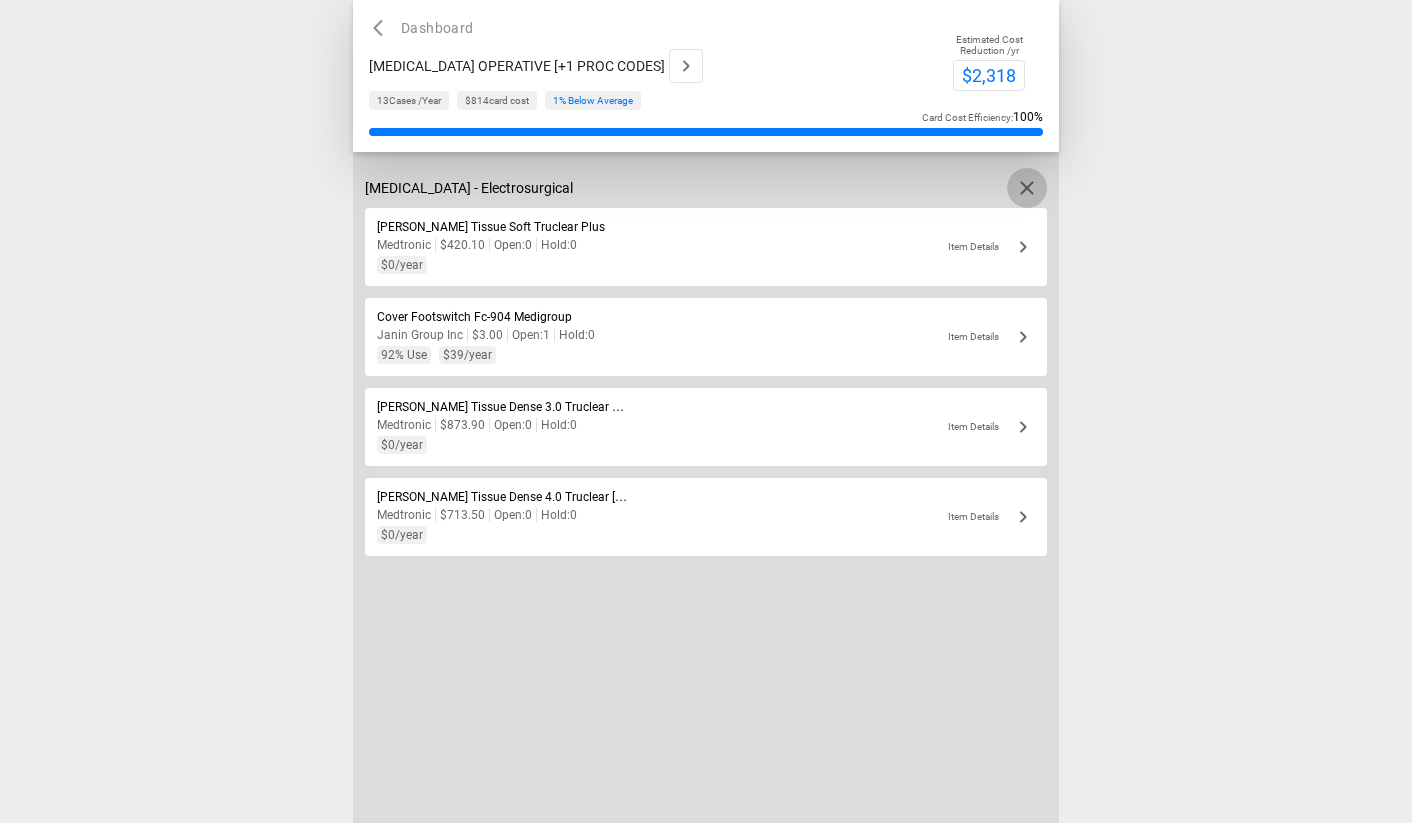 click 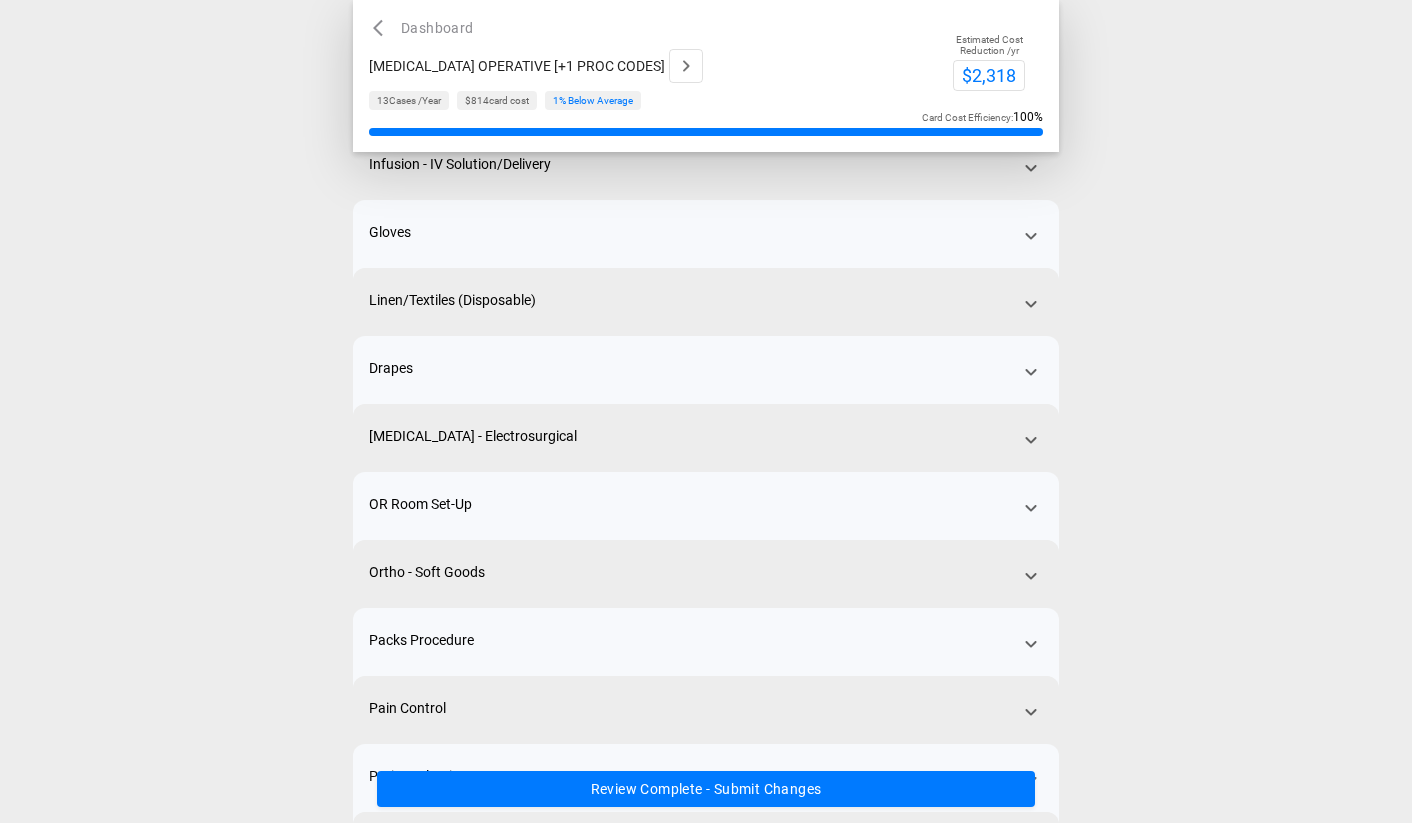 scroll, scrollTop: 303, scrollLeft: 0, axis: vertical 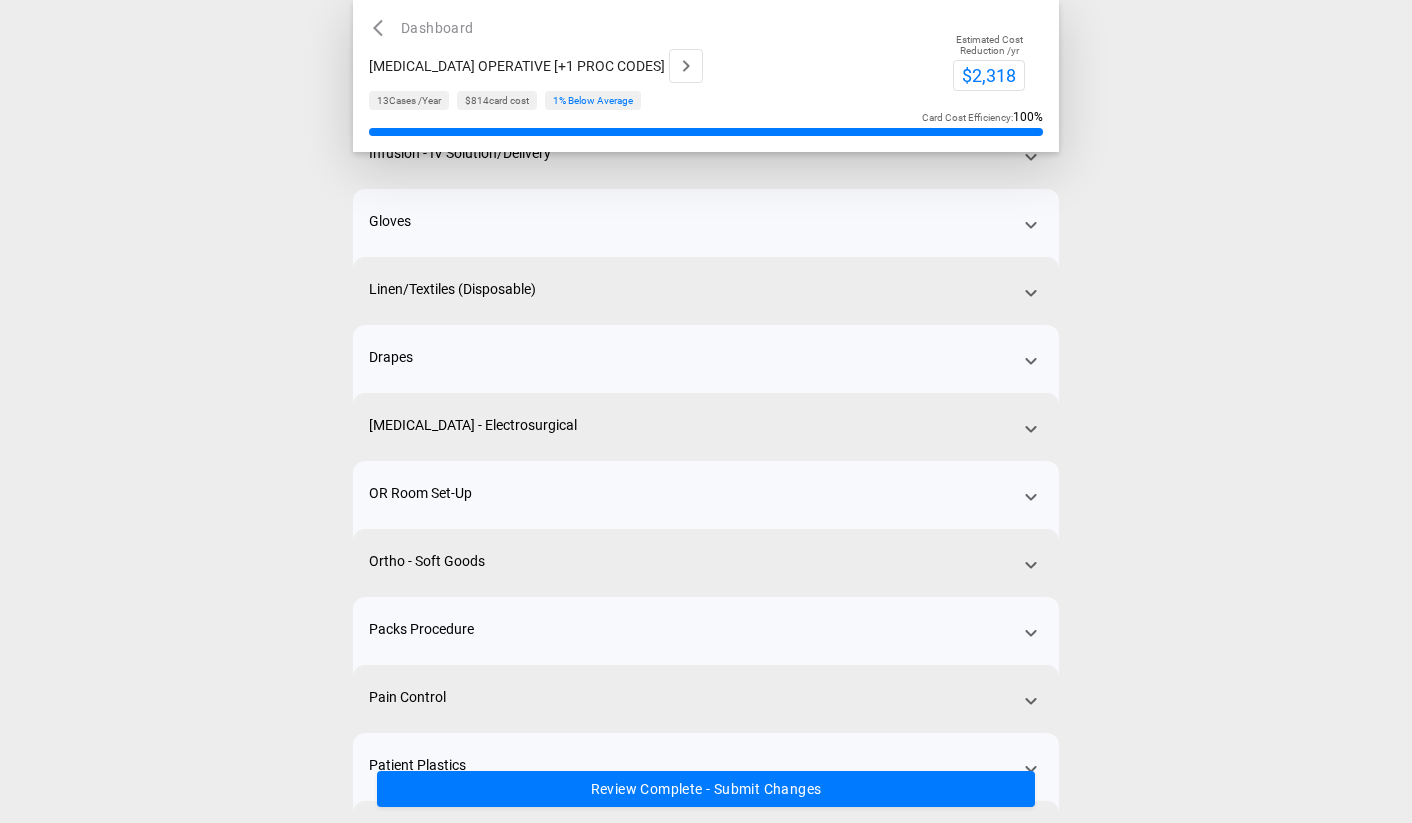 click on "OR Room Set-Up" at bounding box center [706, 515] 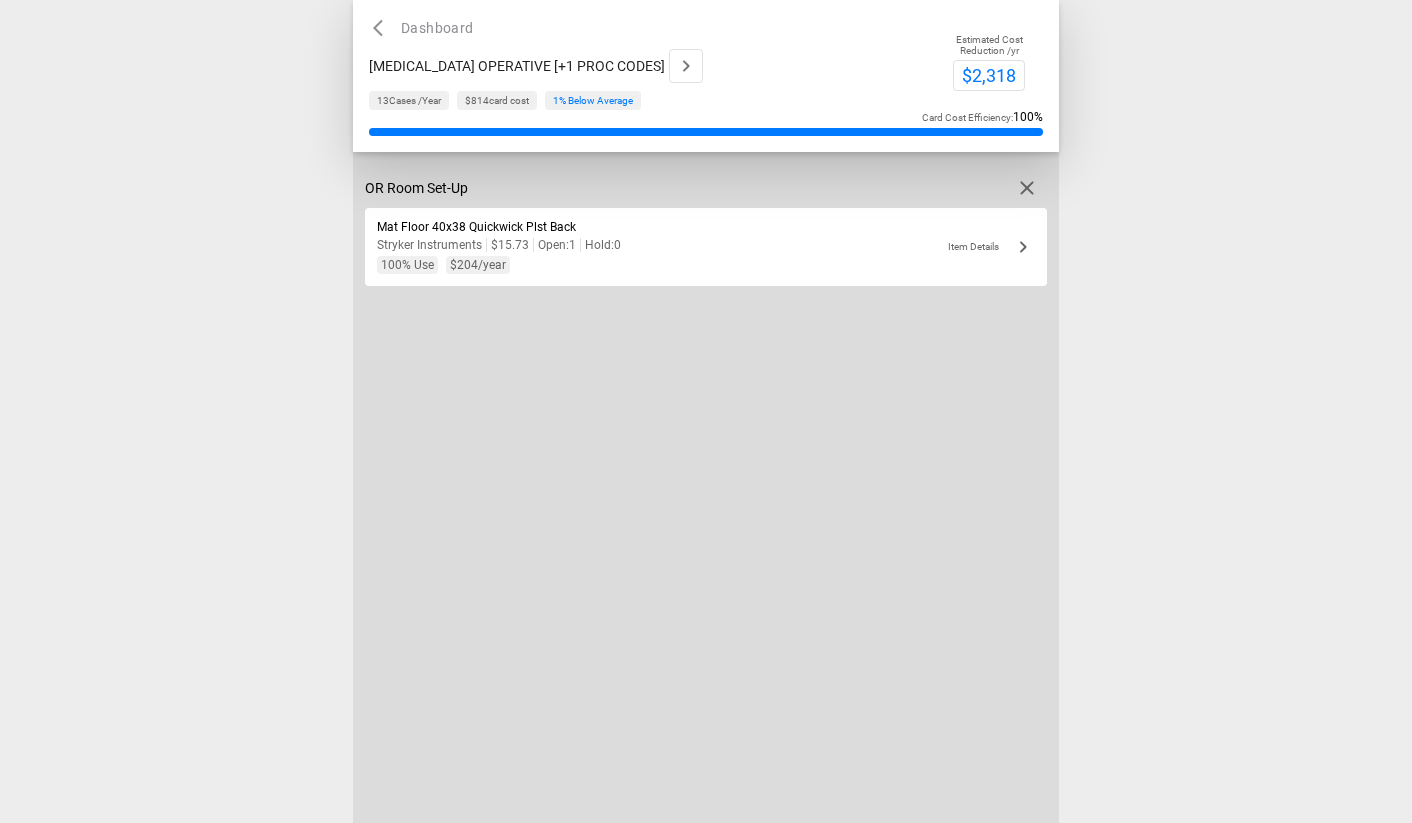 click 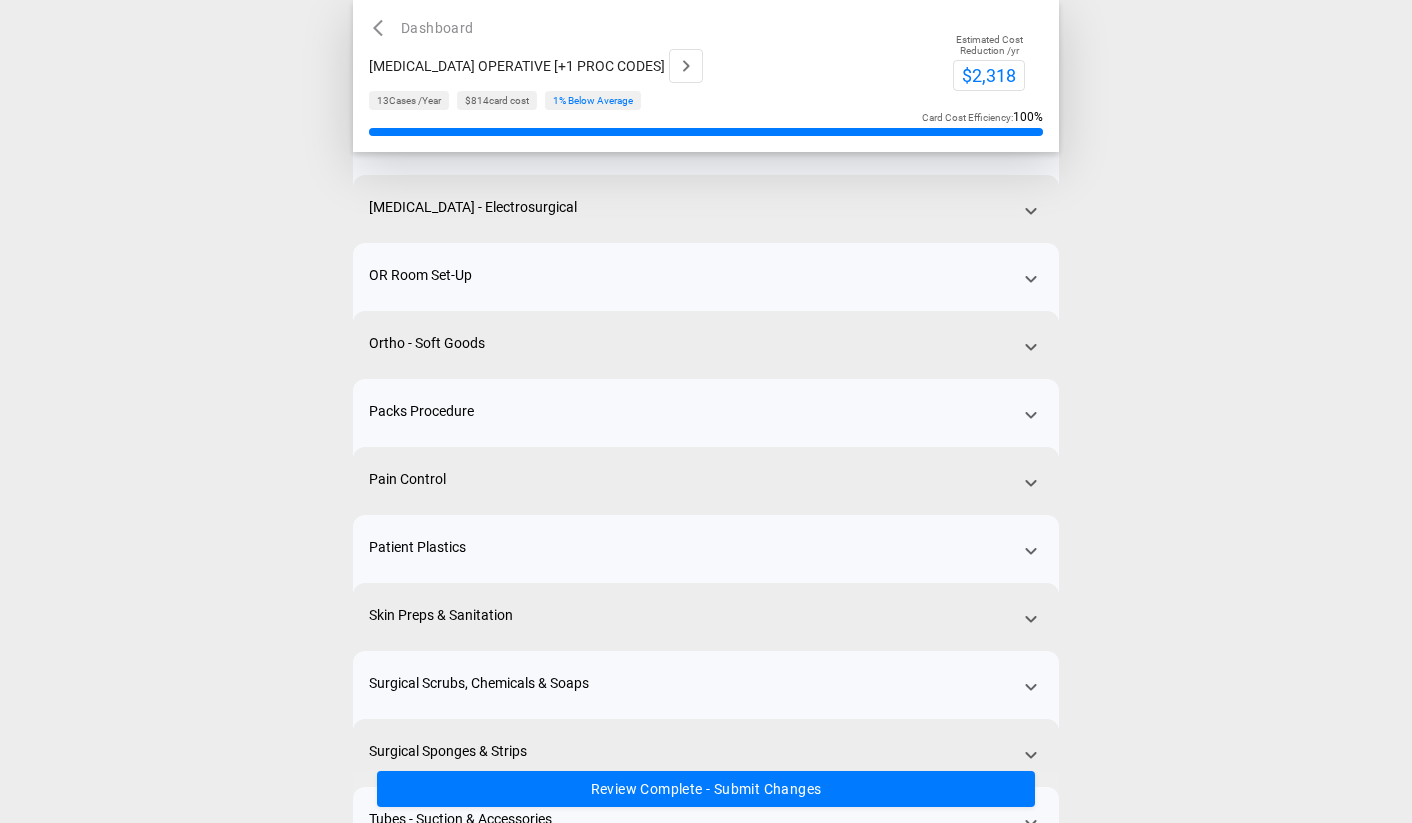 scroll, scrollTop: 522, scrollLeft: 0, axis: vertical 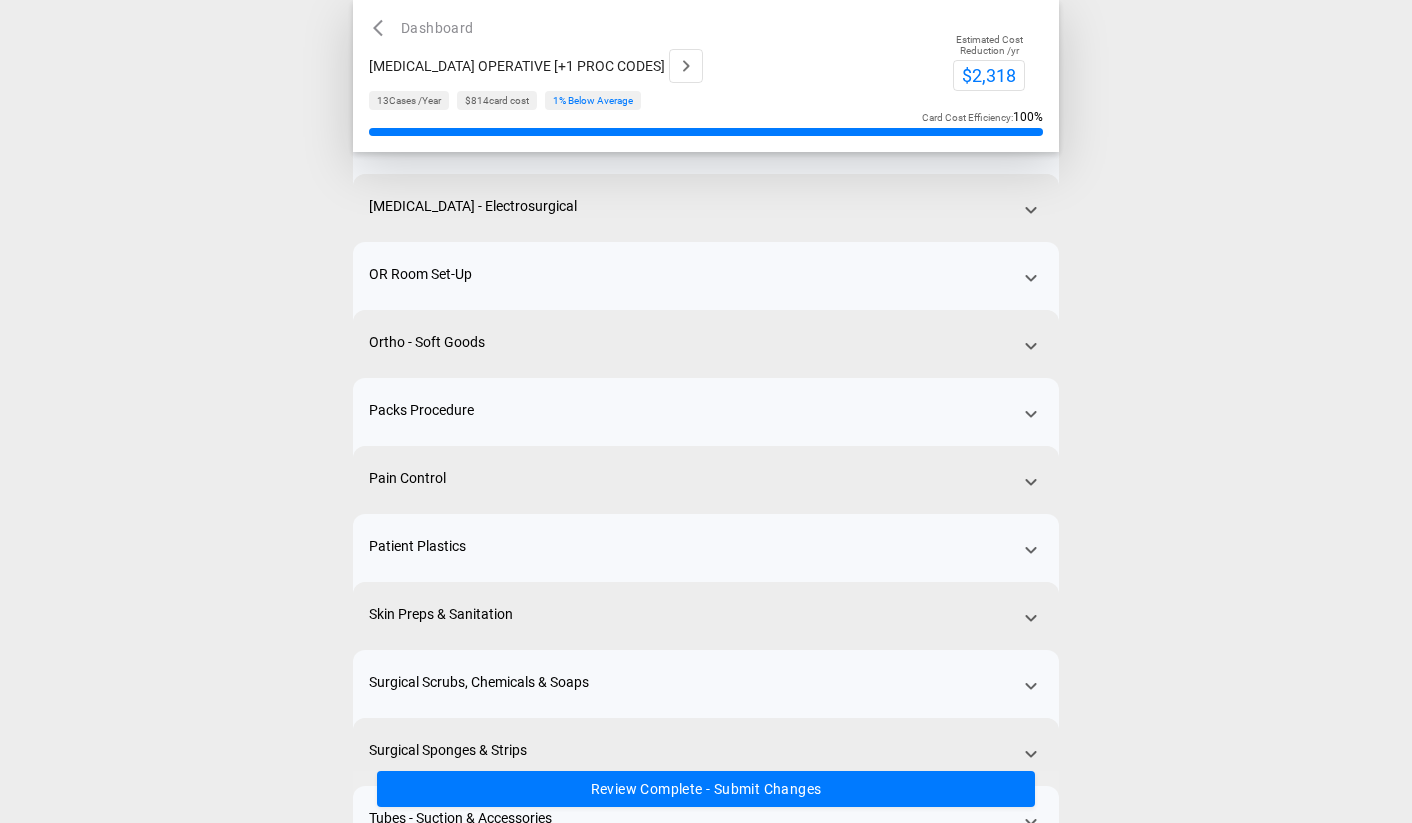 click on "Ortho - Soft Goods" at bounding box center [706, 364] 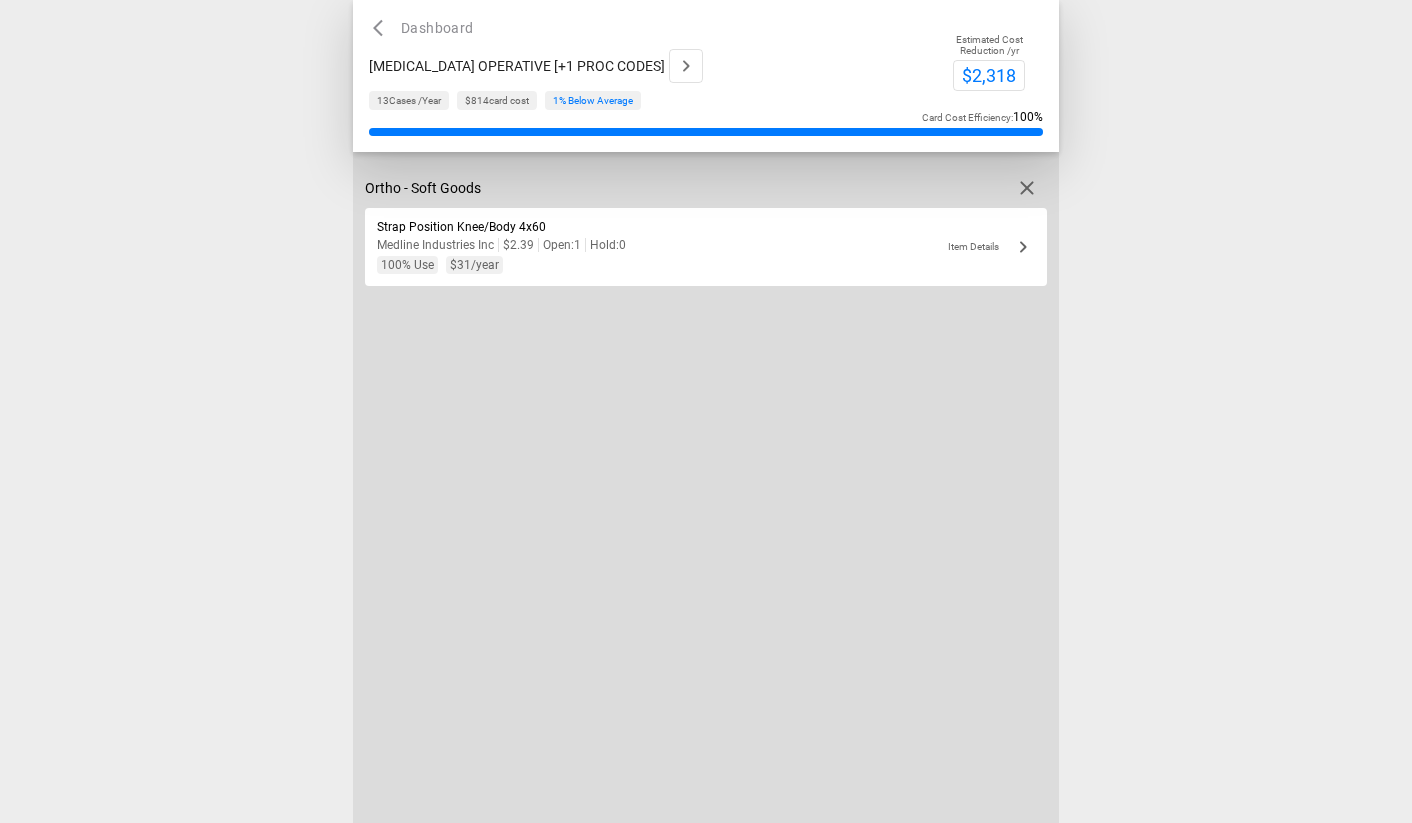 click 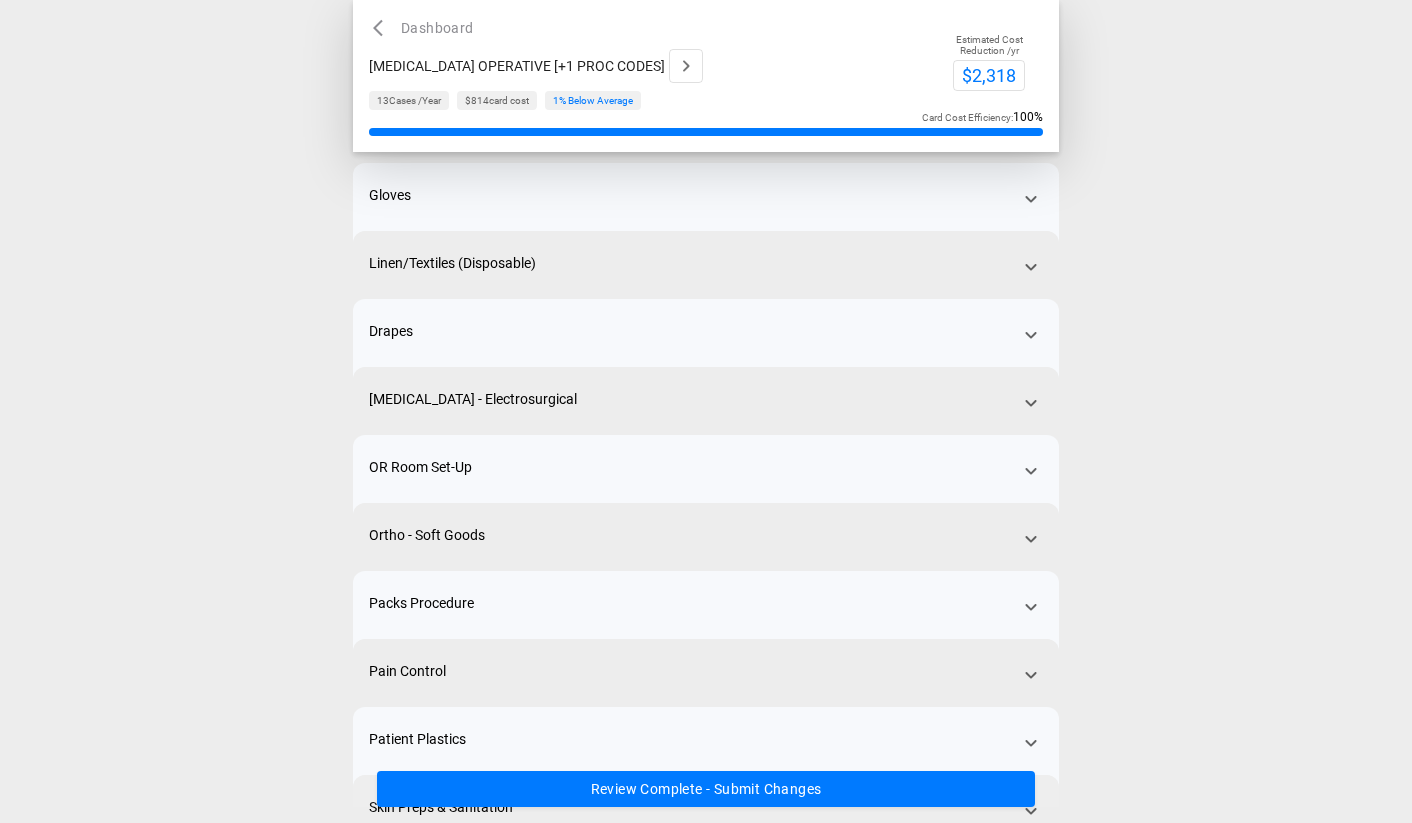 scroll, scrollTop: 338, scrollLeft: 0, axis: vertical 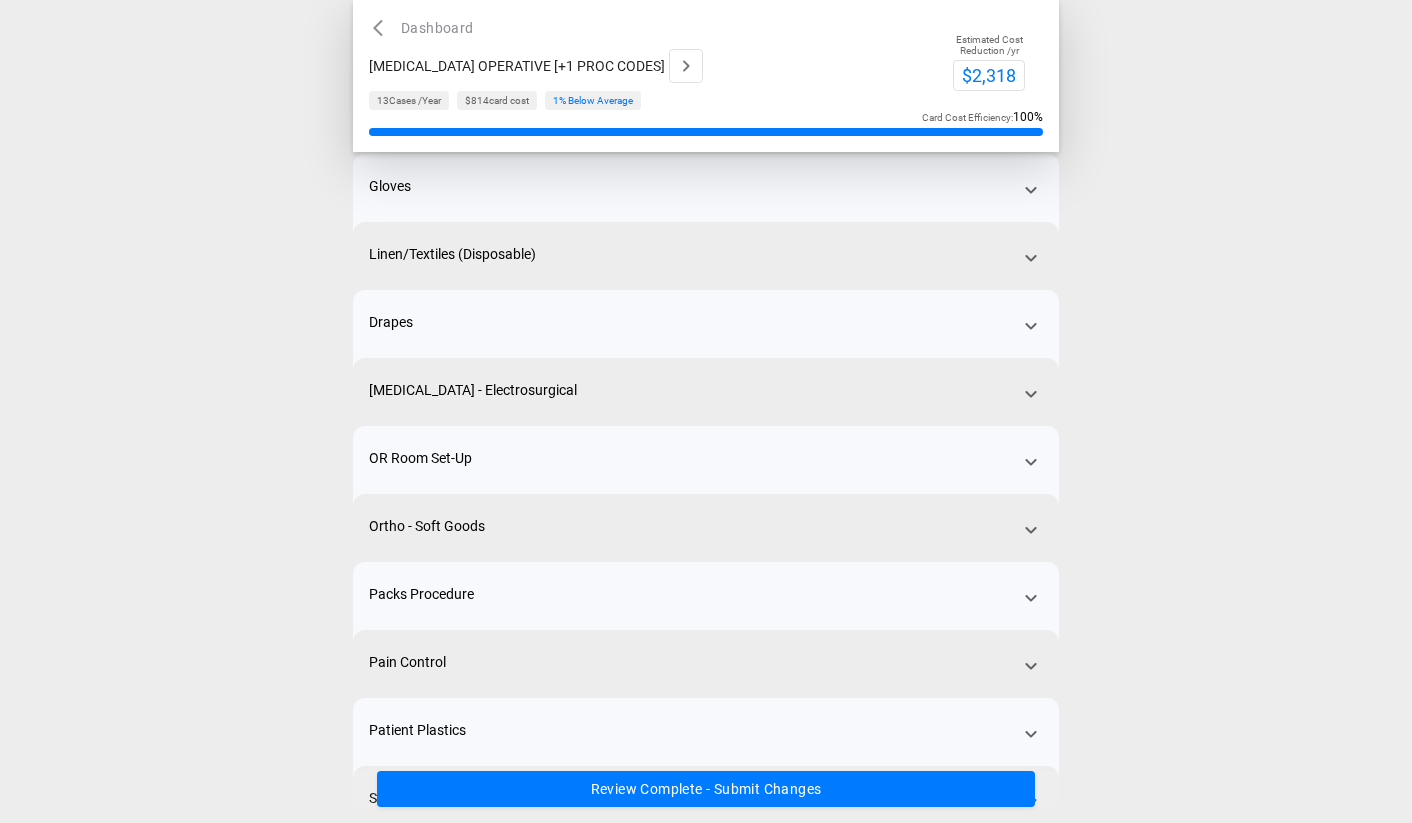 click on "Packs Procedure" at bounding box center (706, 616) 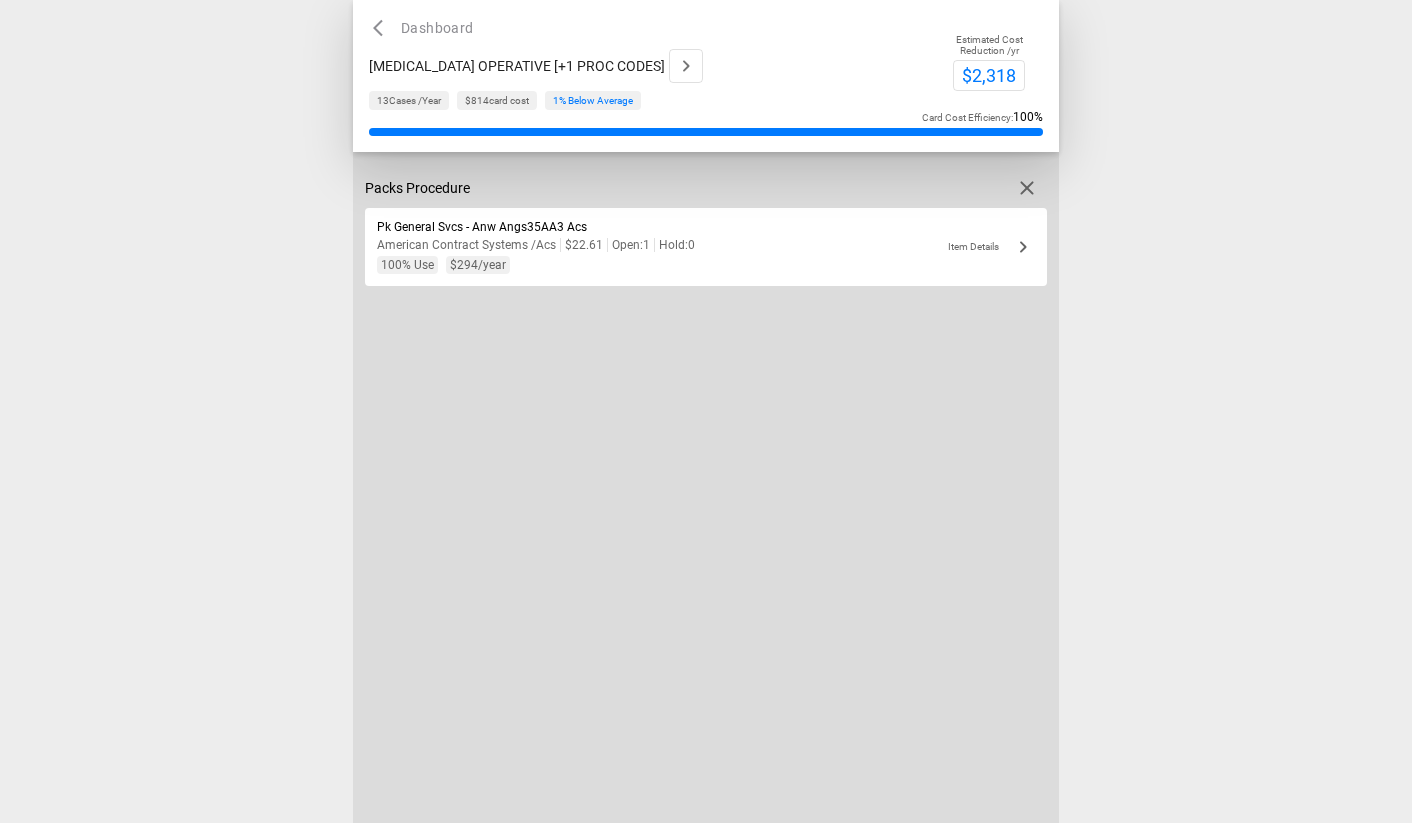 click at bounding box center (1027, 188) 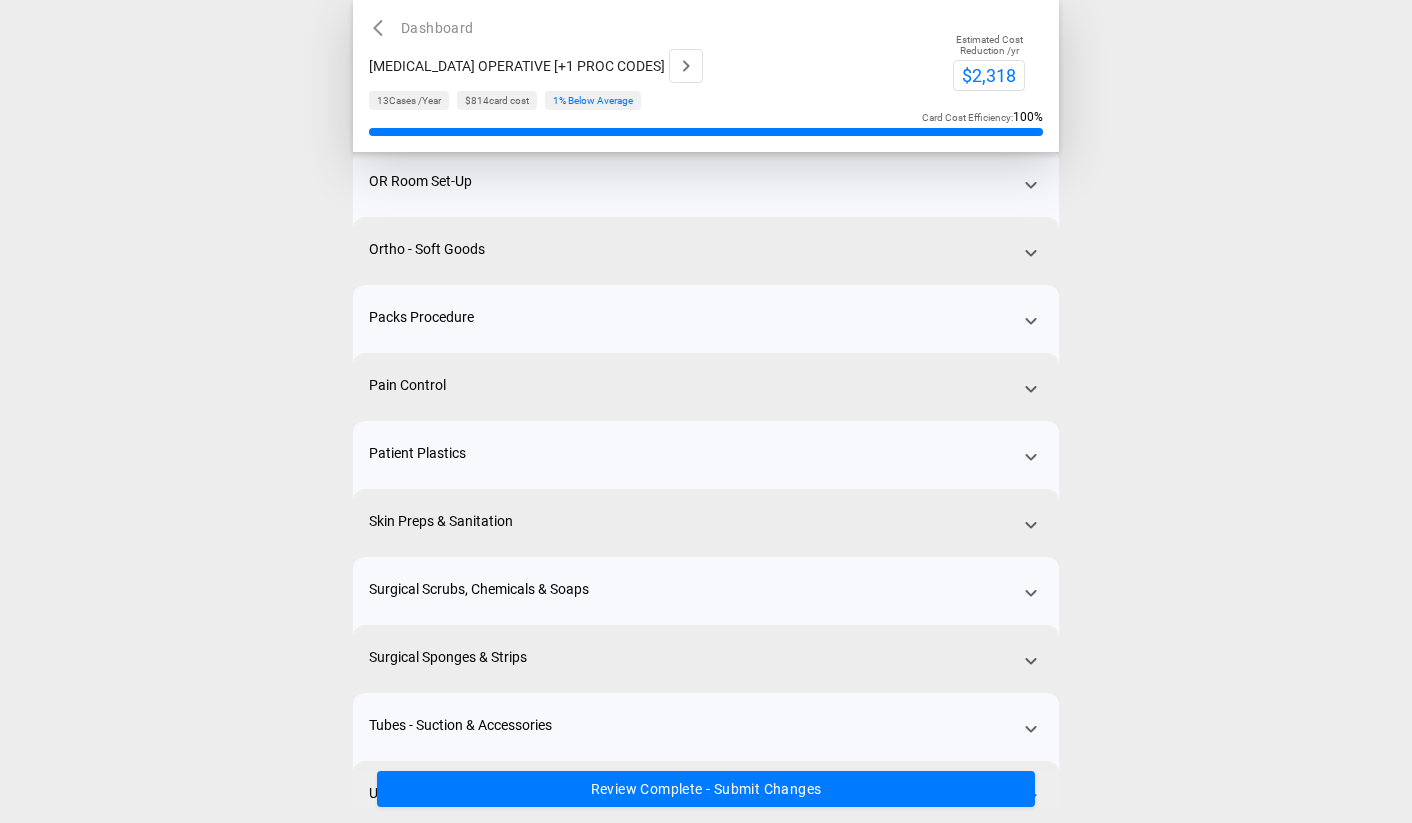 scroll, scrollTop: 738, scrollLeft: 0, axis: vertical 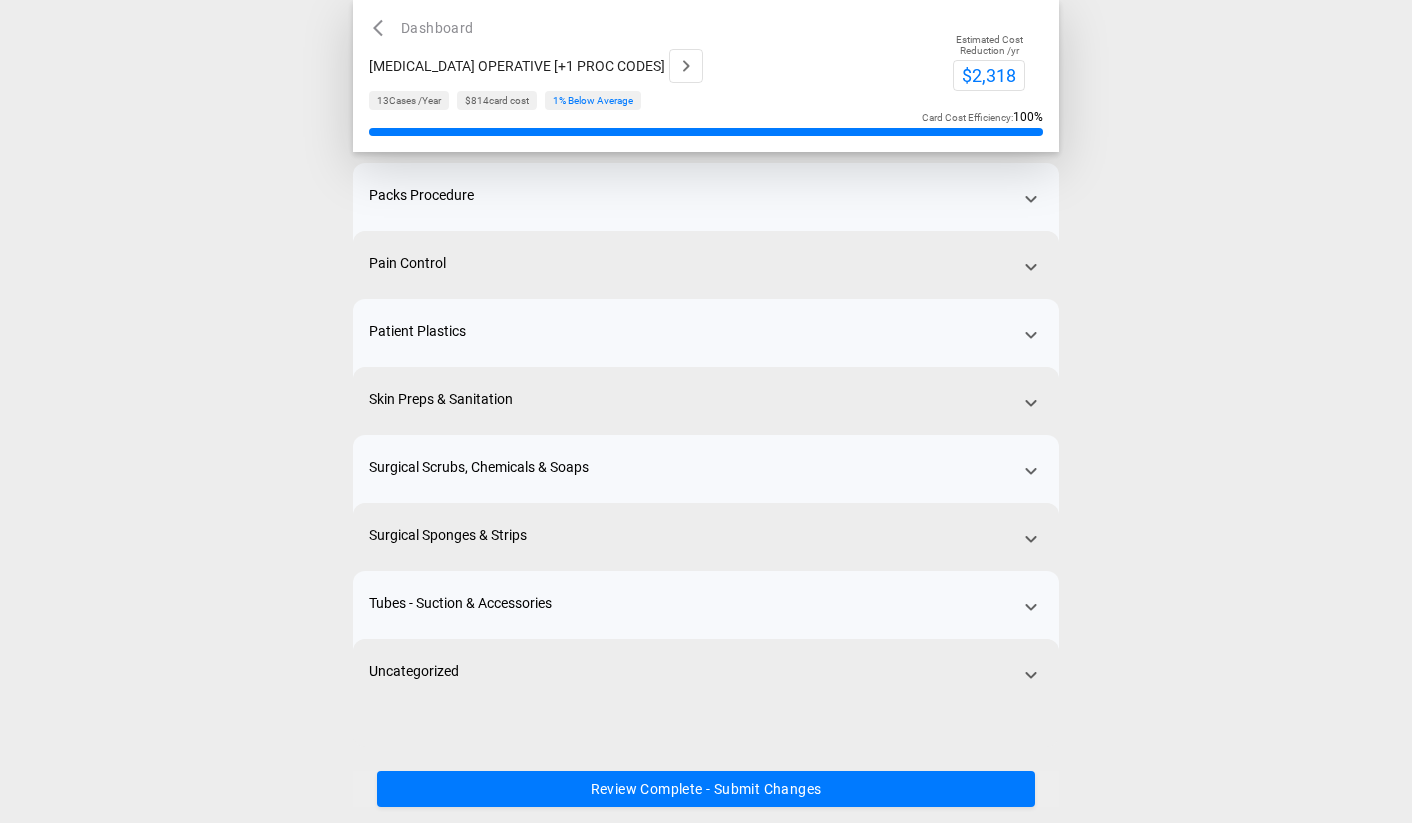 click on "Skin Preps & Sanitation" at bounding box center (706, 421) 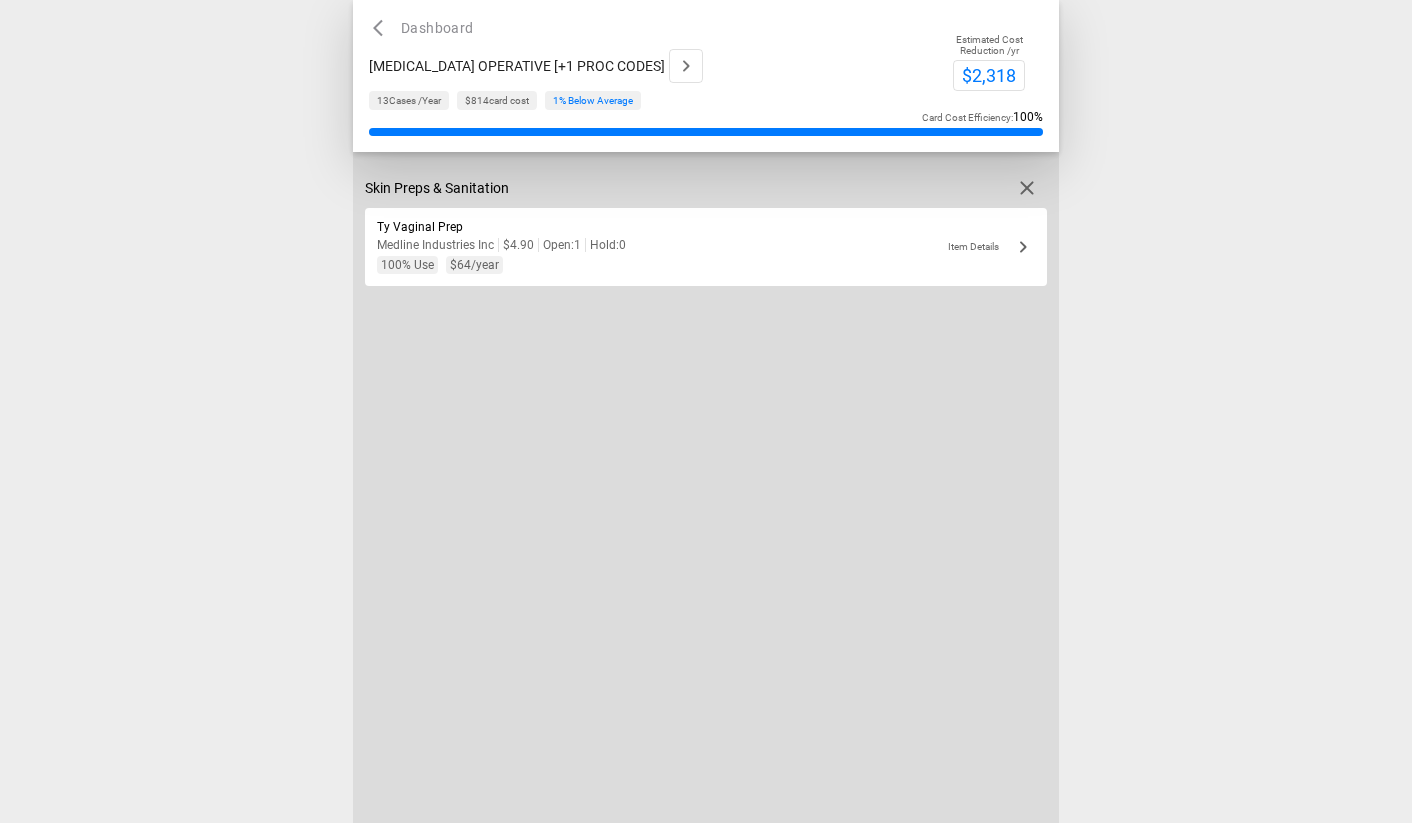 click 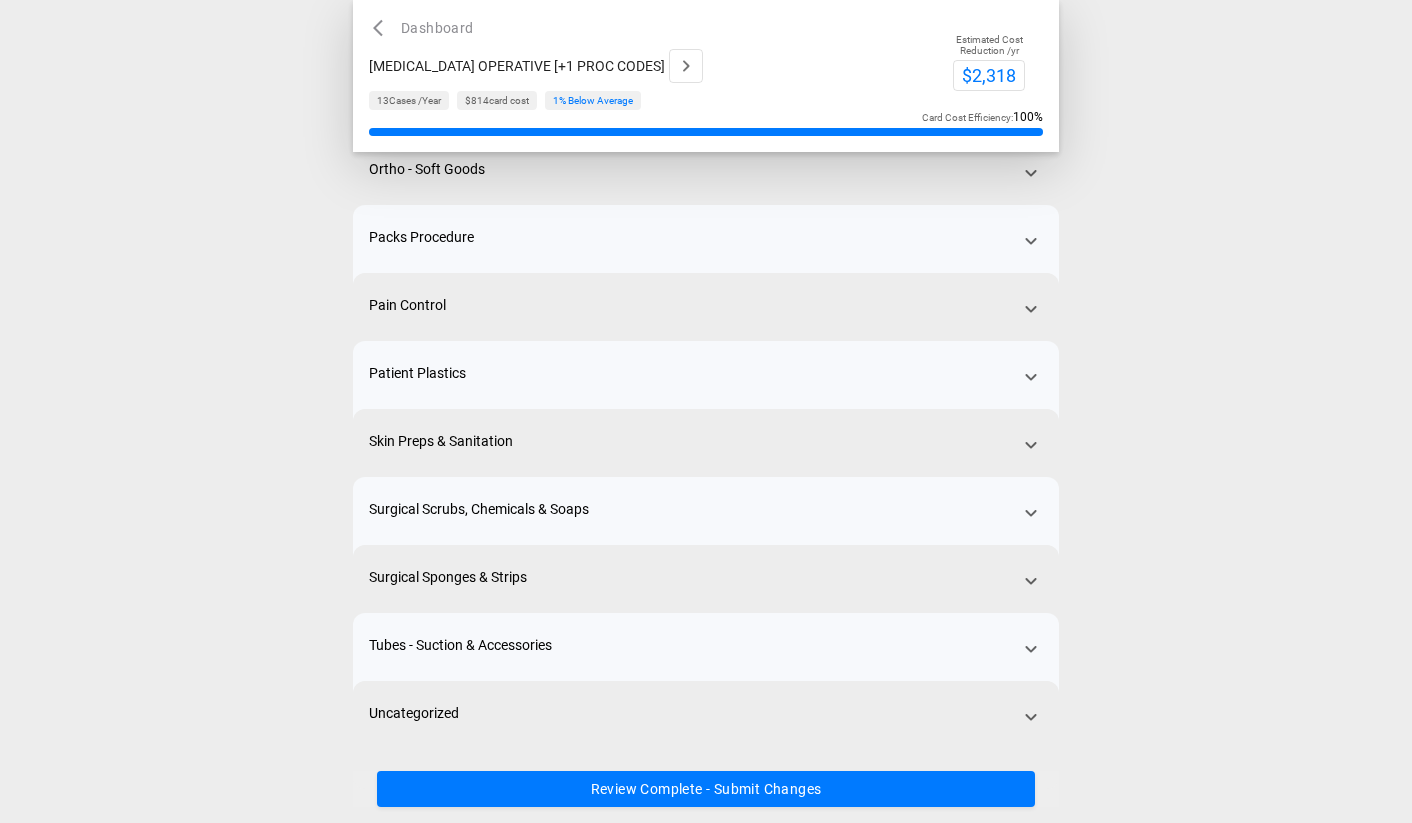 scroll, scrollTop: 738, scrollLeft: 0, axis: vertical 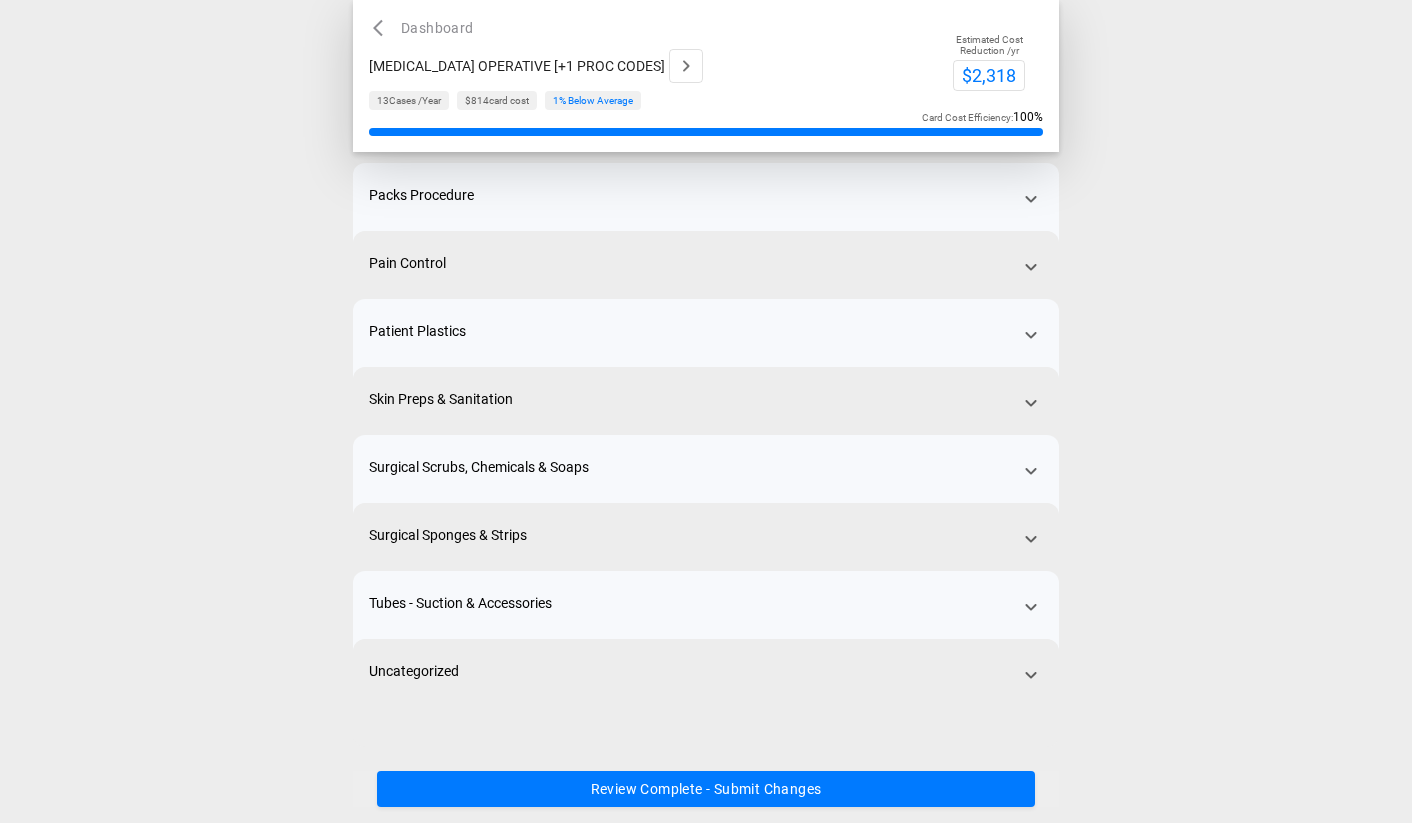 click on "Uncategorized" at bounding box center (706, 693) 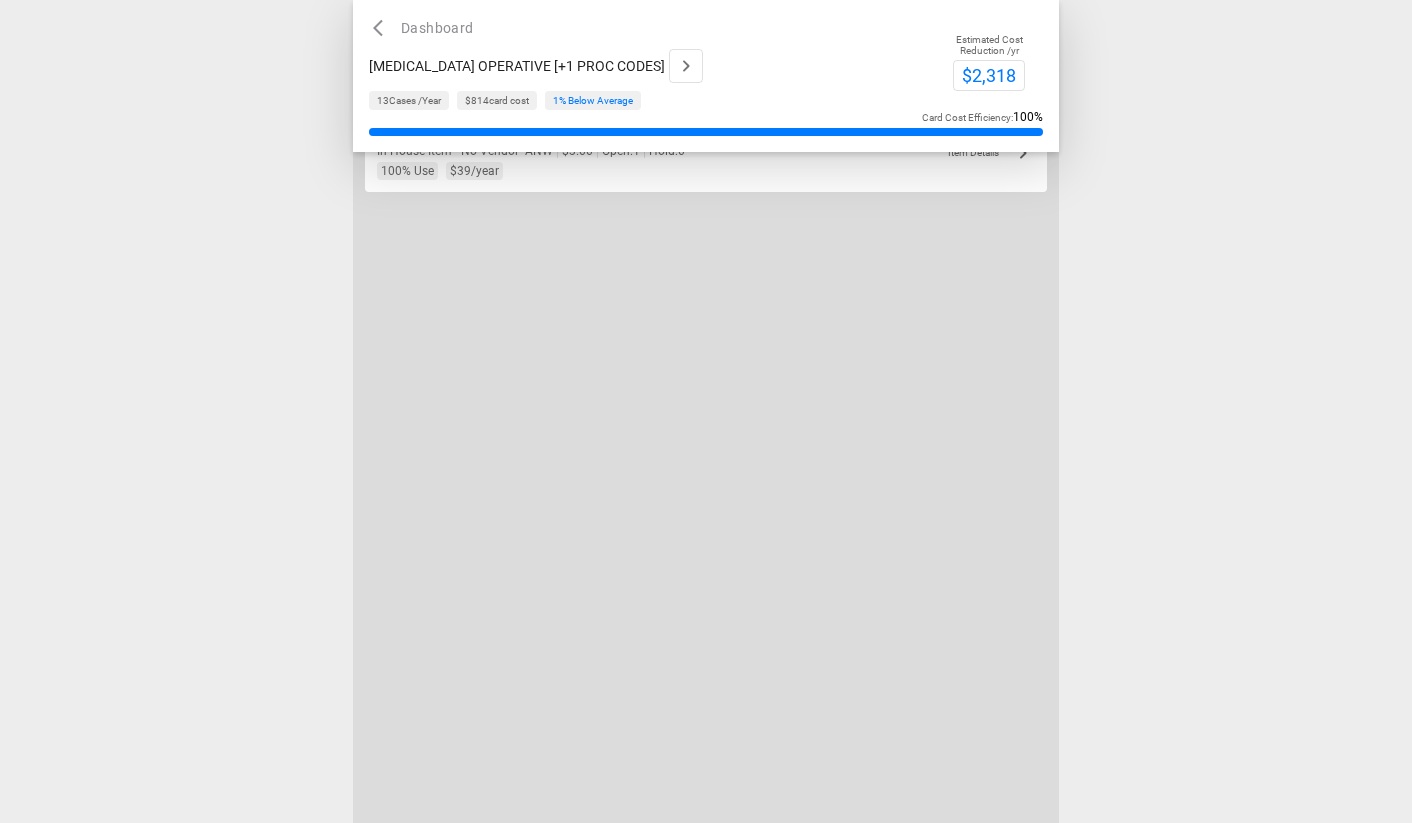 scroll, scrollTop: 0, scrollLeft: 0, axis: both 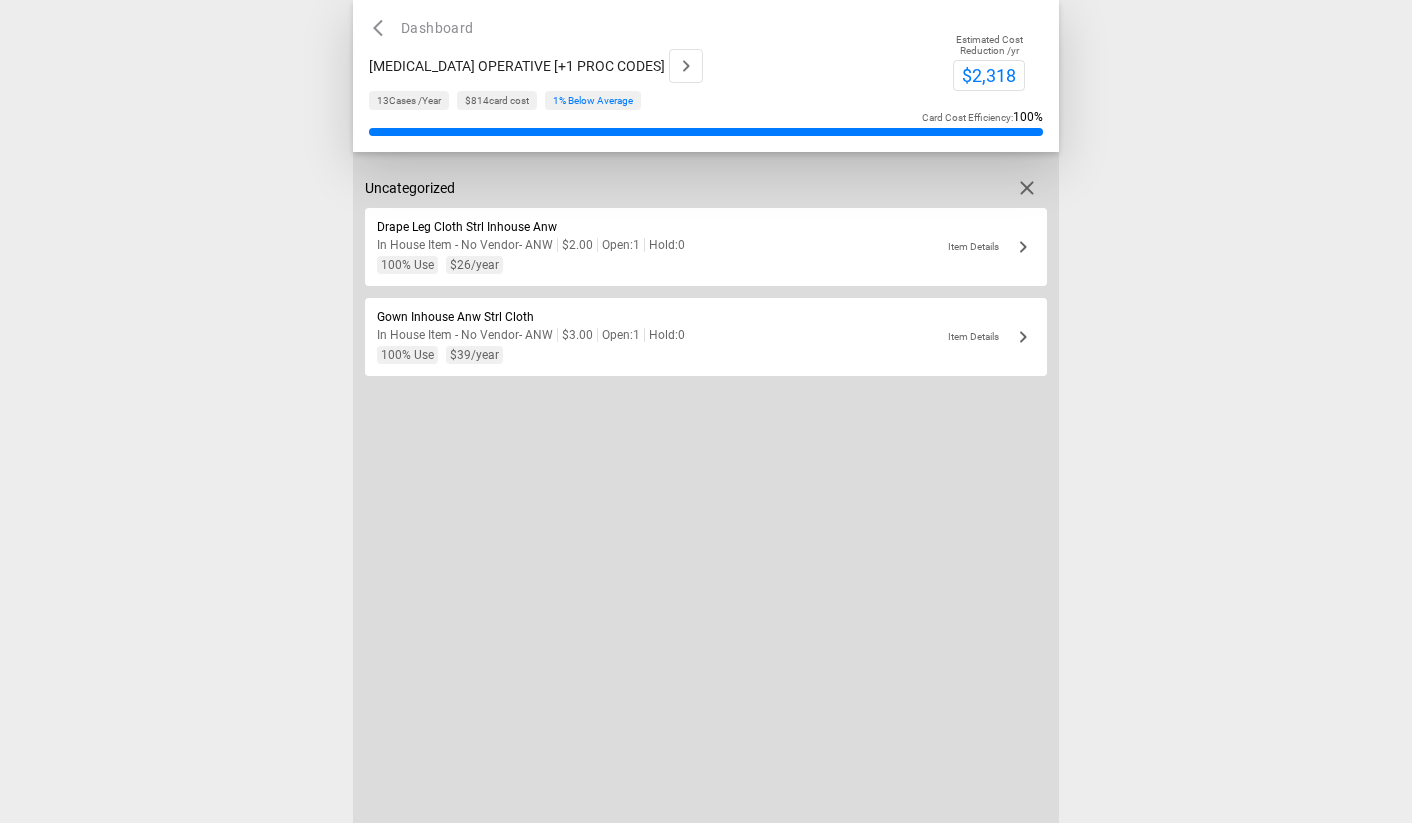 click on "Item Details" at bounding box center [953, 337] 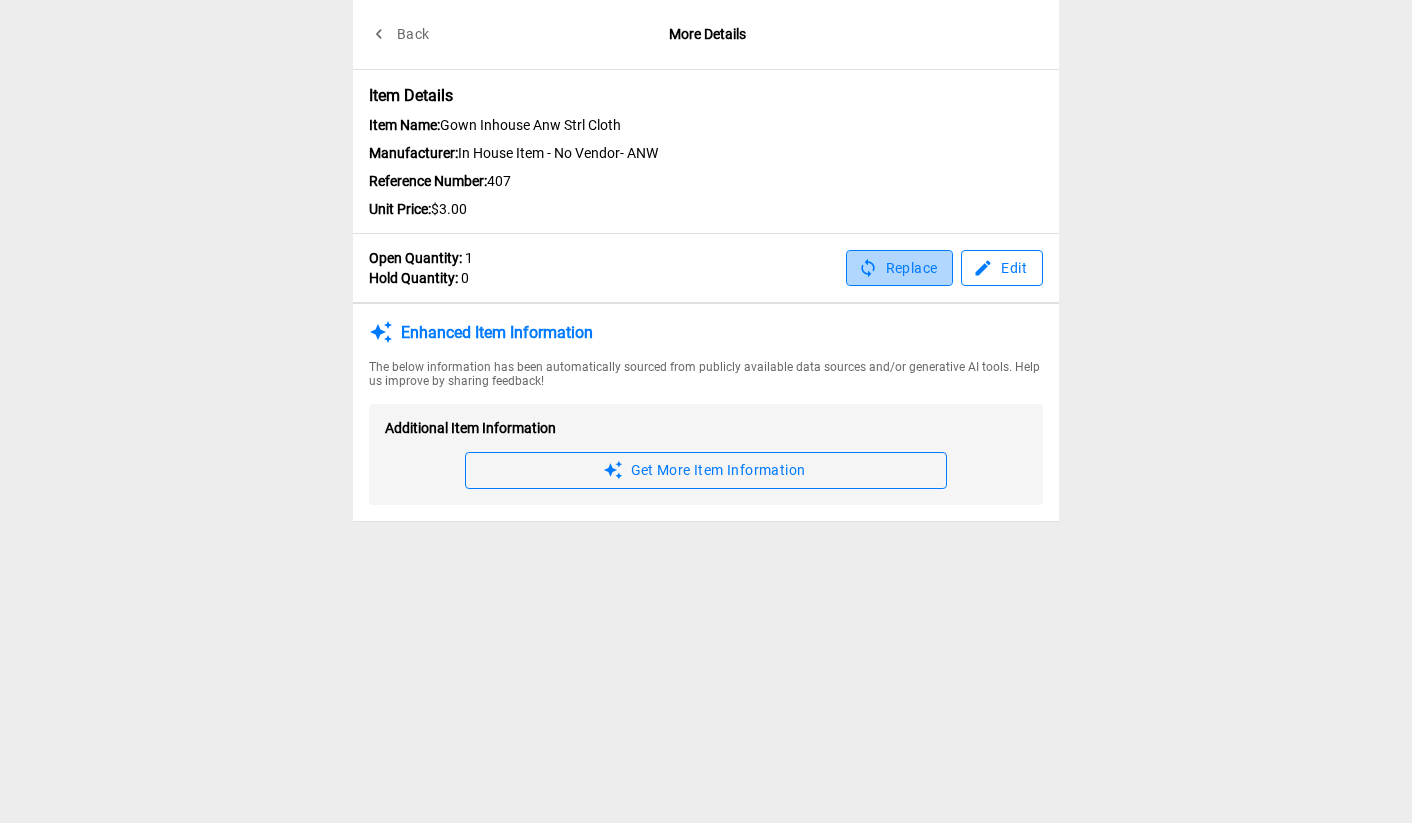 click on "Replace" at bounding box center (900, 268) 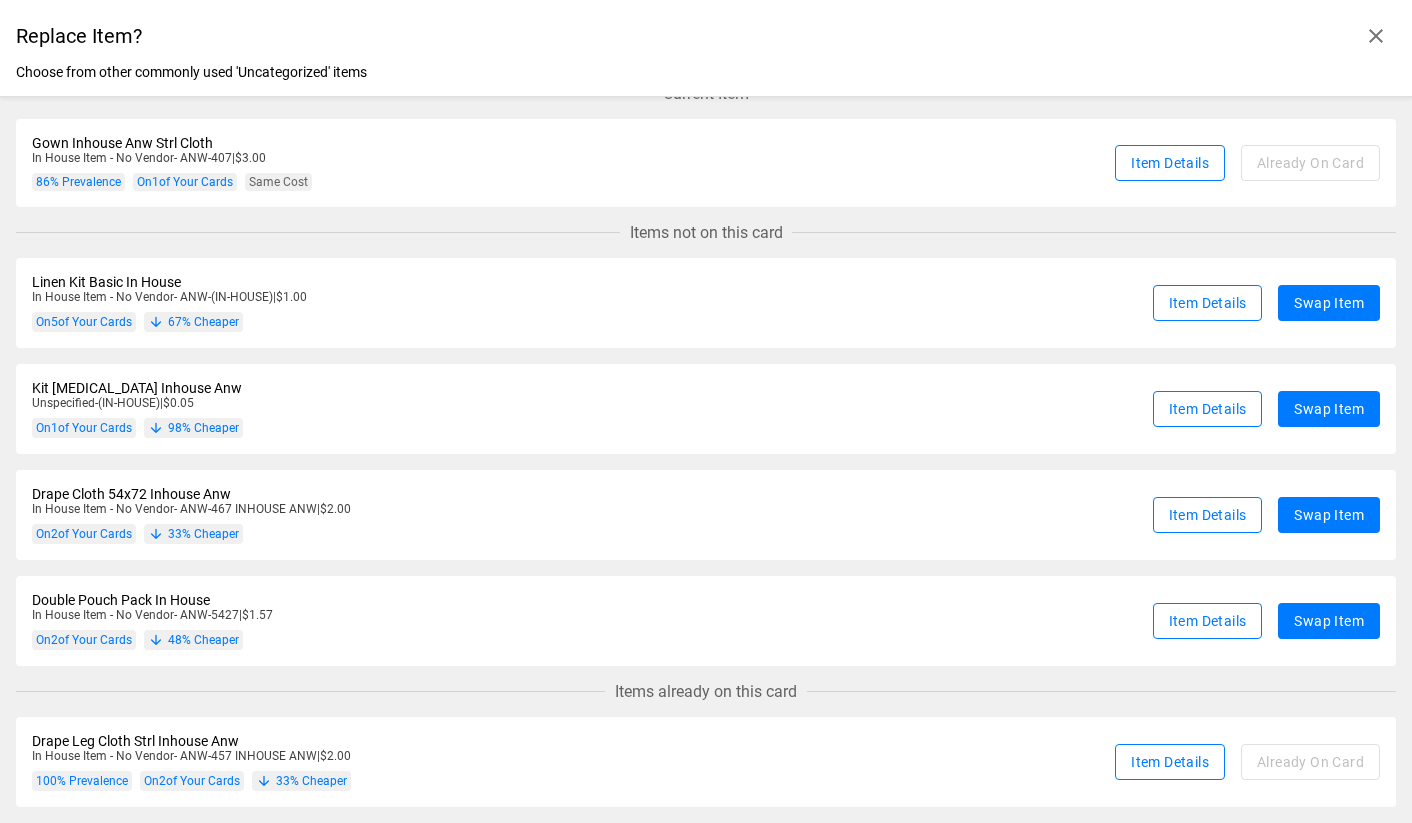 scroll, scrollTop: 0, scrollLeft: 0, axis: both 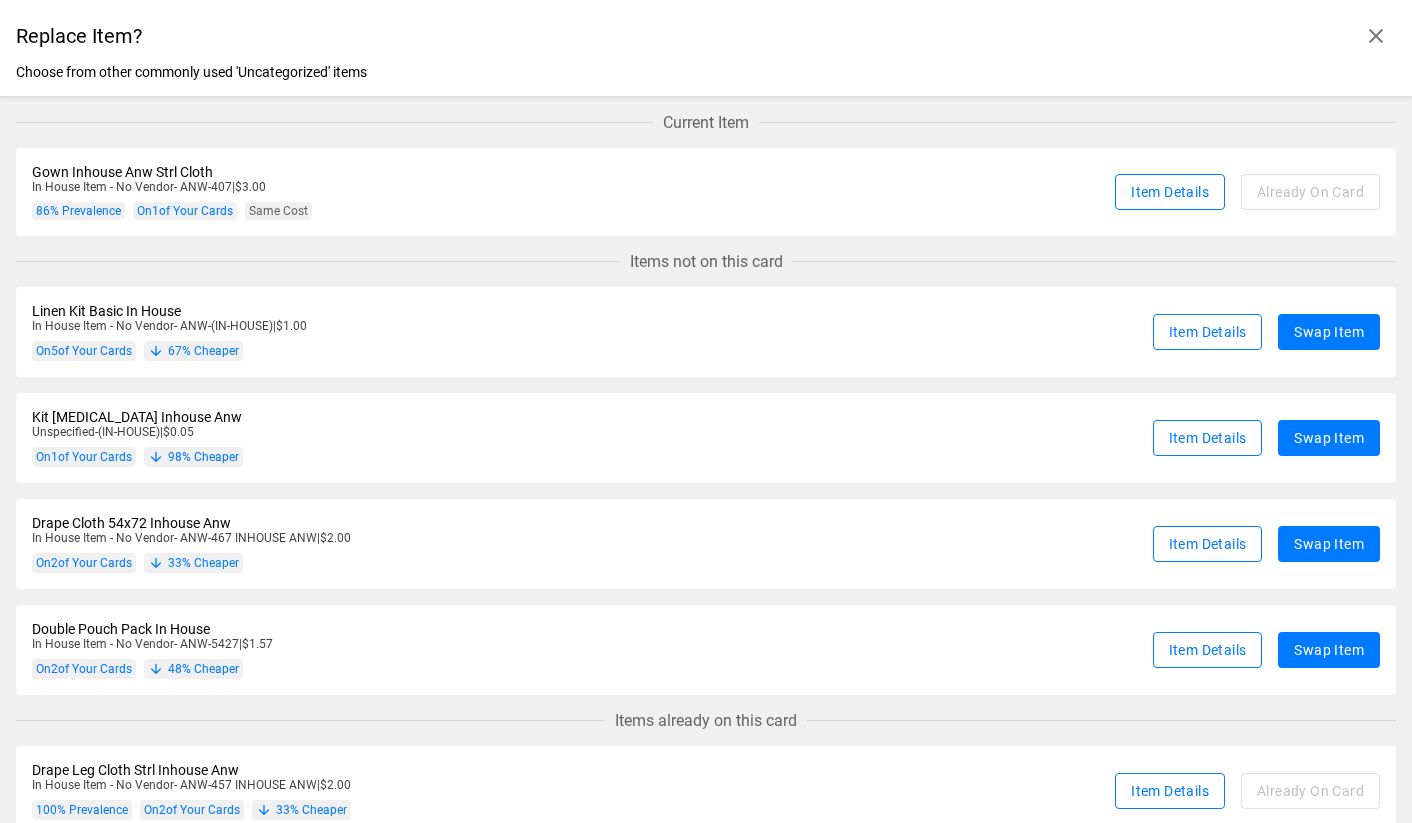 click 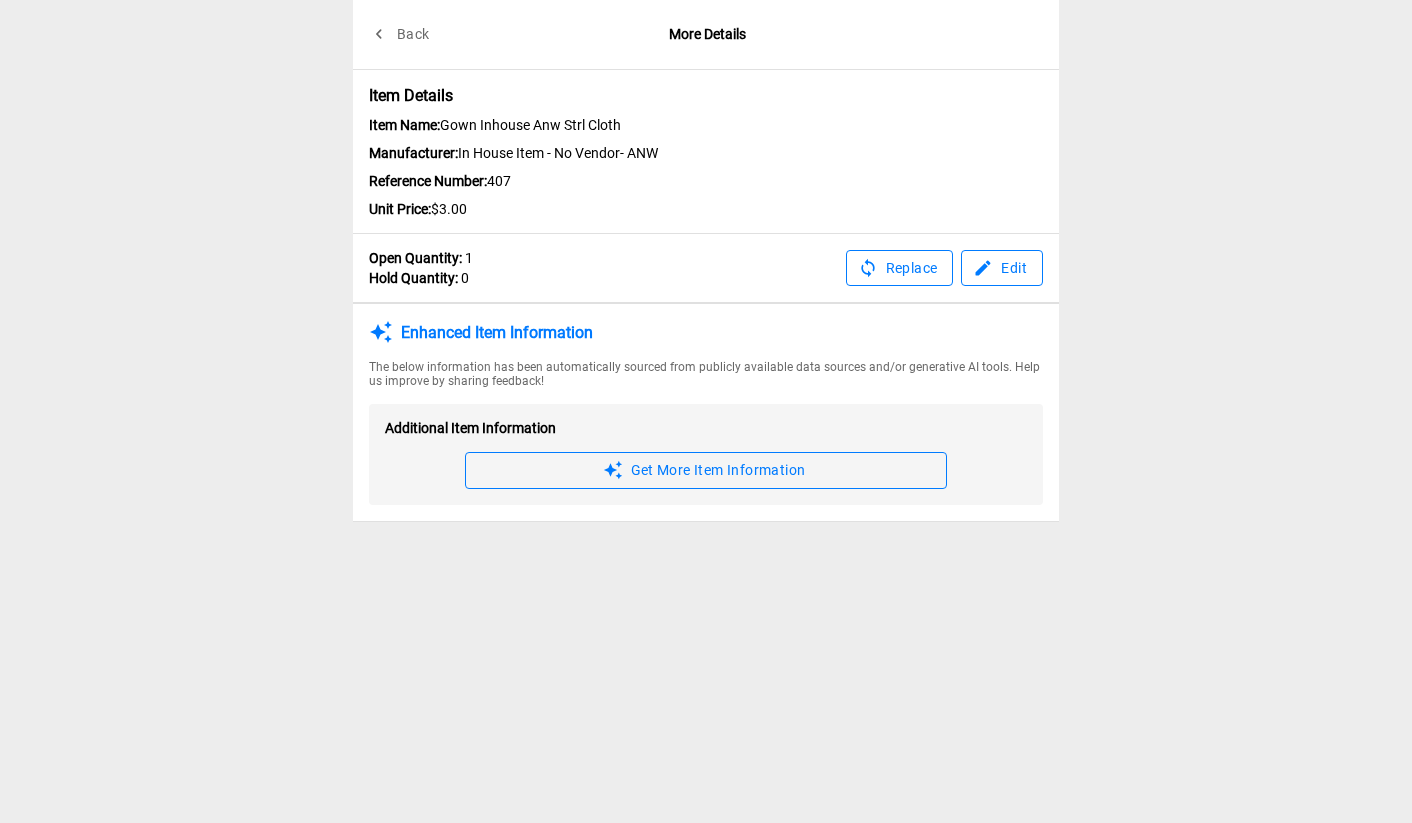 click on "Back" at bounding box center (401, 34) 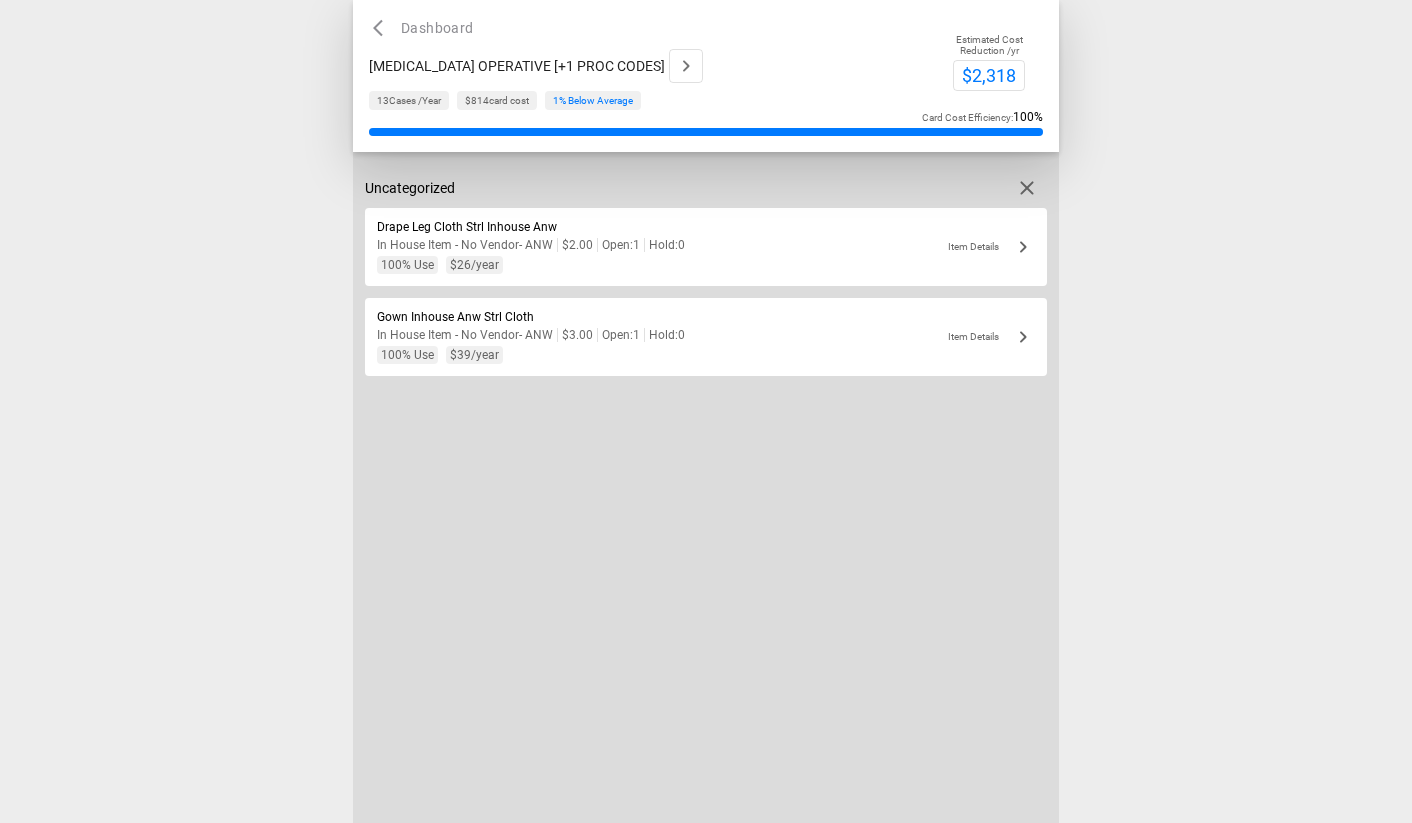 click 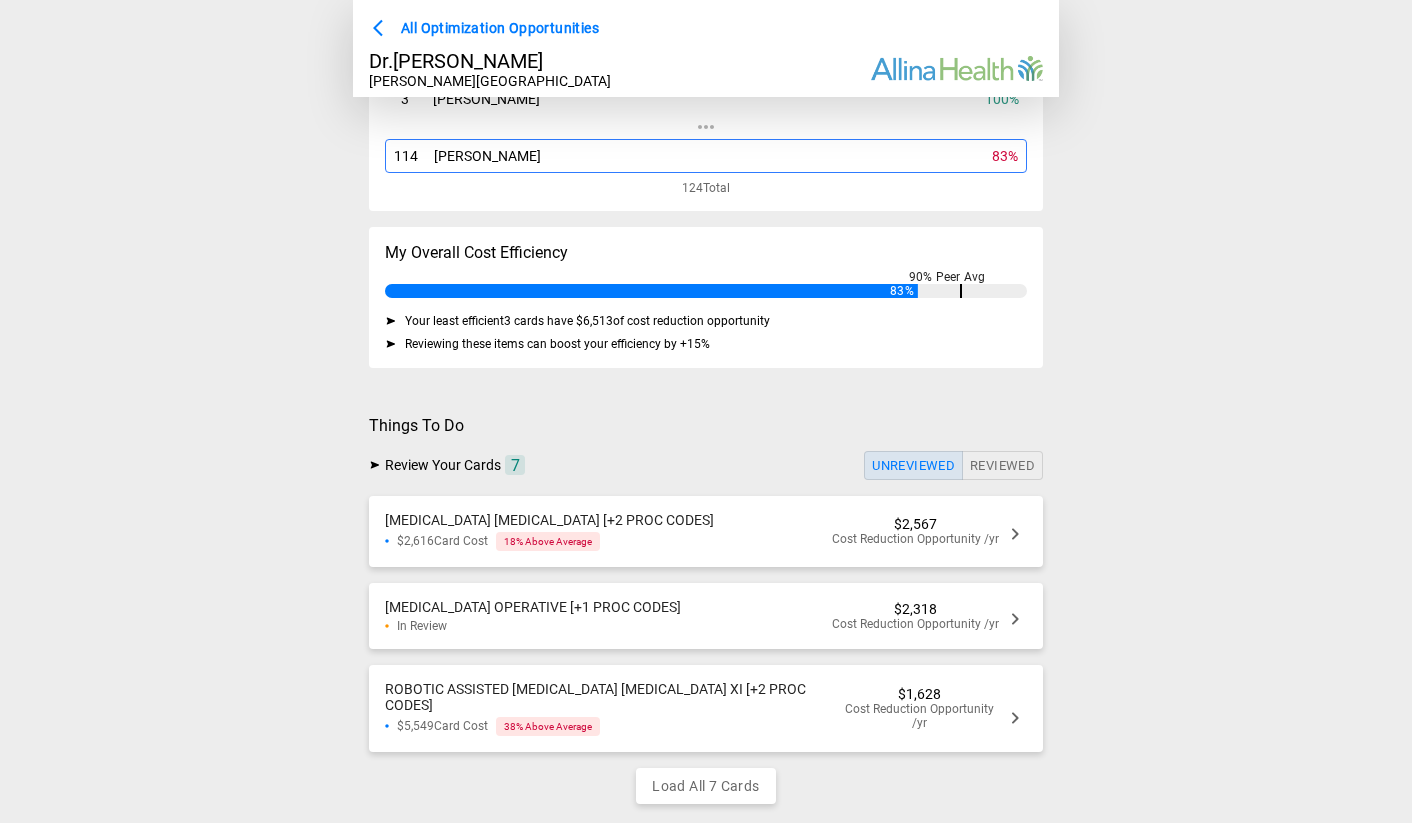scroll, scrollTop: 246, scrollLeft: 0, axis: vertical 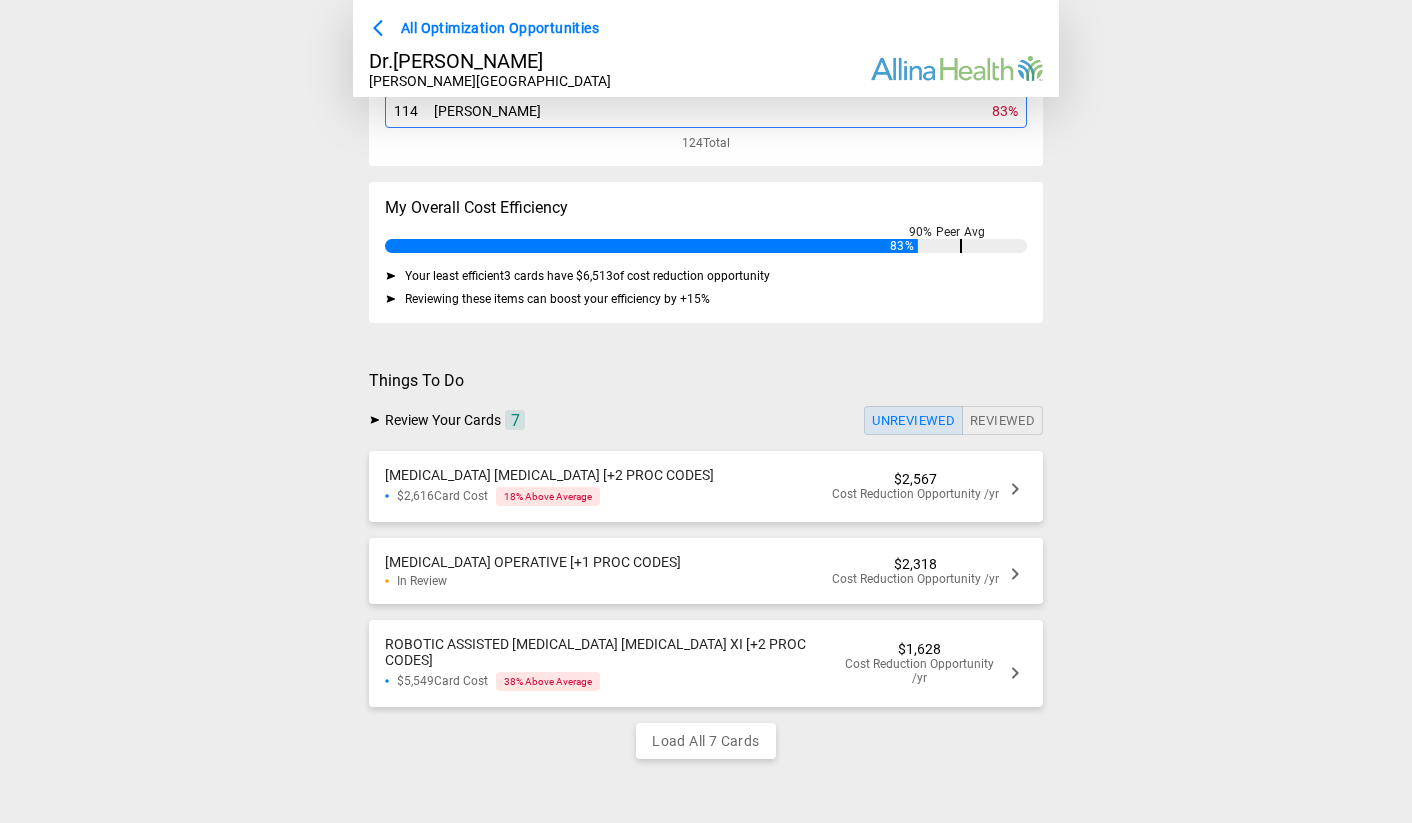 click on "[MEDICAL_DATA] [MEDICAL_DATA] [+2 PROC CODES]" at bounding box center (549, 475) 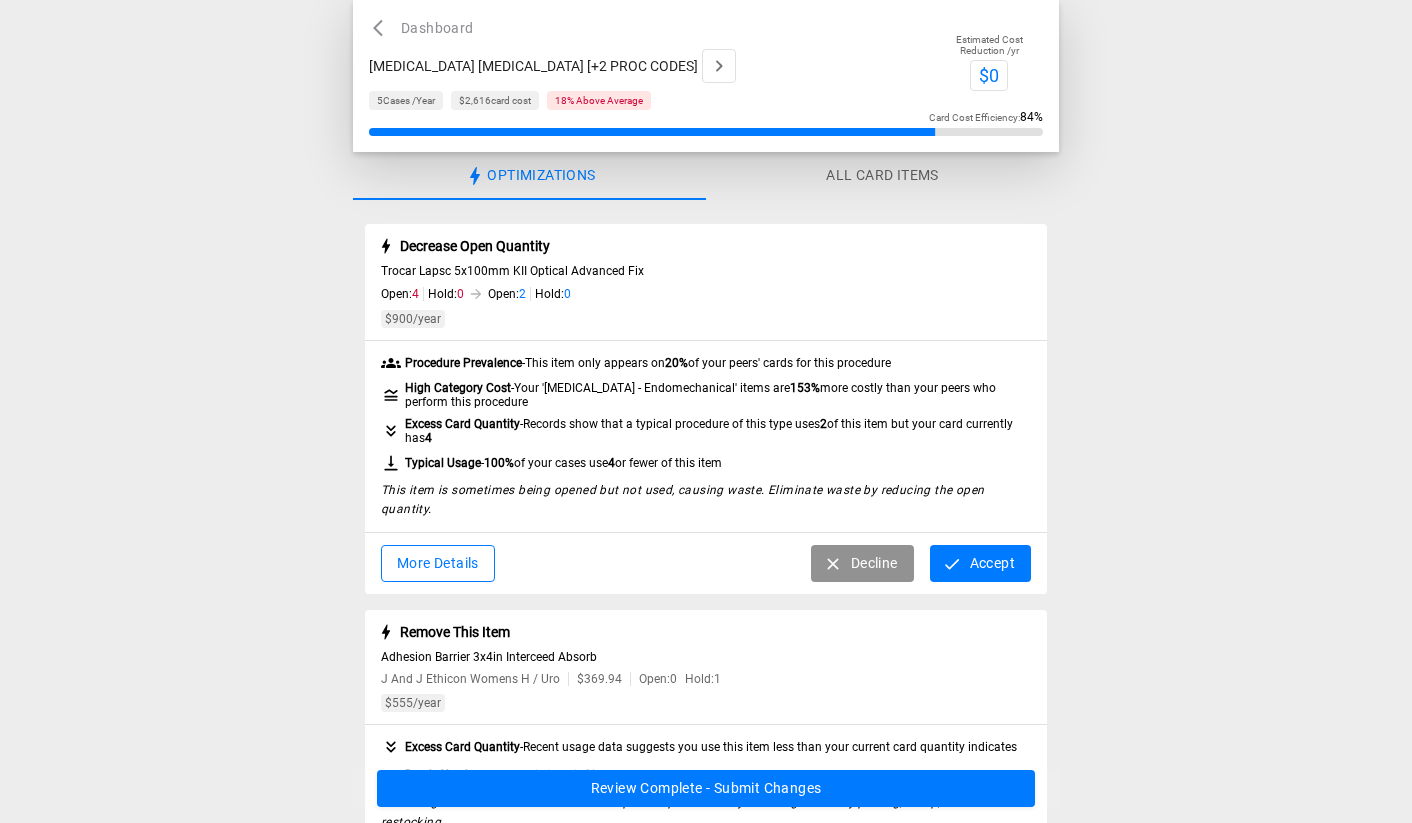click 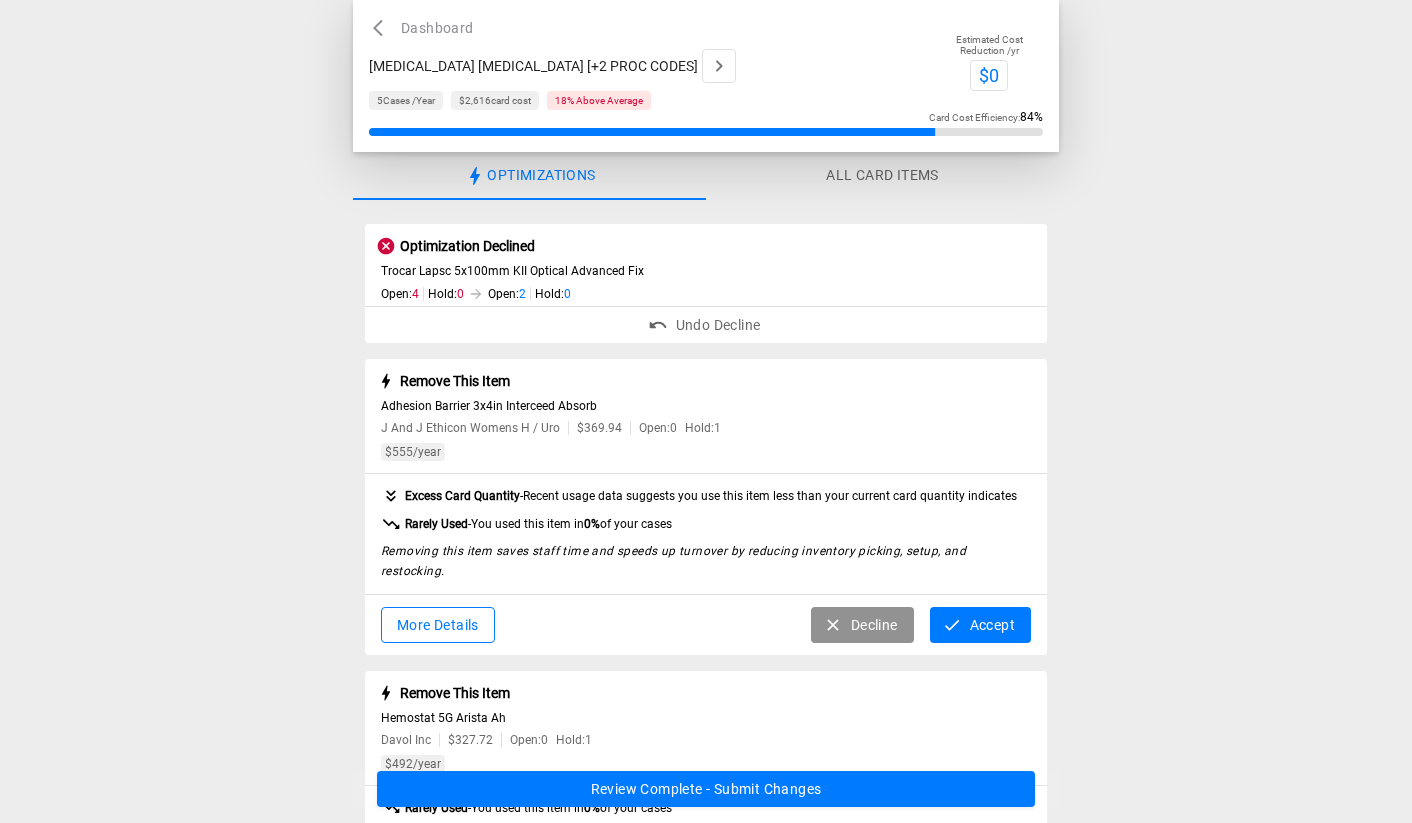 click on "Decline" at bounding box center [862, 625] 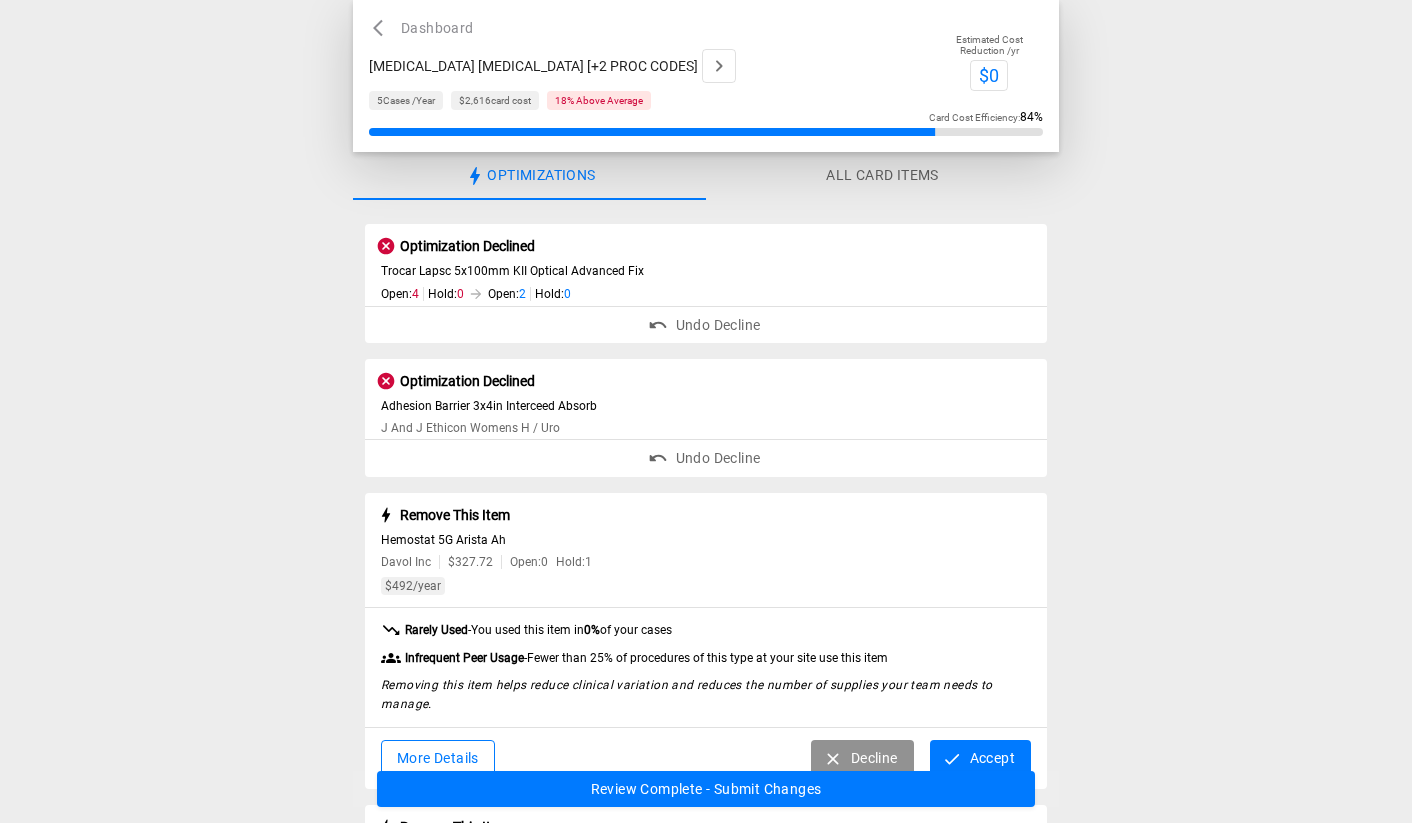 click on "Undo Decline" at bounding box center (706, 458) 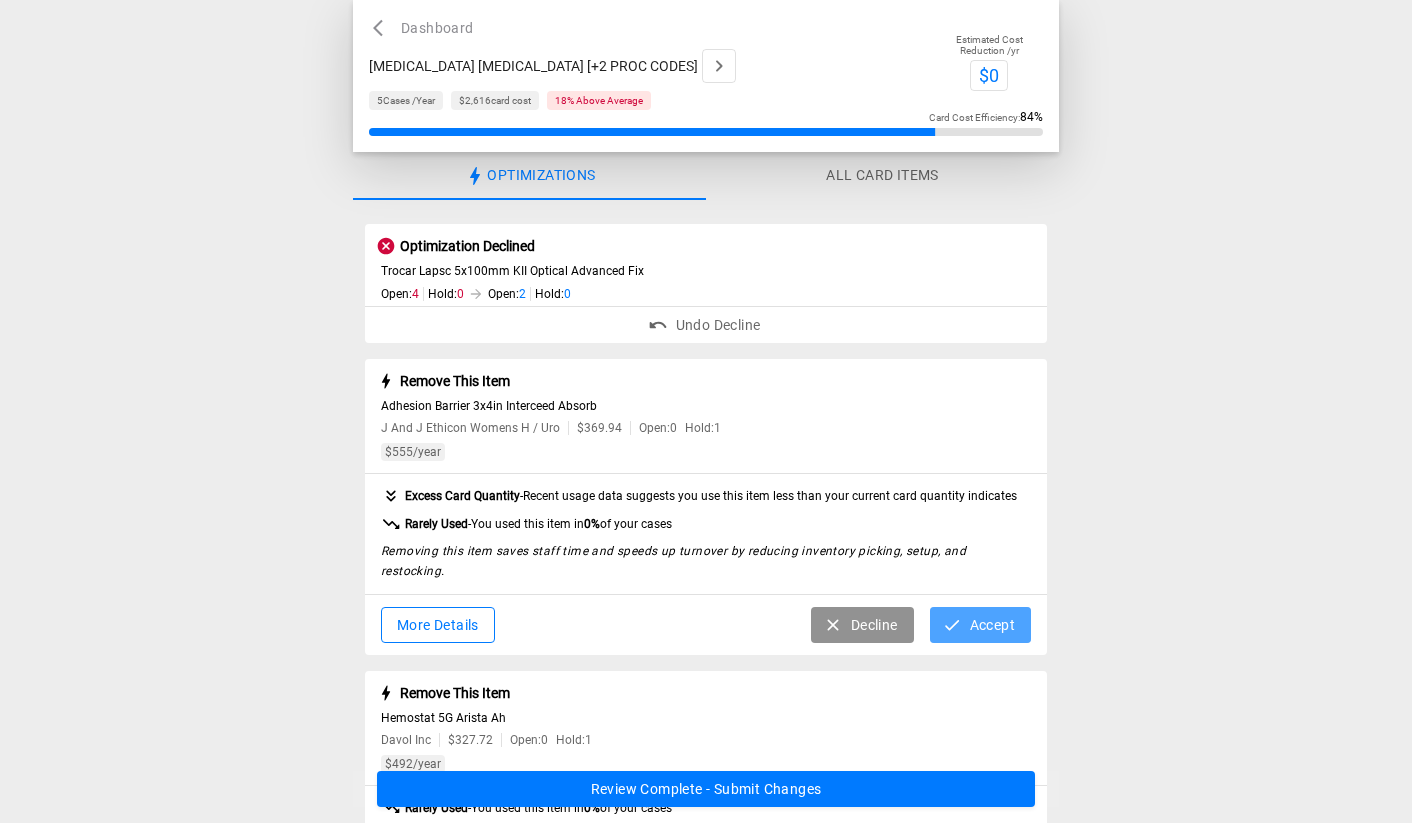 click on "Accept" at bounding box center (980, 625) 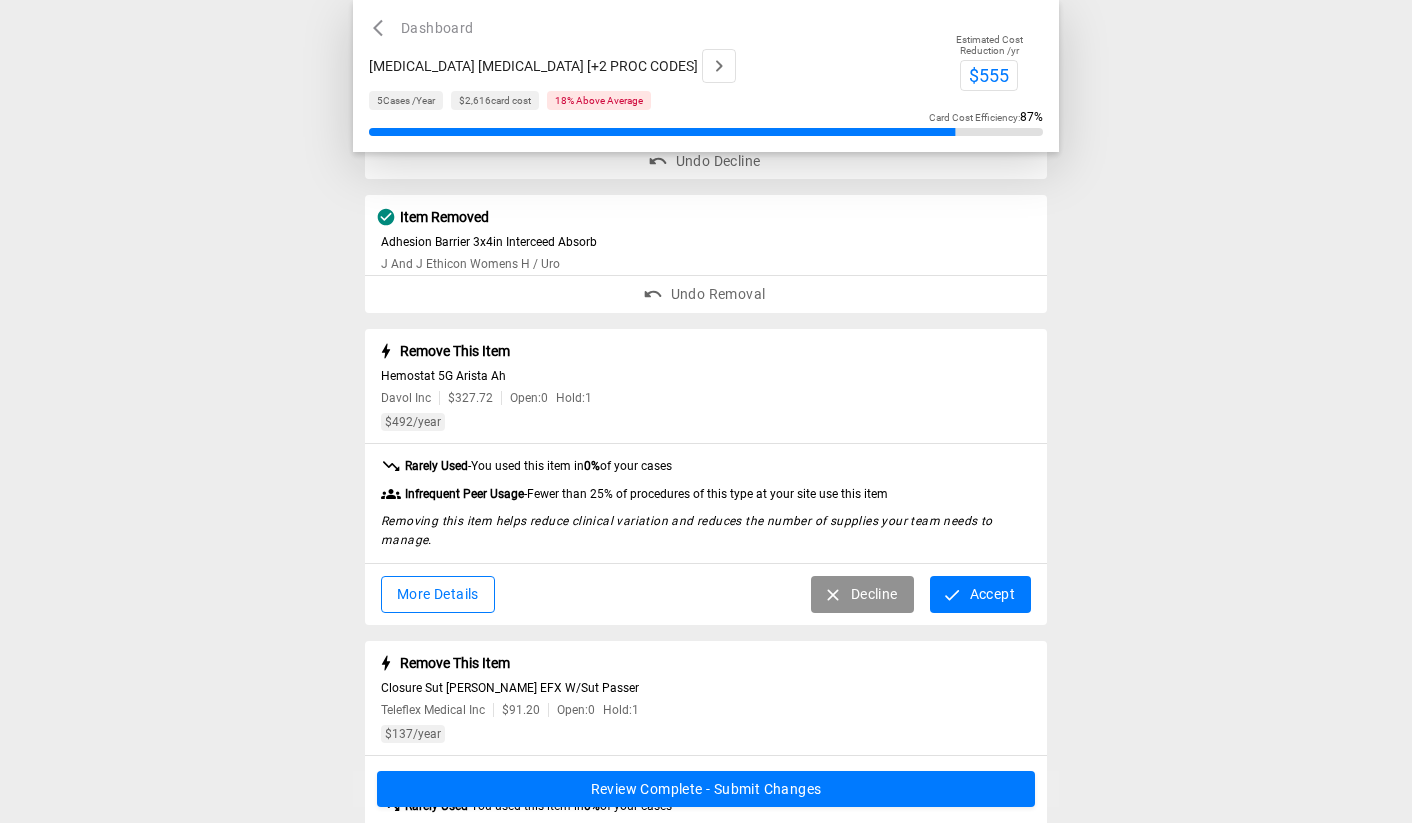 scroll, scrollTop: 172, scrollLeft: 0, axis: vertical 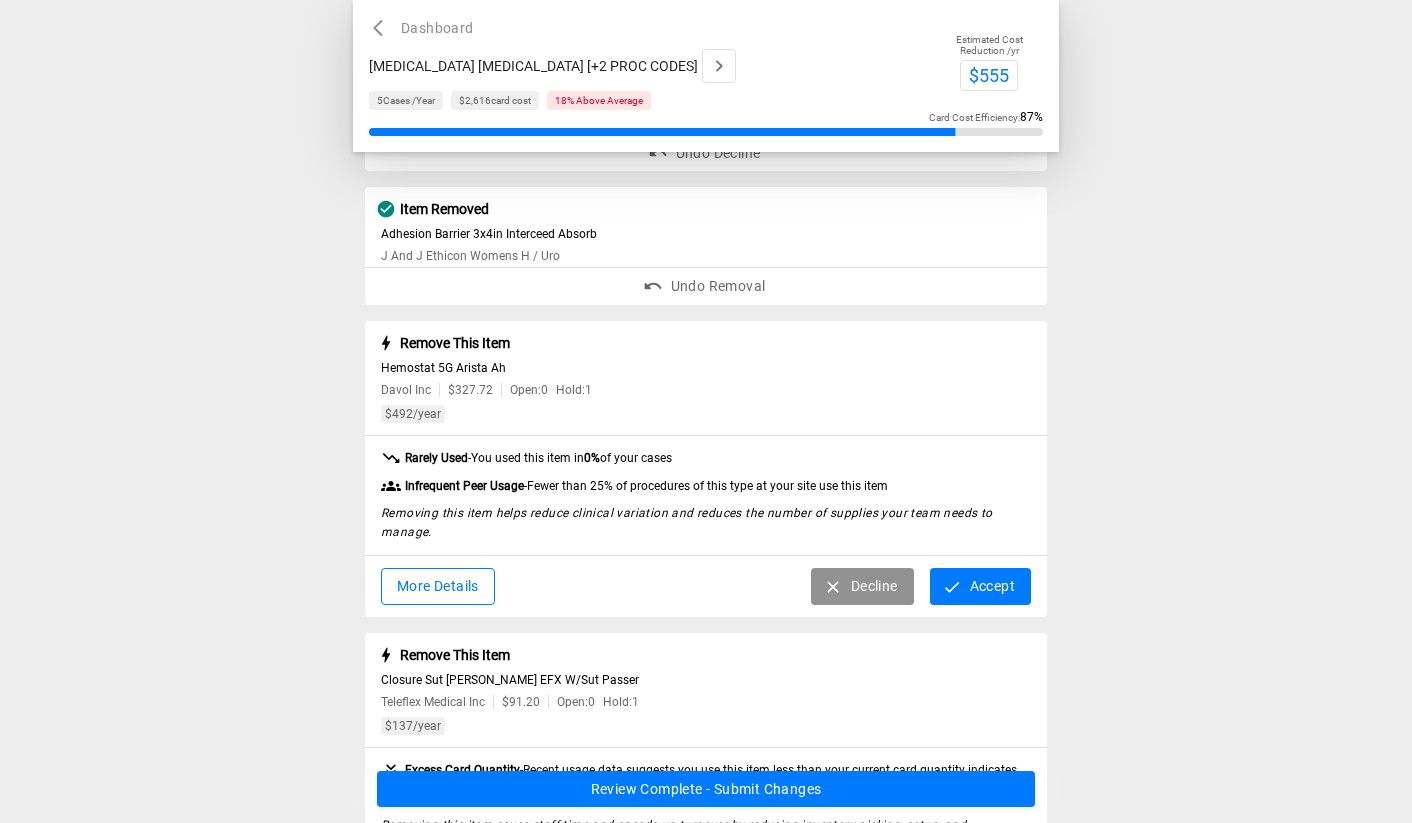 click on "More Details" at bounding box center (438, 586) 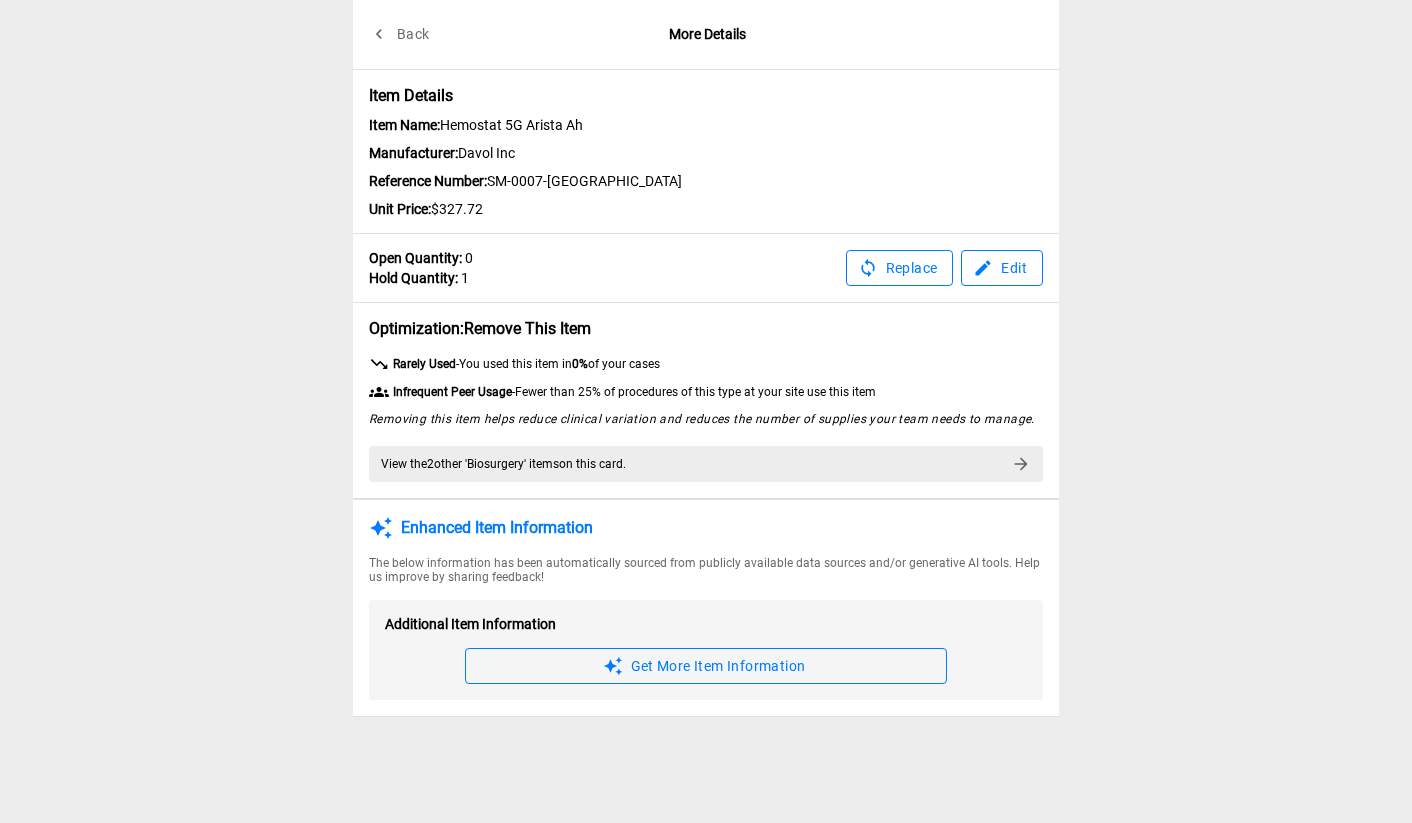 click on "Edit" at bounding box center [1002, 268] 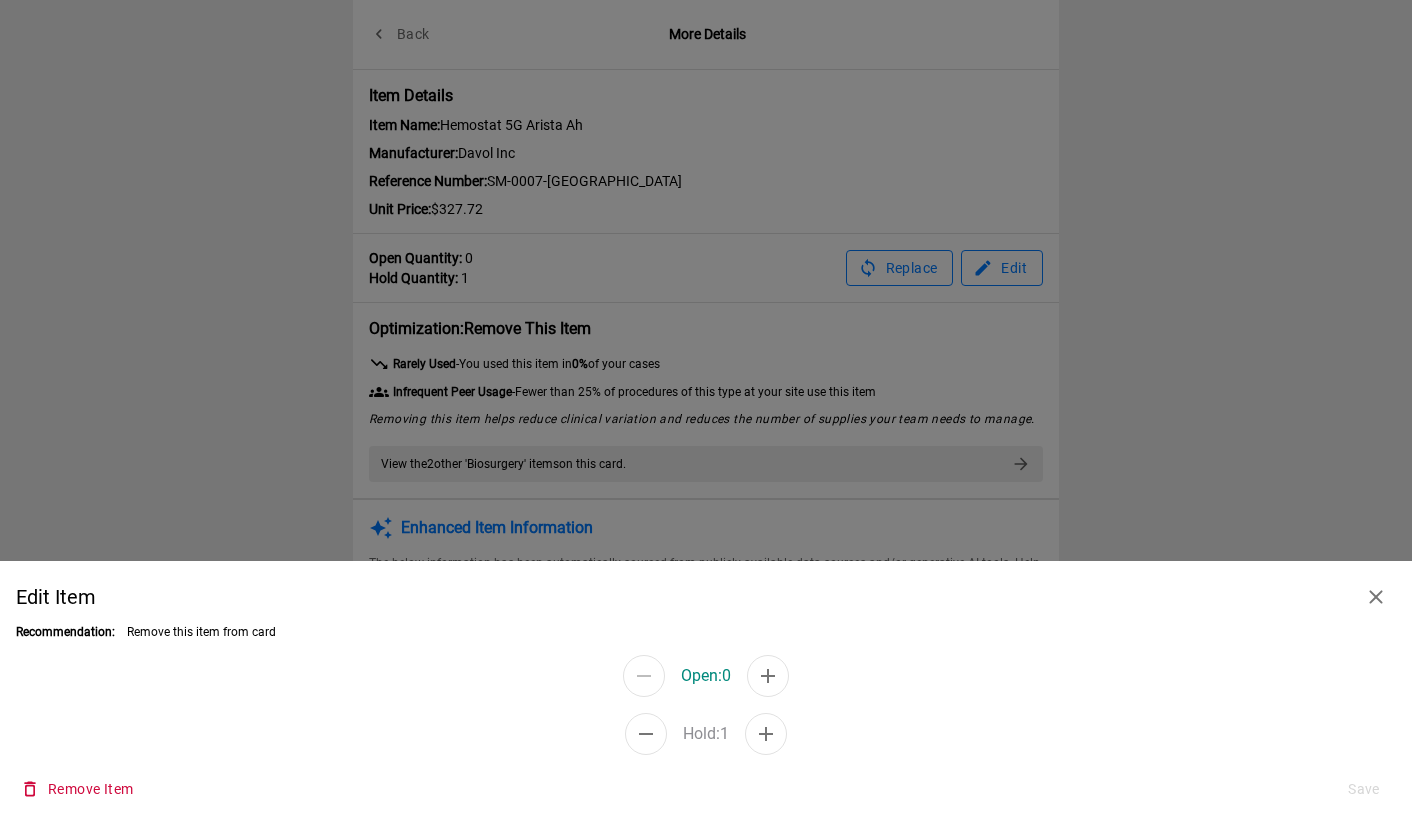 click at bounding box center (706, 411) 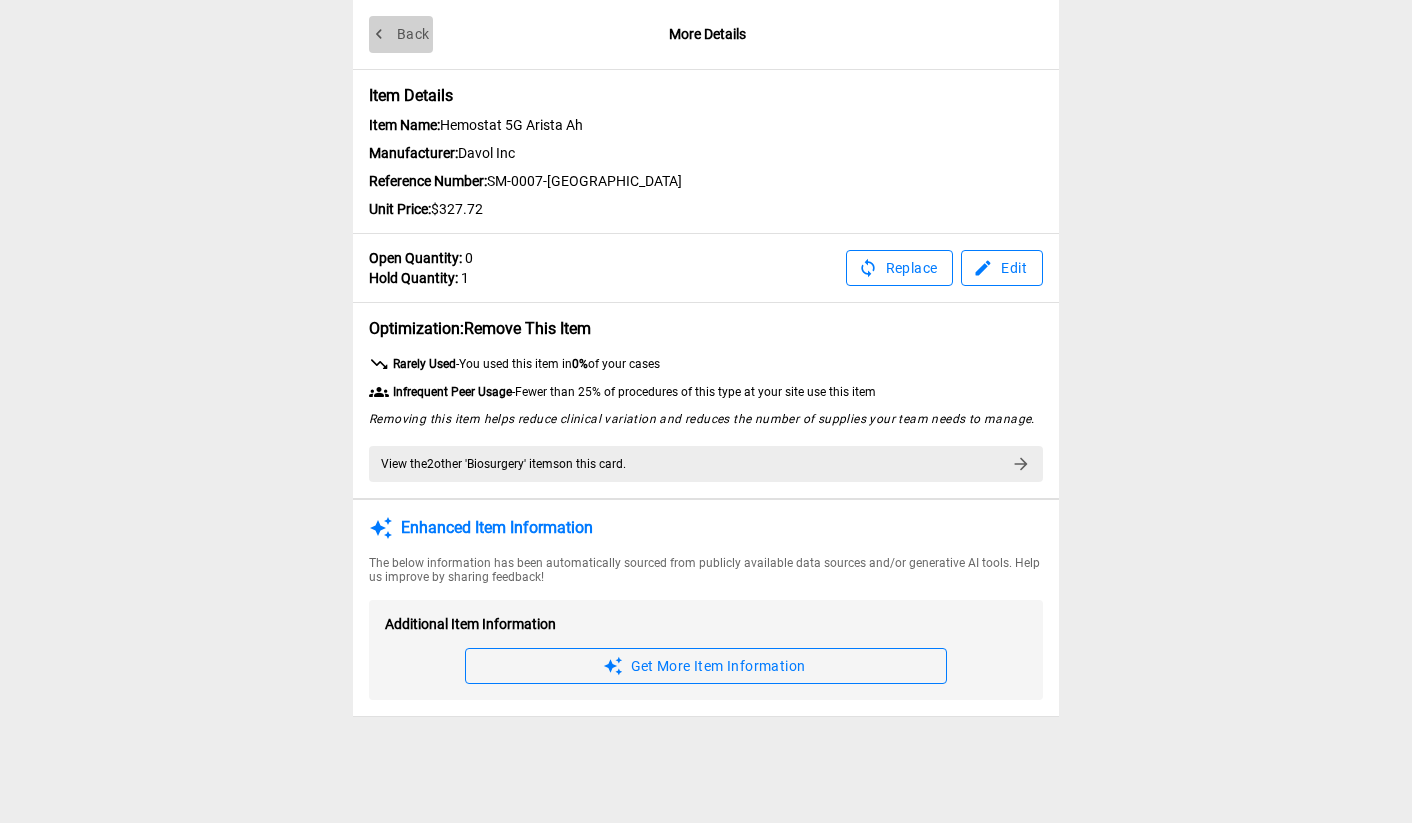 click on "Back" at bounding box center (401, 34) 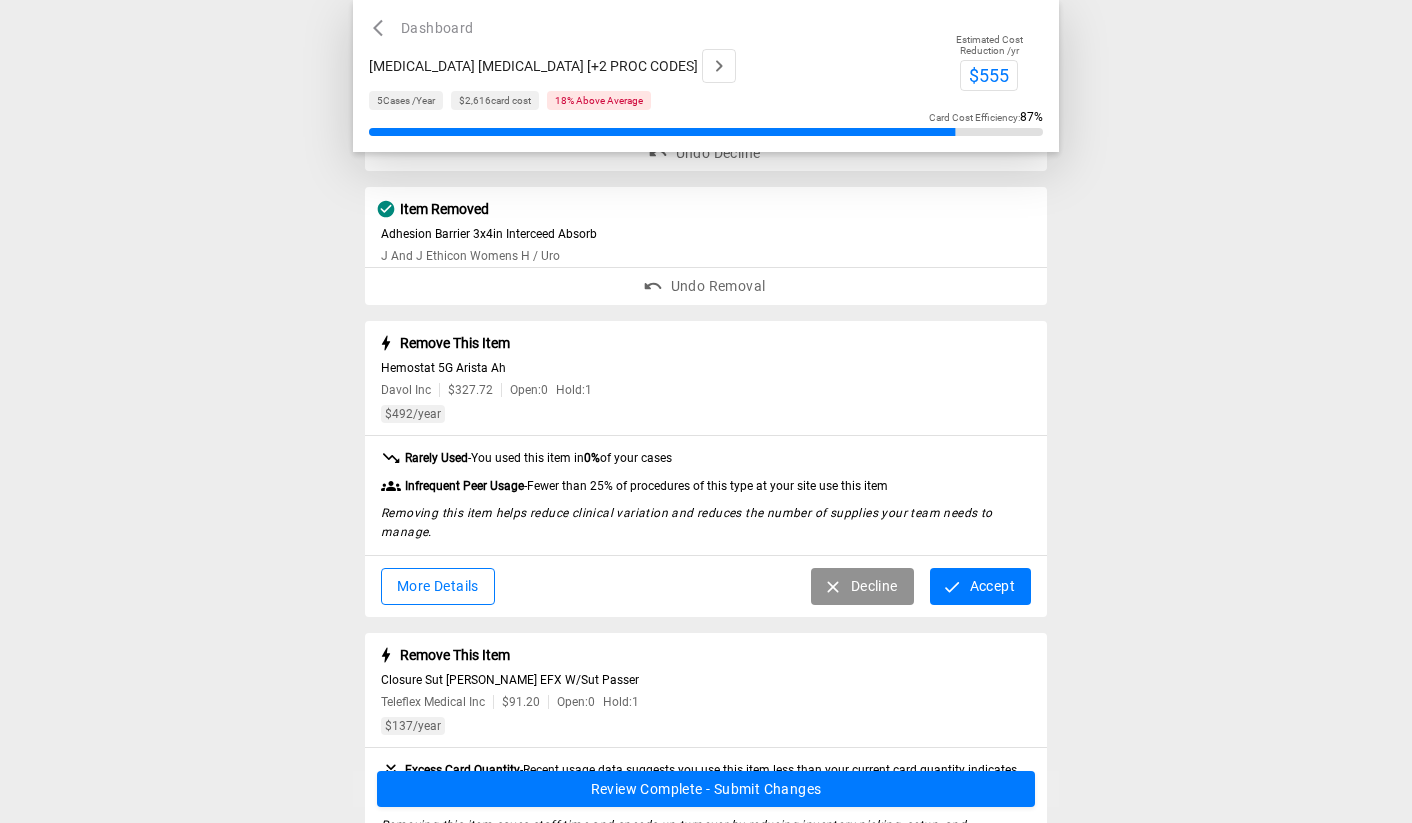 click on "Decline" at bounding box center [862, 586] 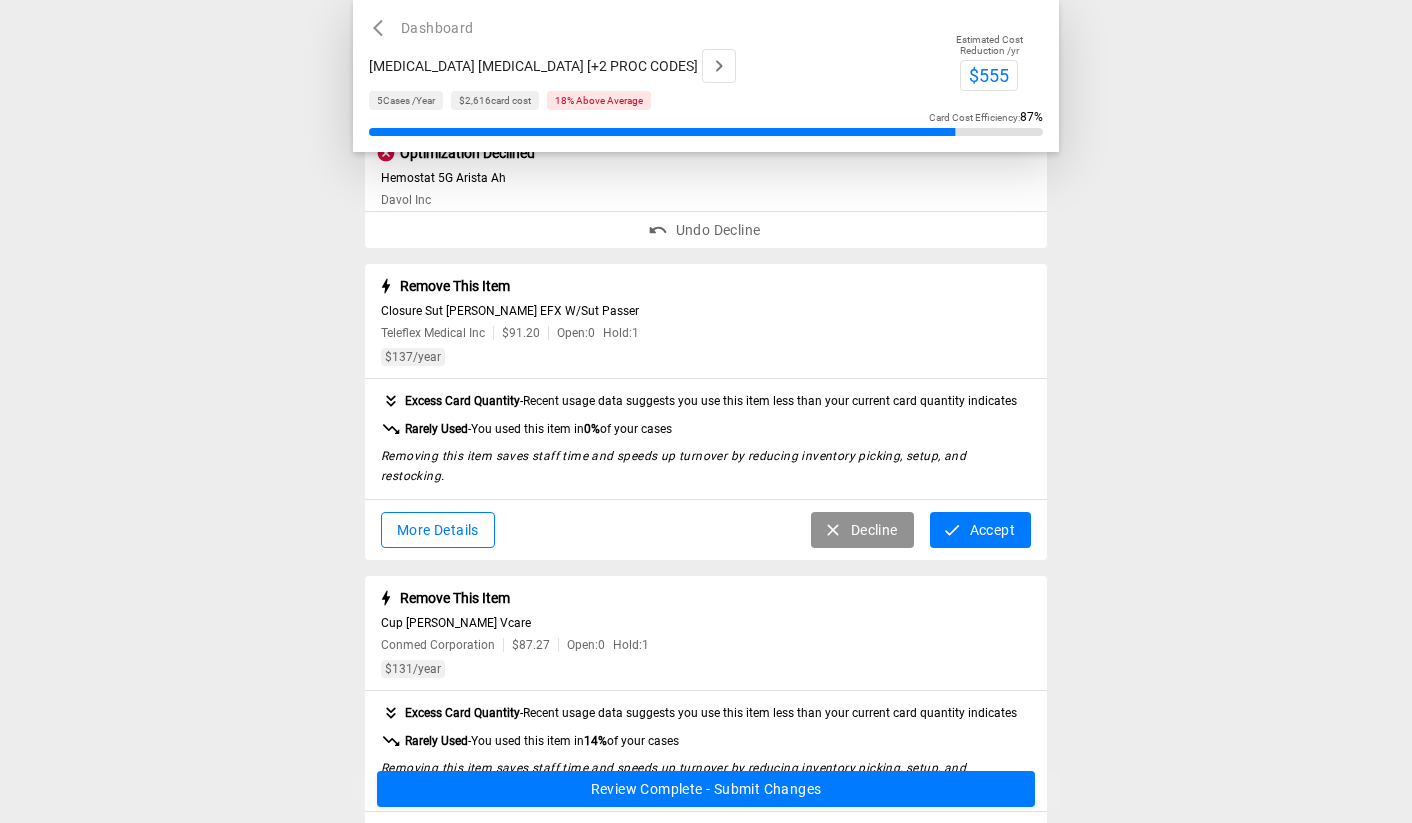 scroll, scrollTop: 368, scrollLeft: 0, axis: vertical 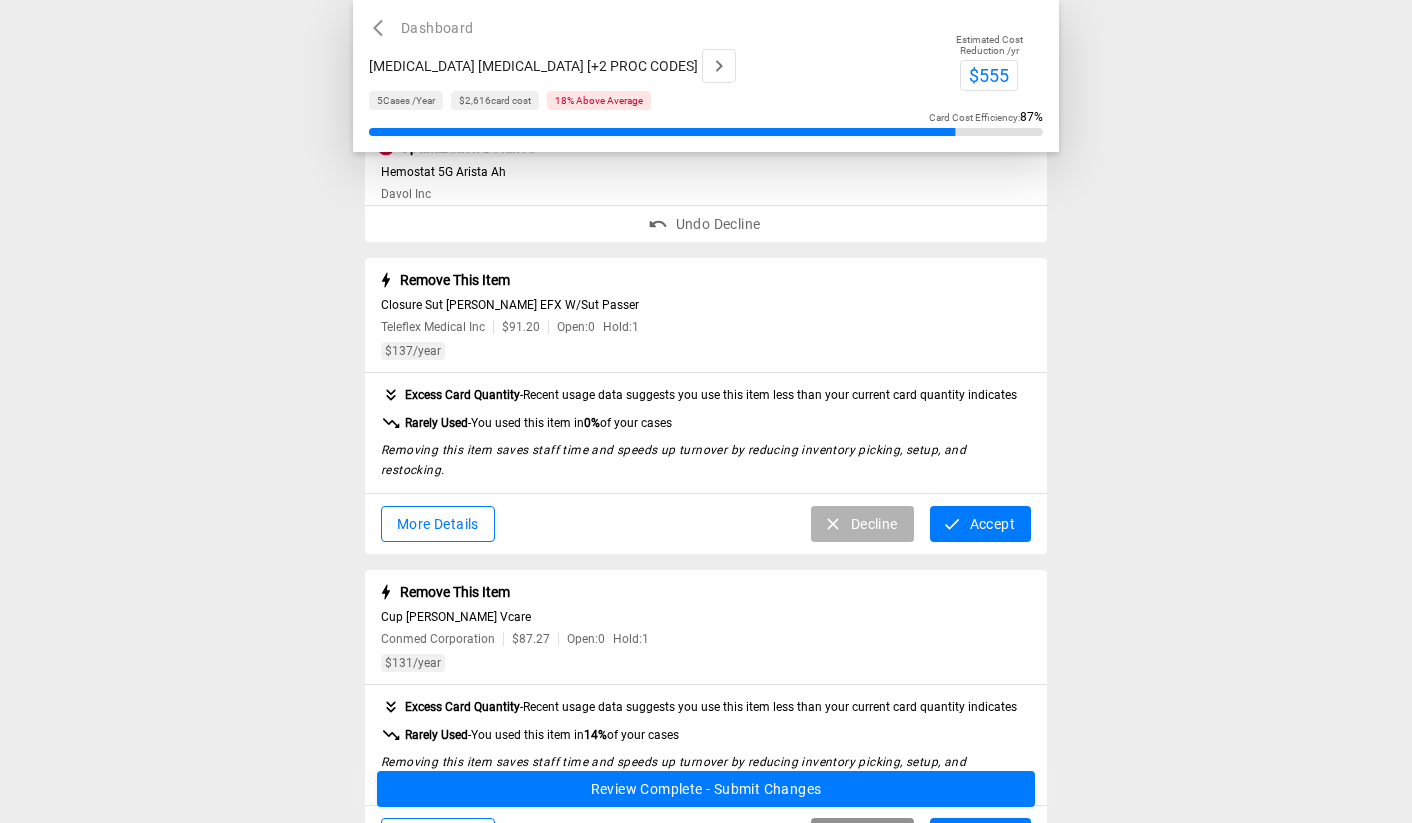 click on "Decline" at bounding box center (862, 524) 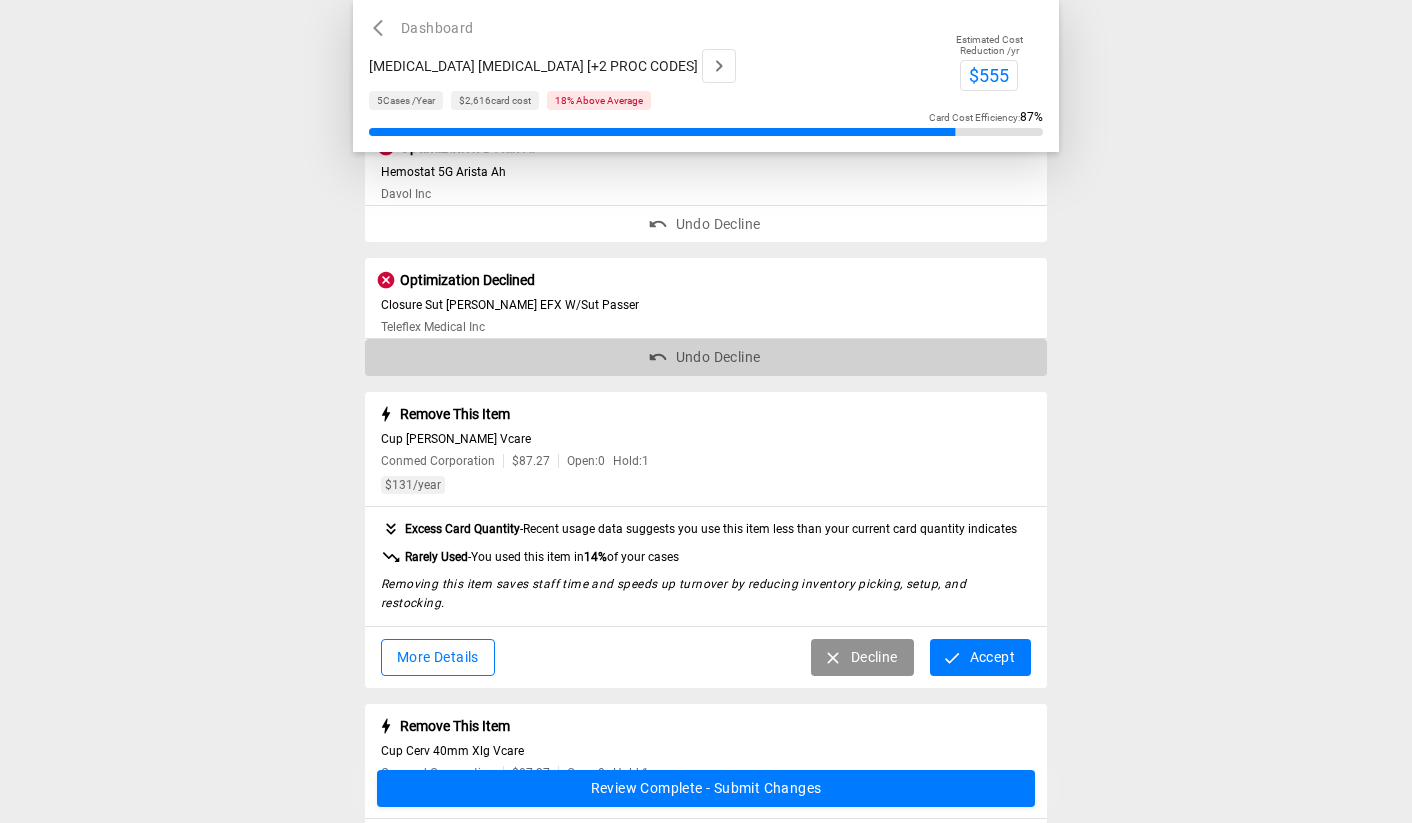 click on "Undo Decline" at bounding box center [706, 357] 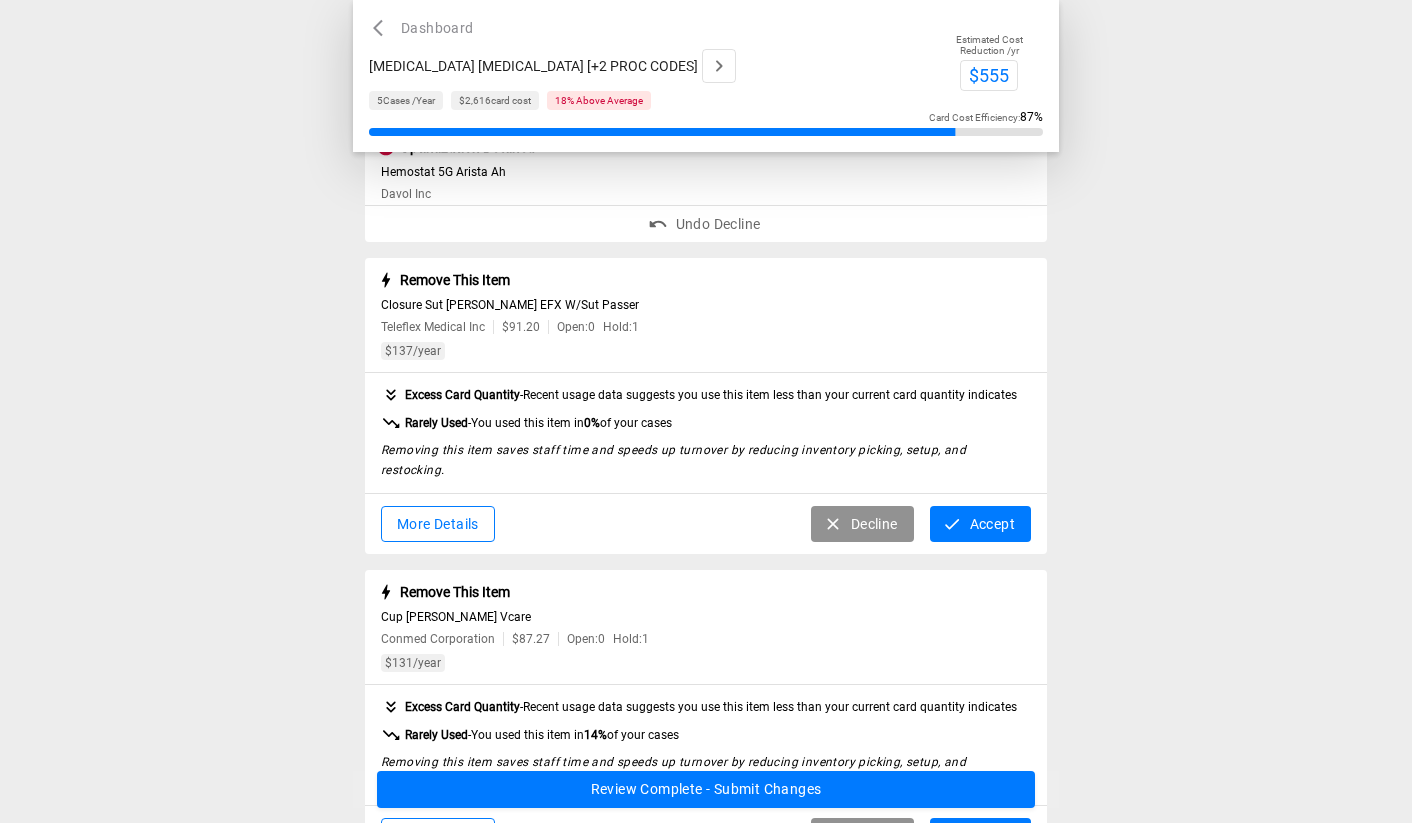 click on "Accept" at bounding box center [980, 524] 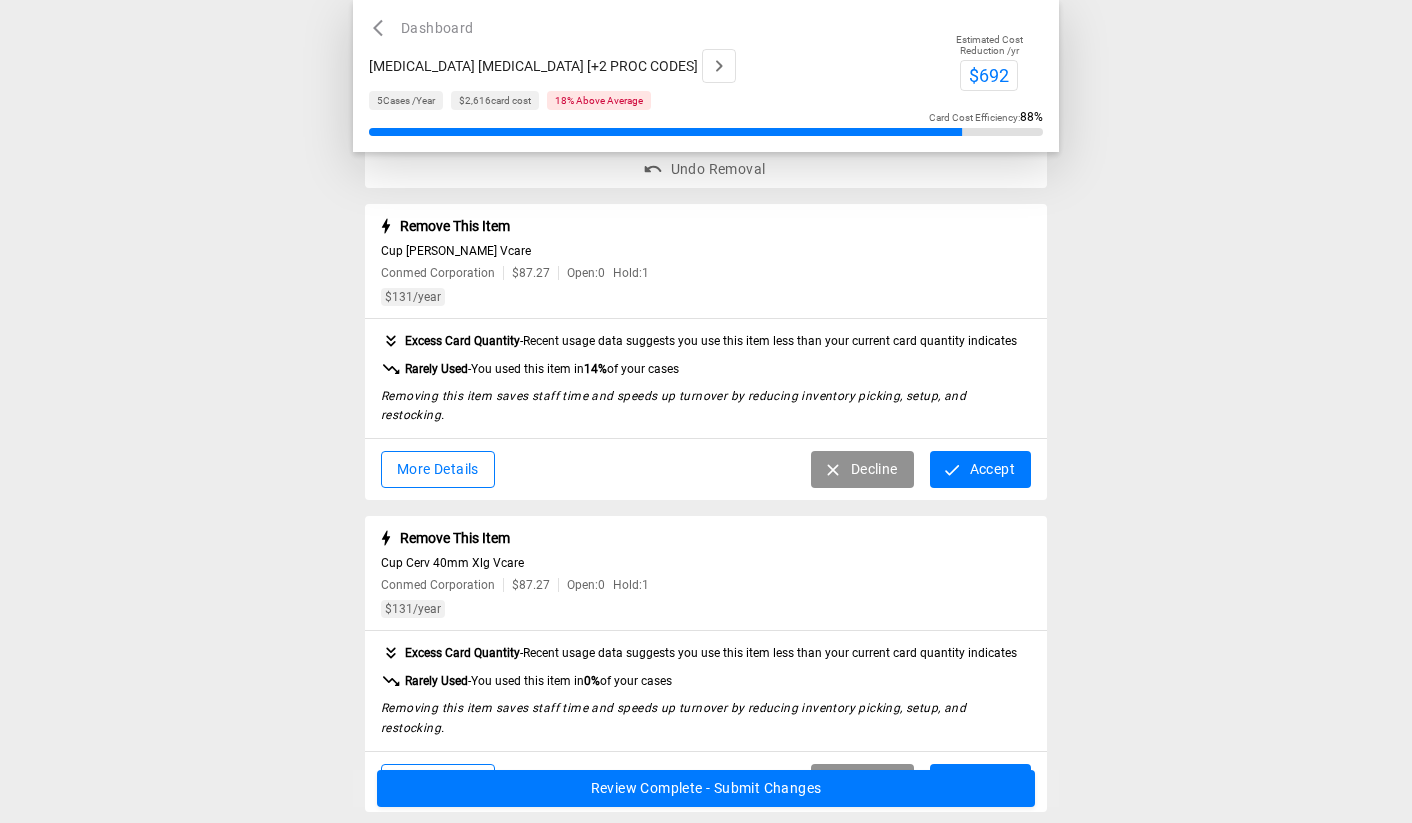 scroll, scrollTop: 557, scrollLeft: 0, axis: vertical 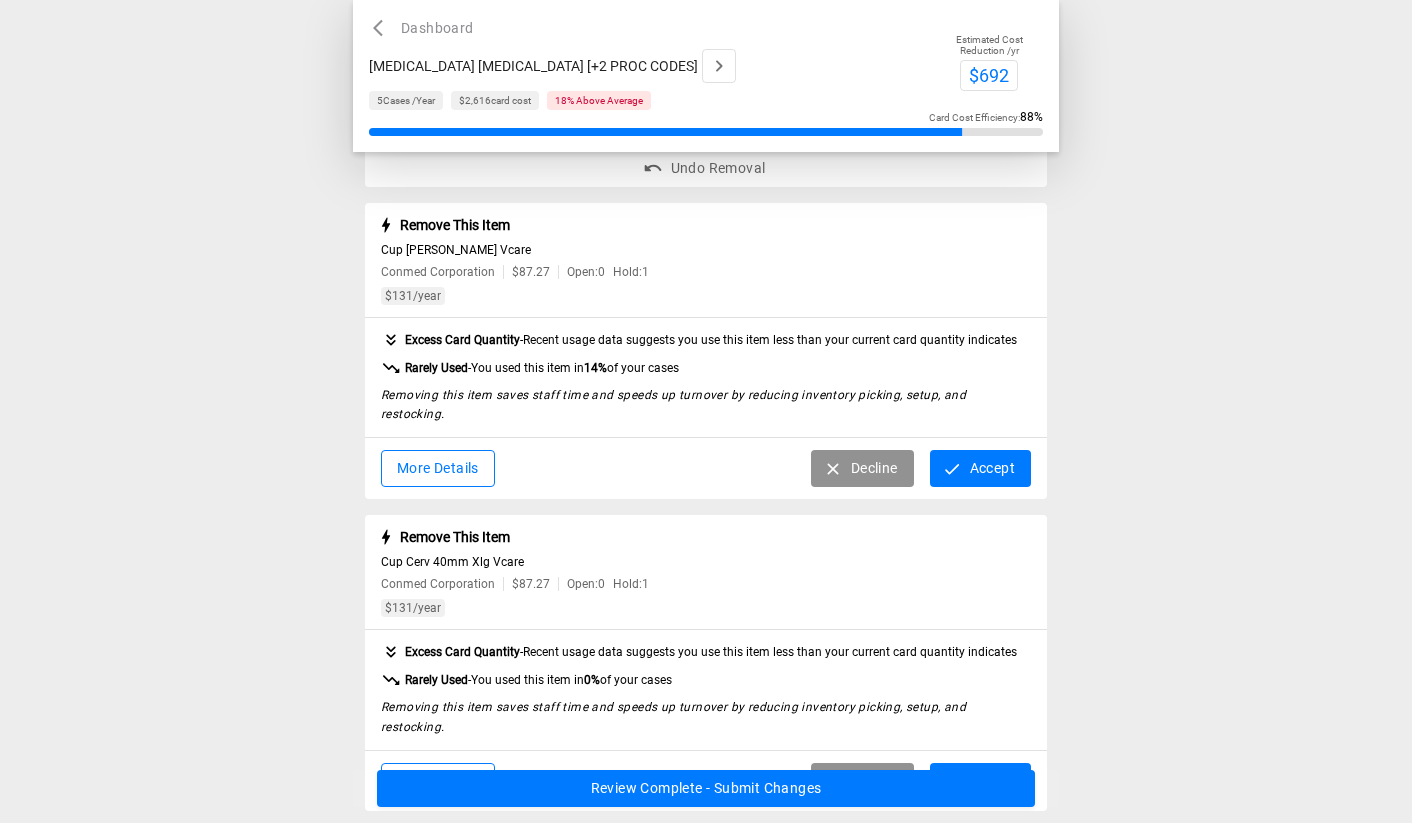 click on "Decline" at bounding box center (862, 468) 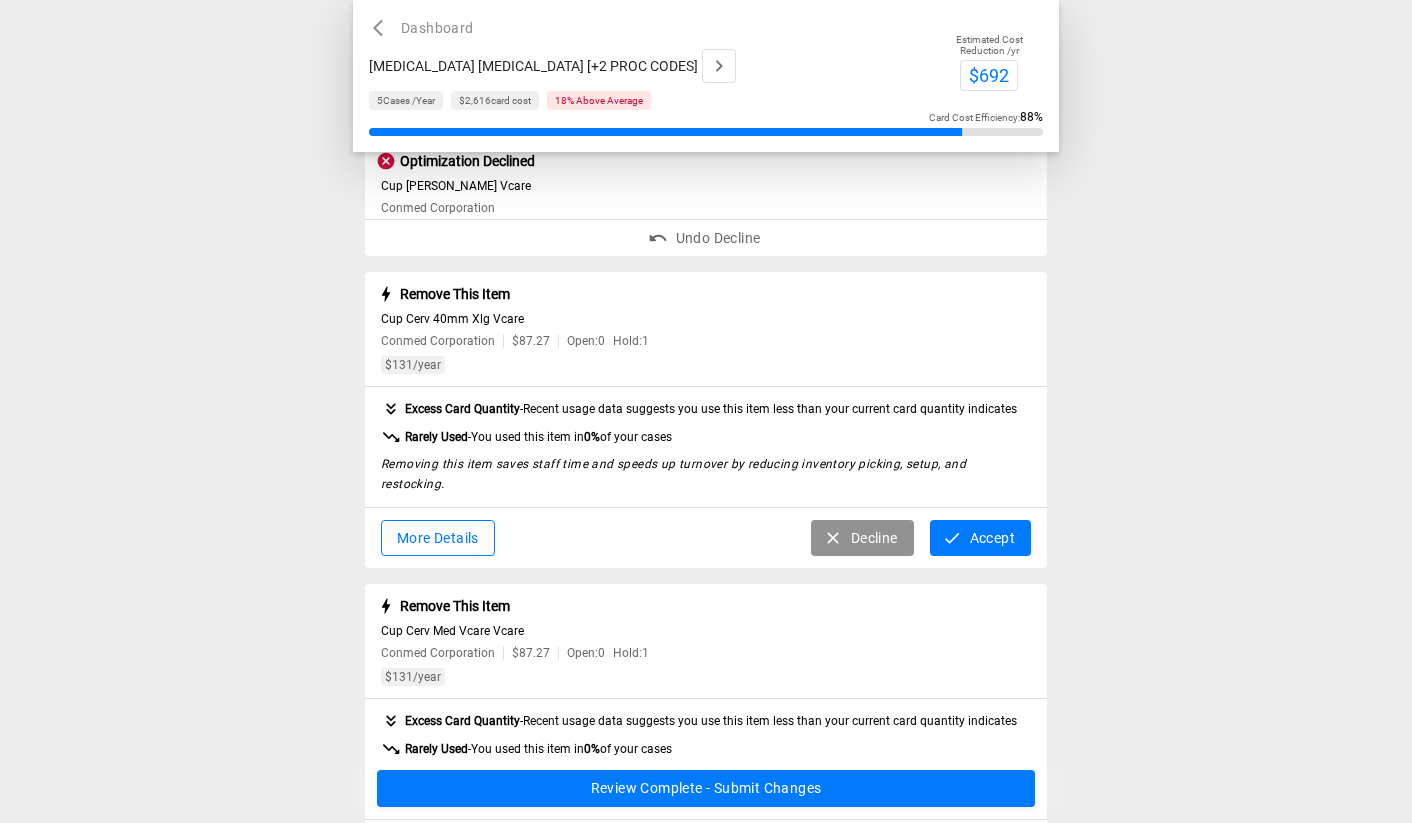 scroll, scrollTop: 668, scrollLeft: 0, axis: vertical 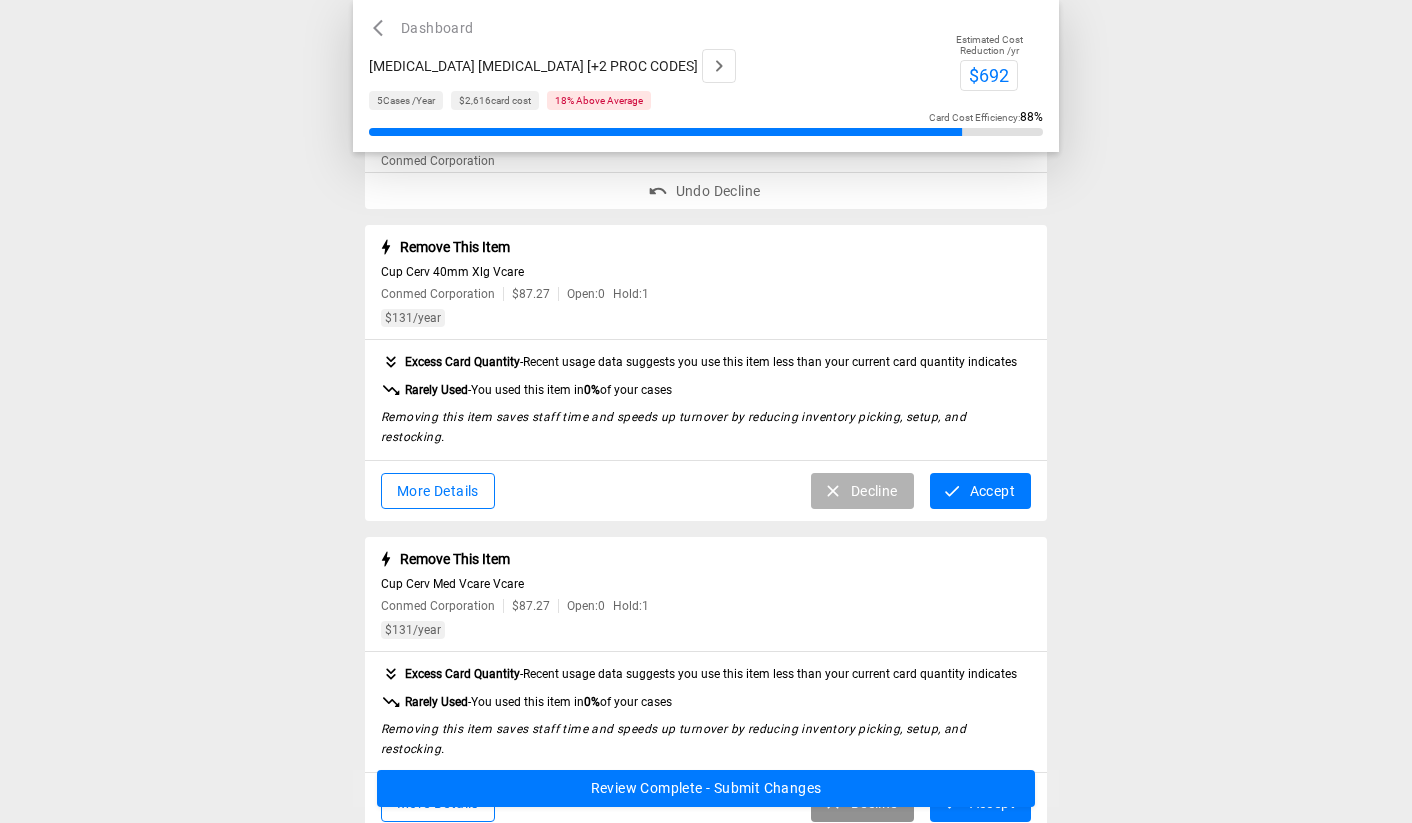 click on "Decline" at bounding box center [862, 491] 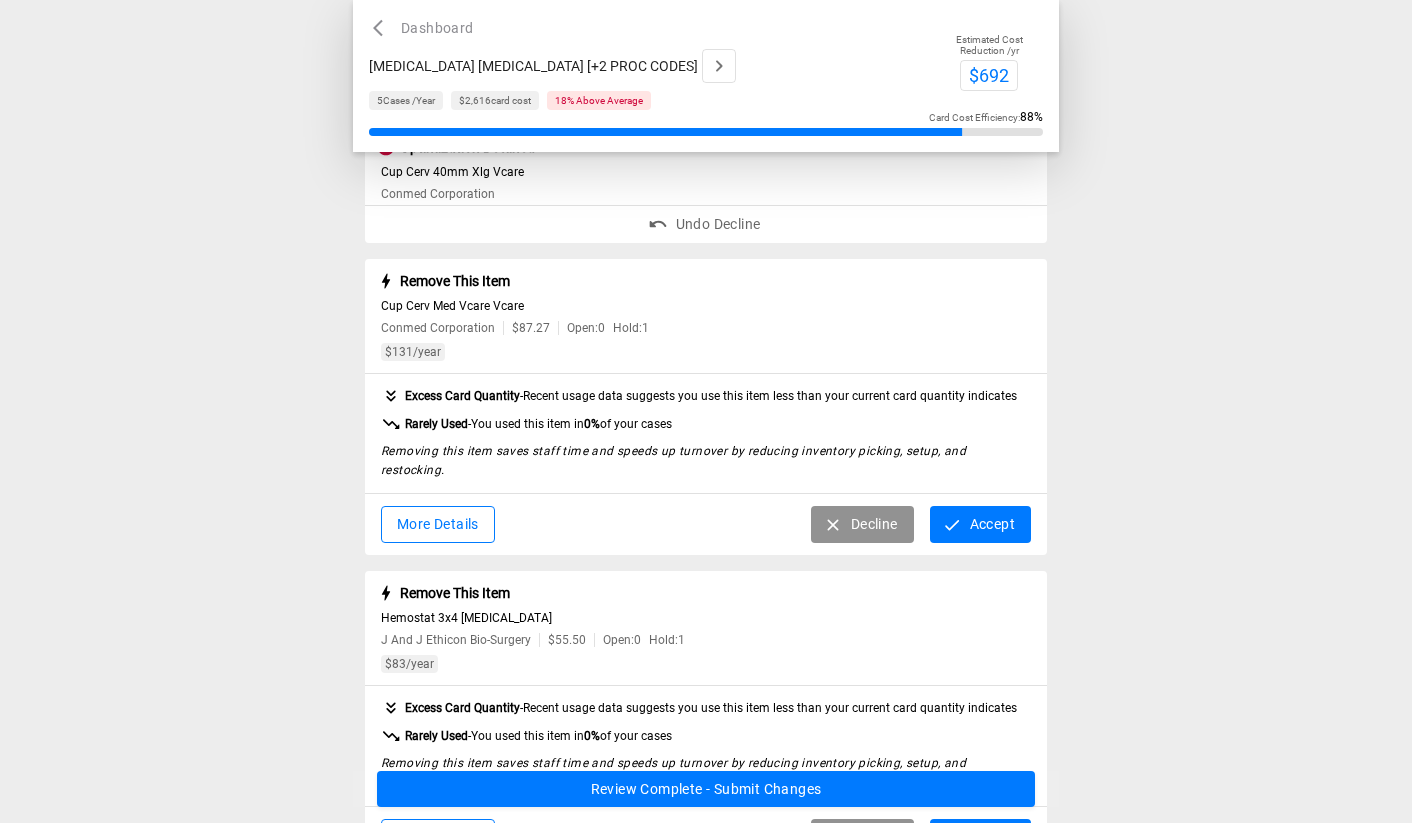 scroll, scrollTop: 792, scrollLeft: 0, axis: vertical 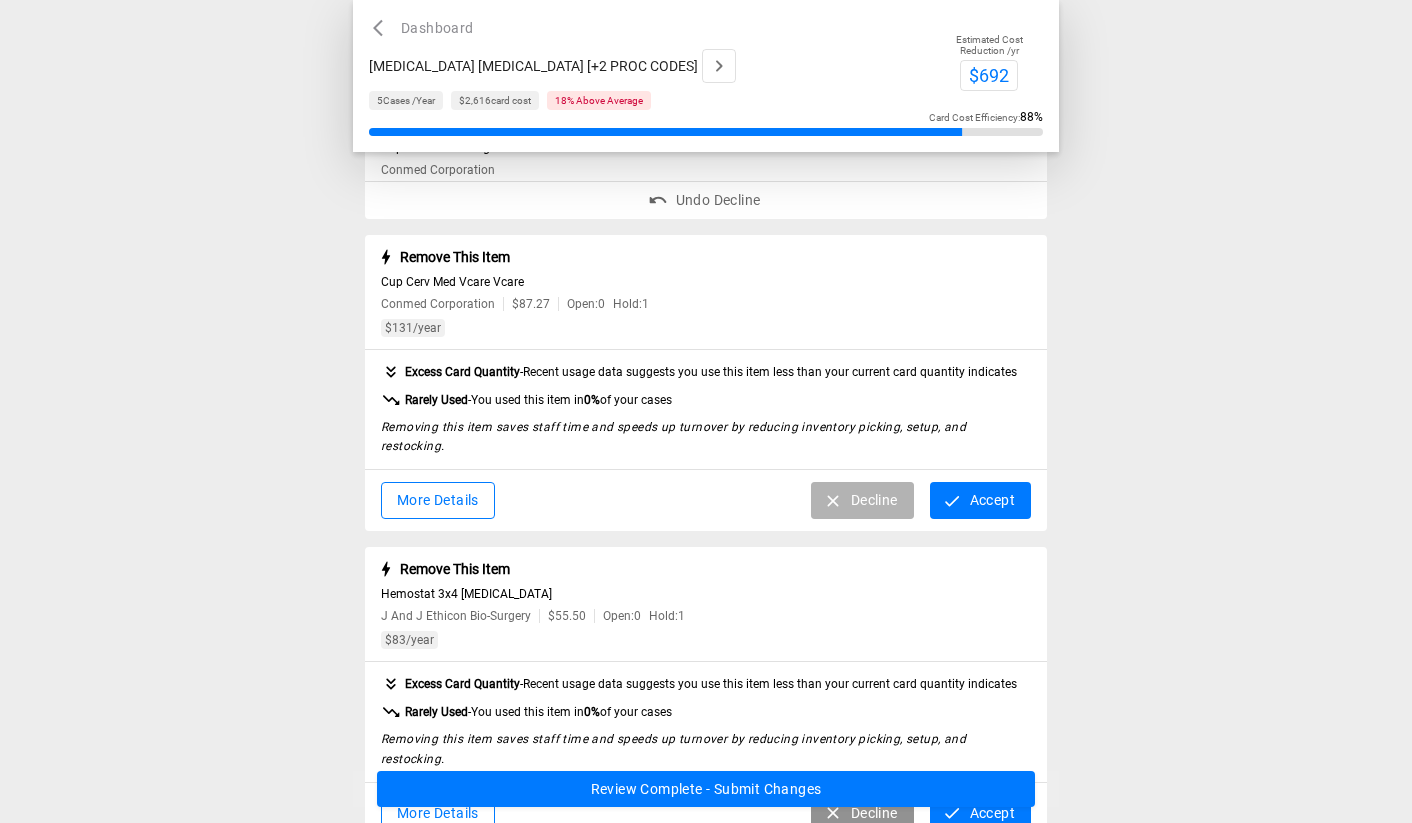 click on "Decline" at bounding box center (862, 500) 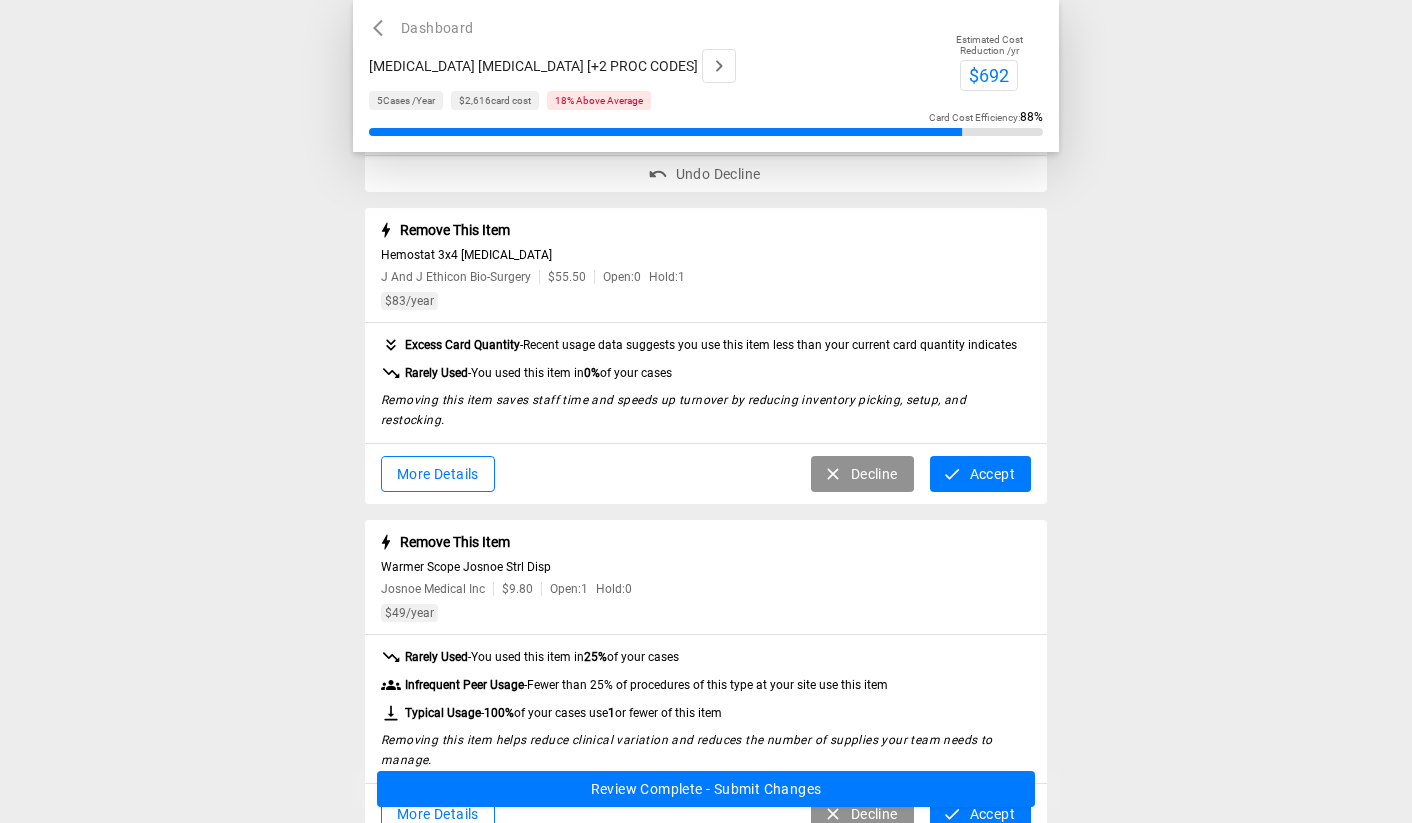scroll, scrollTop: 954, scrollLeft: 0, axis: vertical 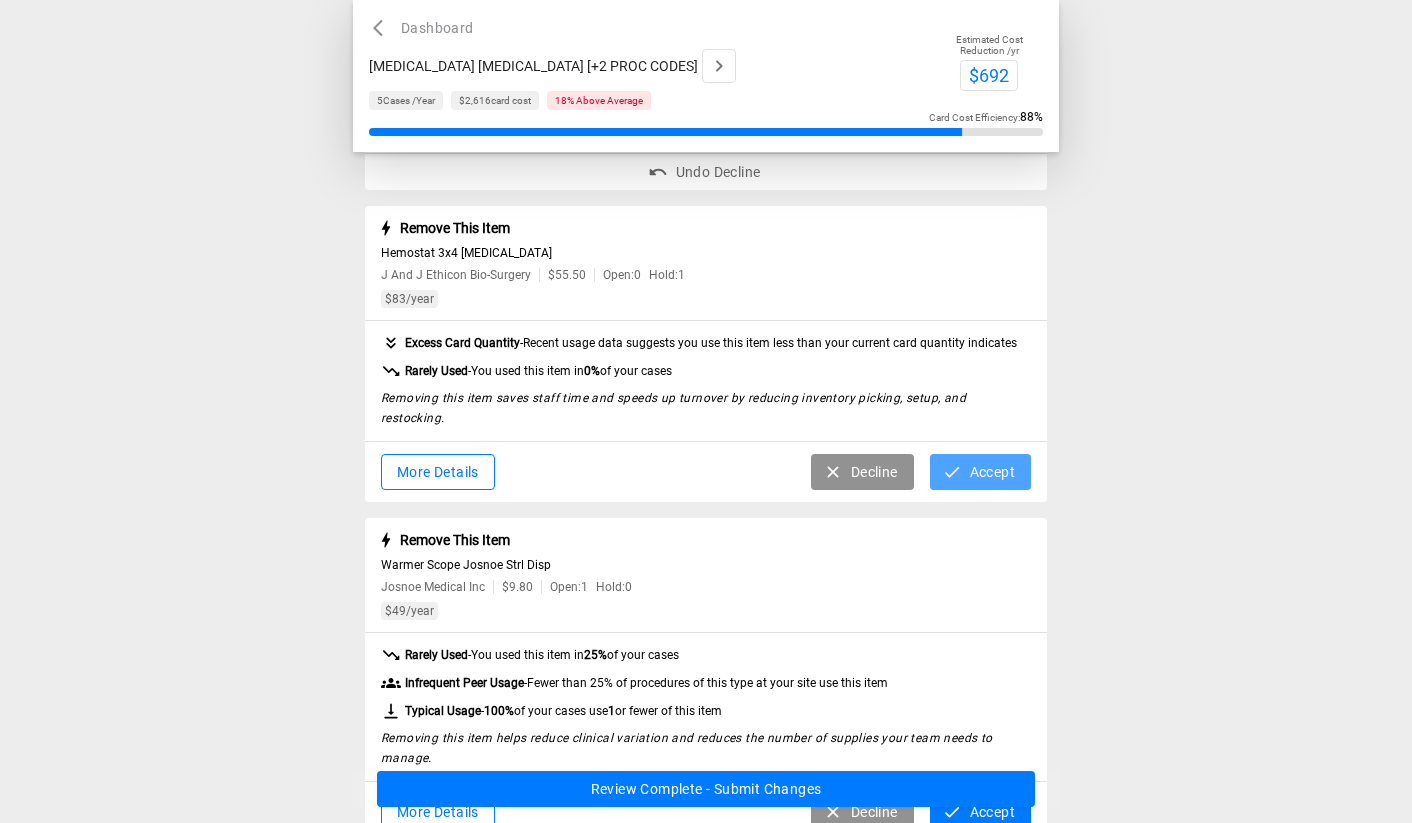 click on "Accept" at bounding box center (980, 472) 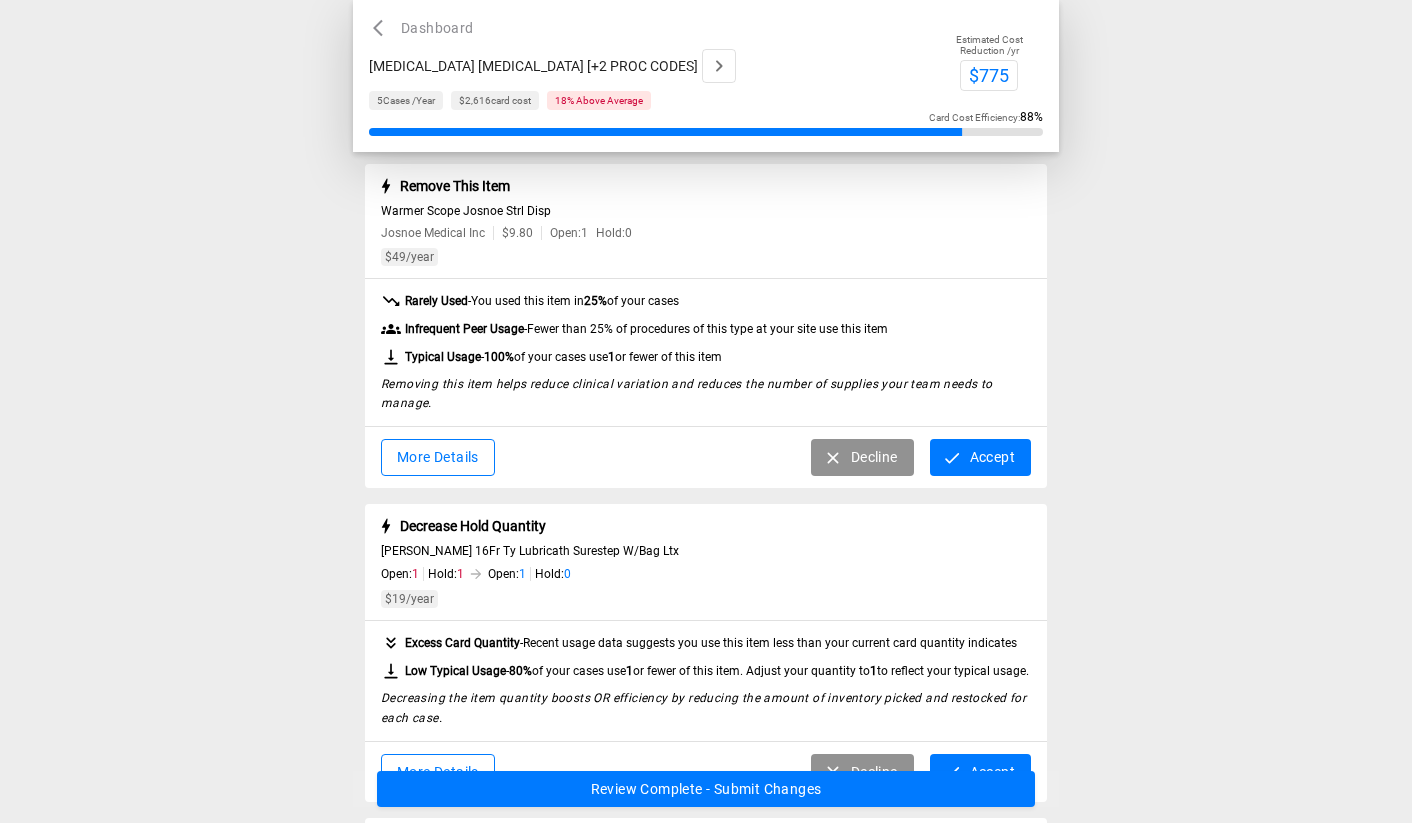 scroll, scrollTop: 1128, scrollLeft: 0, axis: vertical 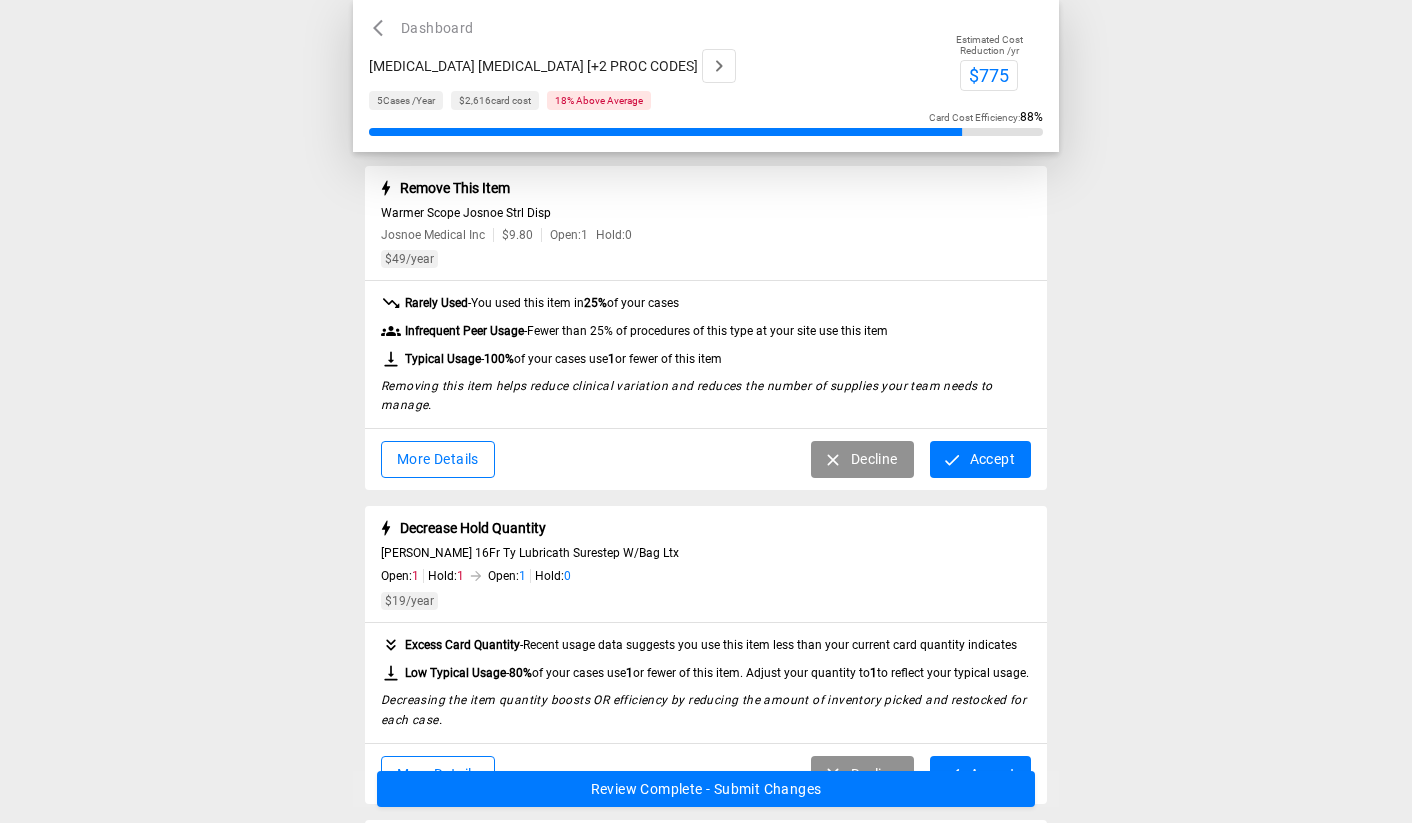click on "Decline" at bounding box center (862, 459) 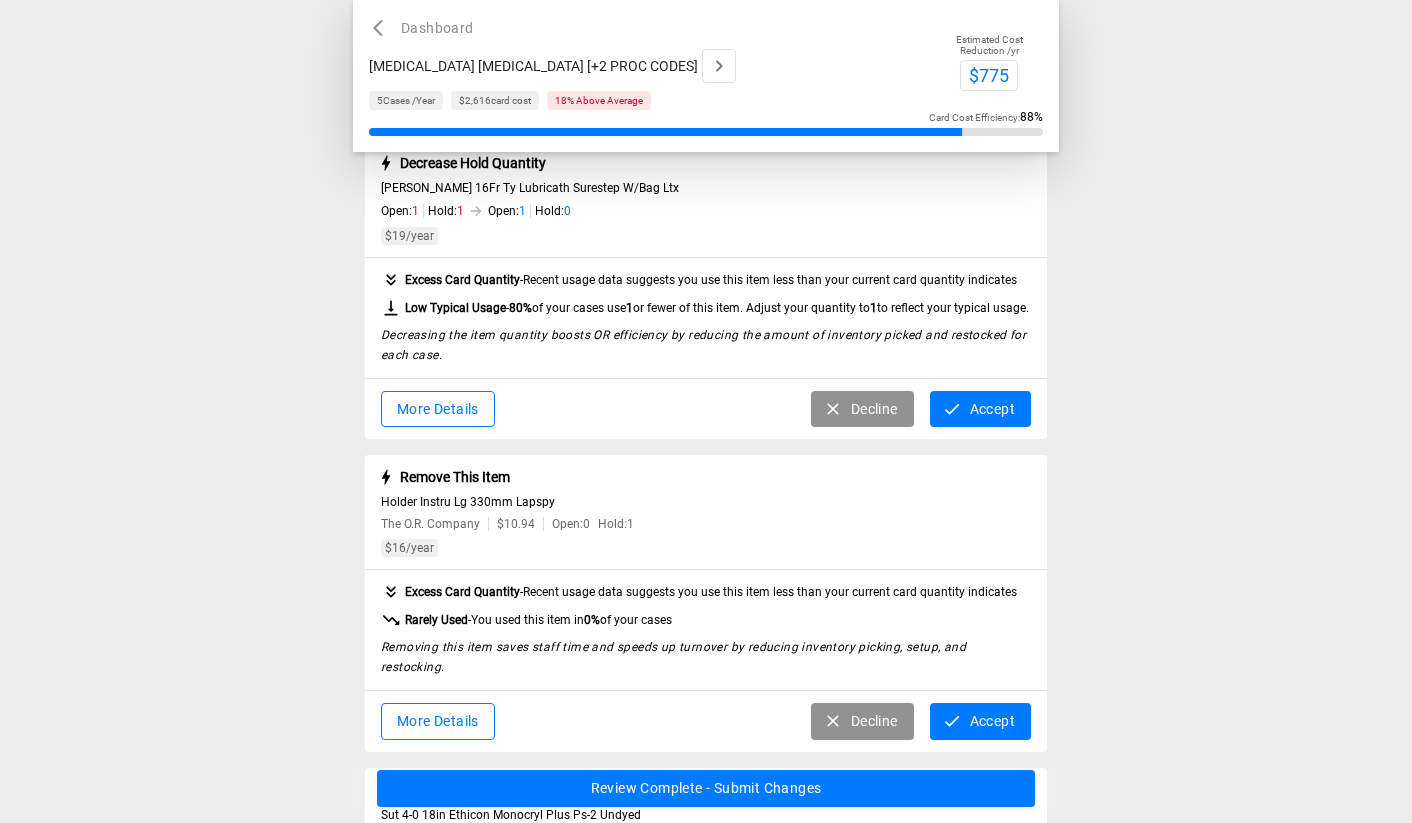 scroll, scrollTop: 1313, scrollLeft: 0, axis: vertical 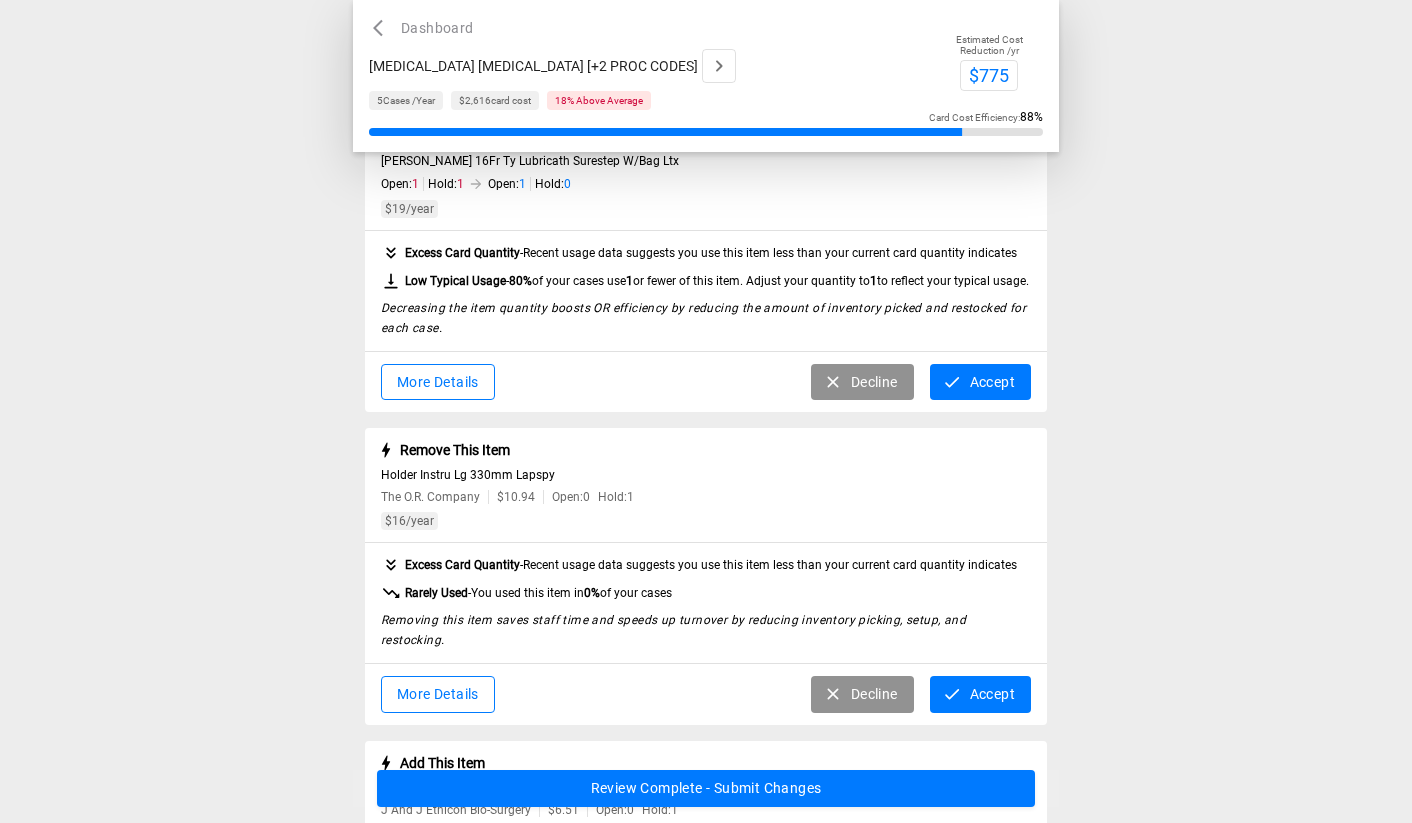 click on "Accept" at bounding box center [980, 694] 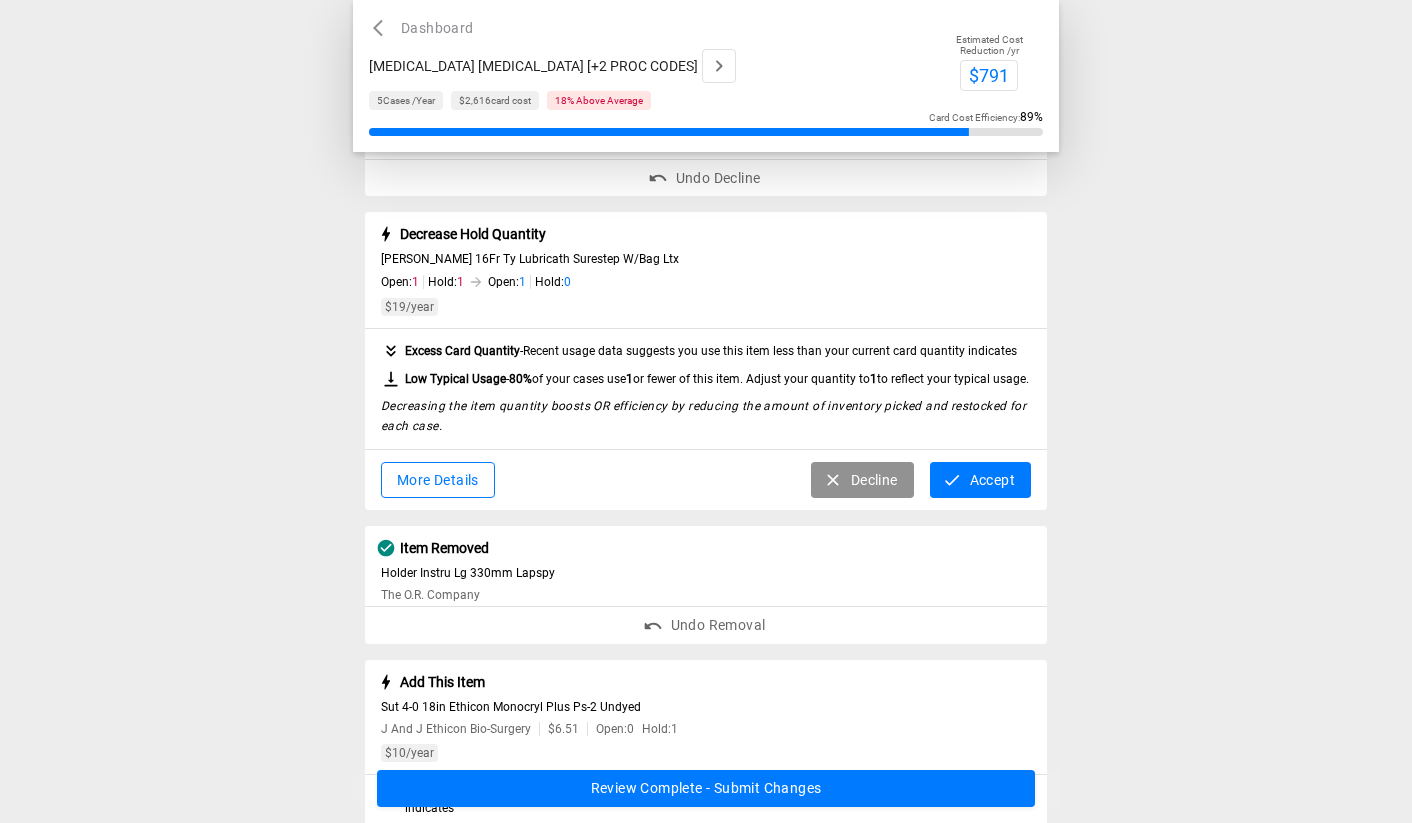 scroll, scrollTop: 1207, scrollLeft: 0, axis: vertical 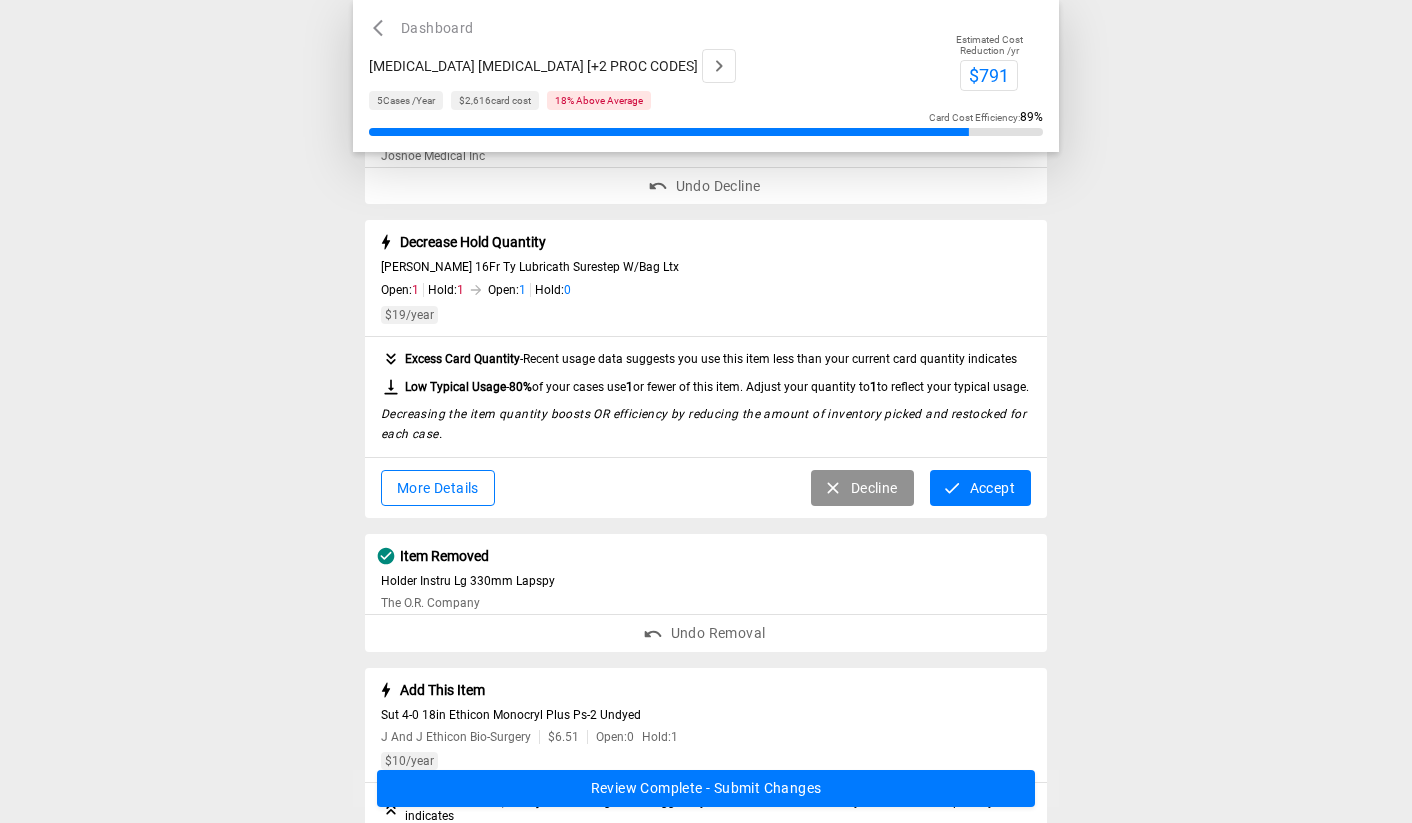 click on "Undo Removal" at bounding box center [706, 633] 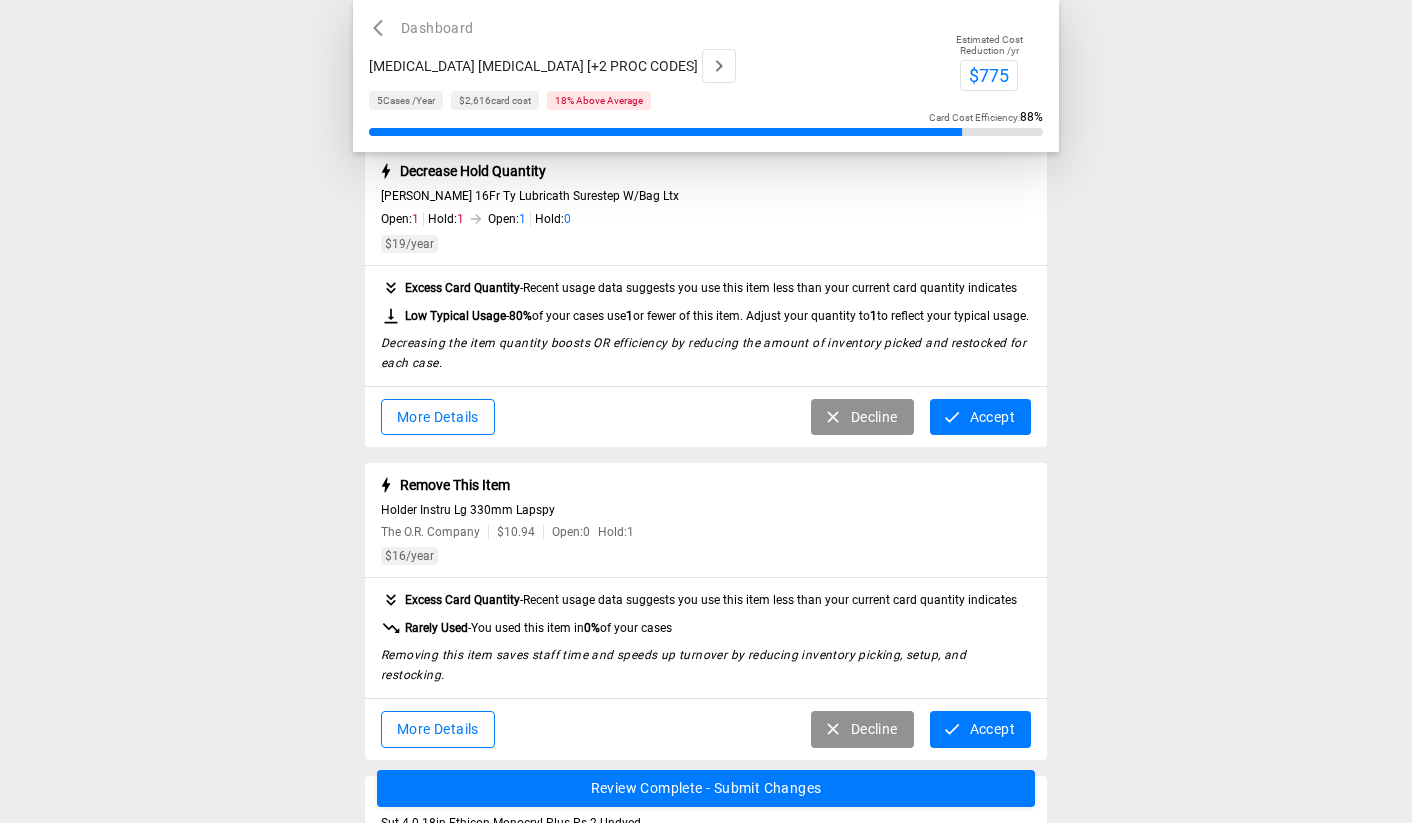 scroll, scrollTop: 1326, scrollLeft: 0, axis: vertical 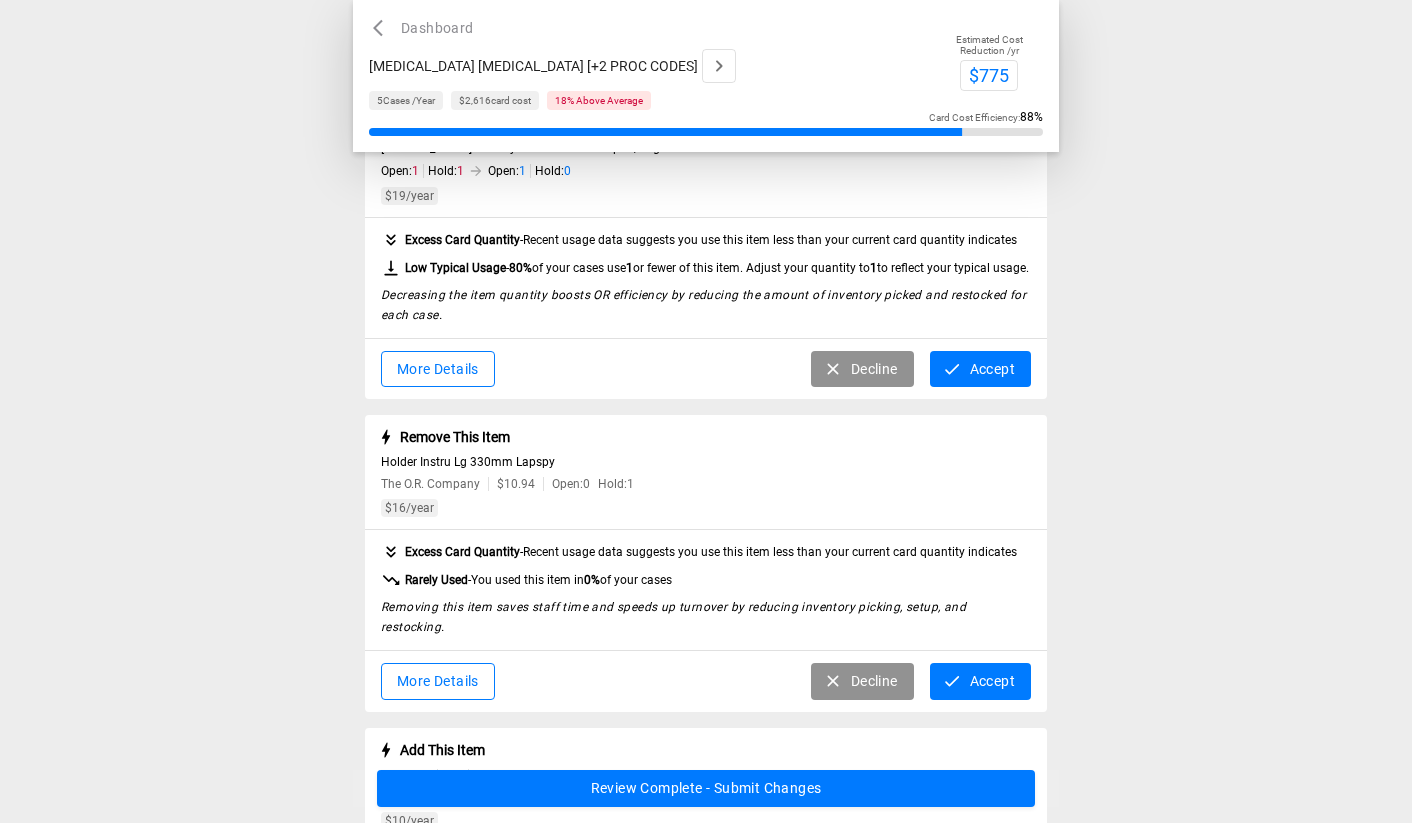 click on "Accept" at bounding box center [980, 681] 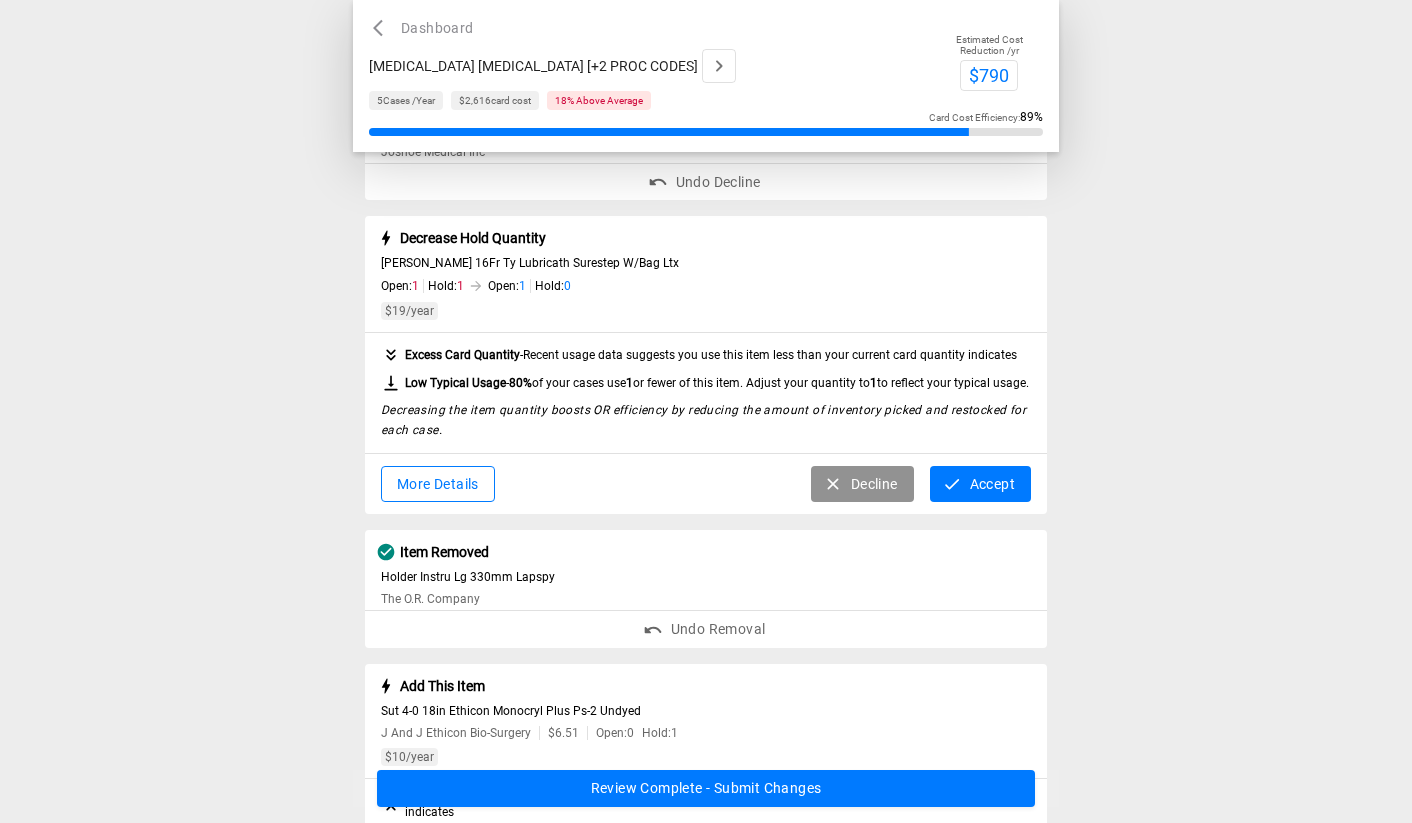 scroll, scrollTop: 1193, scrollLeft: 0, axis: vertical 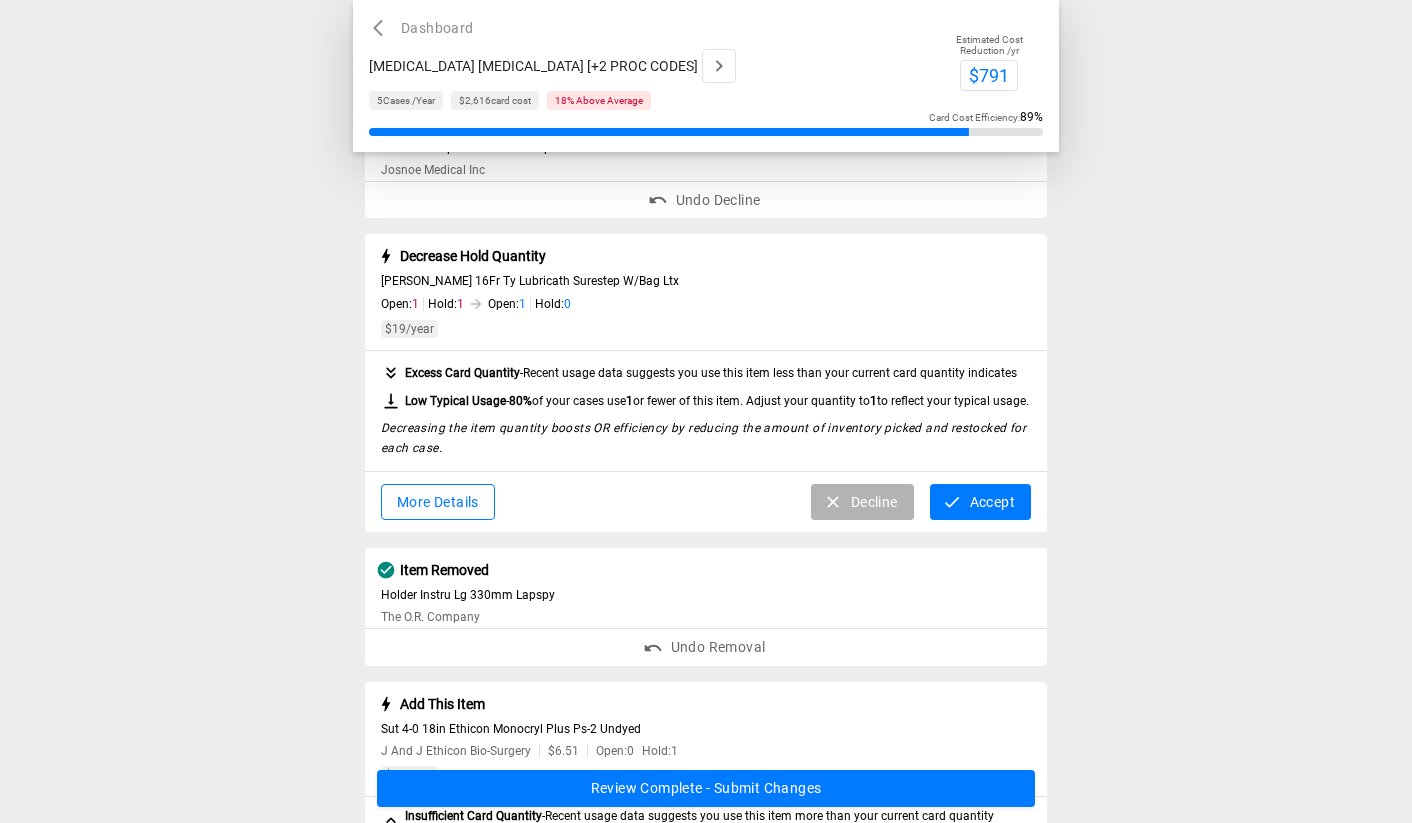 click 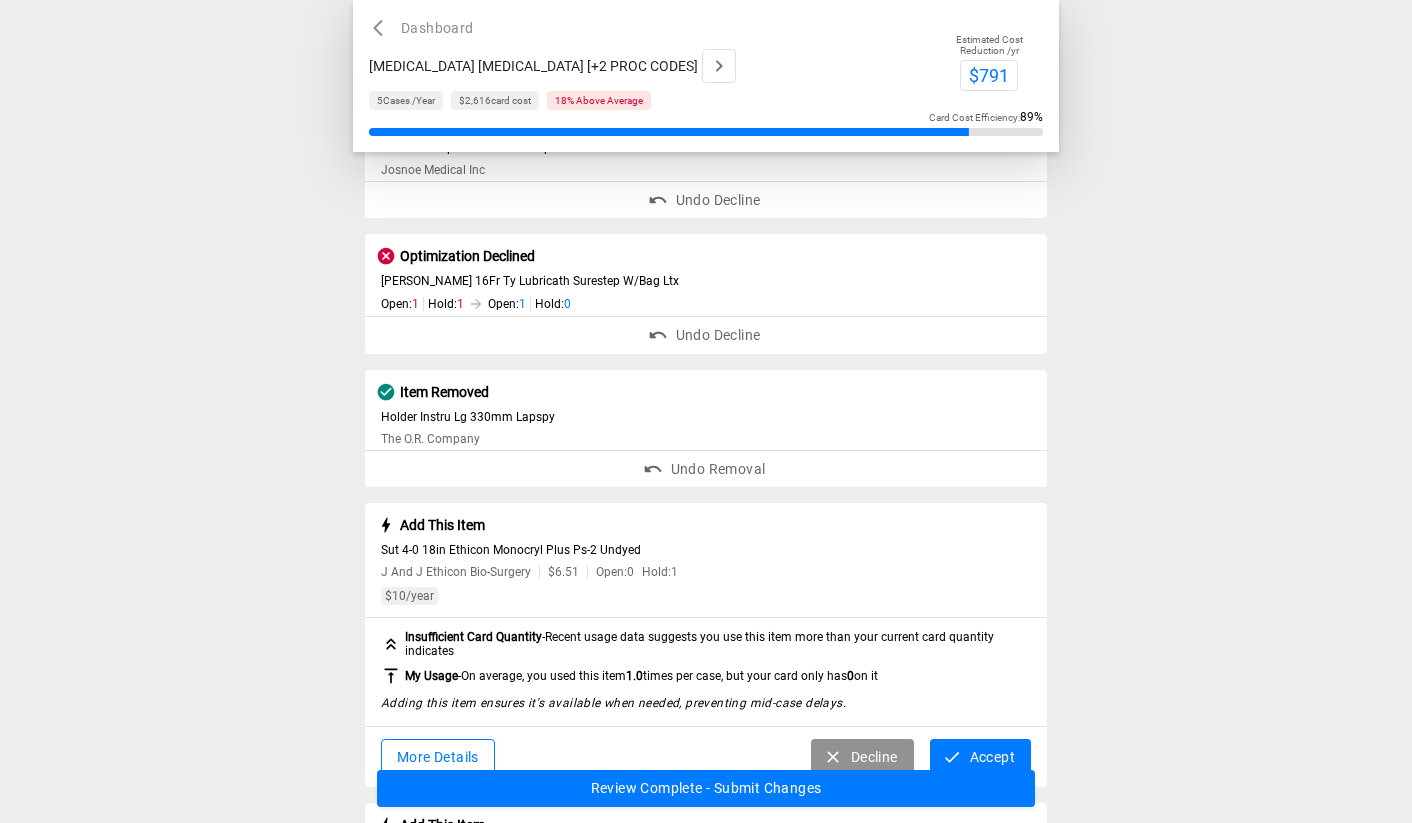 click on "Undo Decline" at bounding box center [706, 335] 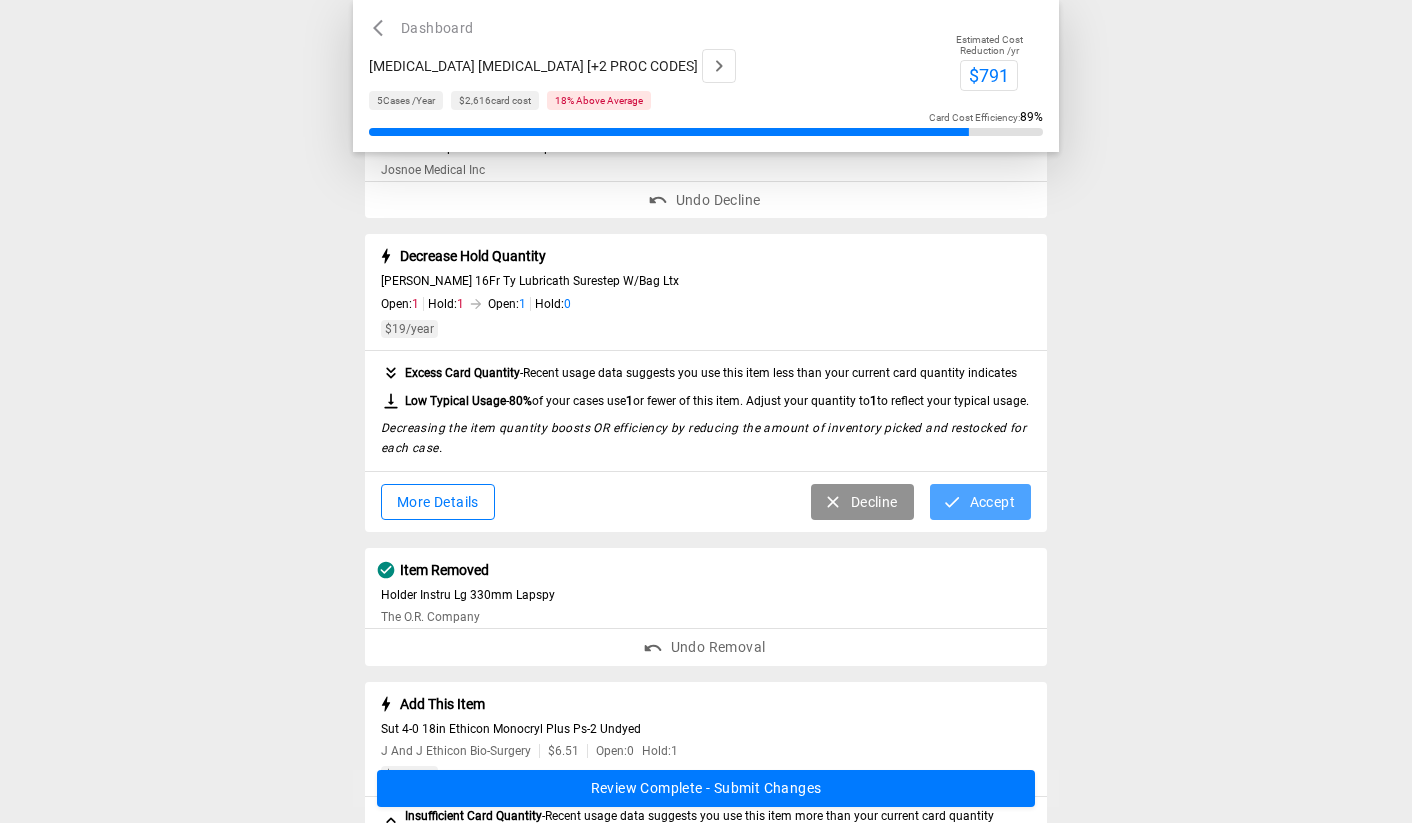 click on "Accept" at bounding box center [980, 502] 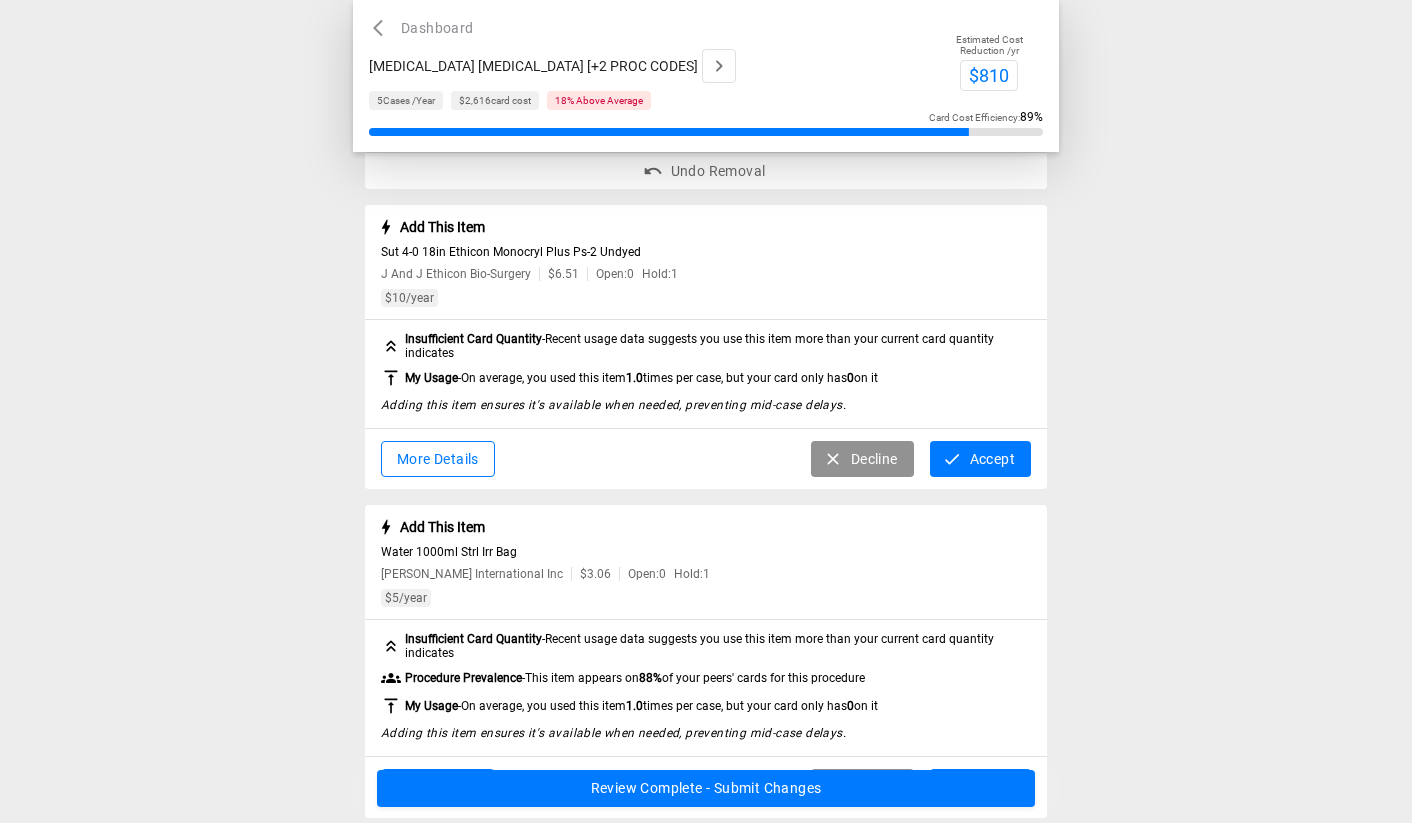 scroll, scrollTop: 1502, scrollLeft: 0, axis: vertical 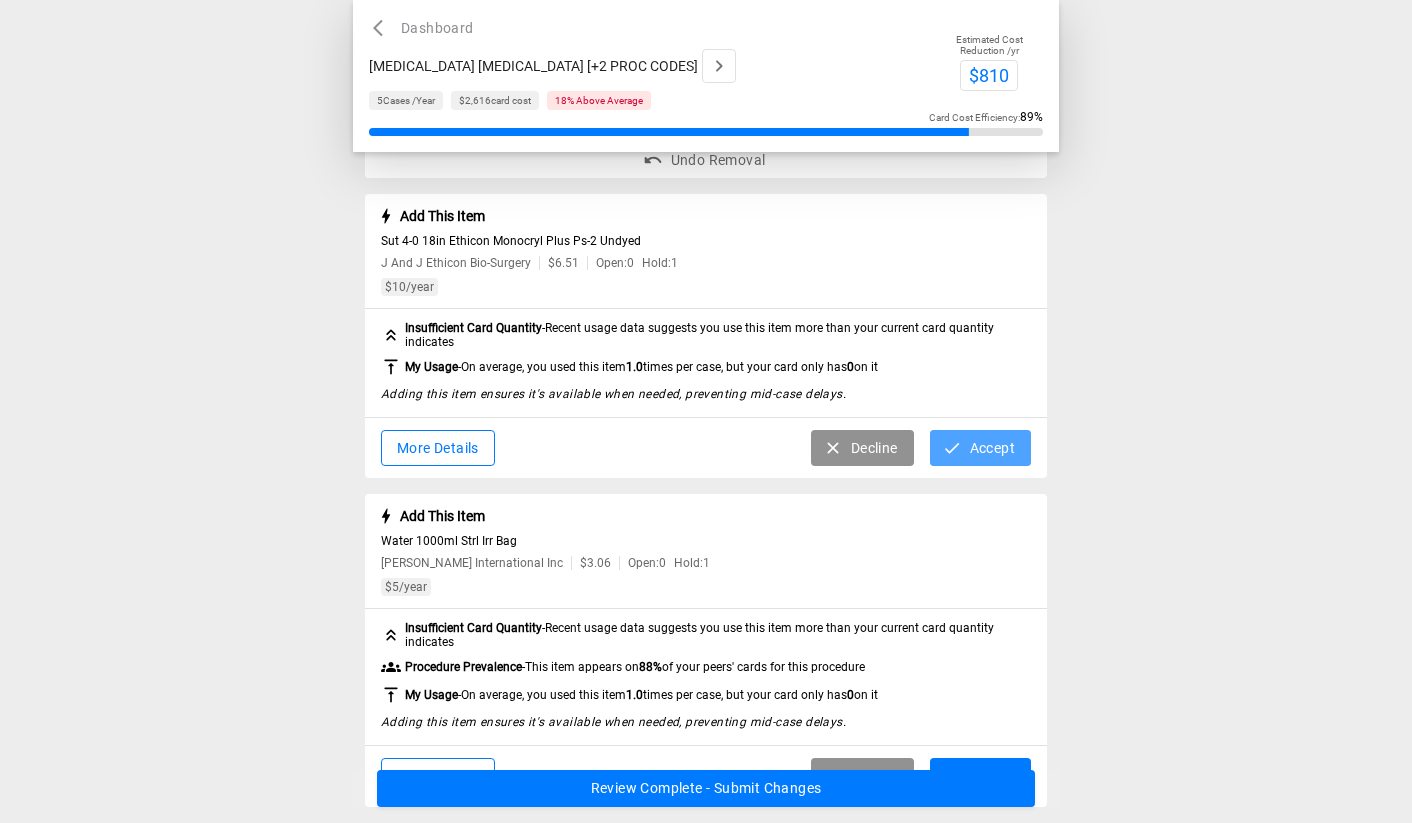 click on "Accept" at bounding box center [980, 448] 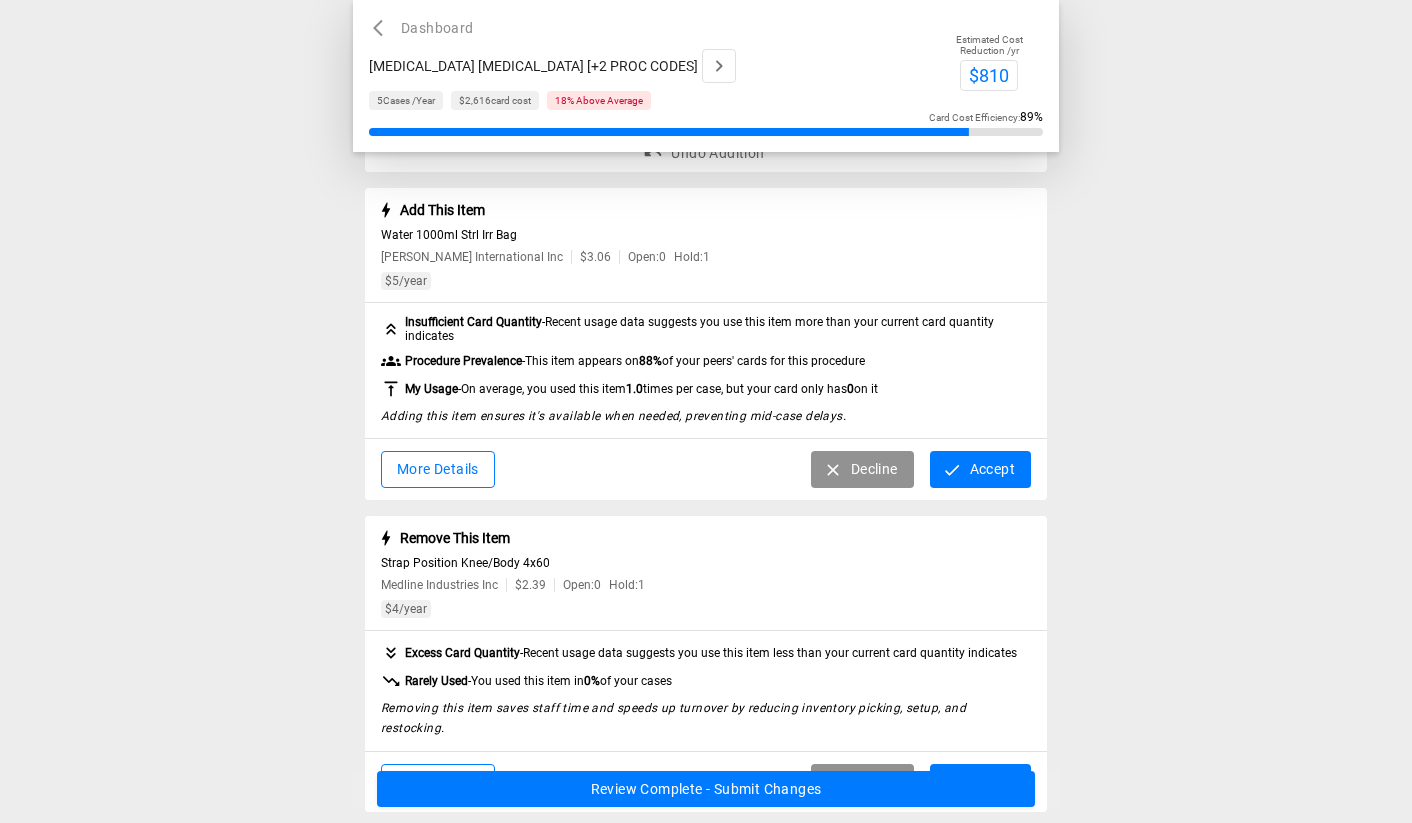 scroll, scrollTop: 1653, scrollLeft: 0, axis: vertical 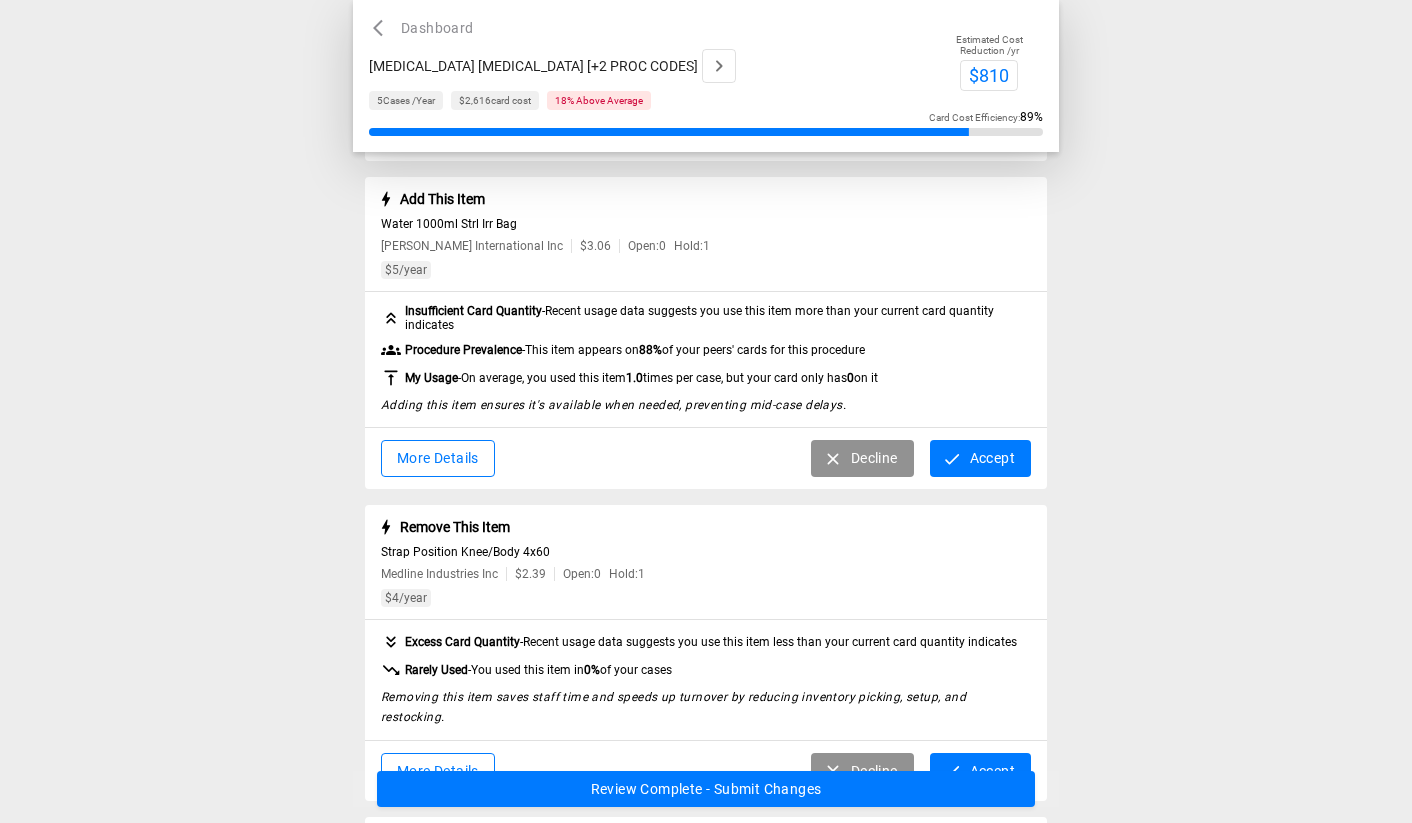 click on "Accept" at bounding box center [980, 458] 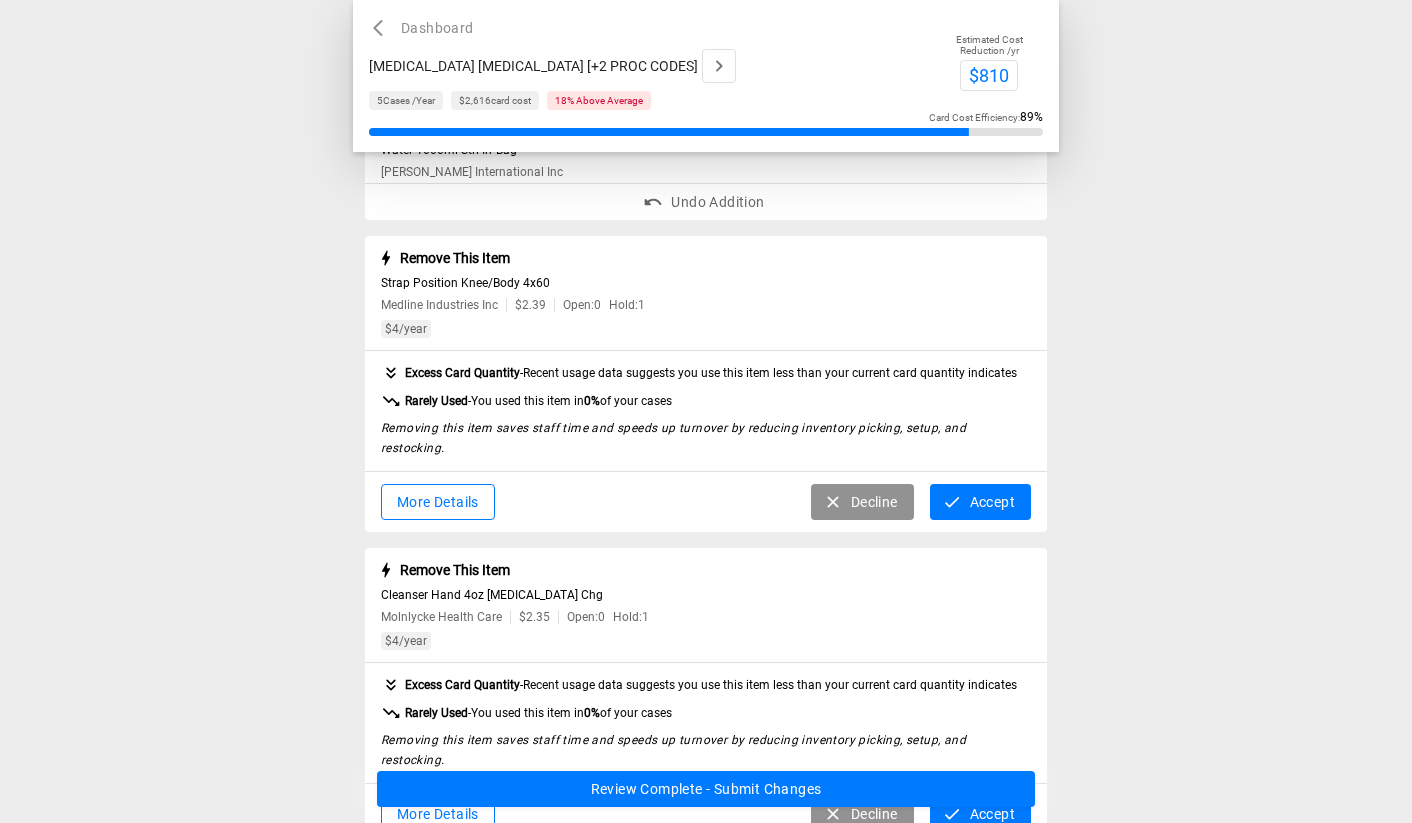 scroll, scrollTop: 1746, scrollLeft: 0, axis: vertical 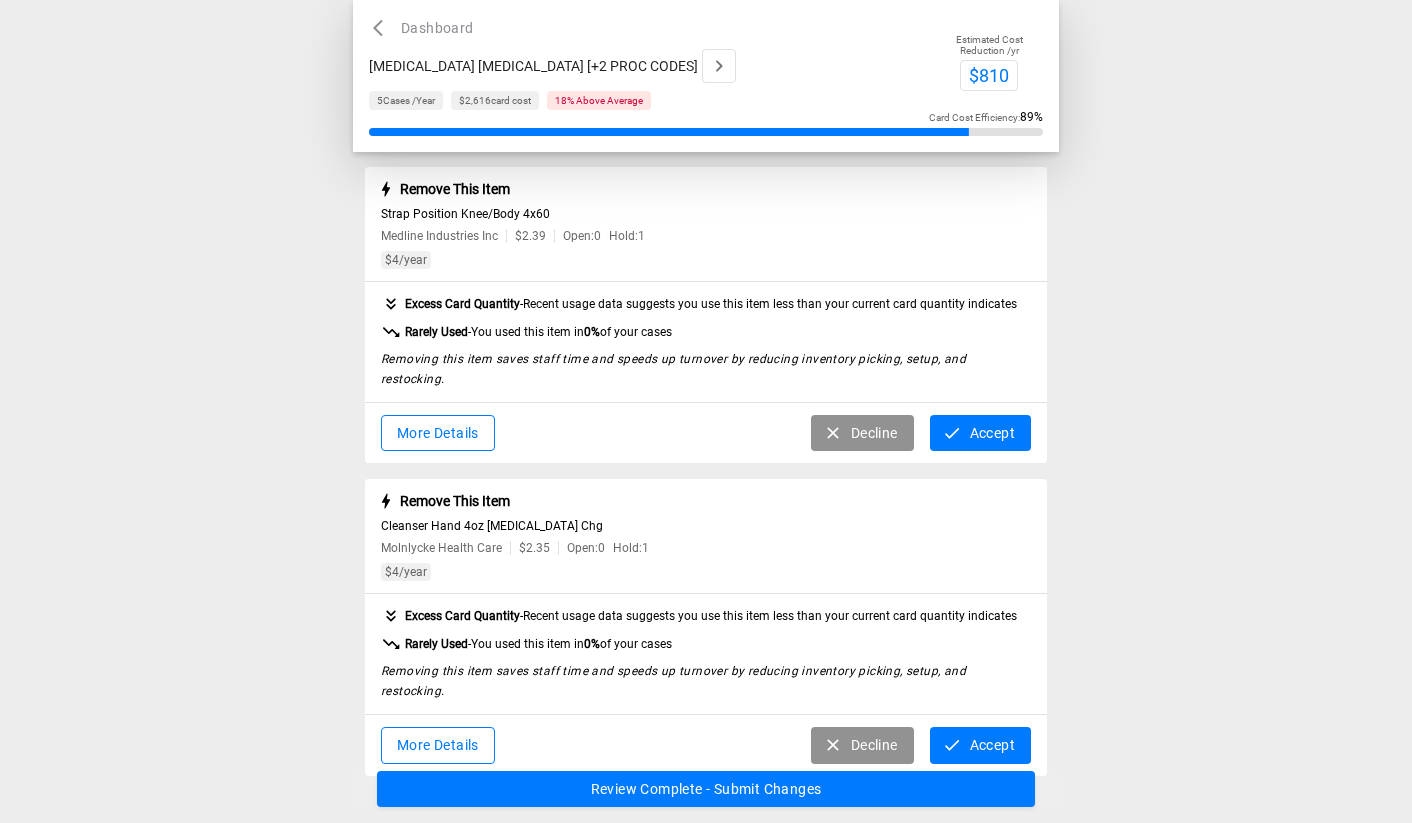 click on "Accept" at bounding box center (980, 433) 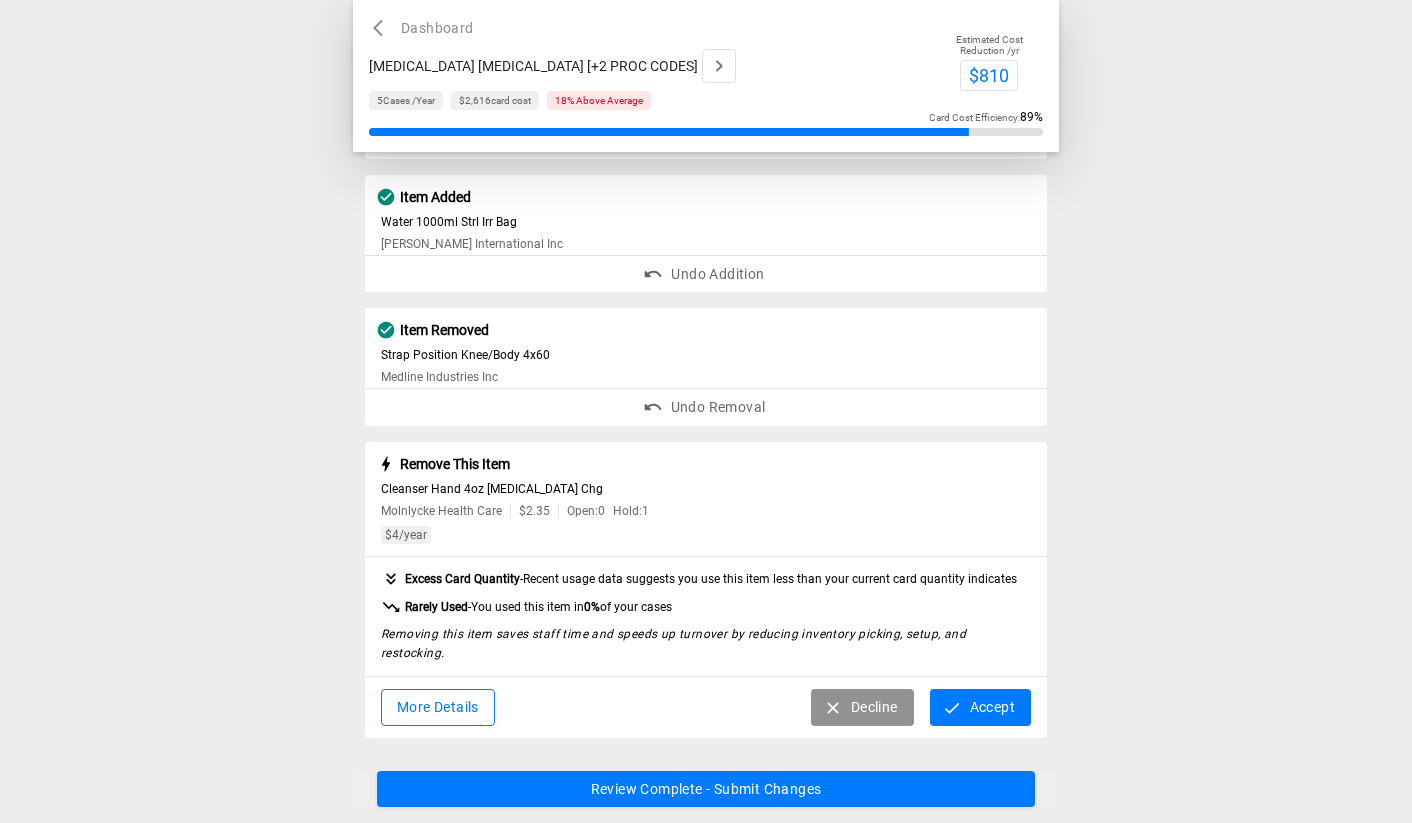 scroll, scrollTop: 1651, scrollLeft: 0, axis: vertical 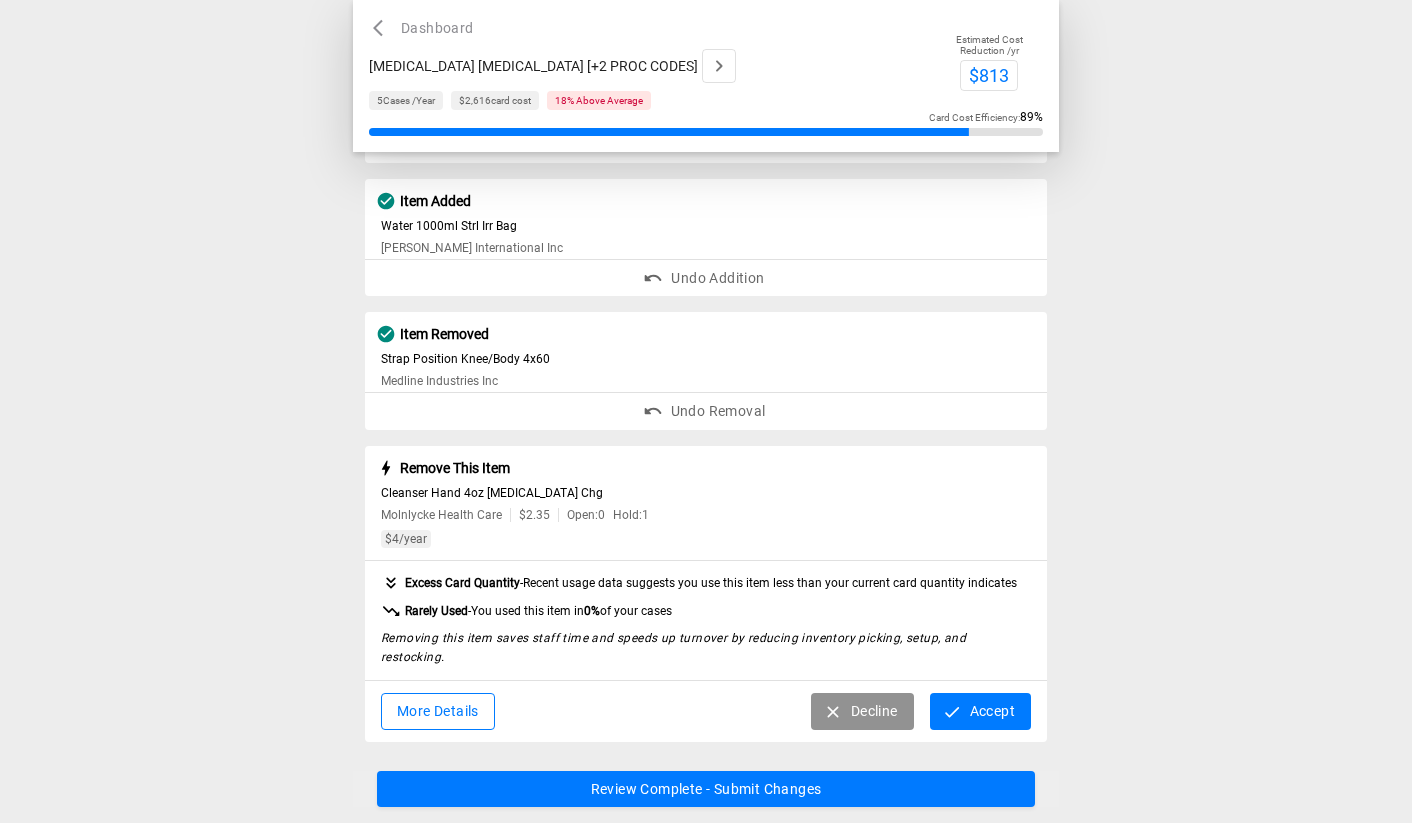 click on "Accept" at bounding box center [980, 711] 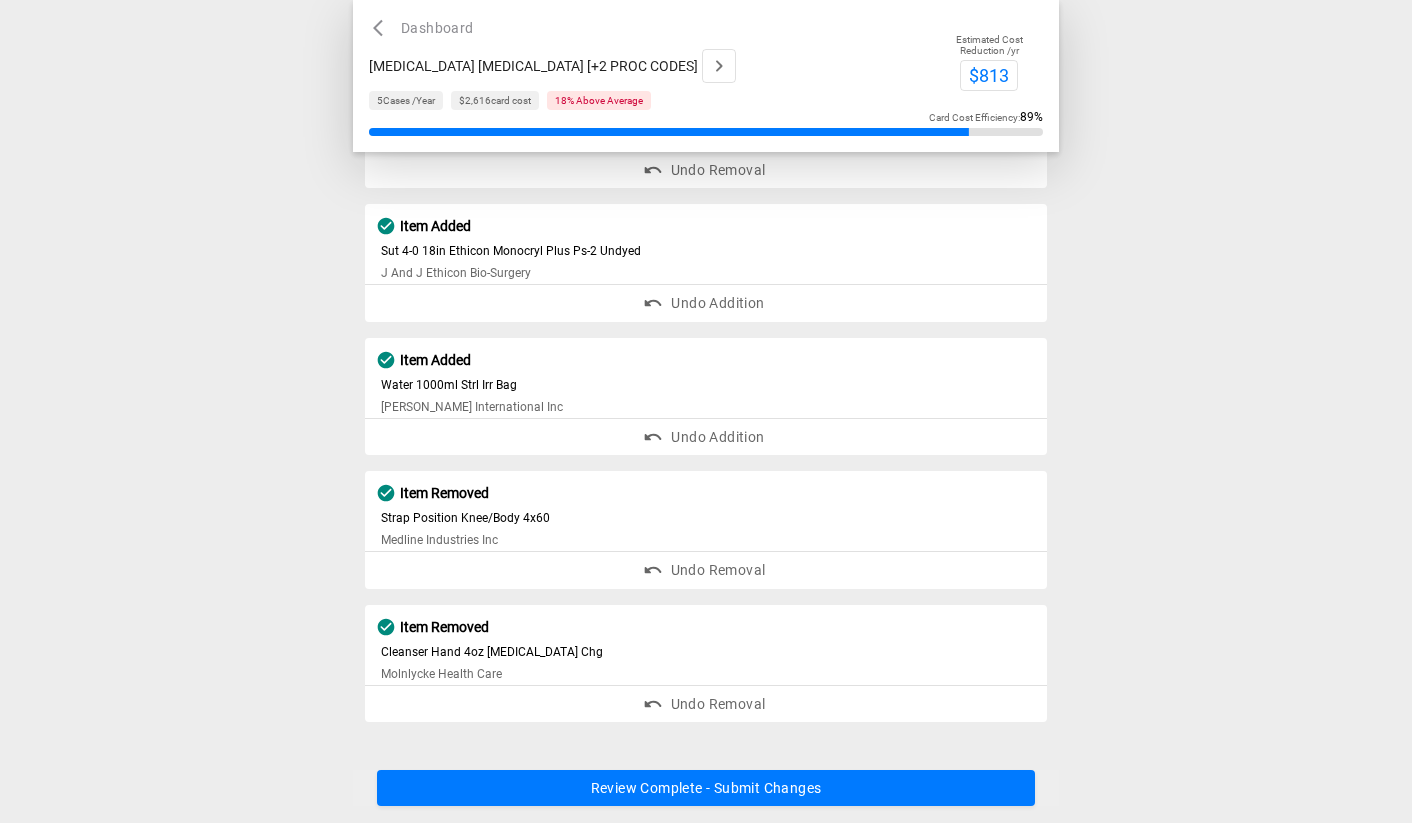 scroll, scrollTop: 1492, scrollLeft: 0, axis: vertical 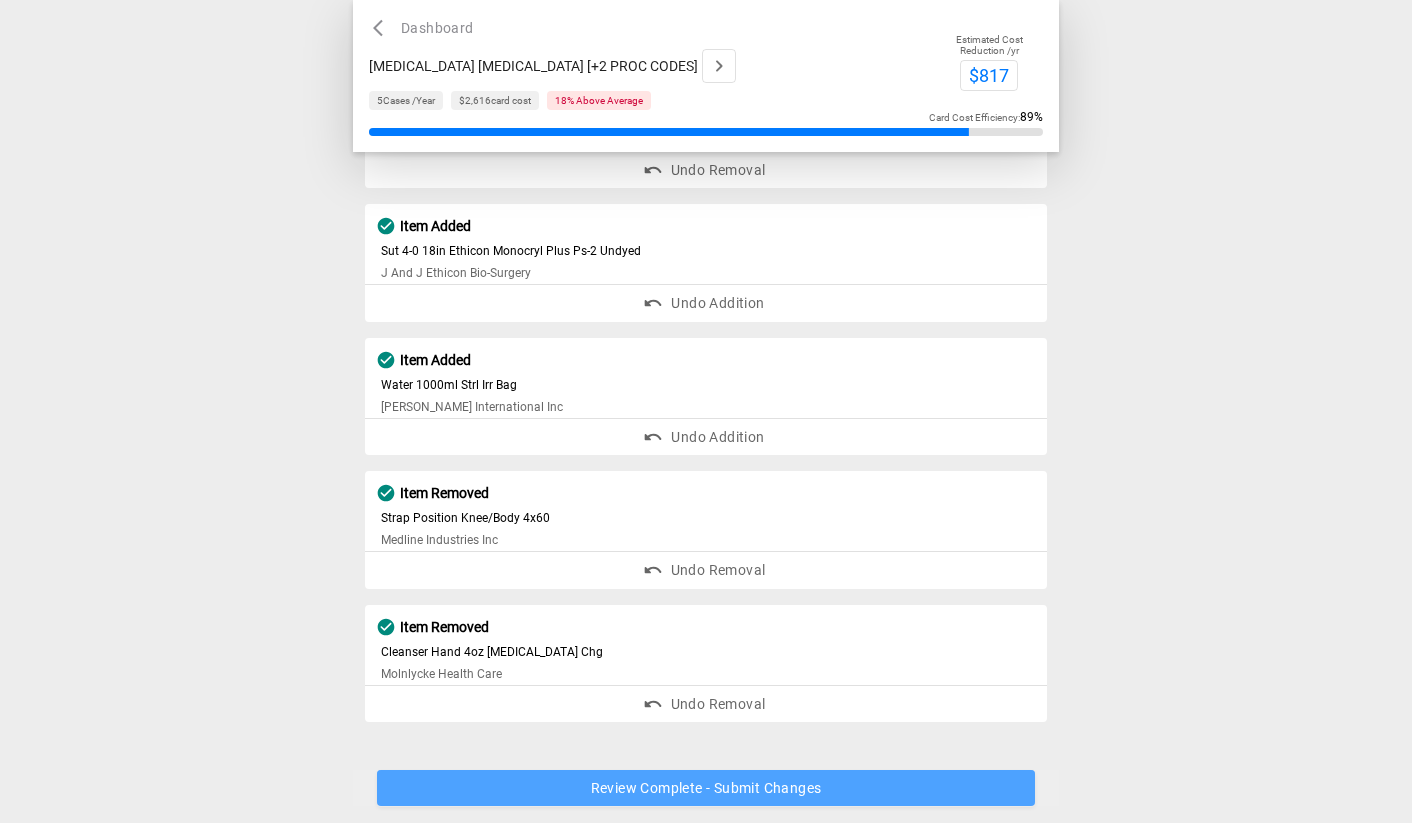 click on "Review Complete - Submit Changes" at bounding box center [706, 789] 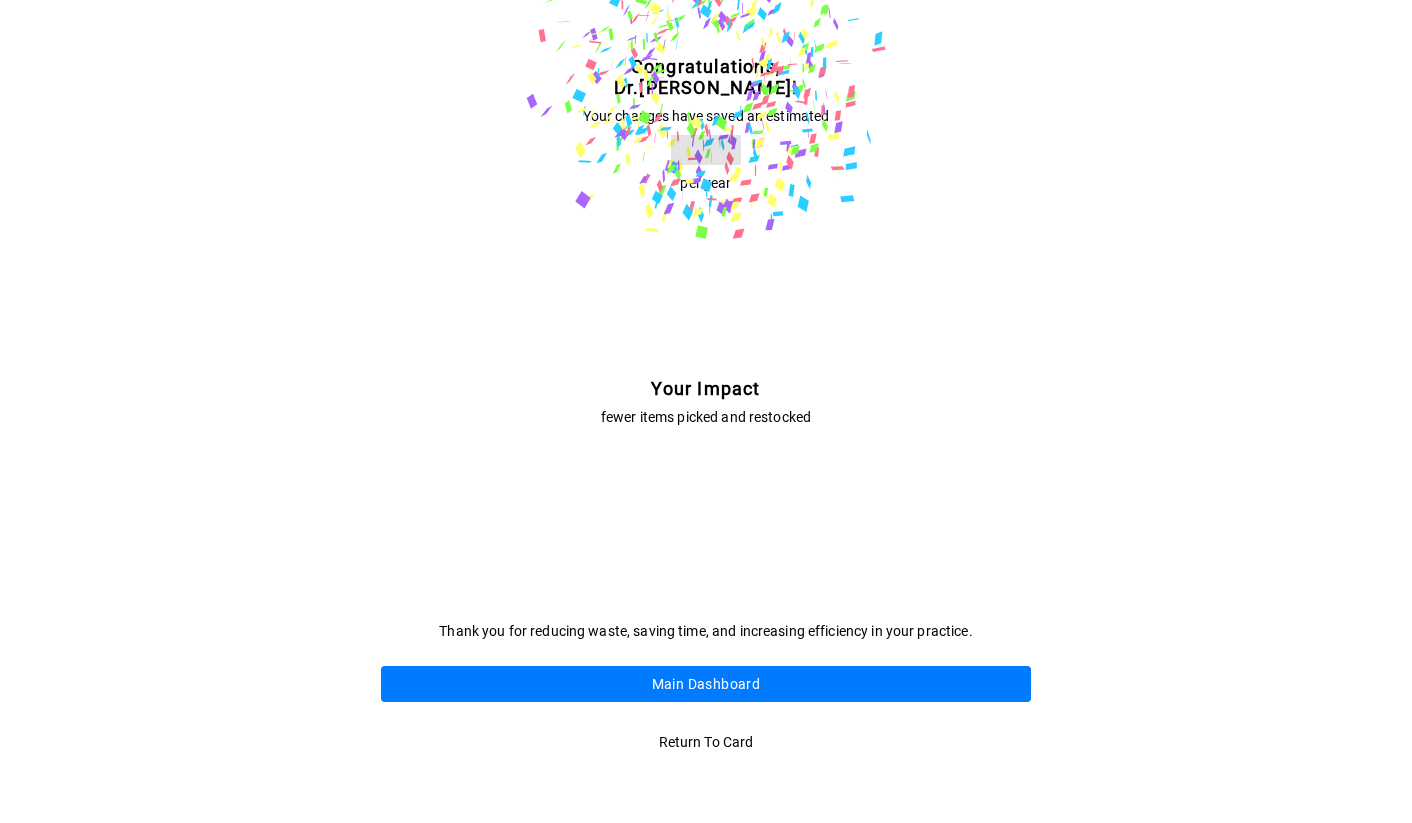 scroll, scrollTop: 0, scrollLeft: 0, axis: both 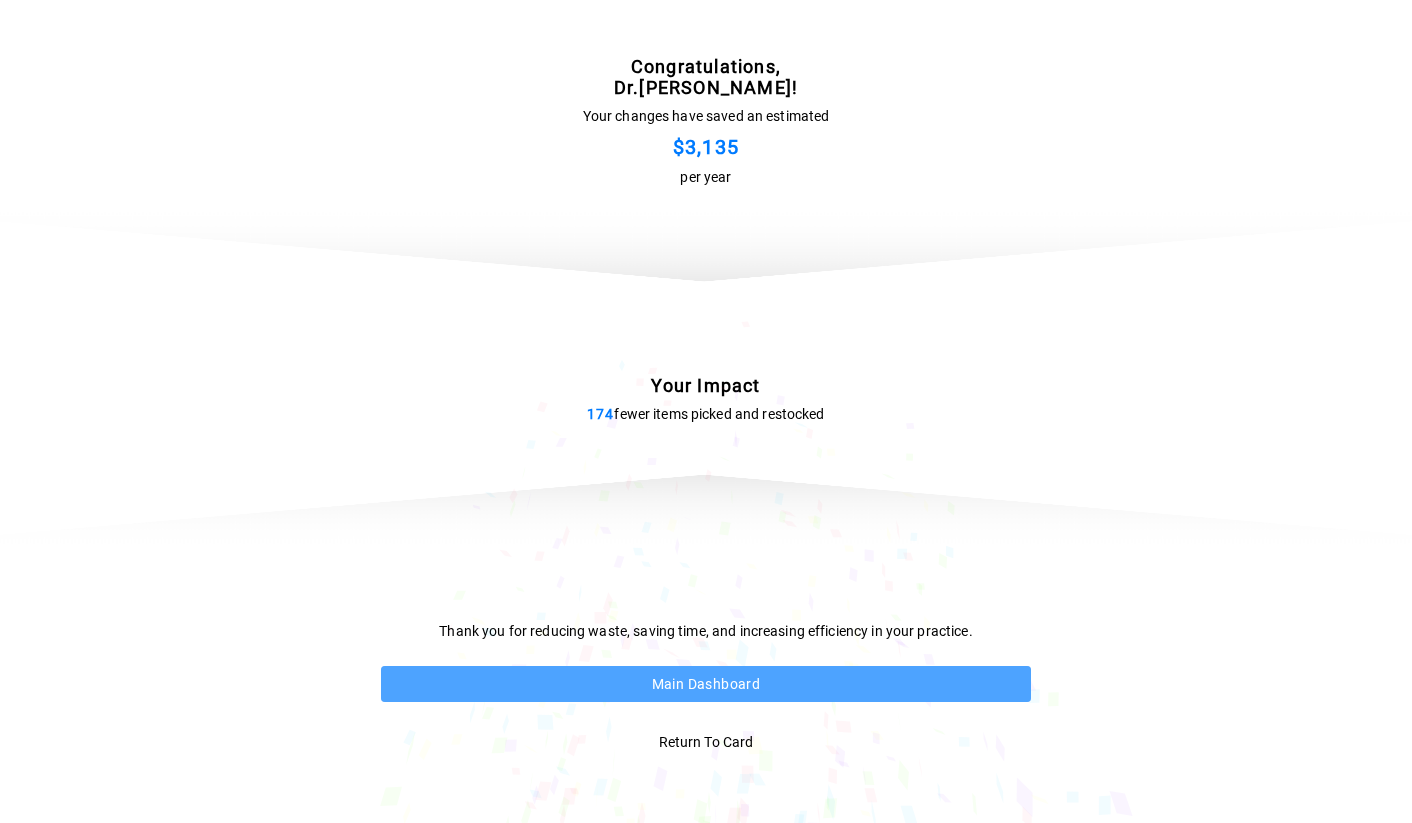 click on "Main Dashboard" at bounding box center (706, 684) 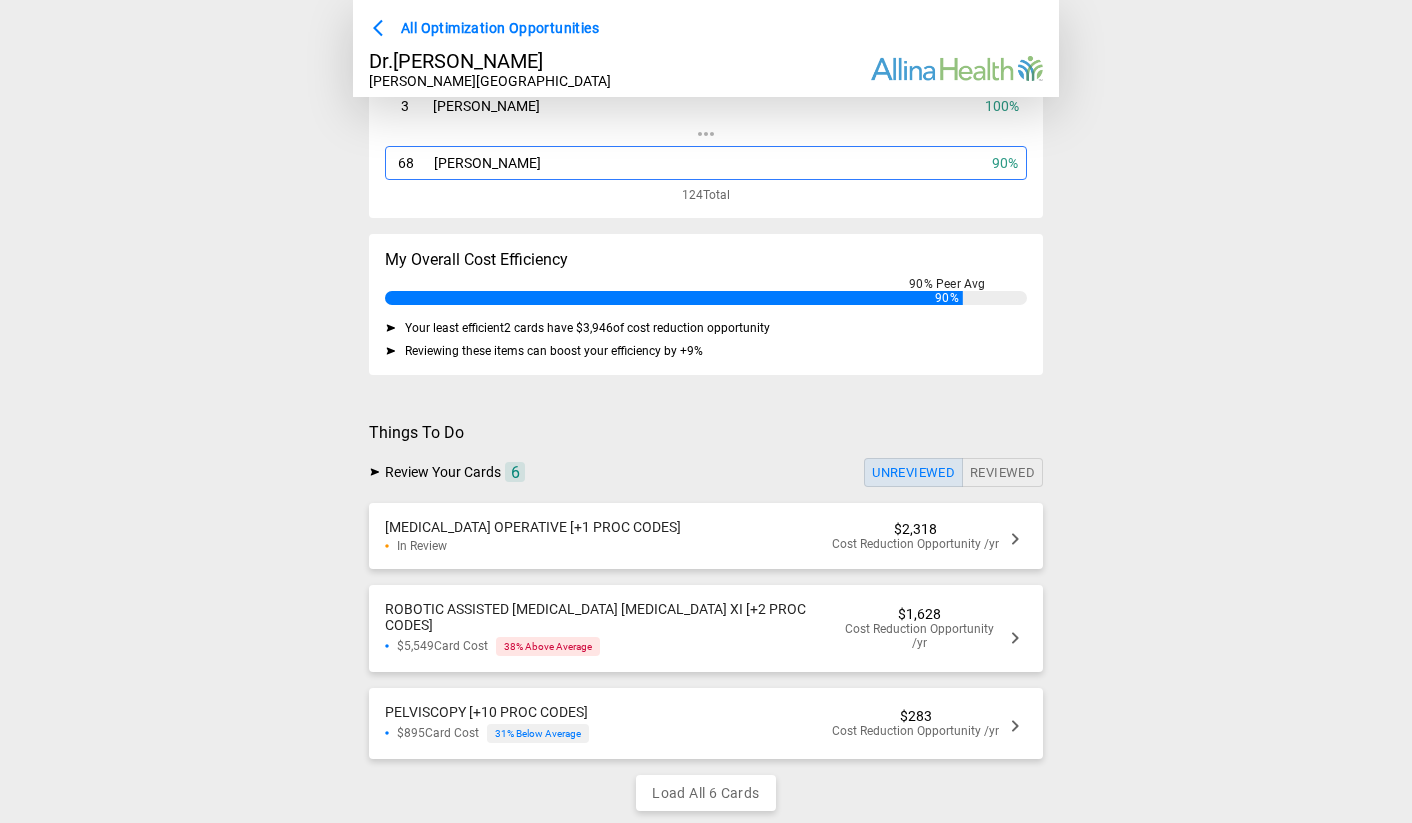 scroll, scrollTop: 246, scrollLeft: 0, axis: vertical 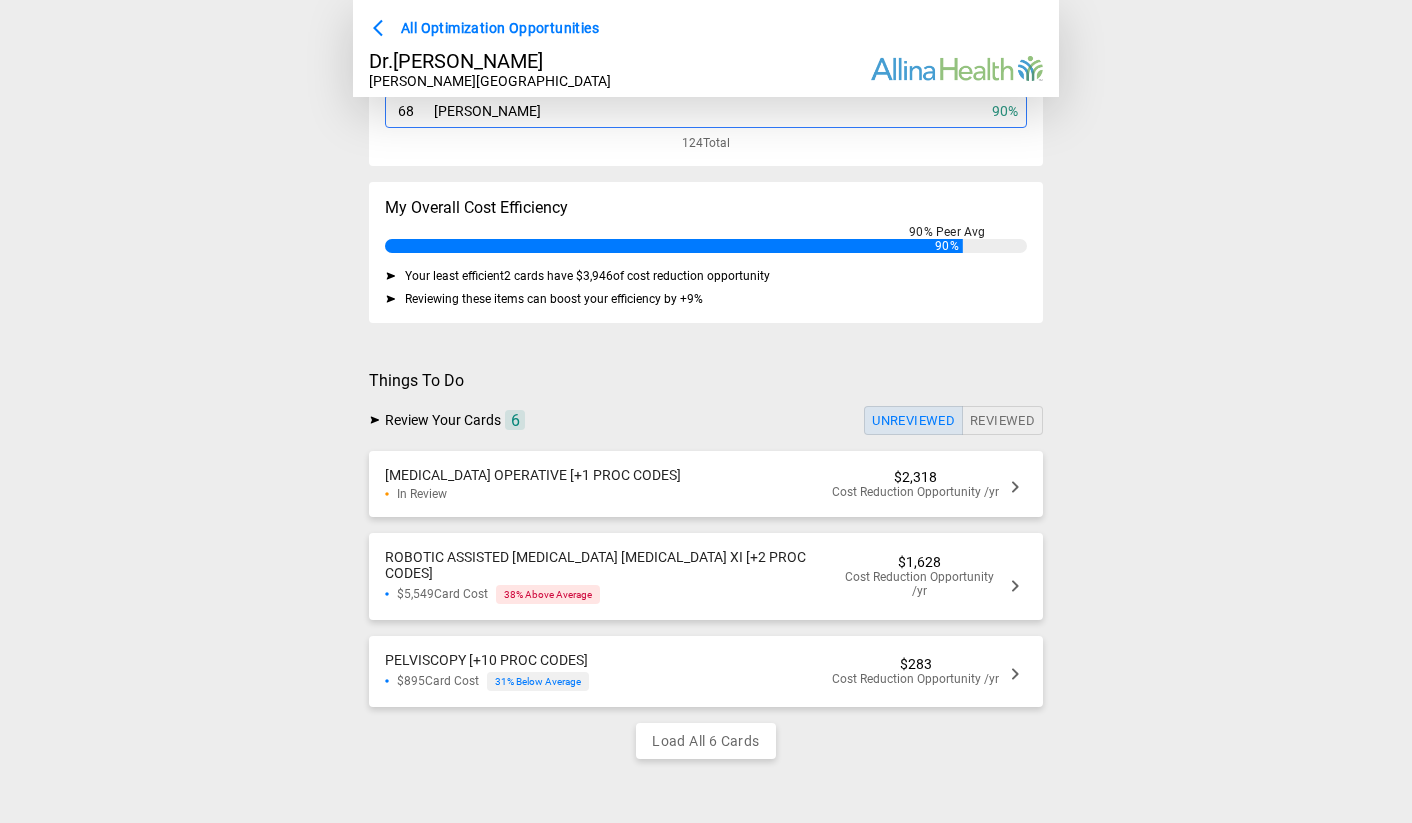 click on "ROBOTIC ASSISTED [MEDICAL_DATA] [MEDICAL_DATA] XI [+2 PROC CODES]" at bounding box center [612, 565] 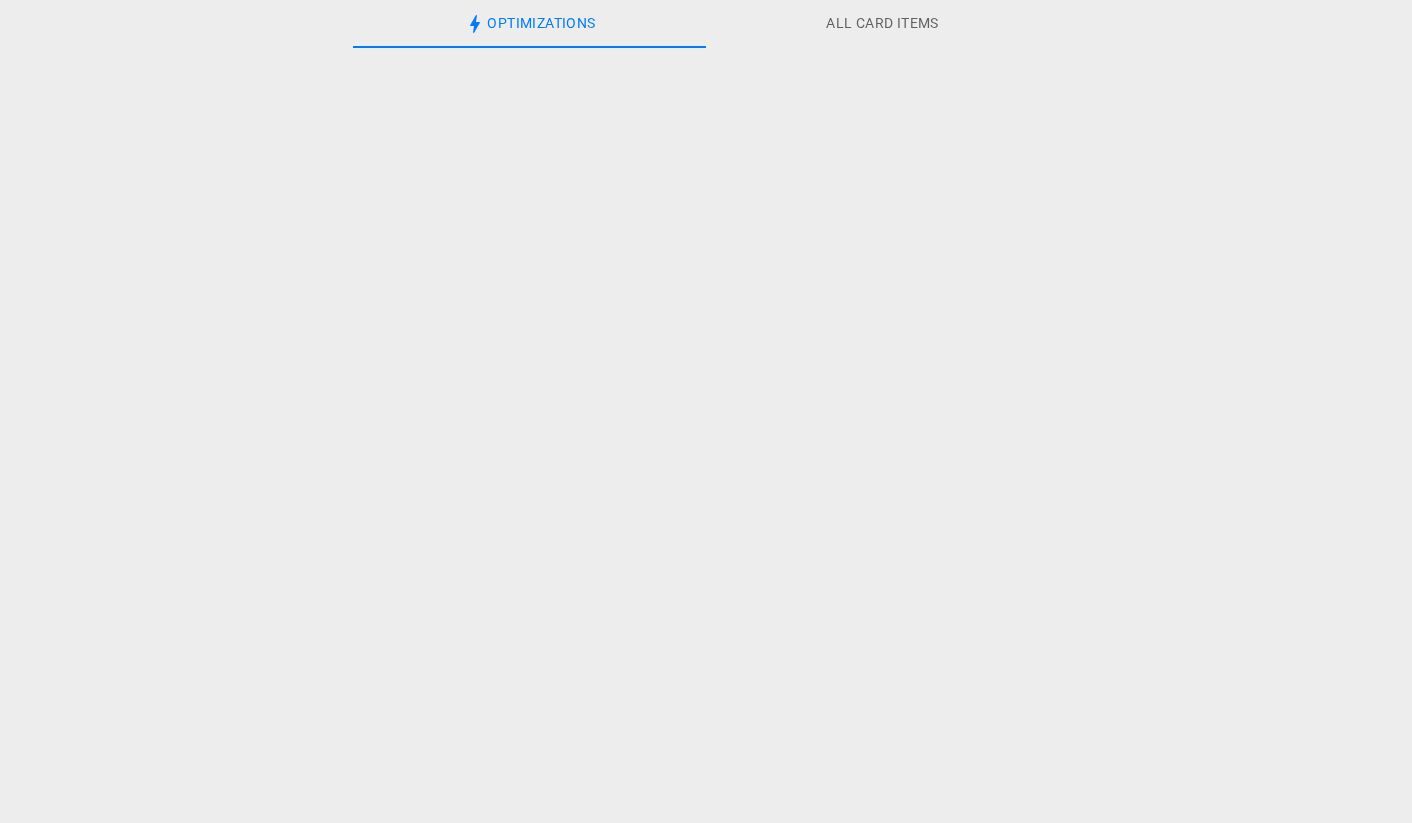 scroll, scrollTop: 0, scrollLeft: 0, axis: both 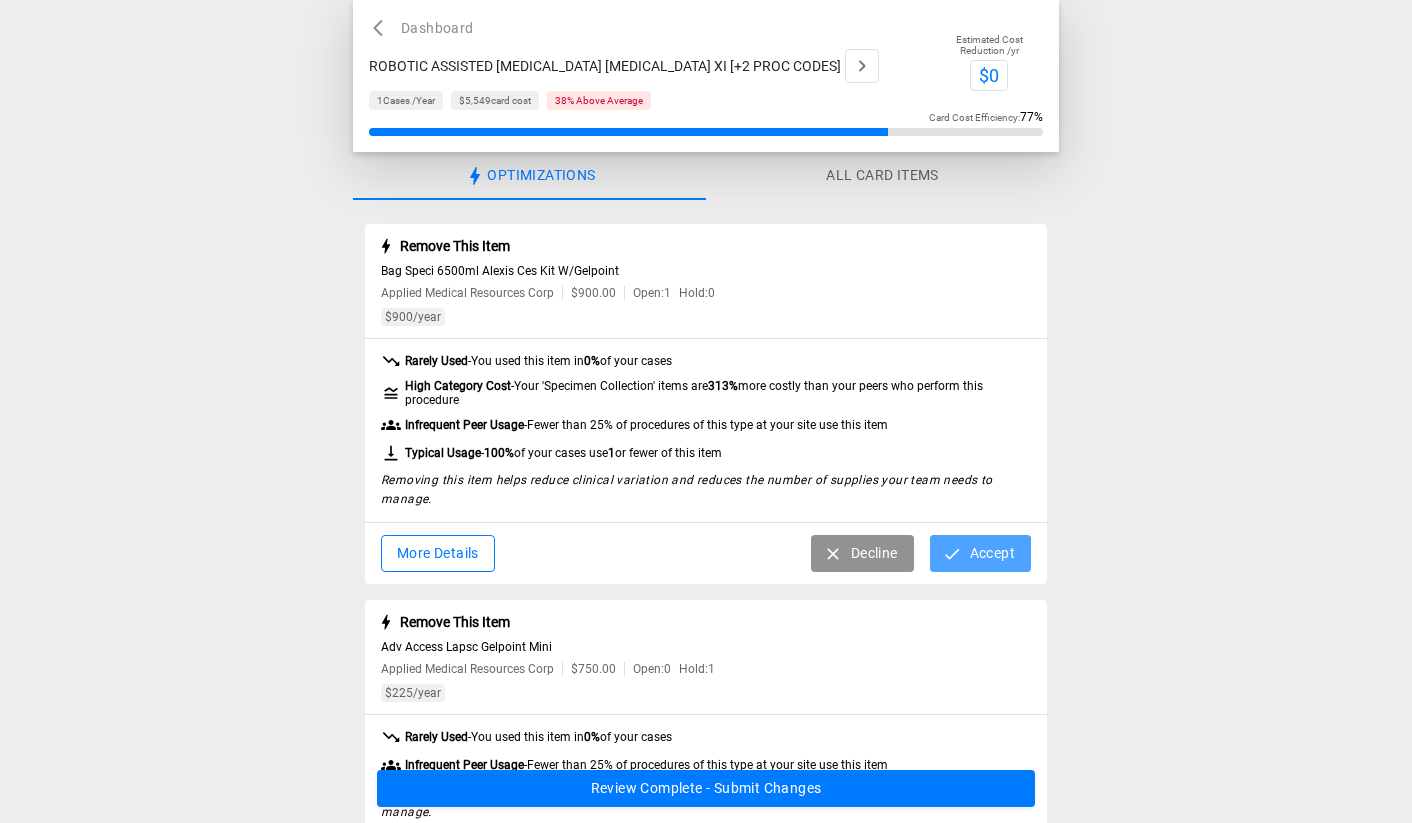 click on "Accept" at bounding box center (980, 553) 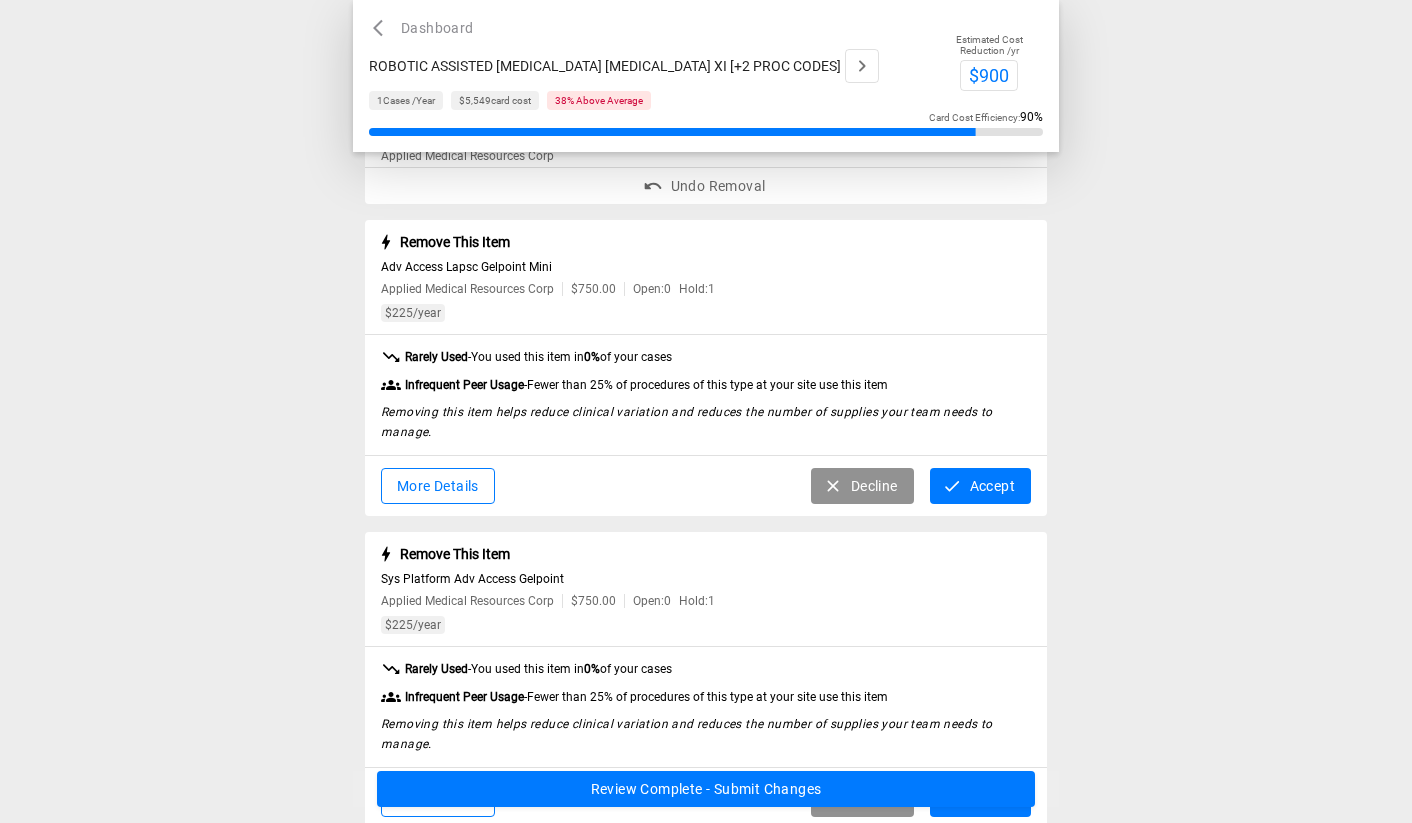 scroll, scrollTop: 138, scrollLeft: 0, axis: vertical 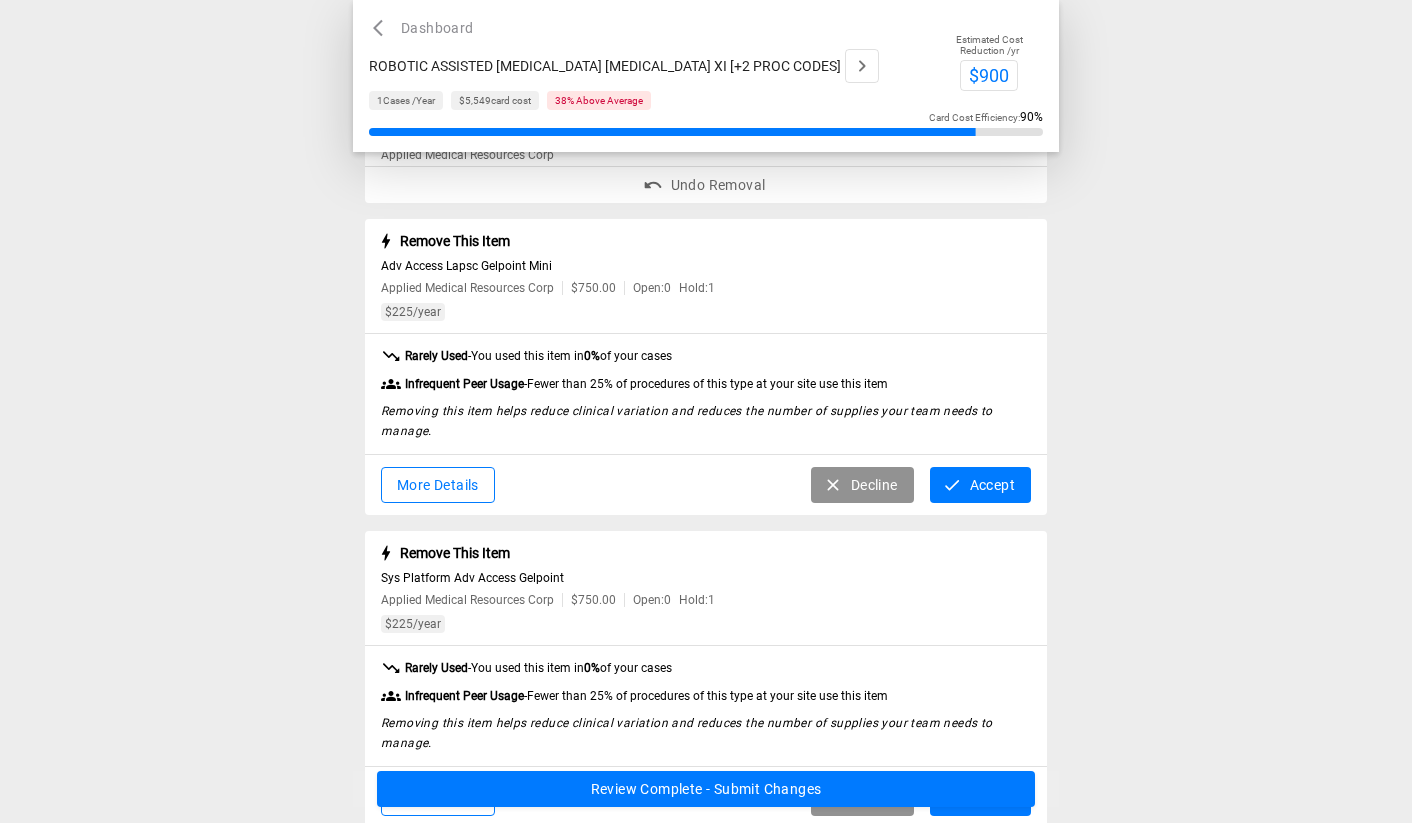 click on "Accept" at bounding box center (980, 485) 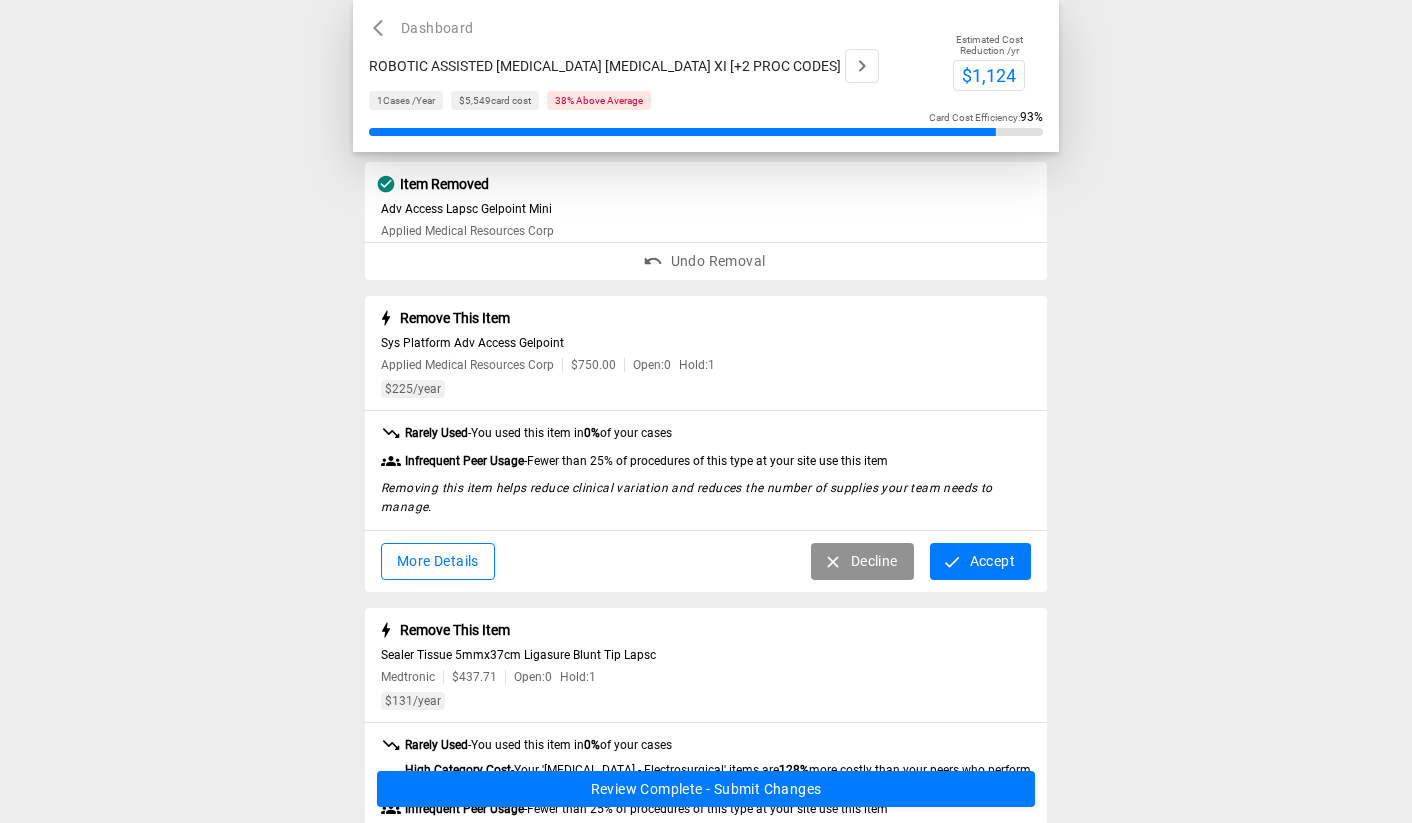 scroll, scrollTop: 209, scrollLeft: 0, axis: vertical 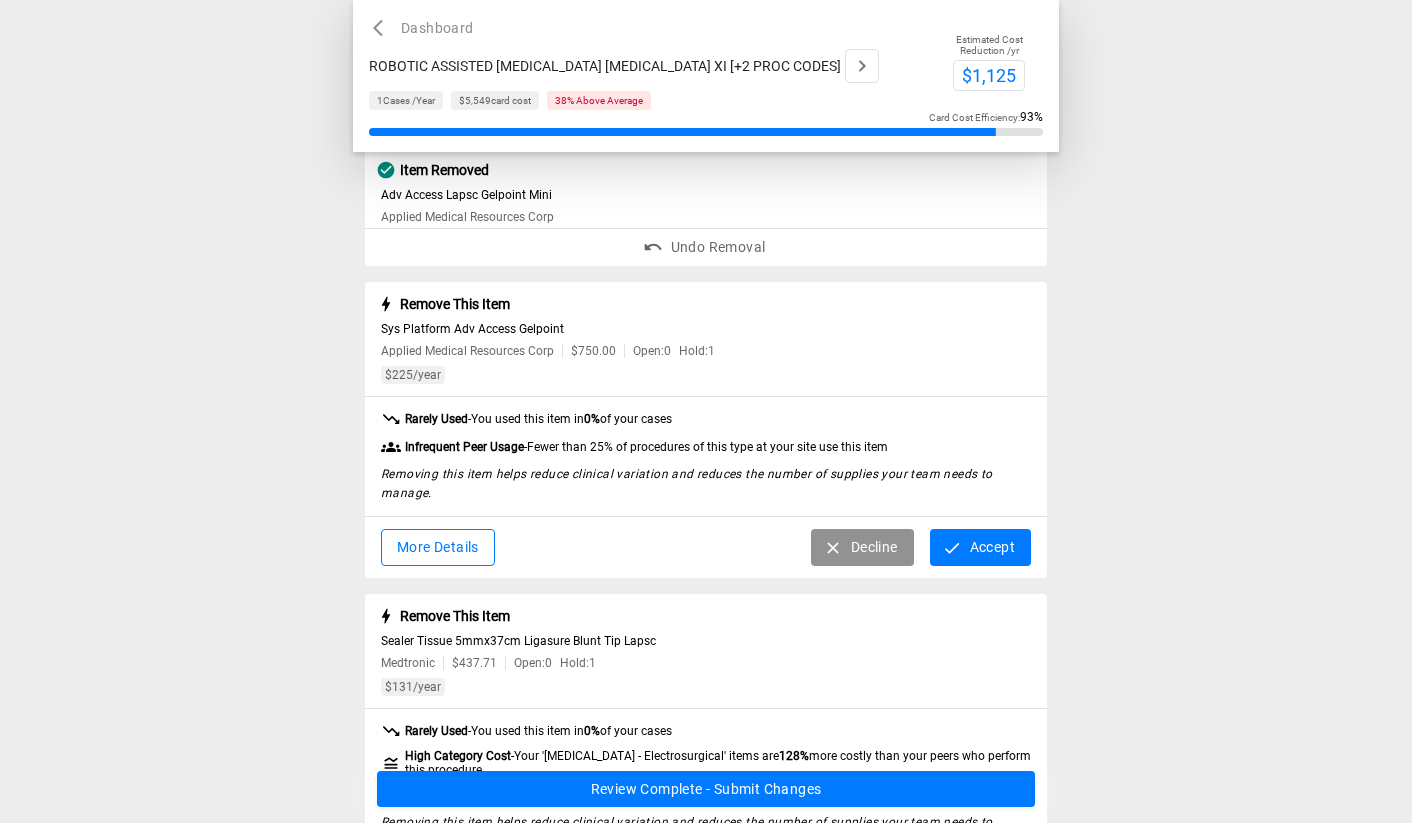 click on "Accept" at bounding box center [980, 547] 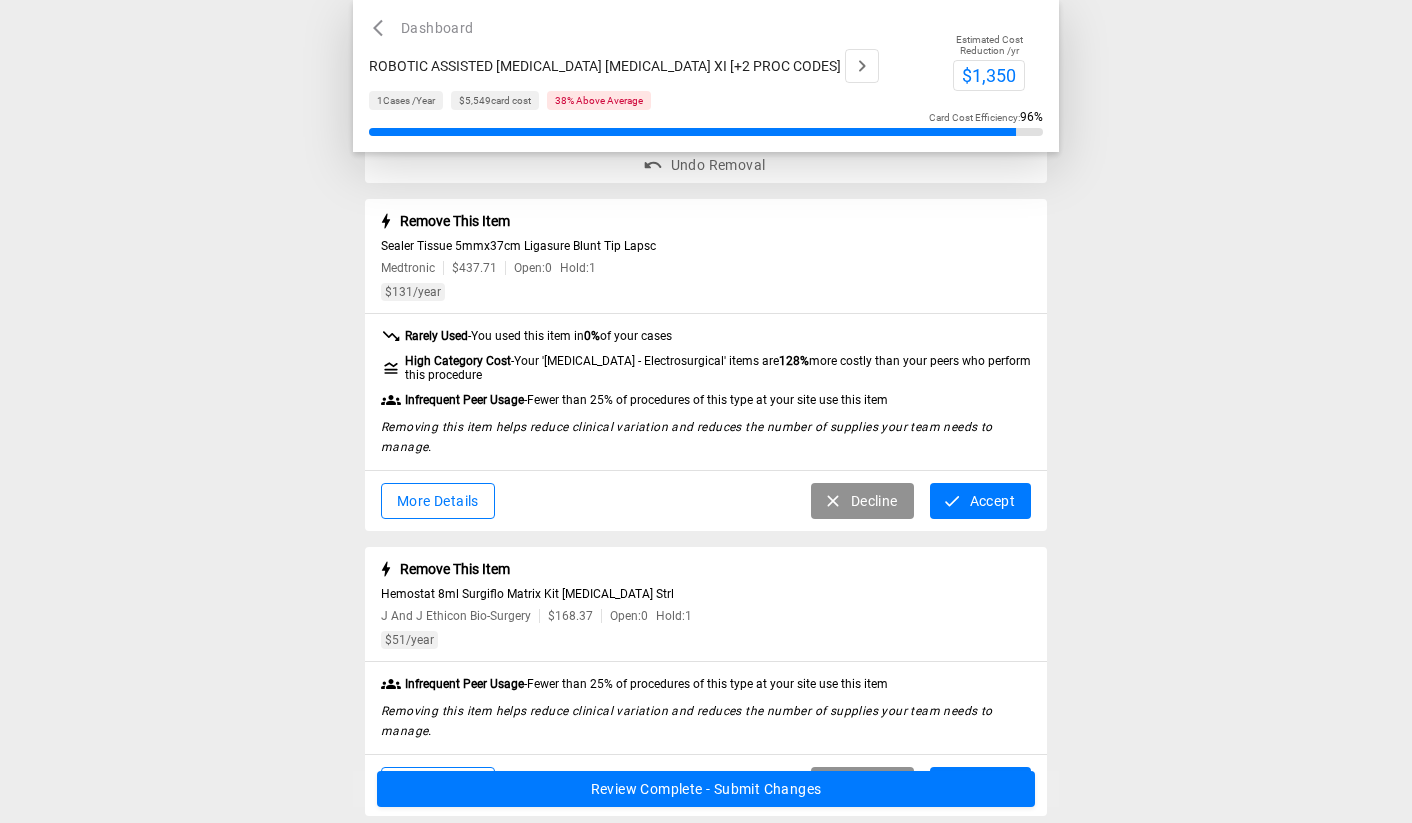 scroll, scrollTop: 427, scrollLeft: 0, axis: vertical 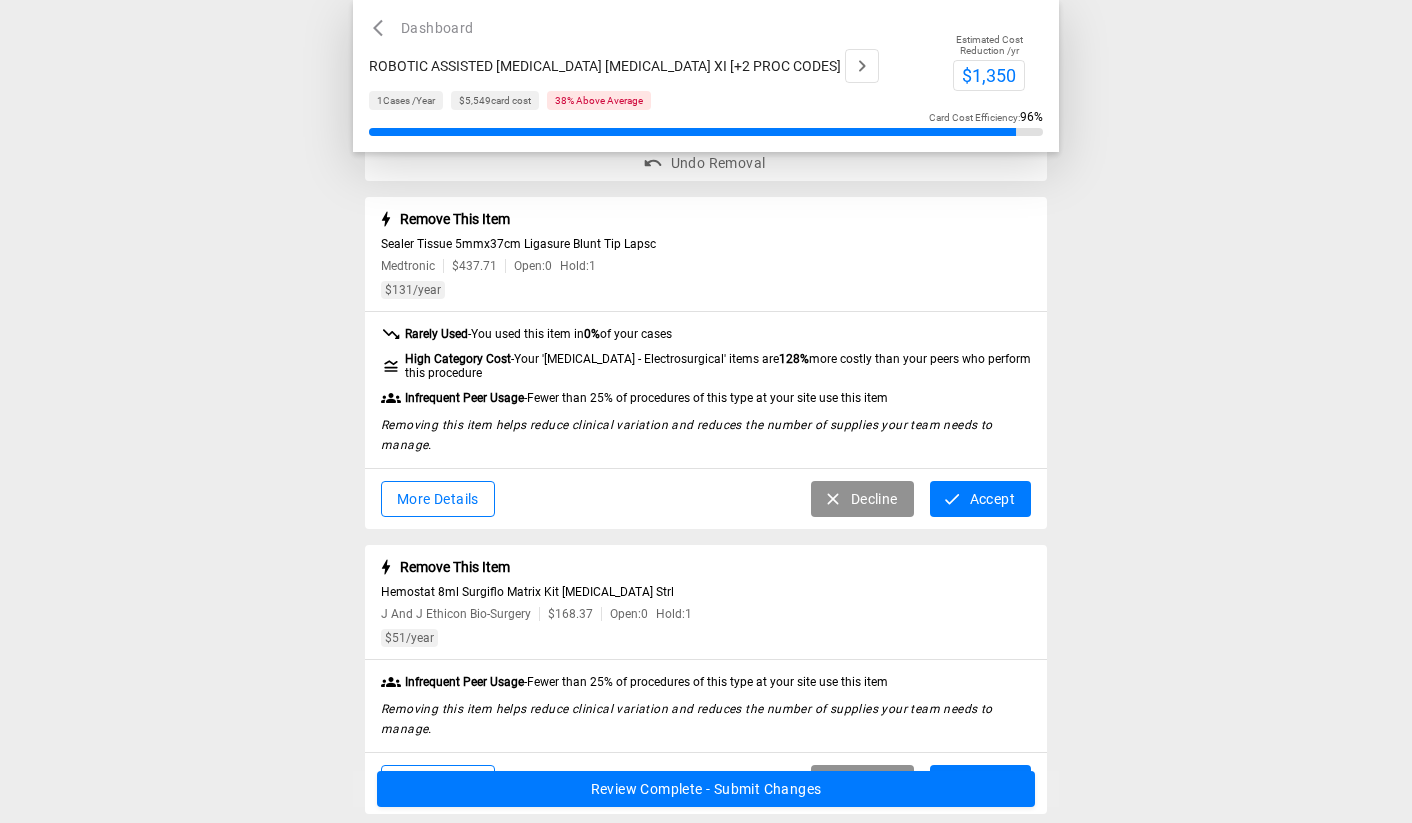 click on "Accept" at bounding box center [980, 499] 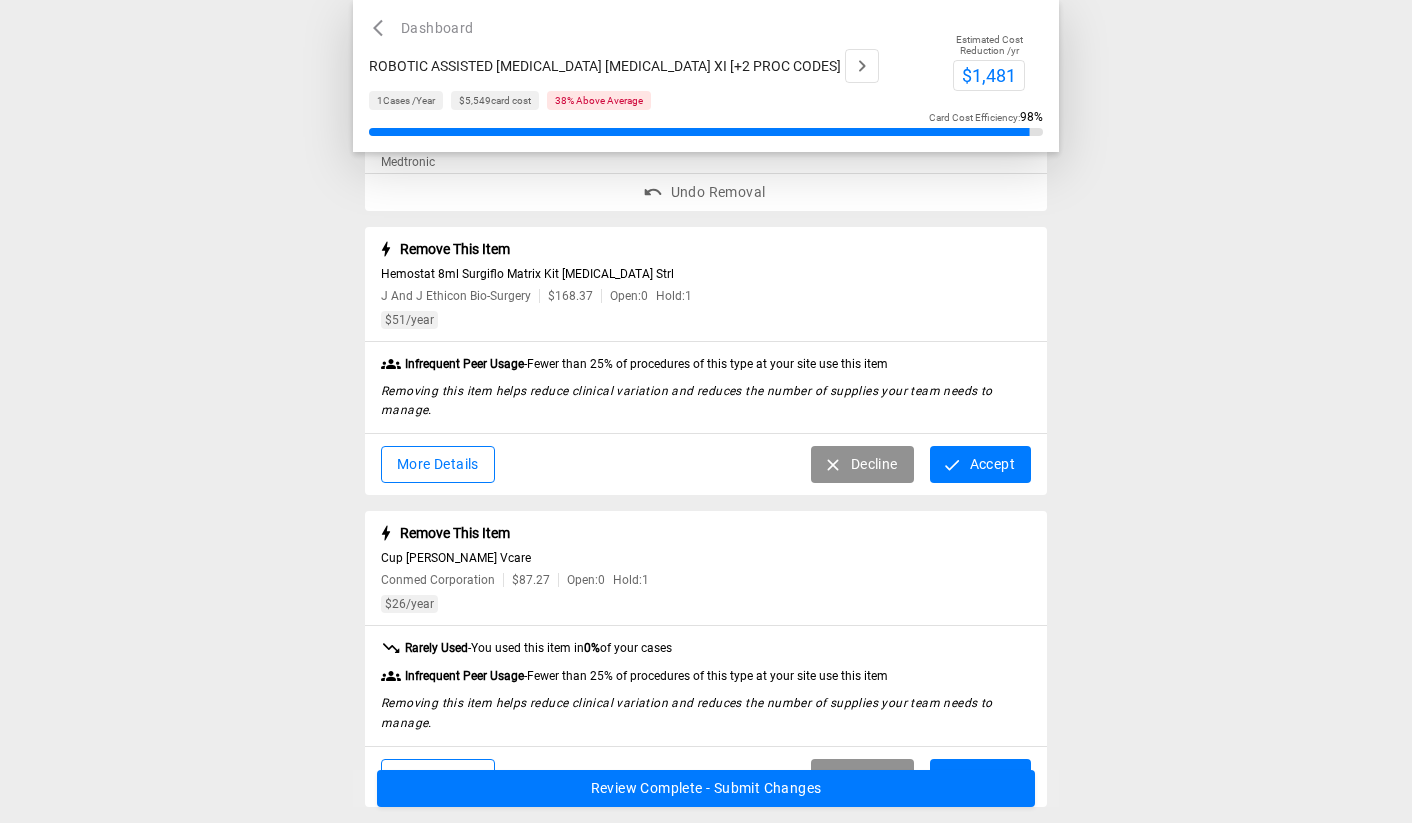 scroll, scrollTop: 532, scrollLeft: 0, axis: vertical 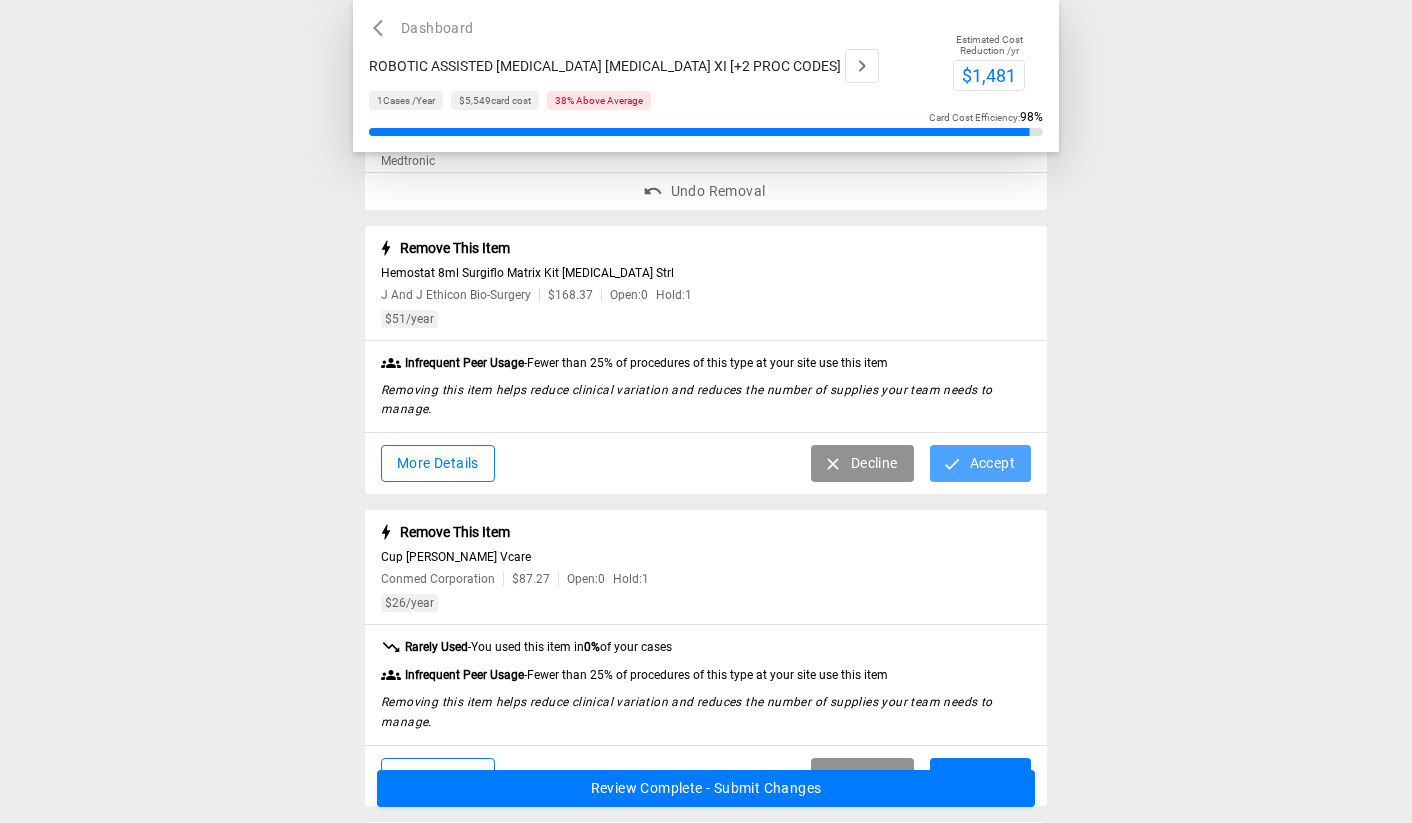 click on "Accept" at bounding box center (980, 463) 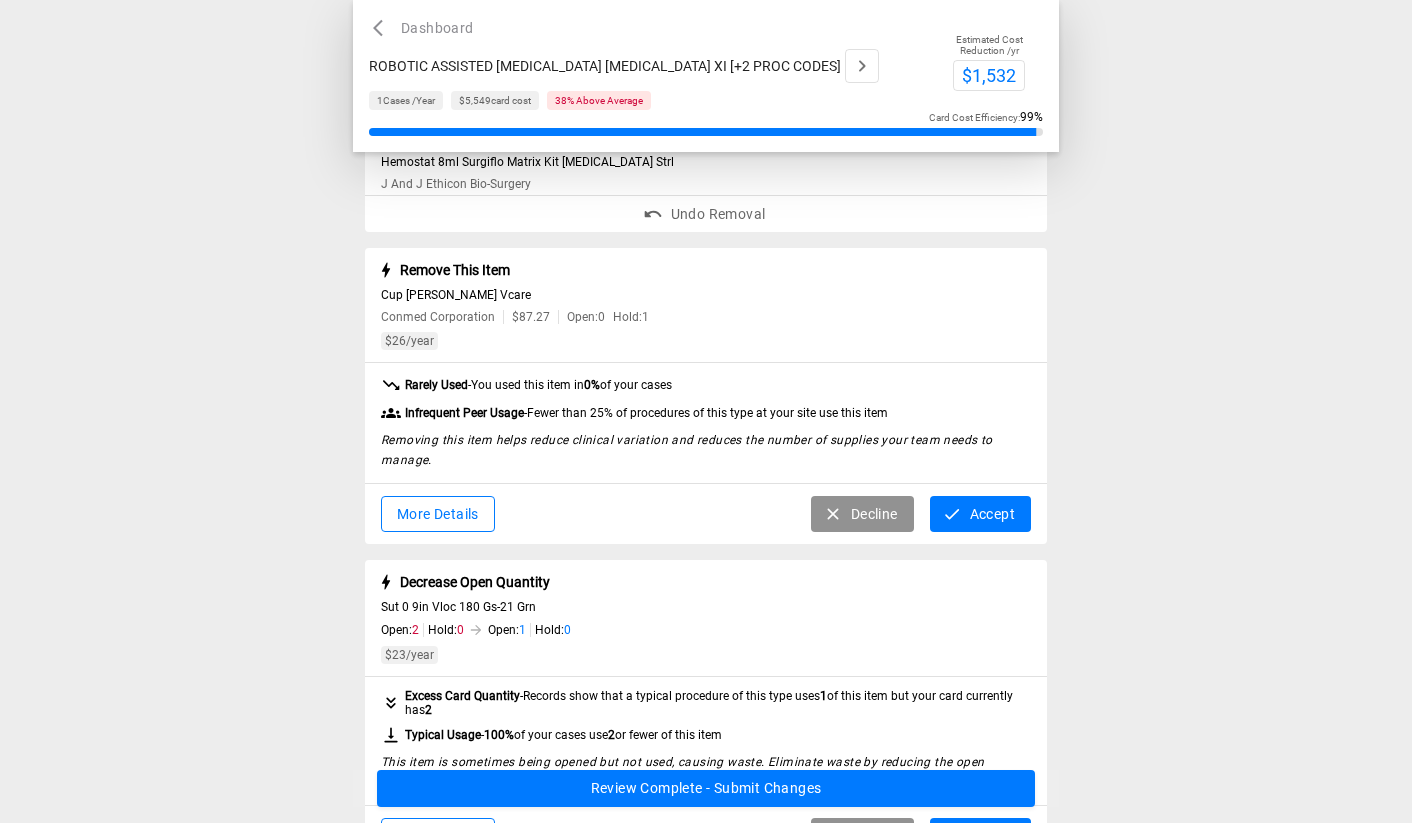 scroll, scrollTop: 654, scrollLeft: 0, axis: vertical 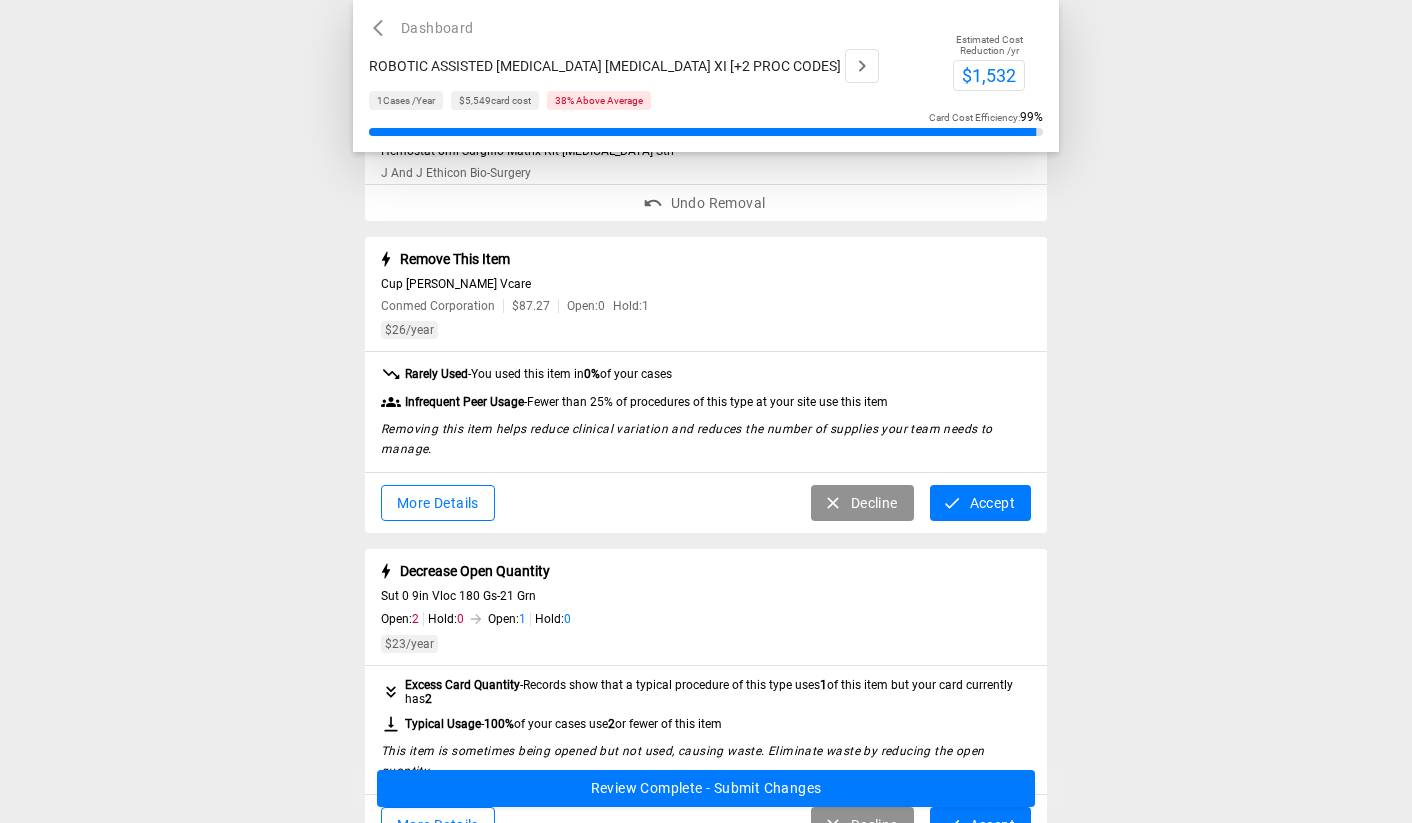 click on "Decline" at bounding box center (862, 503) 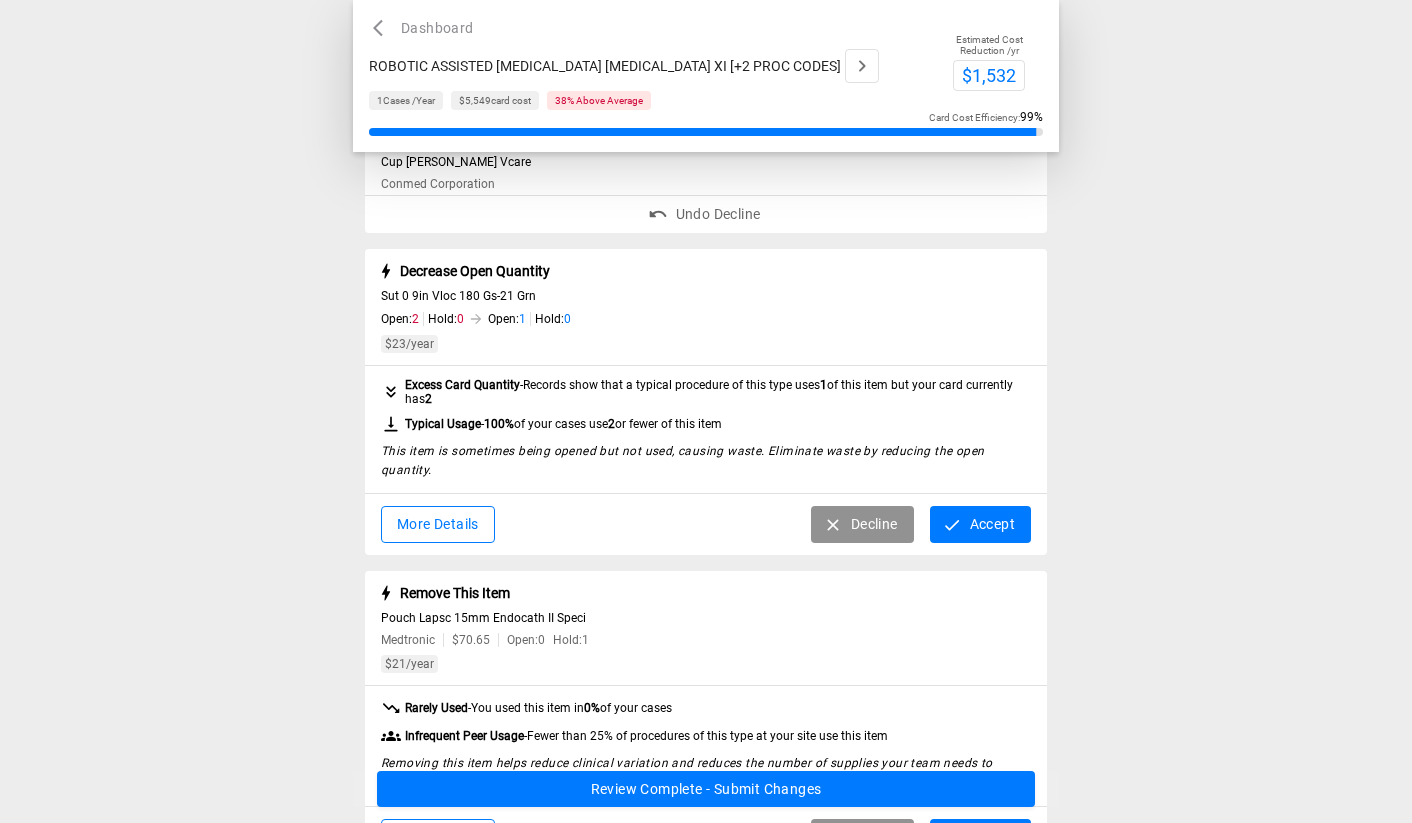 scroll, scrollTop: 778, scrollLeft: 0, axis: vertical 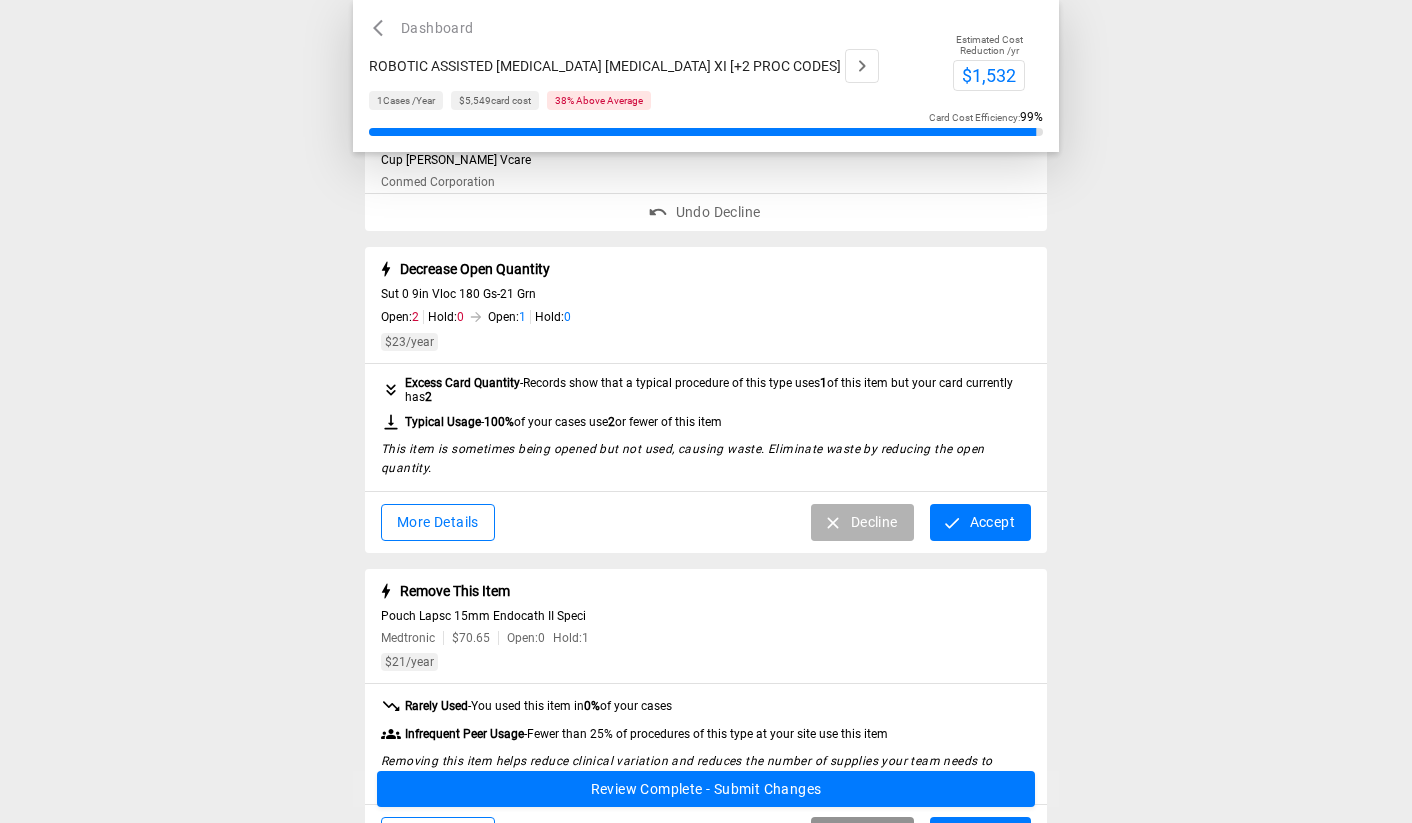 click on "Decline" at bounding box center [862, 522] 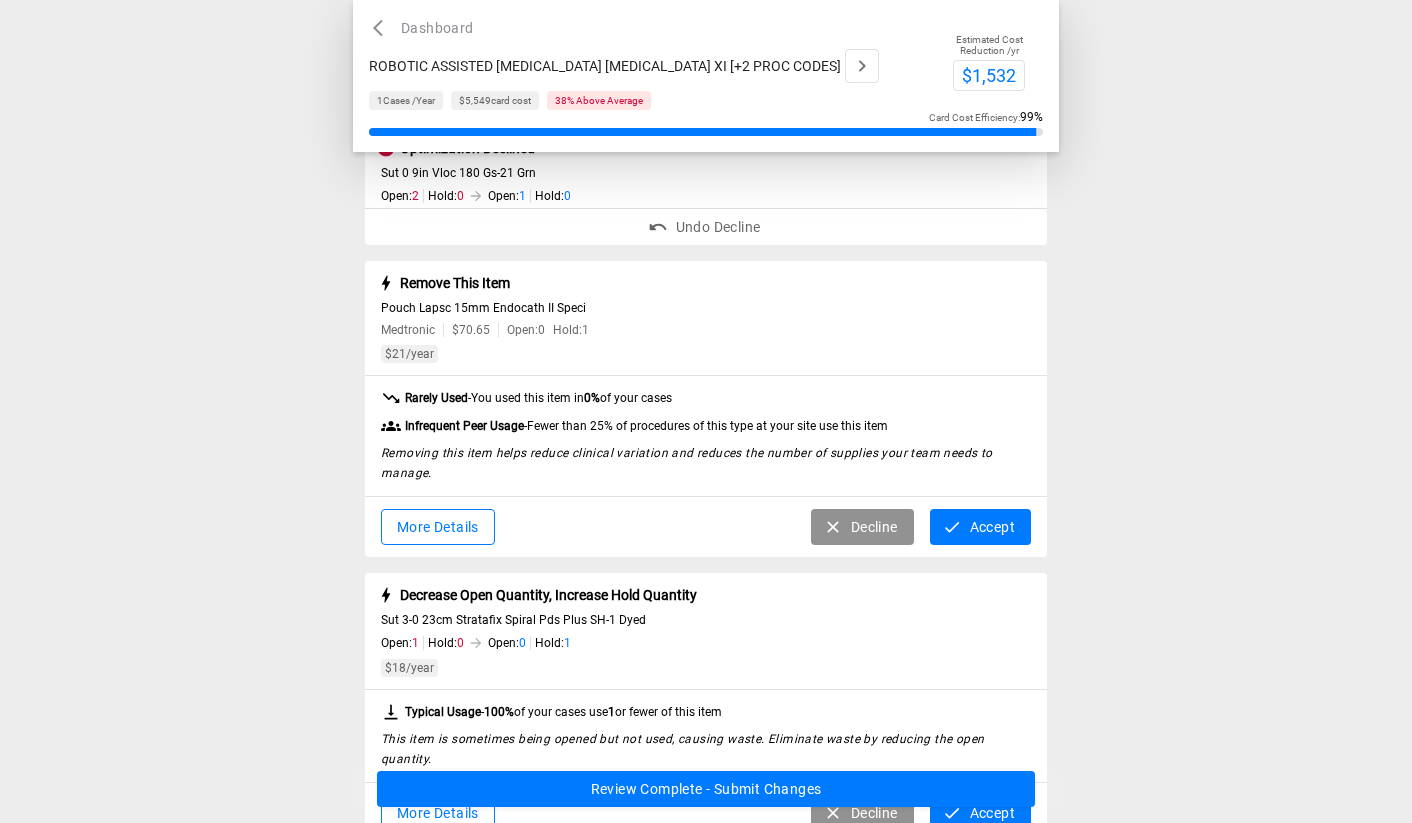 scroll, scrollTop: 900, scrollLeft: 0, axis: vertical 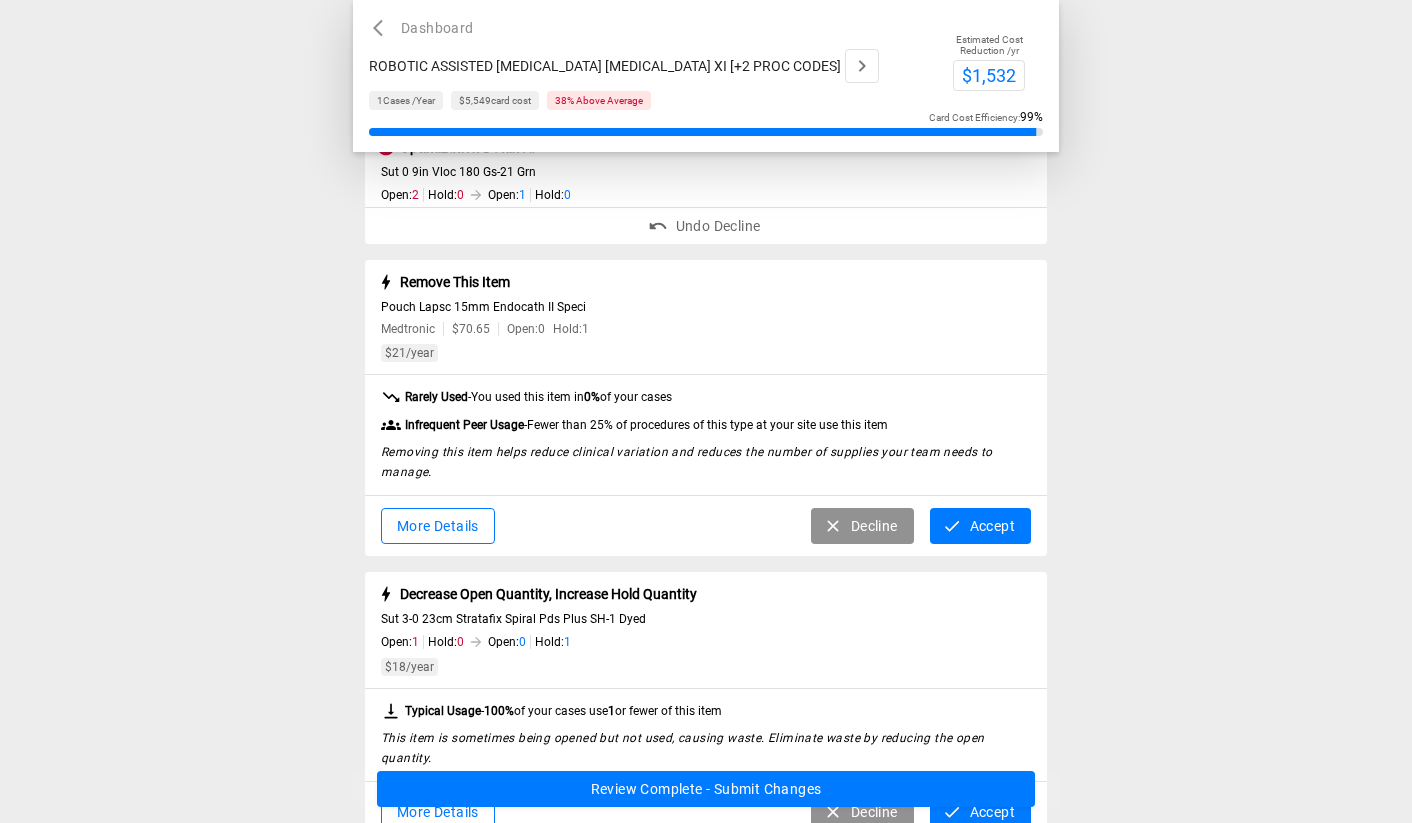 click 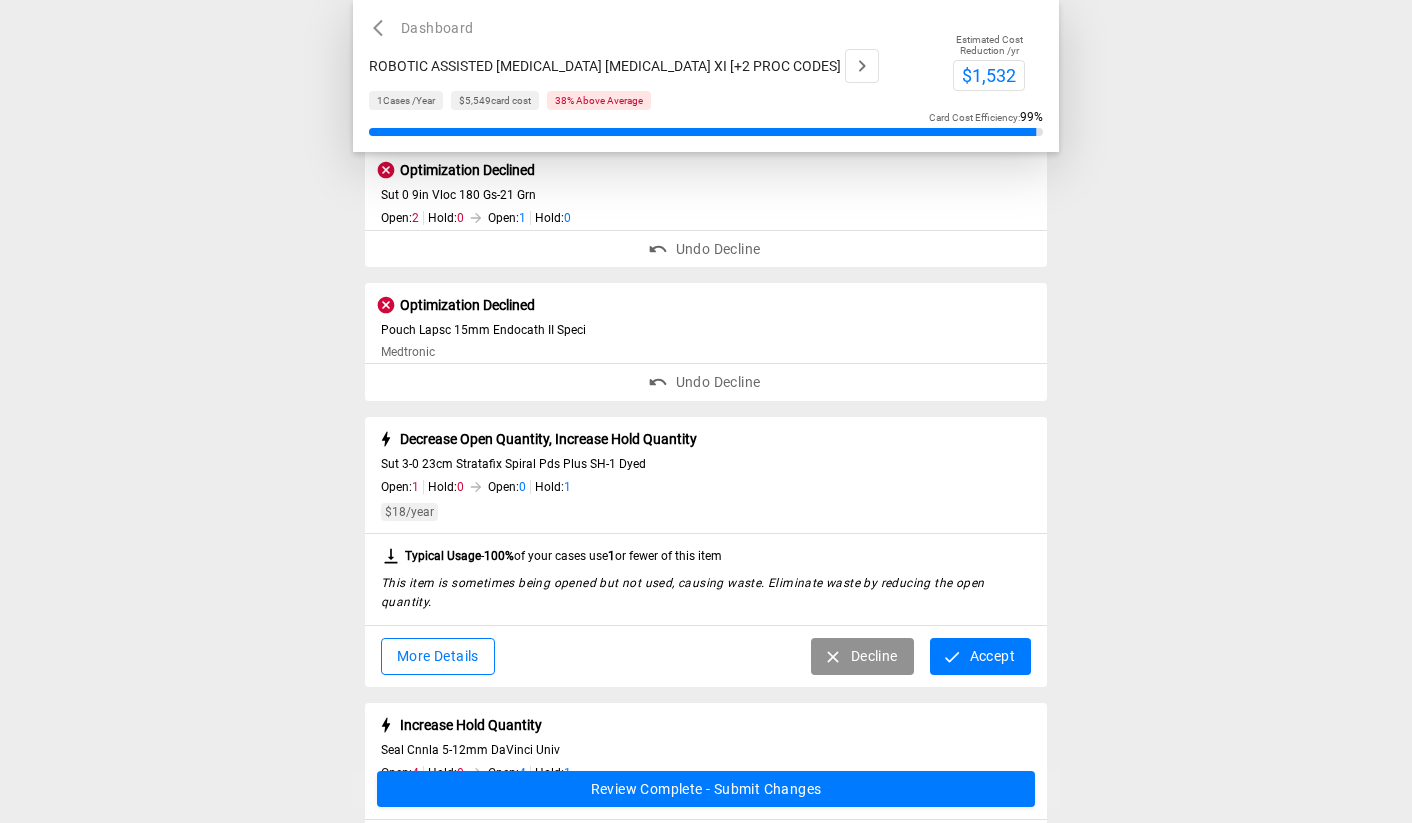 scroll, scrollTop: 1005, scrollLeft: 0, axis: vertical 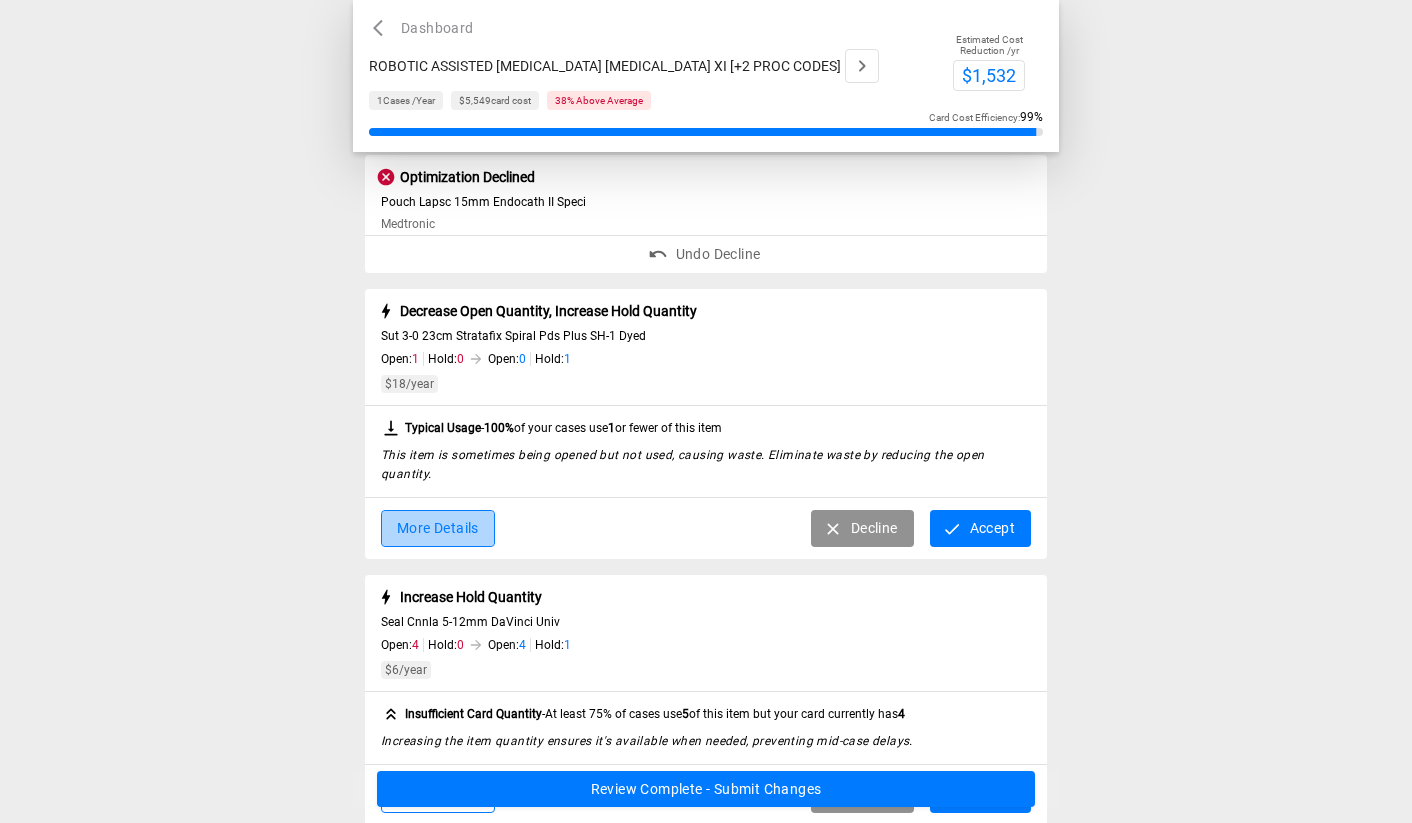 click on "More Details" at bounding box center [438, 528] 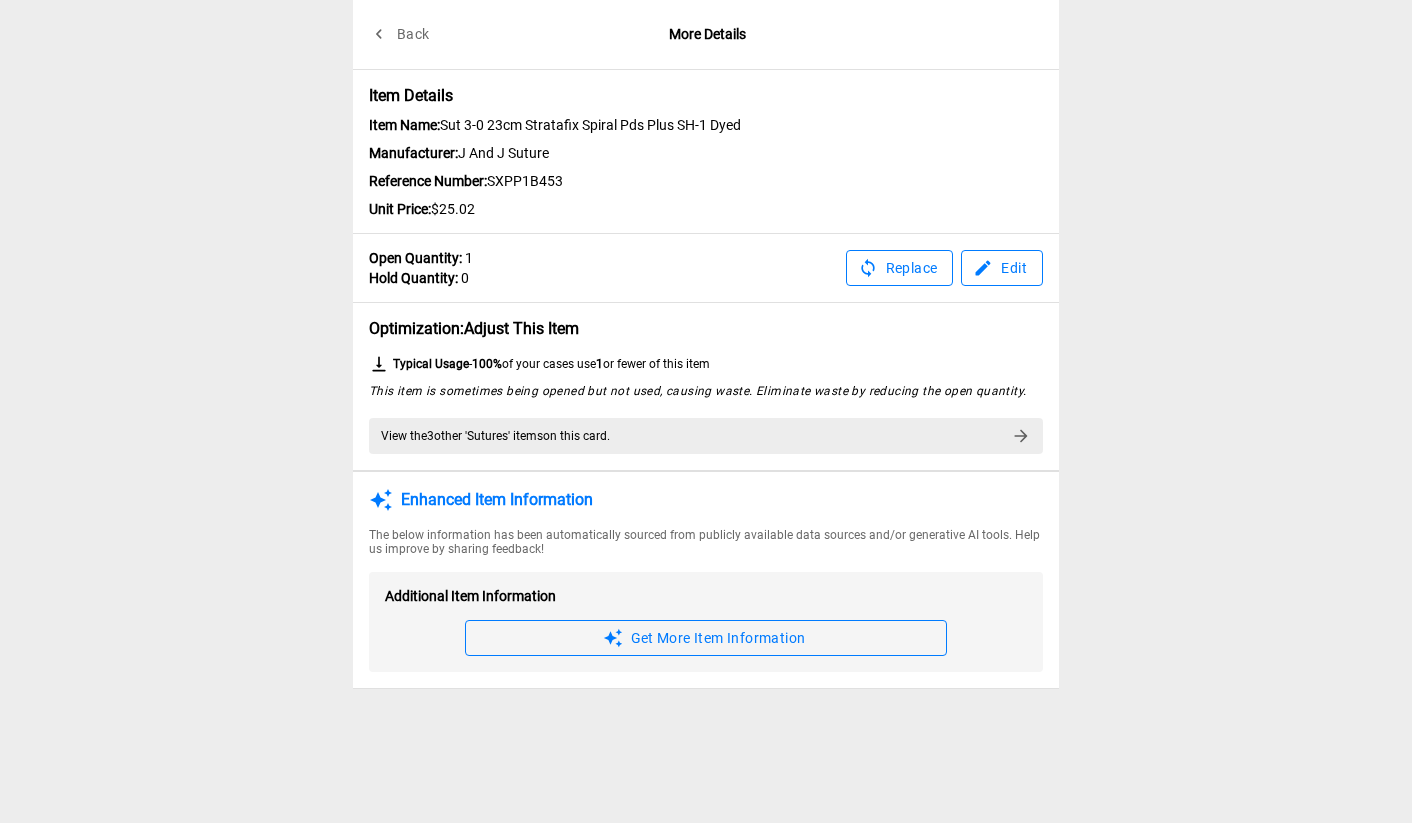 click on "View the  3  other ' Sutures ' item s  on this card." at bounding box center [706, 436] 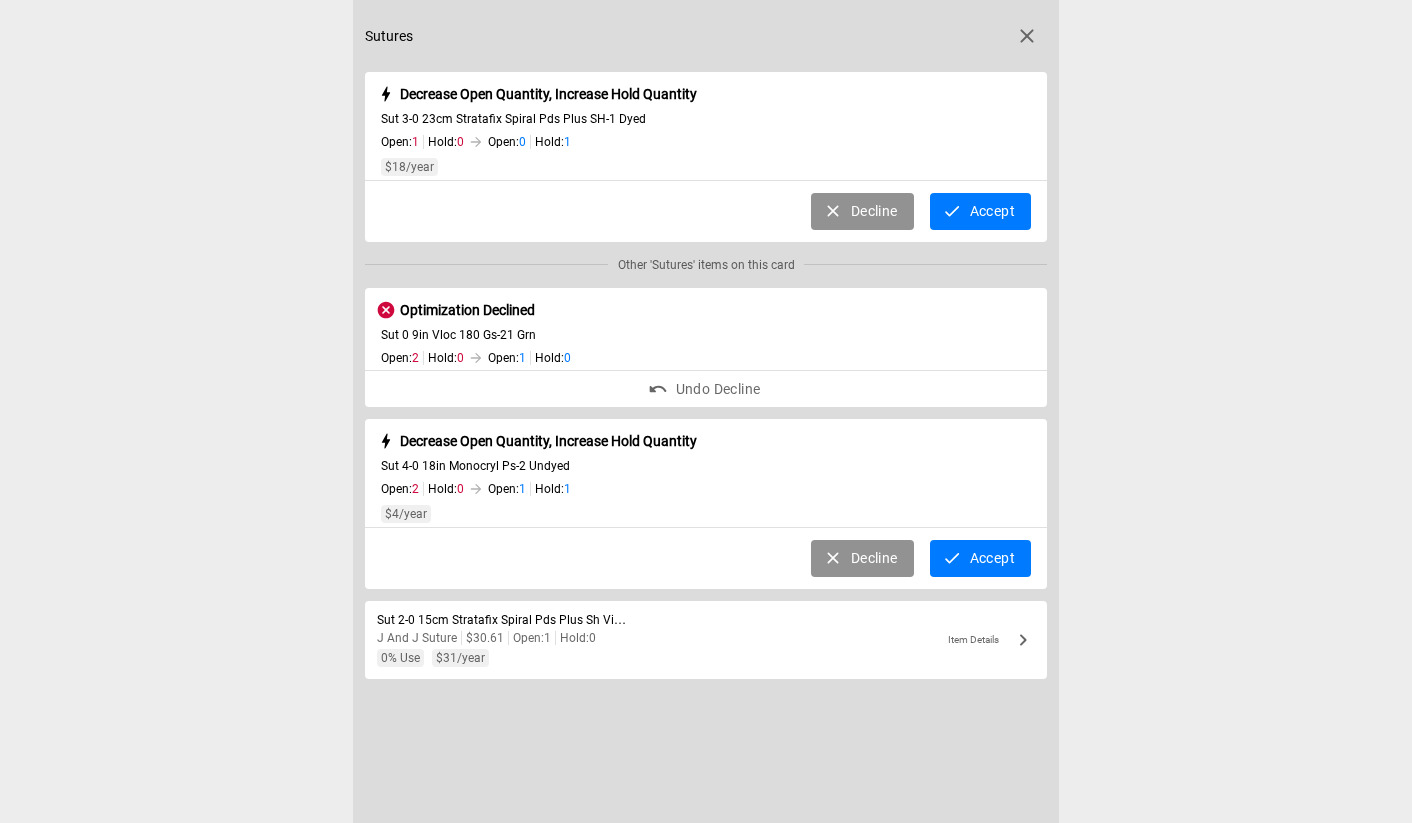 click on "Accept" at bounding box center (980, 558) 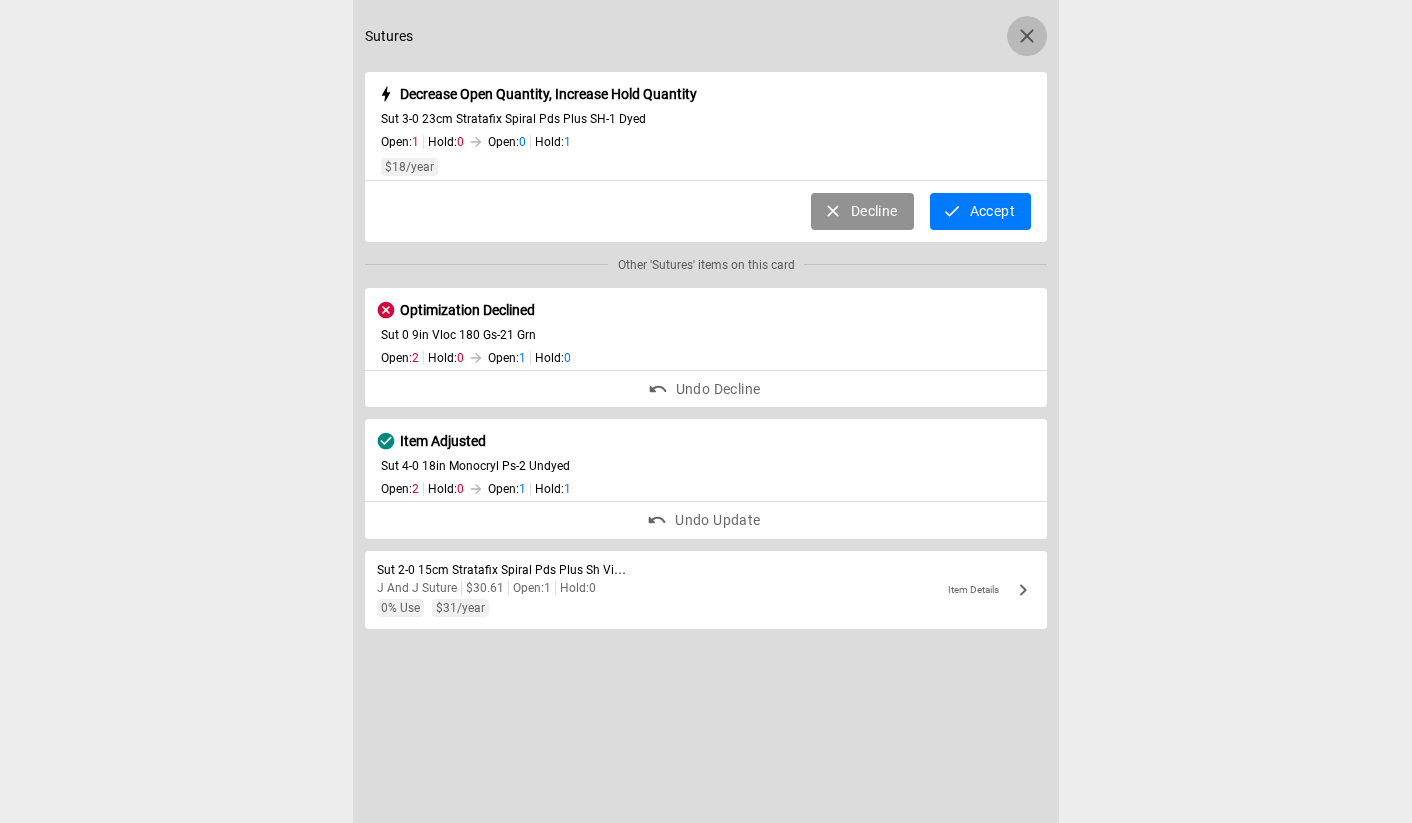 click 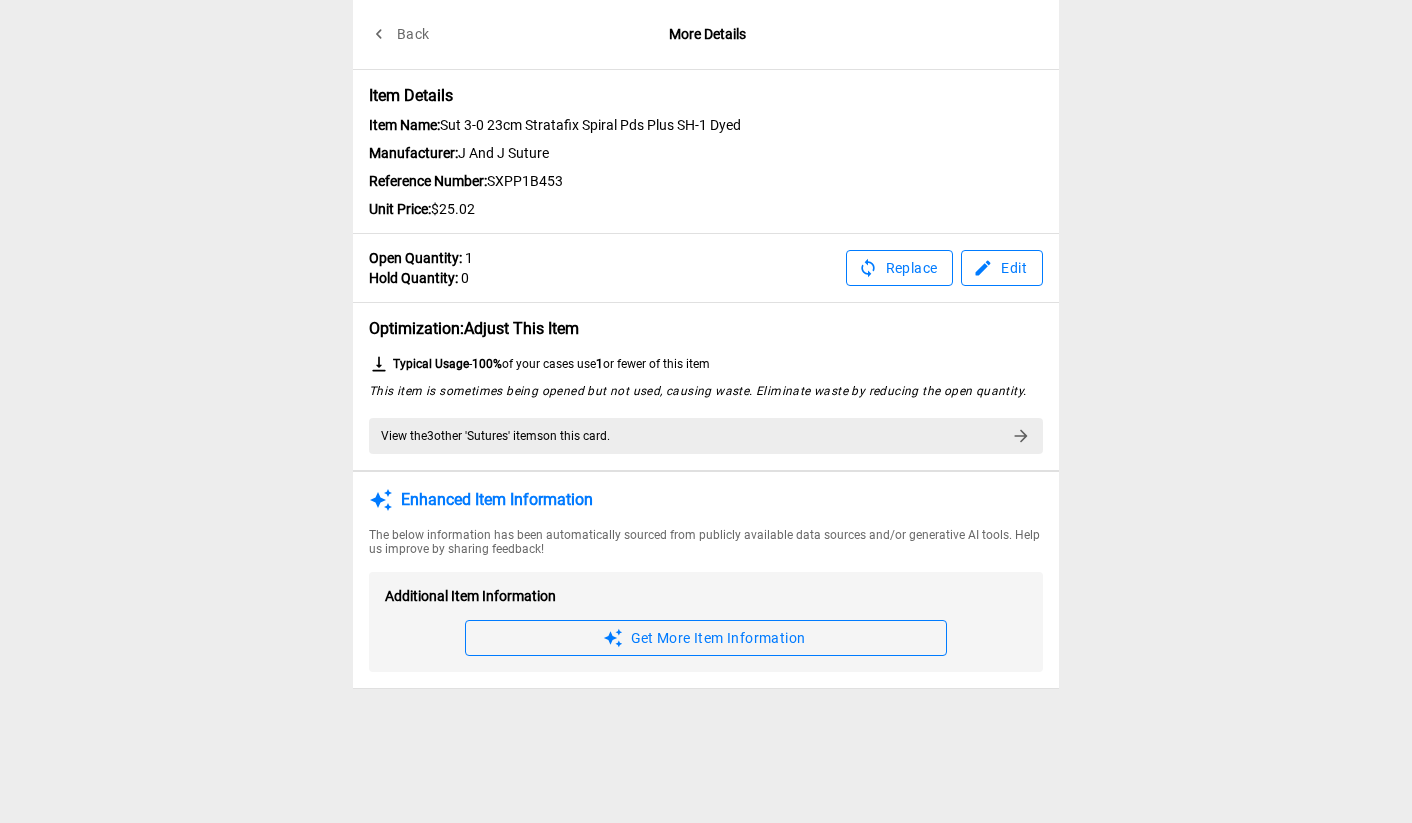 click on "Edit" at bounding box center [1002, 268] 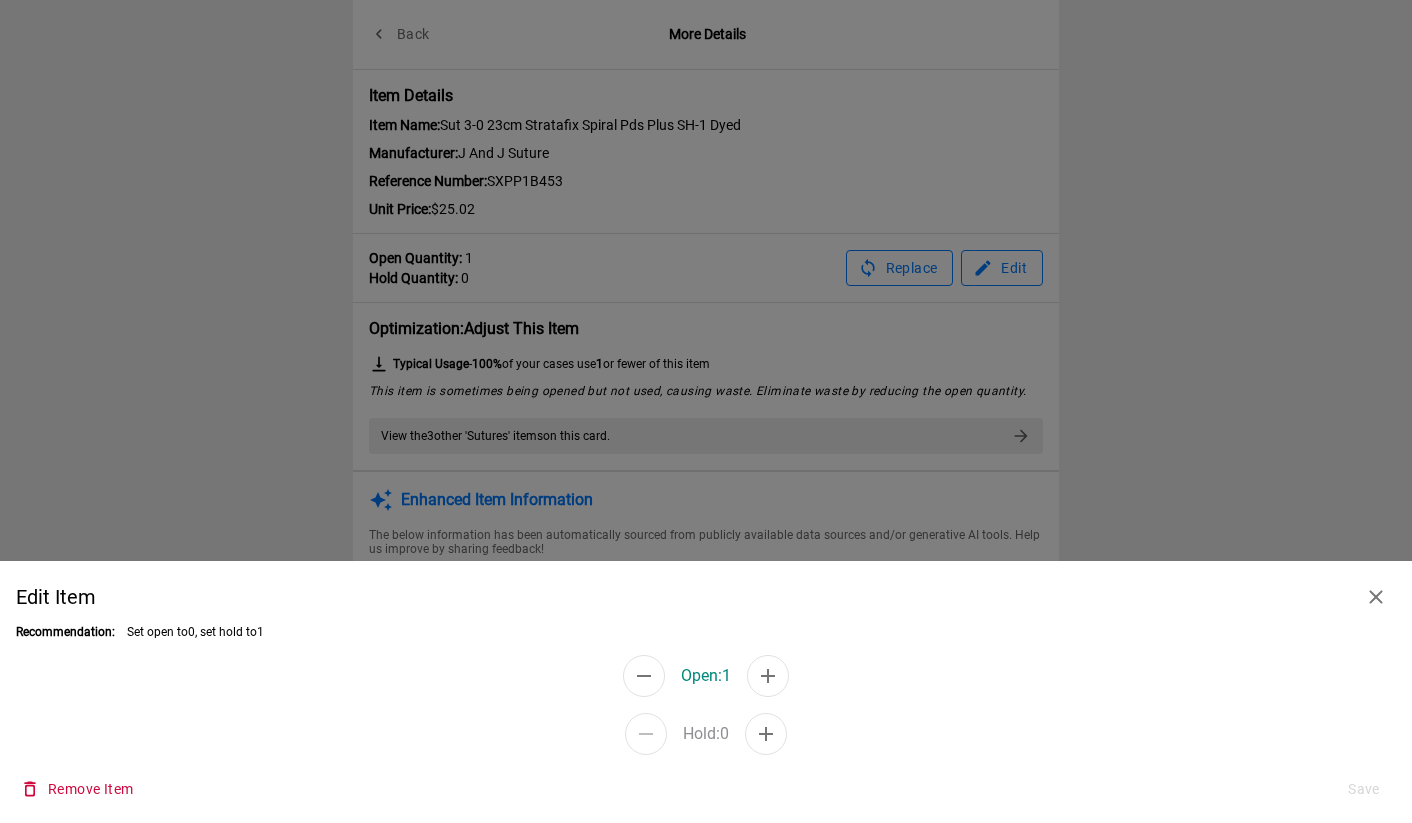 click on "Remove Item" at bounding box center (78, 789) 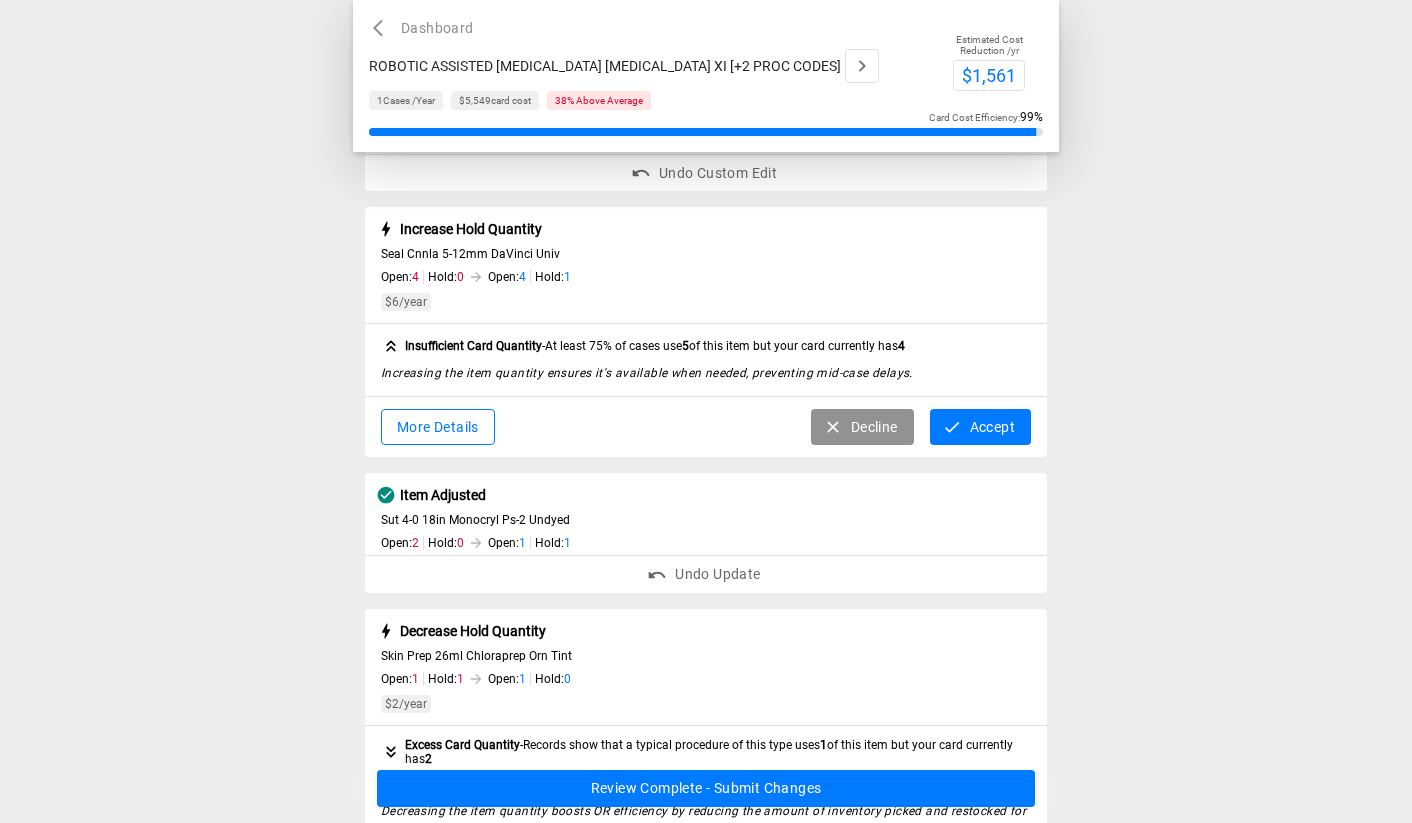 scroll, scrollTop: 1232, scrollLeft: 0, axis: vertical 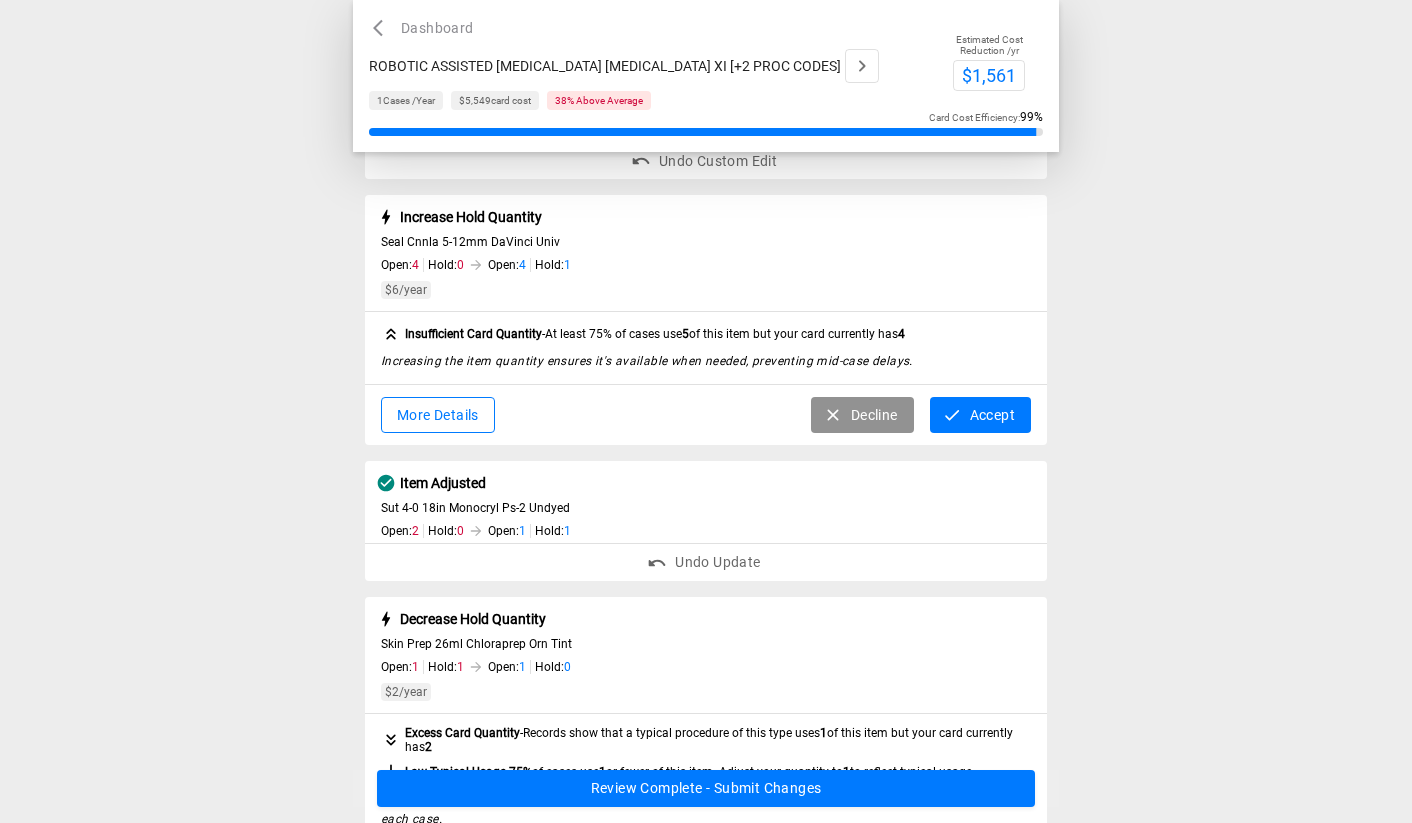 click on "Decline" at bounding box center (862, 415) 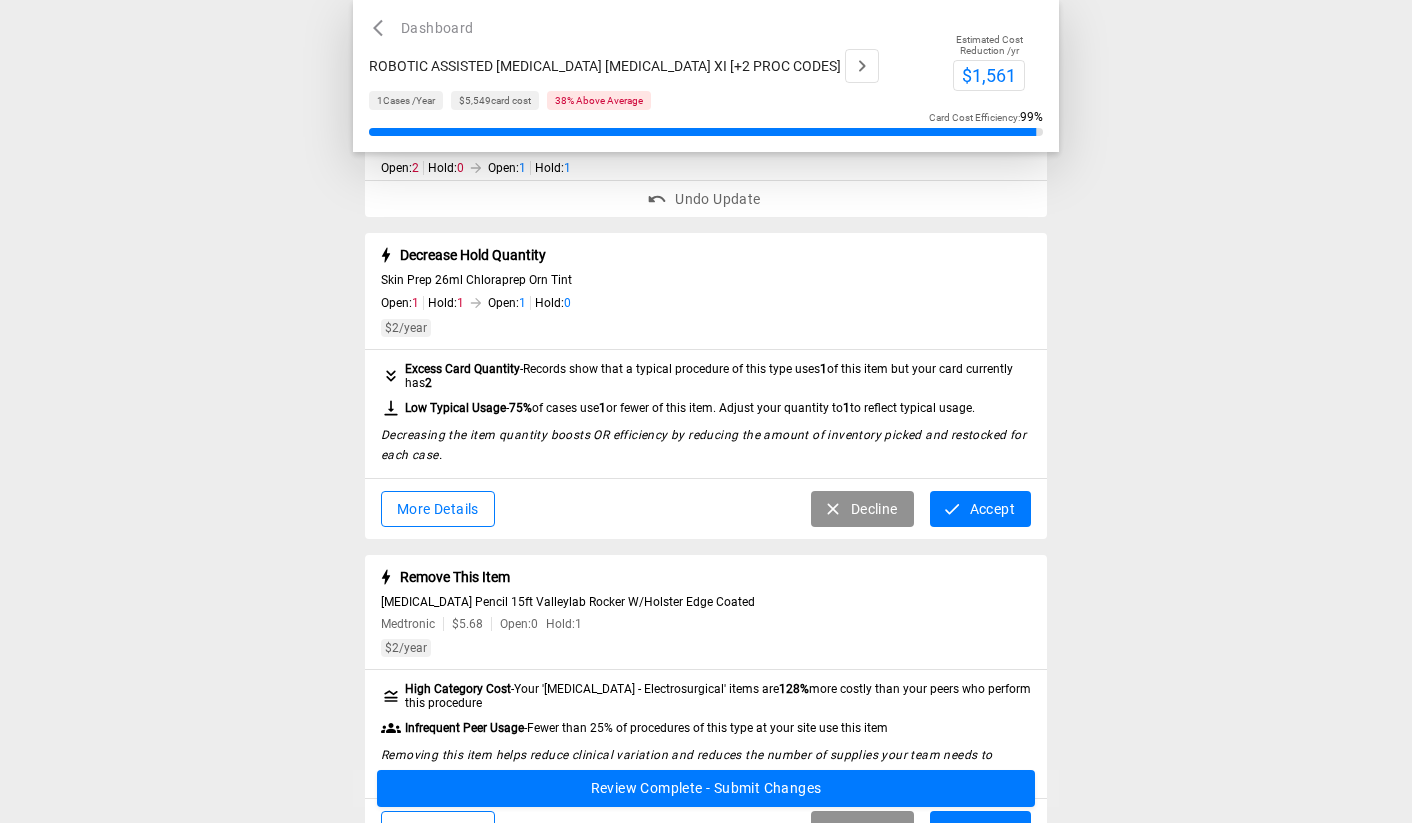 scroll, scrollTop: 1469, scrollLeft: 0, axis: vertical 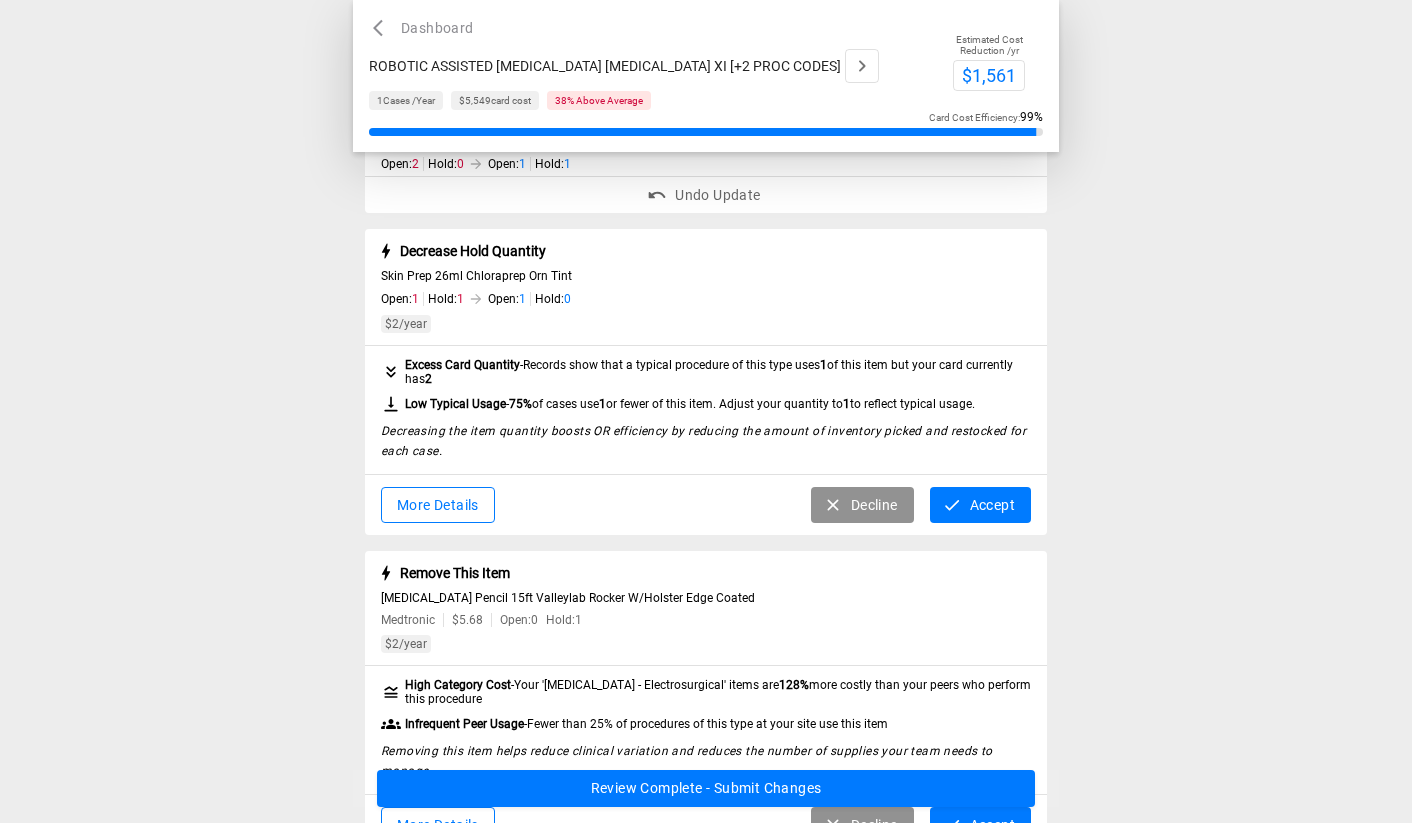 click on "Accept" at bounding box center (980, 505) 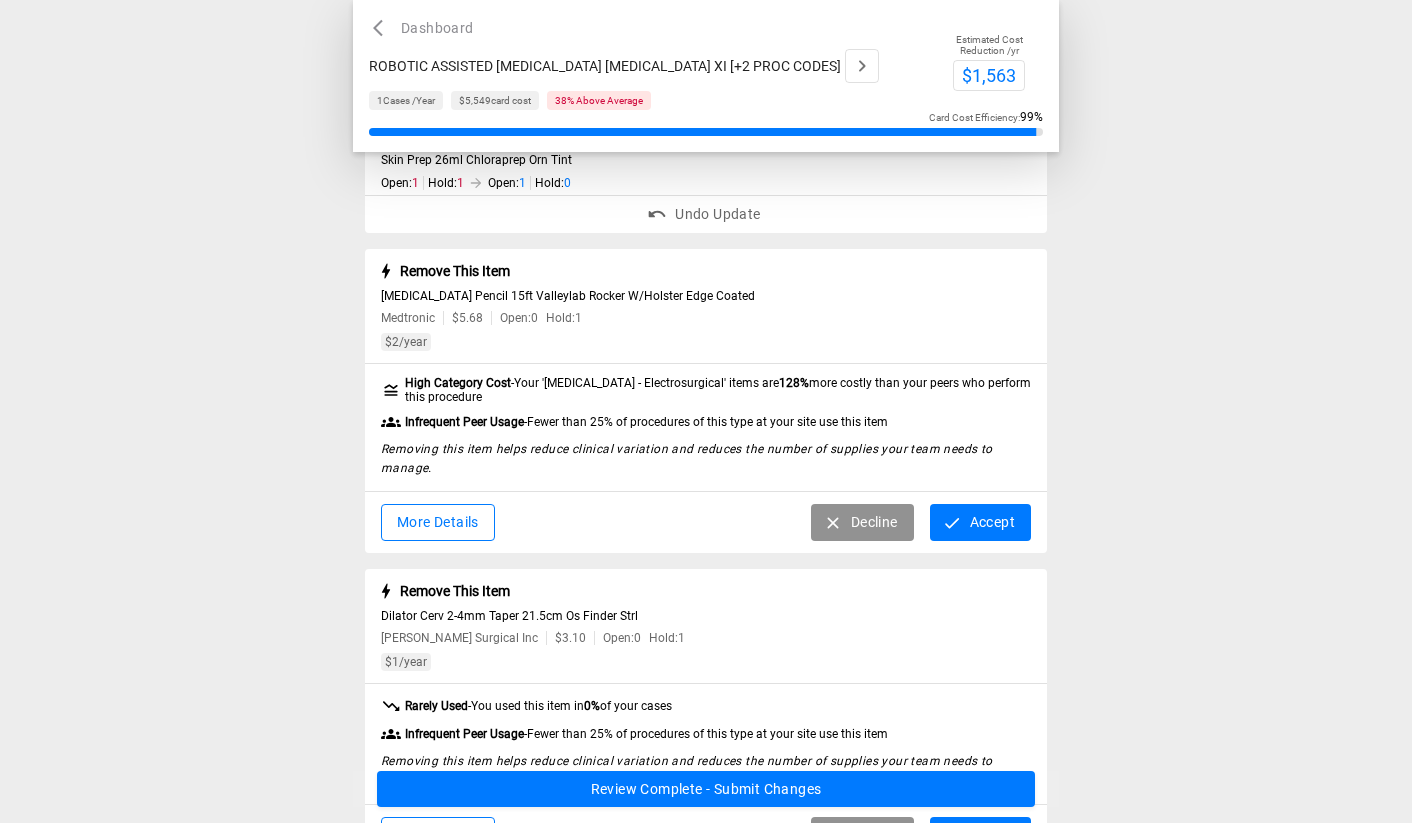 scroll, scrollTop: 1591, scrollLeft: 0, axis: vertical 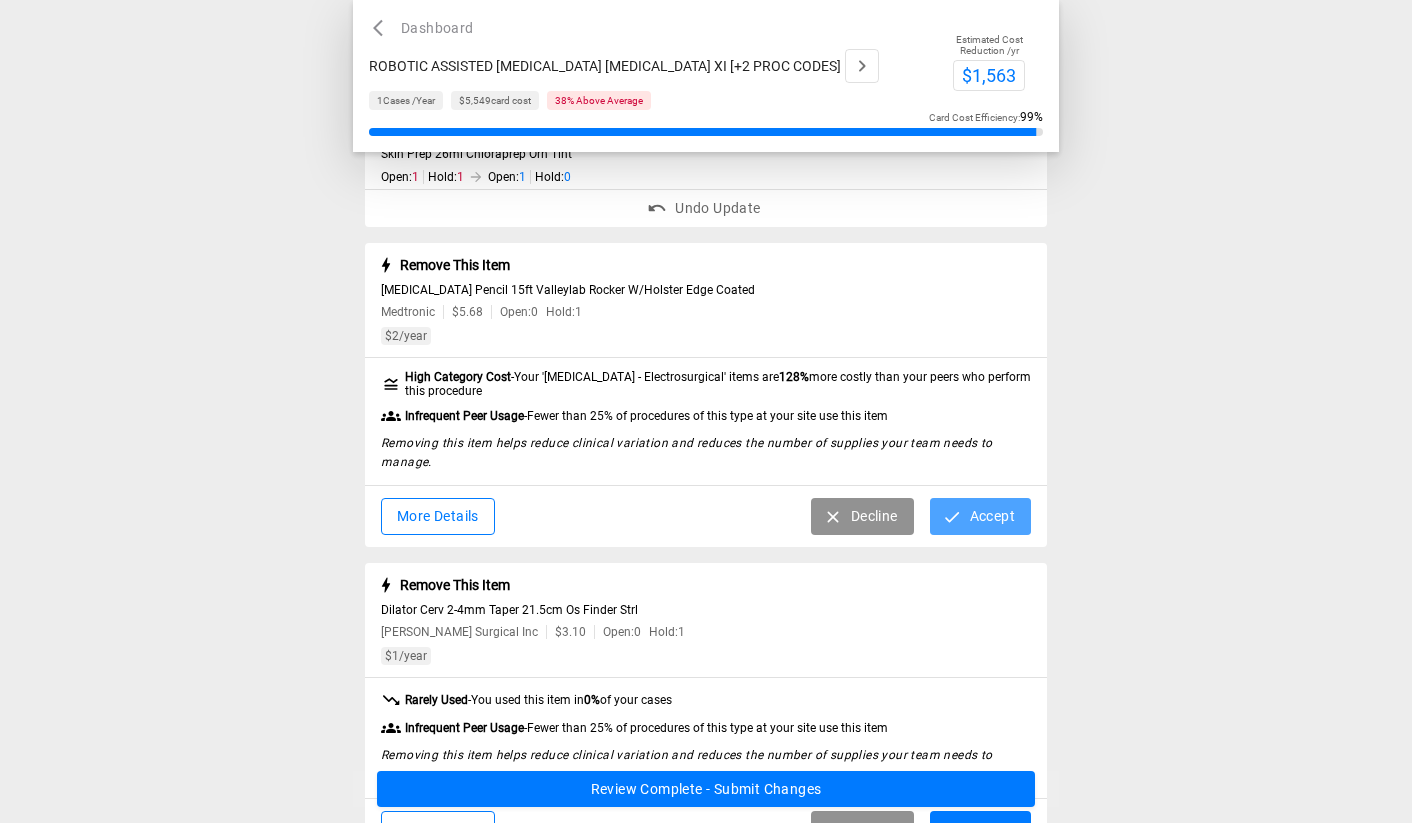 click on "Accept" at bounding box center (980, 516) 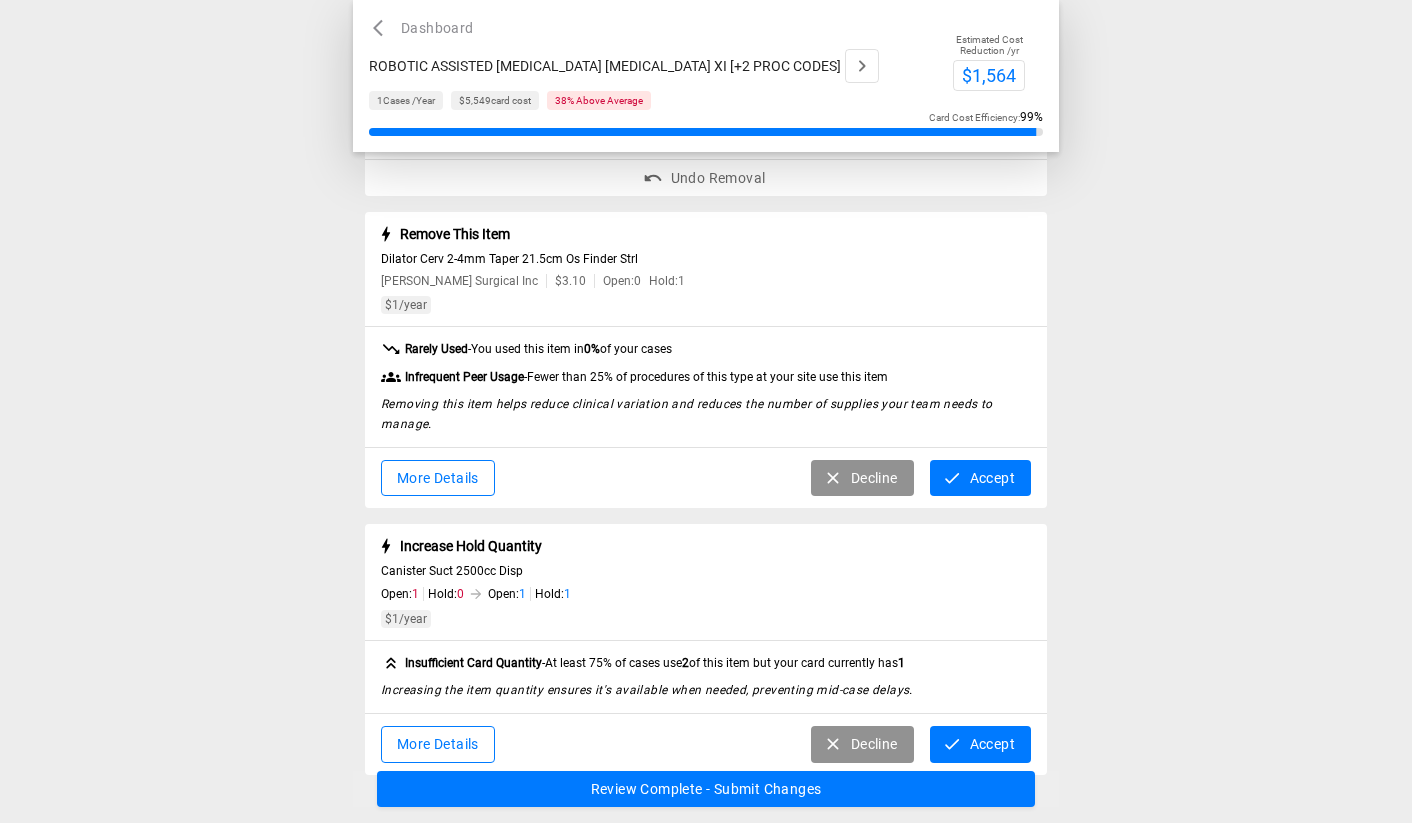 scroll, scrollTop: 1756, scrollLeft: 0, axis: vertical 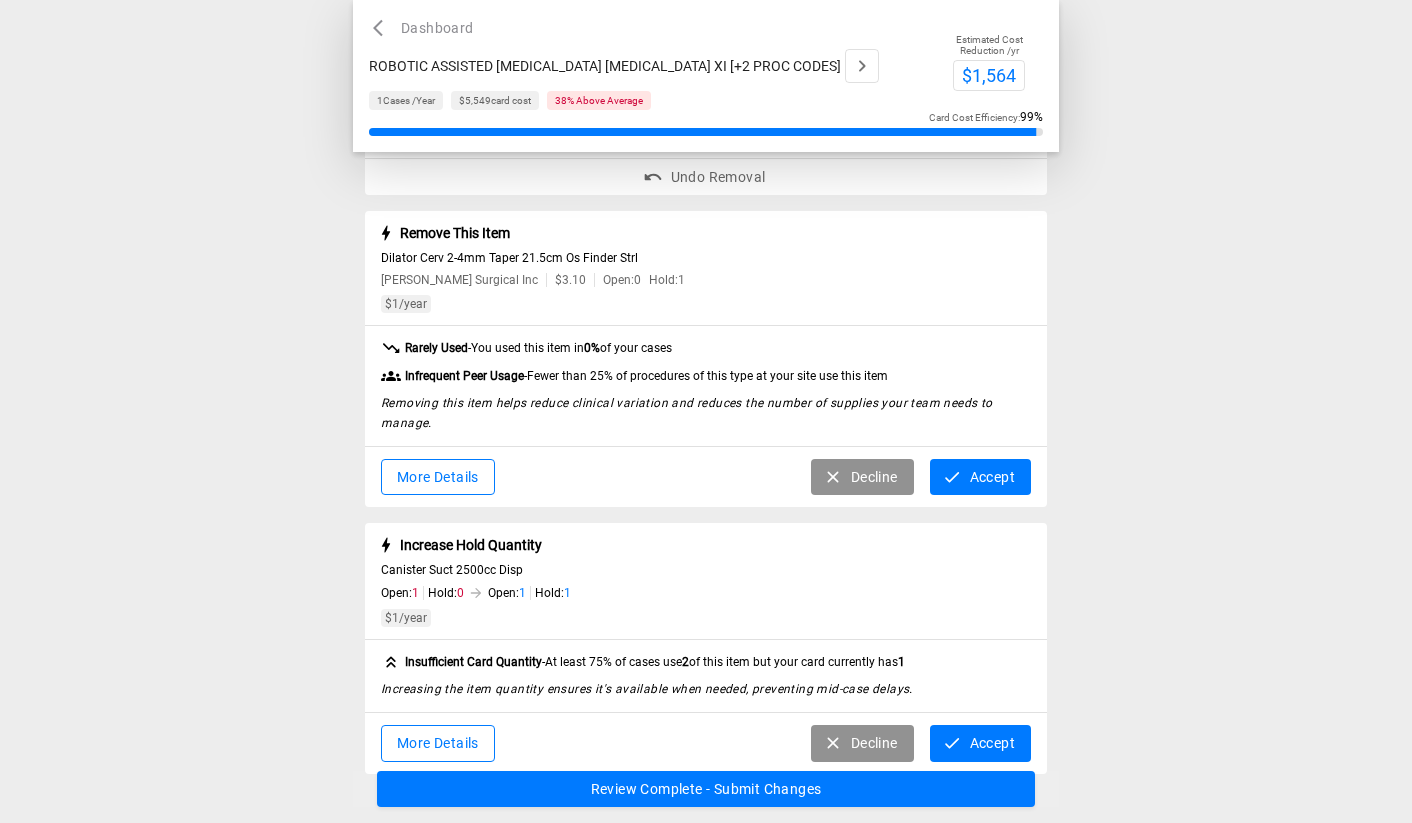 click on "Accept" at bounding box center [980, 477] 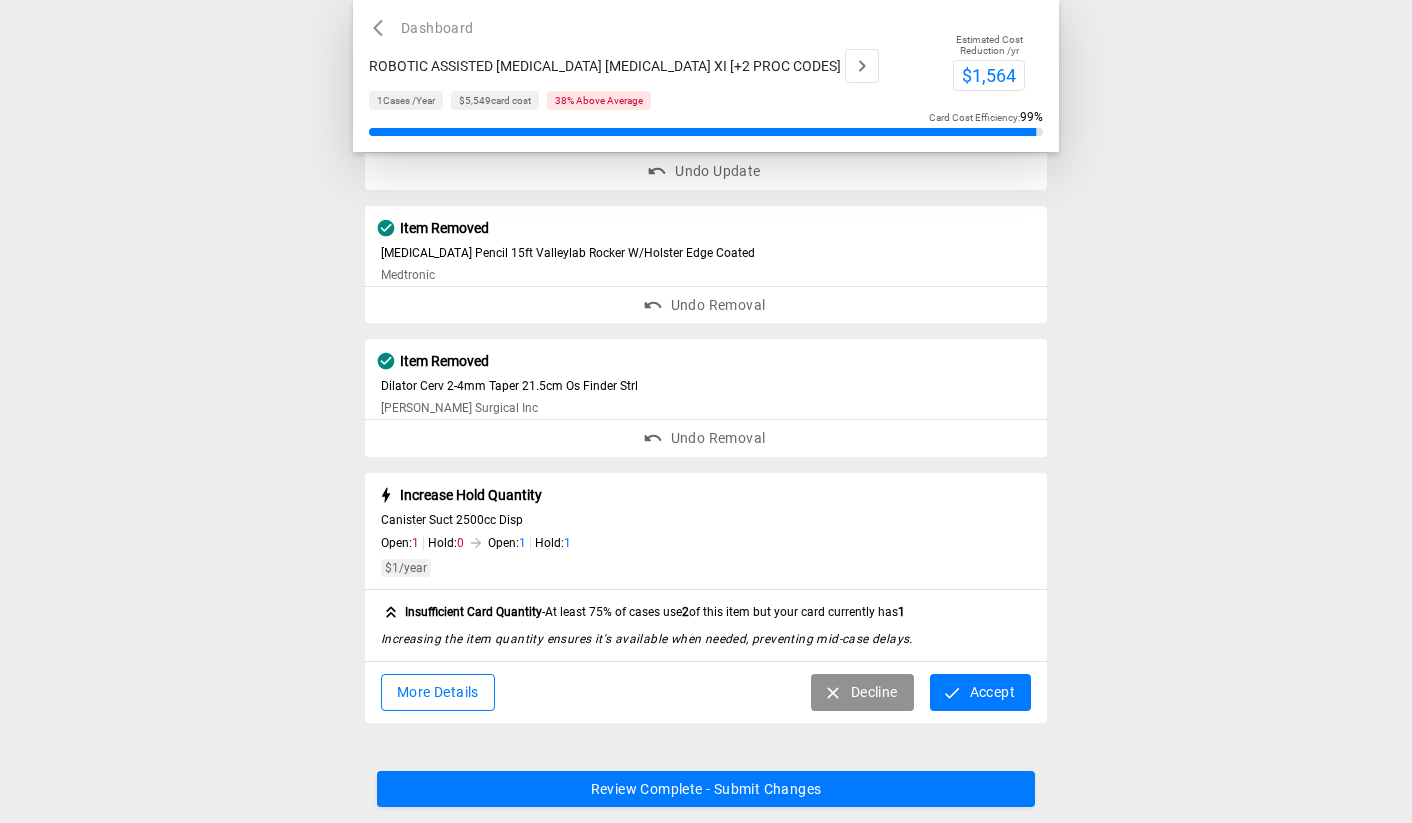 scroll, scrollTop: 1629, scrollLeft: 0, axis: vertical 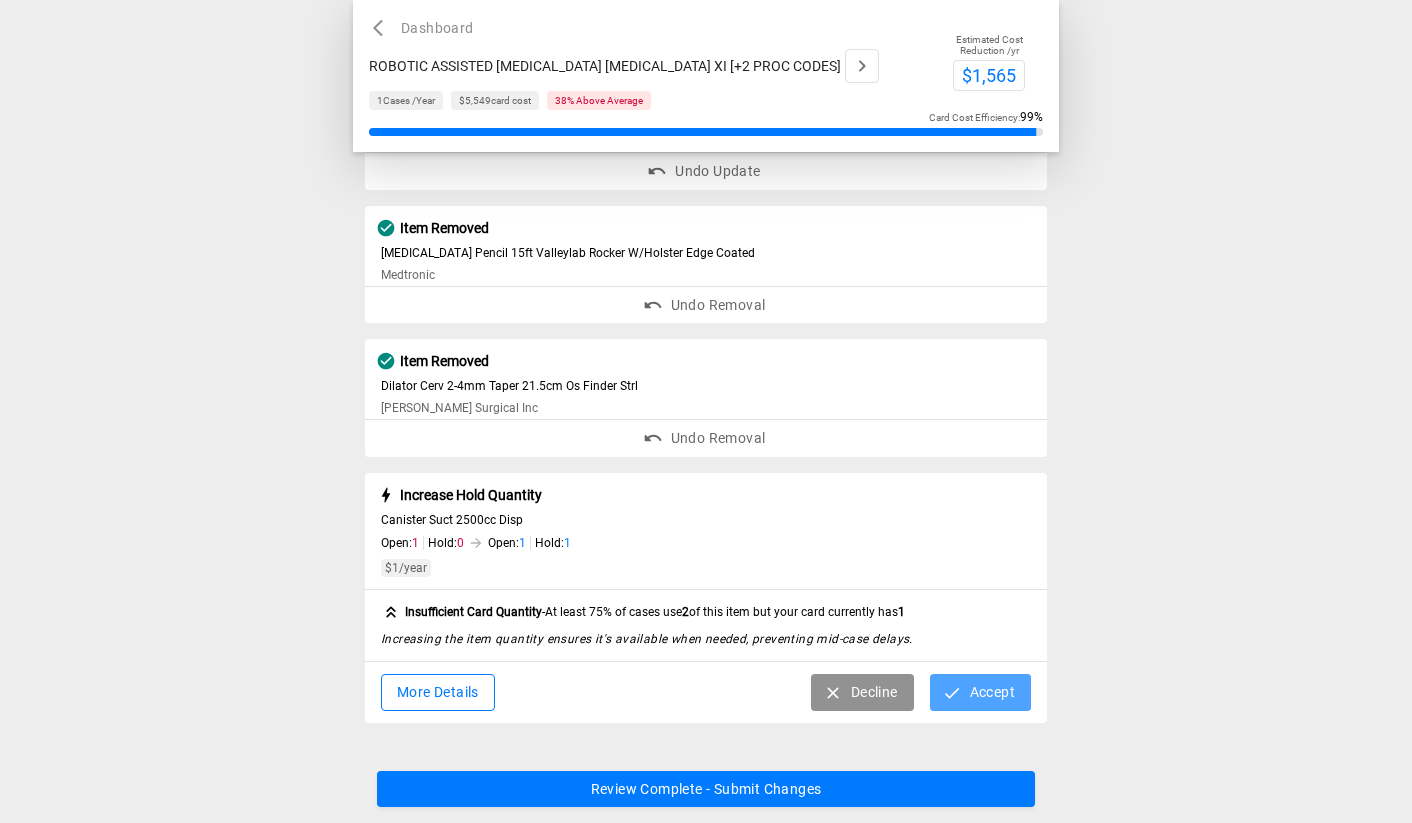click 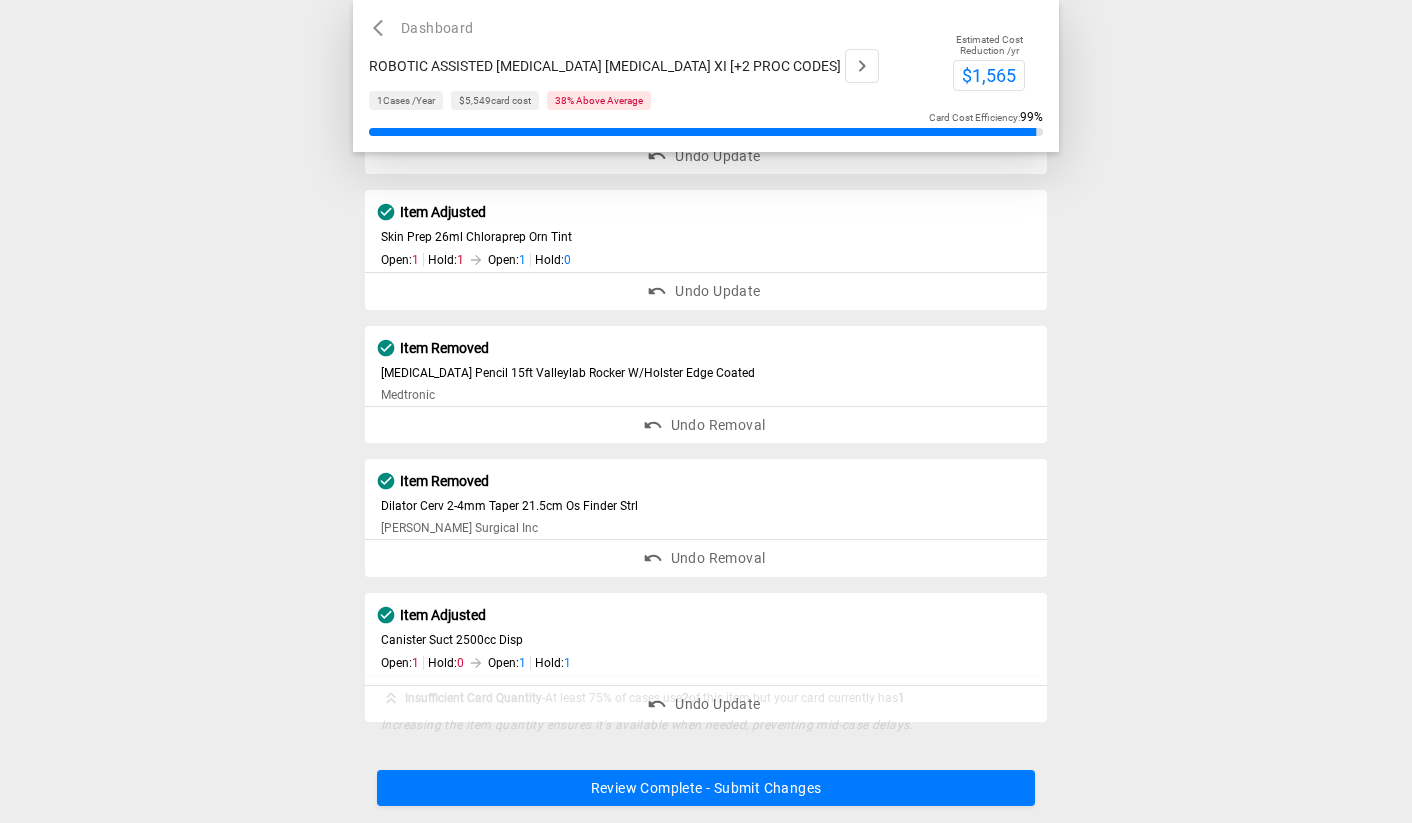 scroll, scrollTop: 1498, scrollLeft: 0, axis: vertical 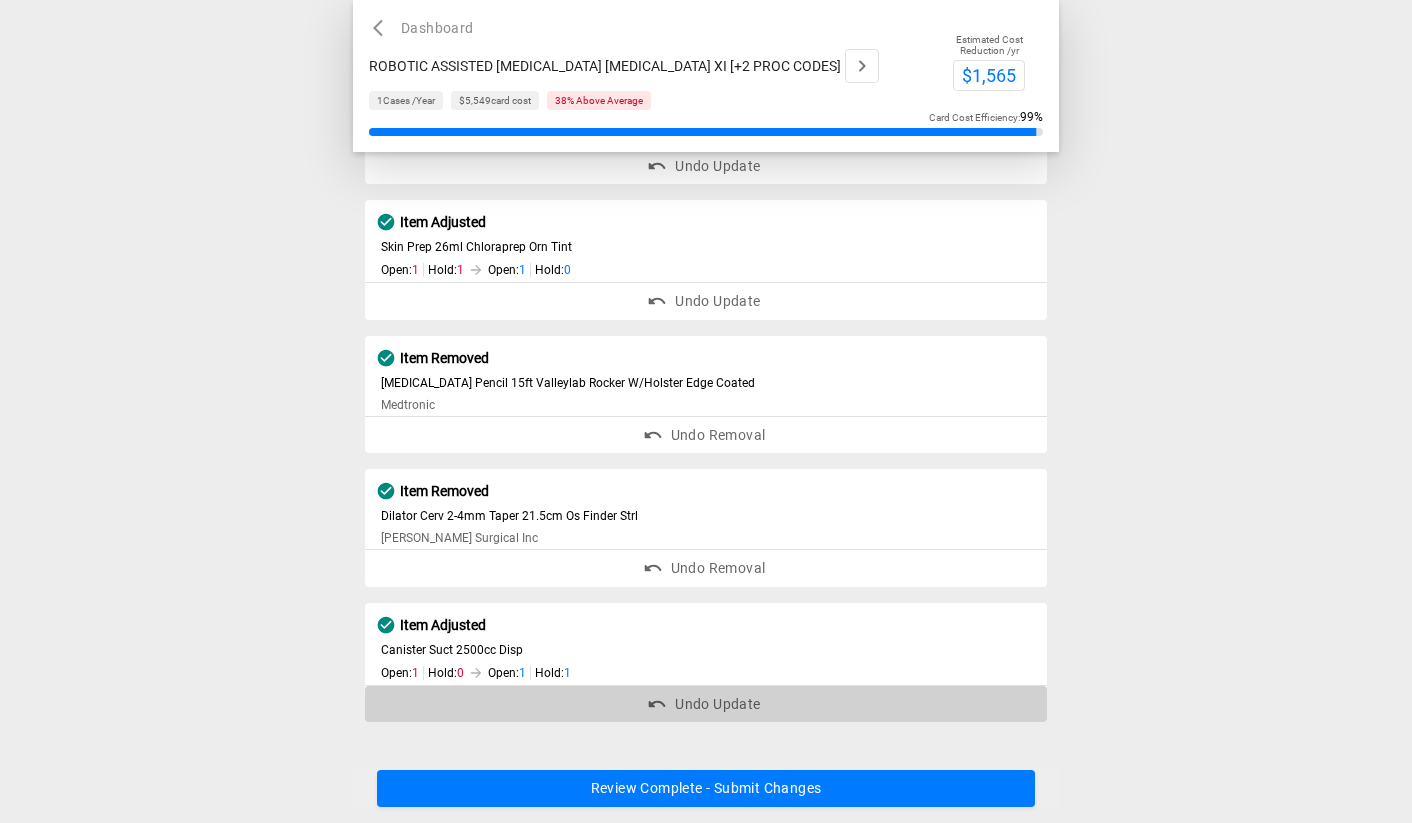 click on "Undo Update" at bounding box center (706, 704) 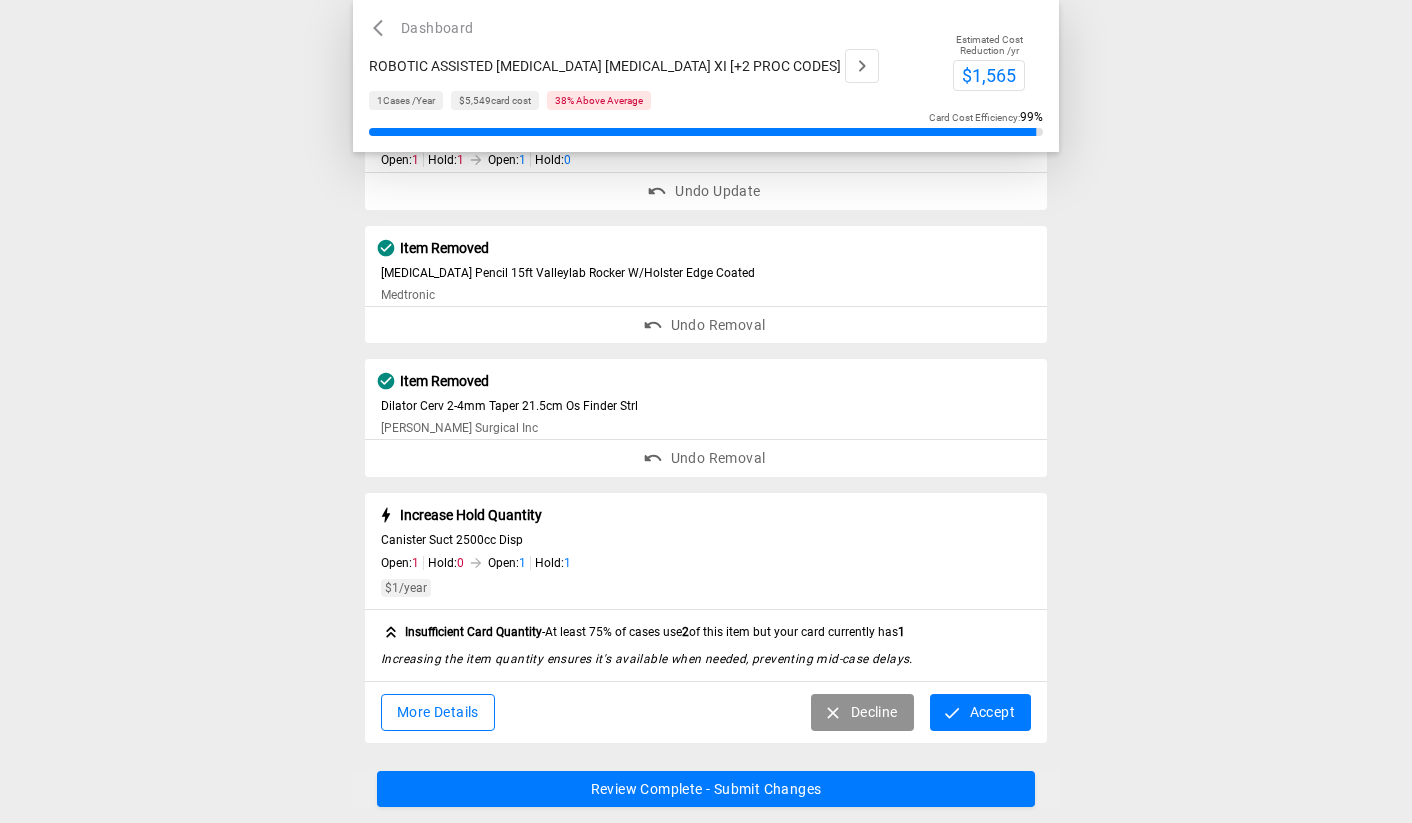 scroll, scrollTop: 1629, scrollLeft: 0, axis: vertical 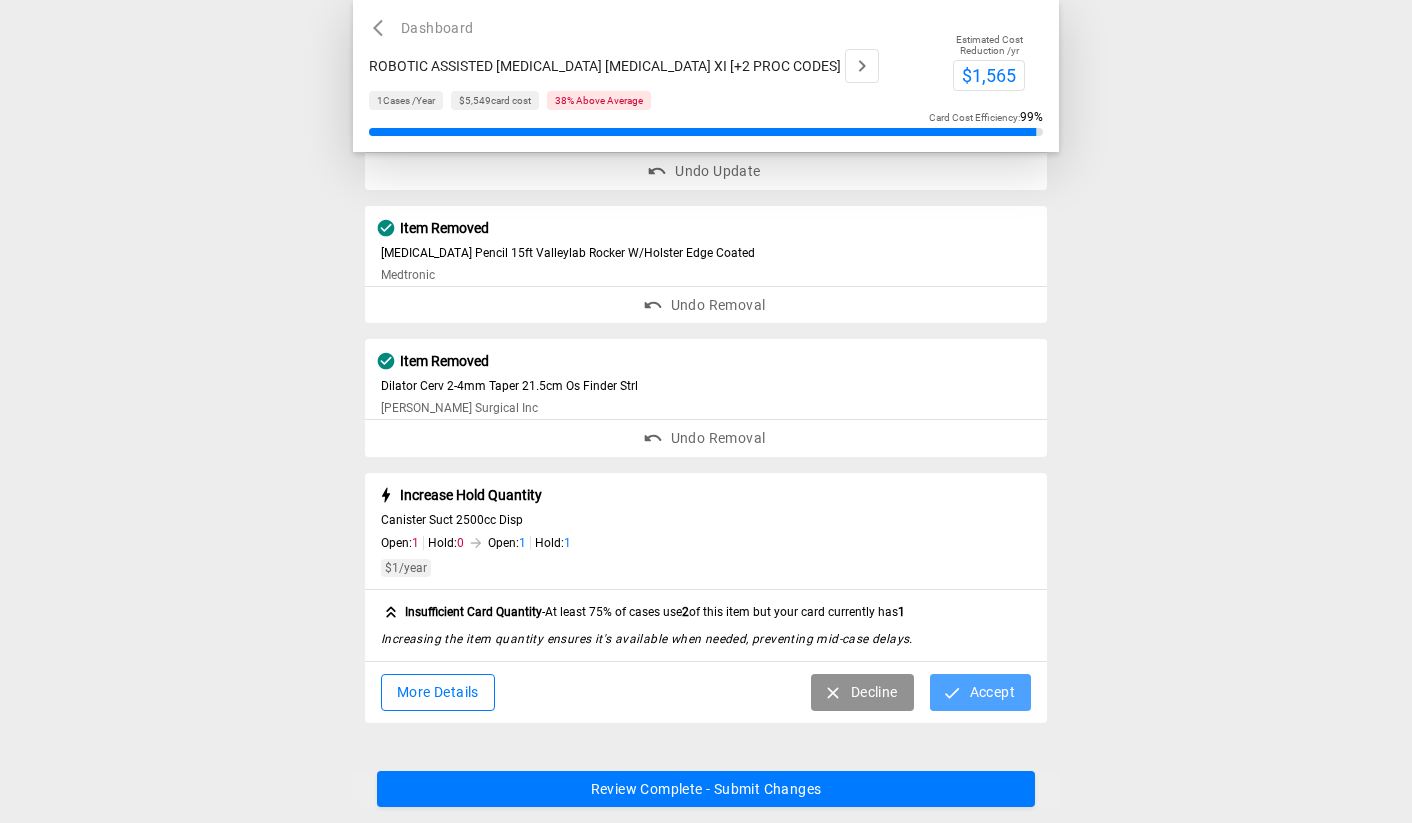 click 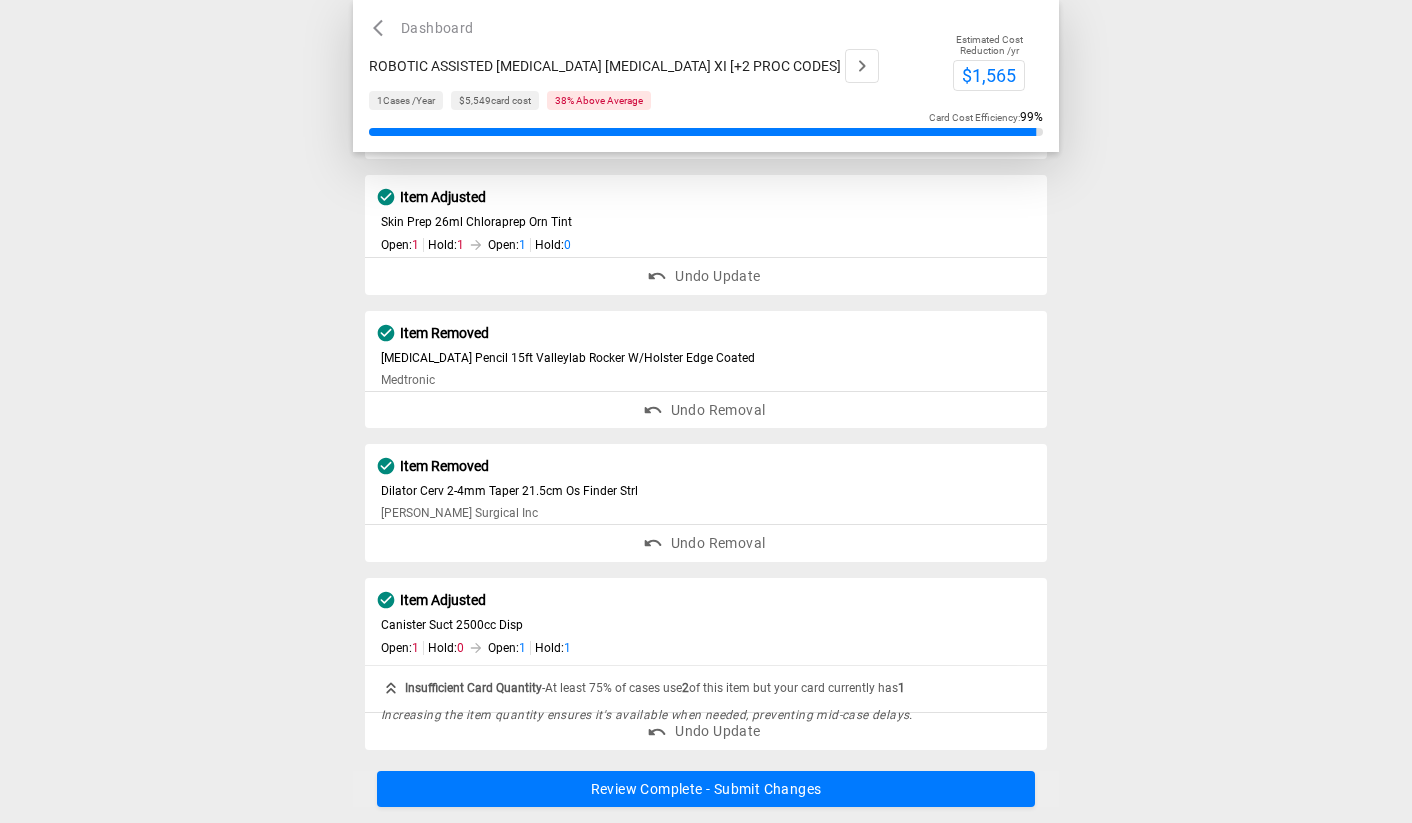 scroll, scrollTop: 1498, scrollLeft: 0, axis: vertical 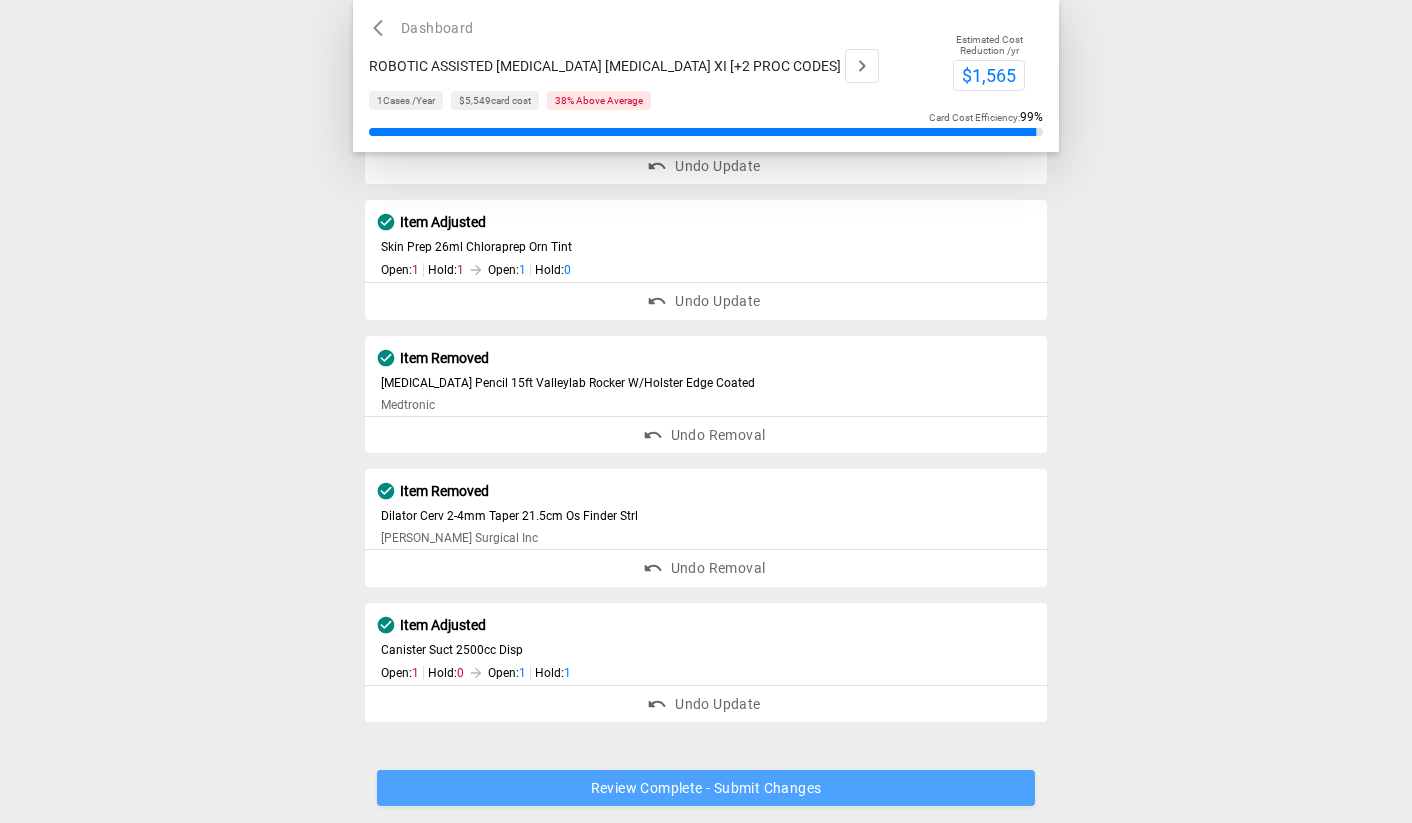 click on "Review Complete - Submit Changes" at bounding box center (706, 789) 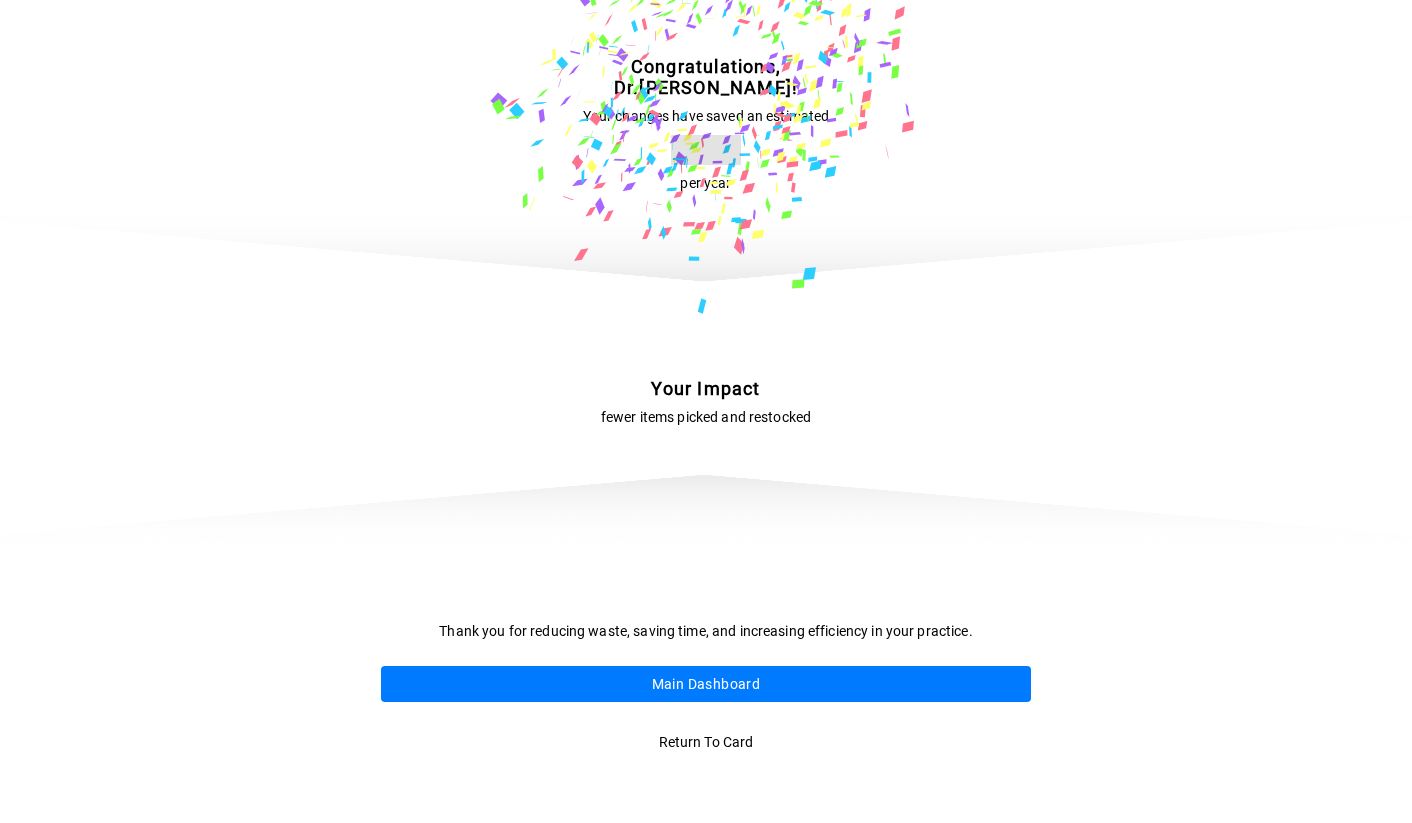 scroll, scrollTop: 0, scrollLeft: 0, axis: both 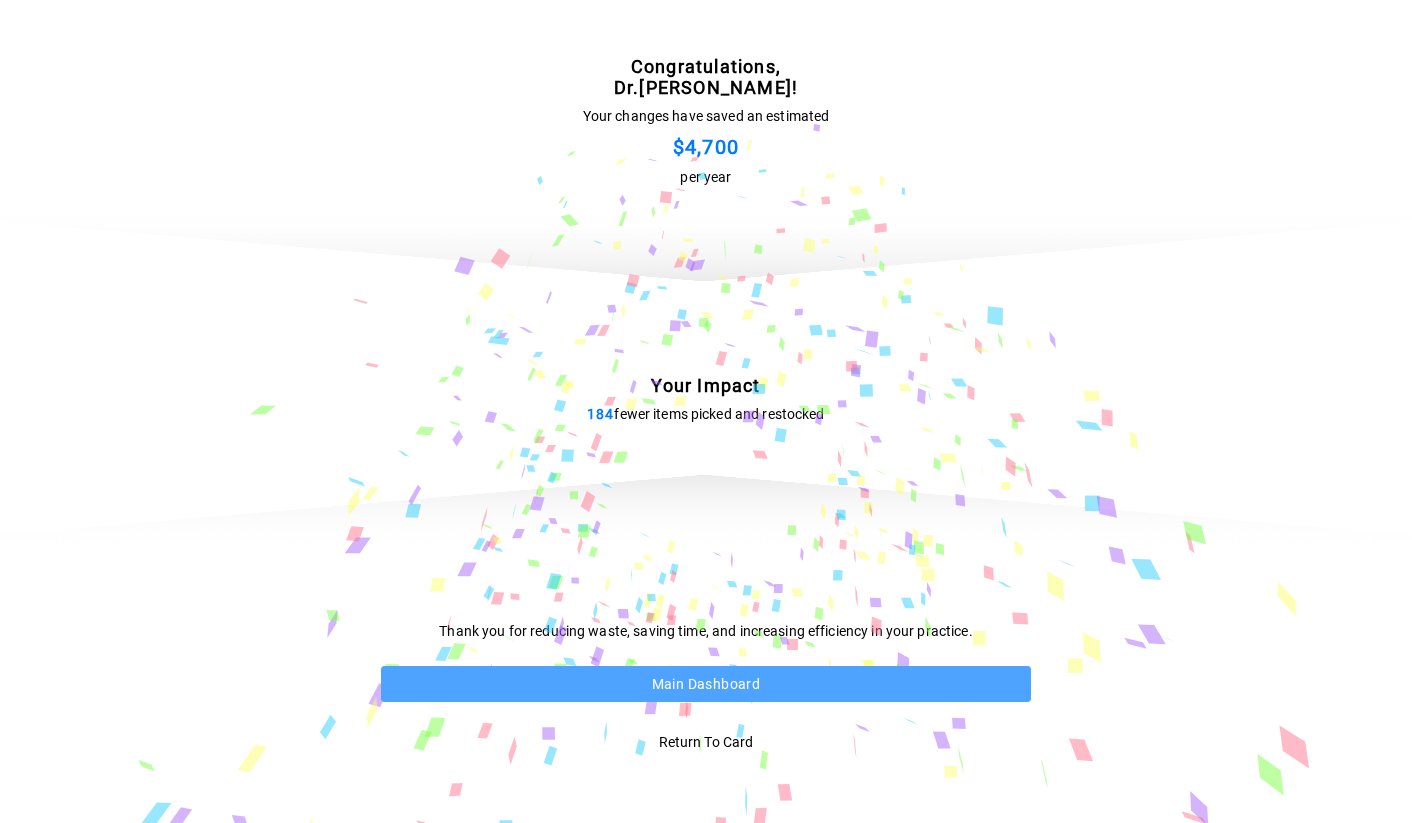 click on "Main Dashboard" at bounding box center (706, 684) 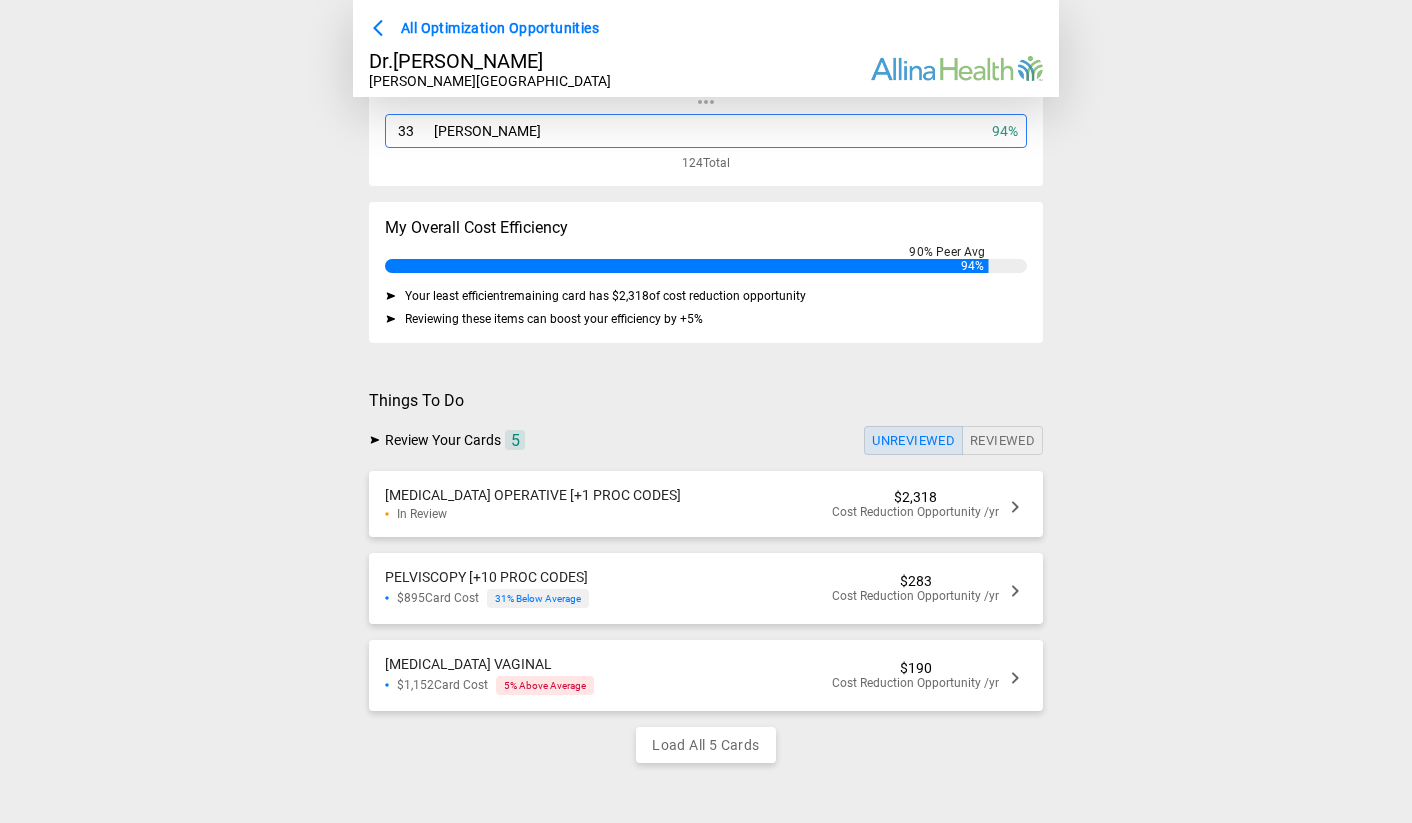 scroll, scrollTop: 230, scrollLeft: 0, axis: vertical 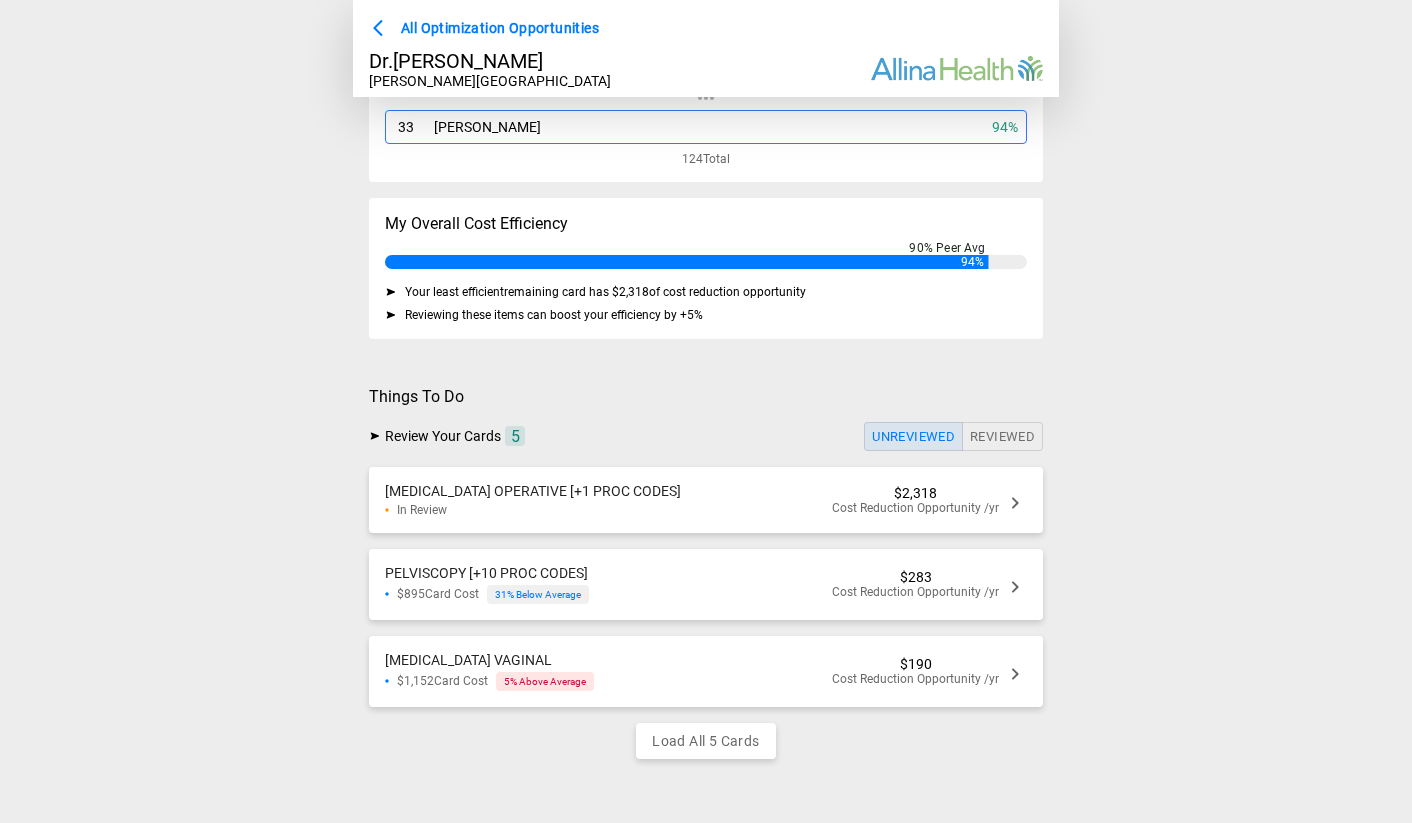 click on "[MEDICAL_DATA] VAGINAL $1,152  Card Cost 5 % Above Average $190 Cost Reduction Opportunity /yr" at bounding box center (706, 671) 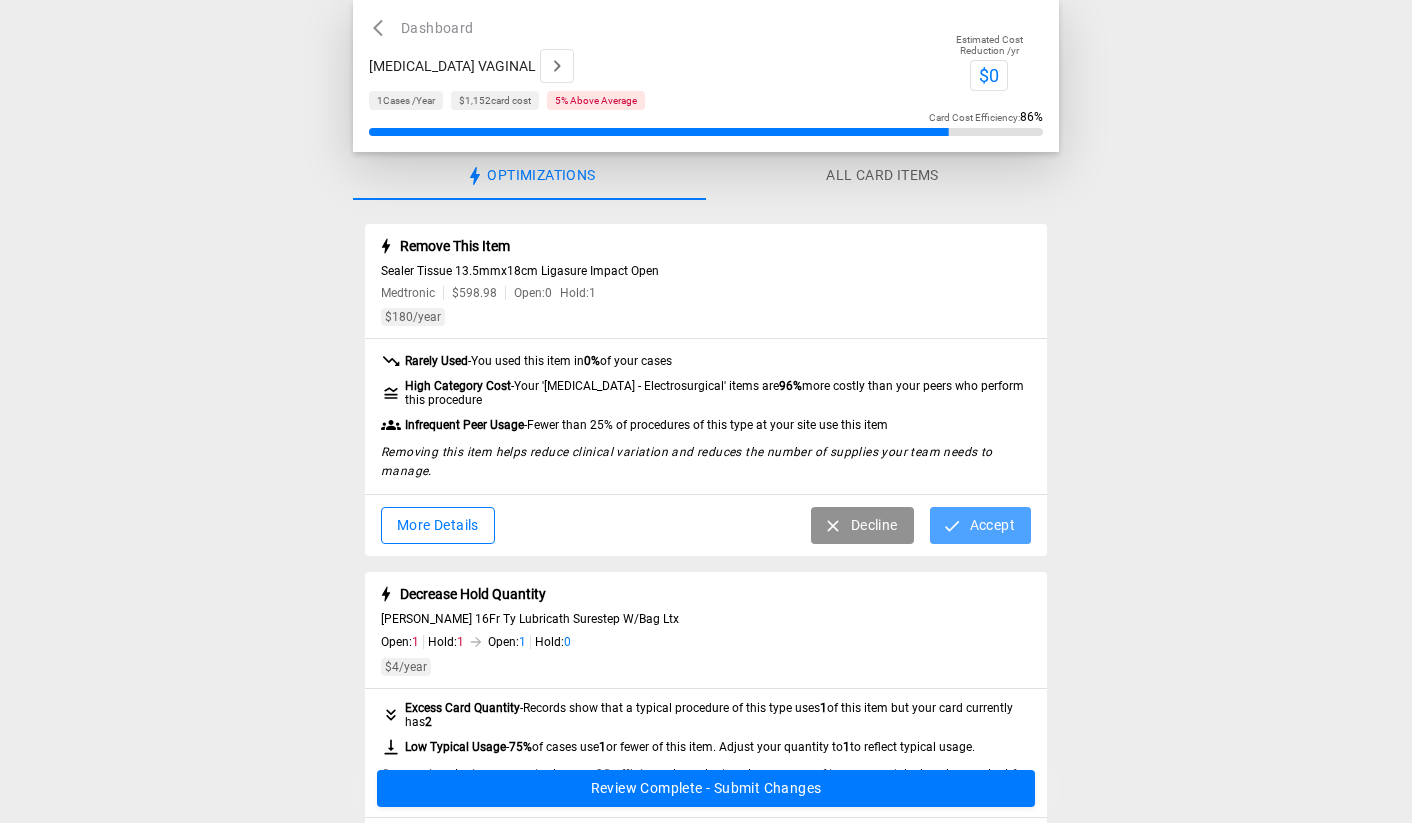 click on "Accept" at bounding box center (980, 525) 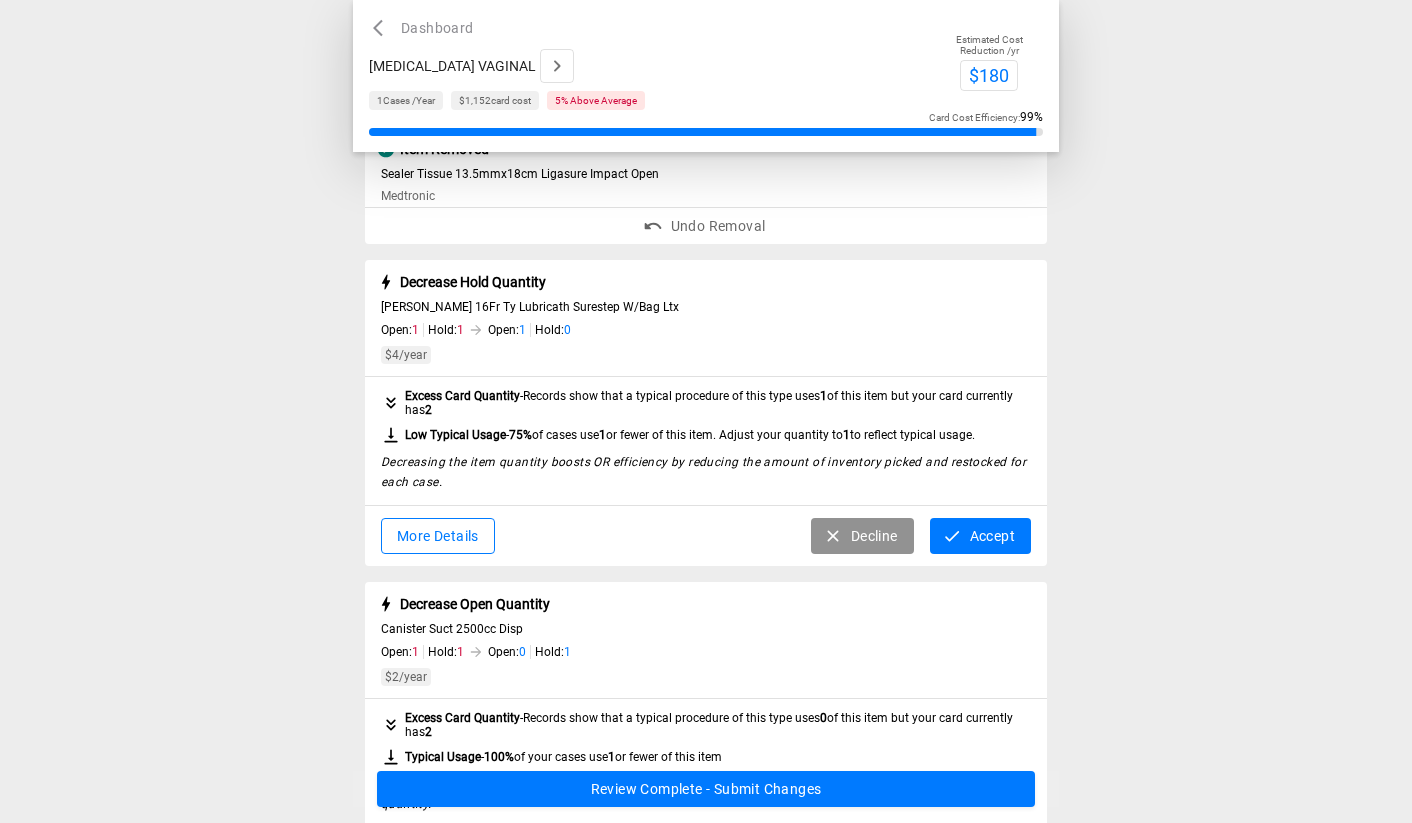 scroll, scrollTop: 138, scrollLeft: 0, axis: vertical 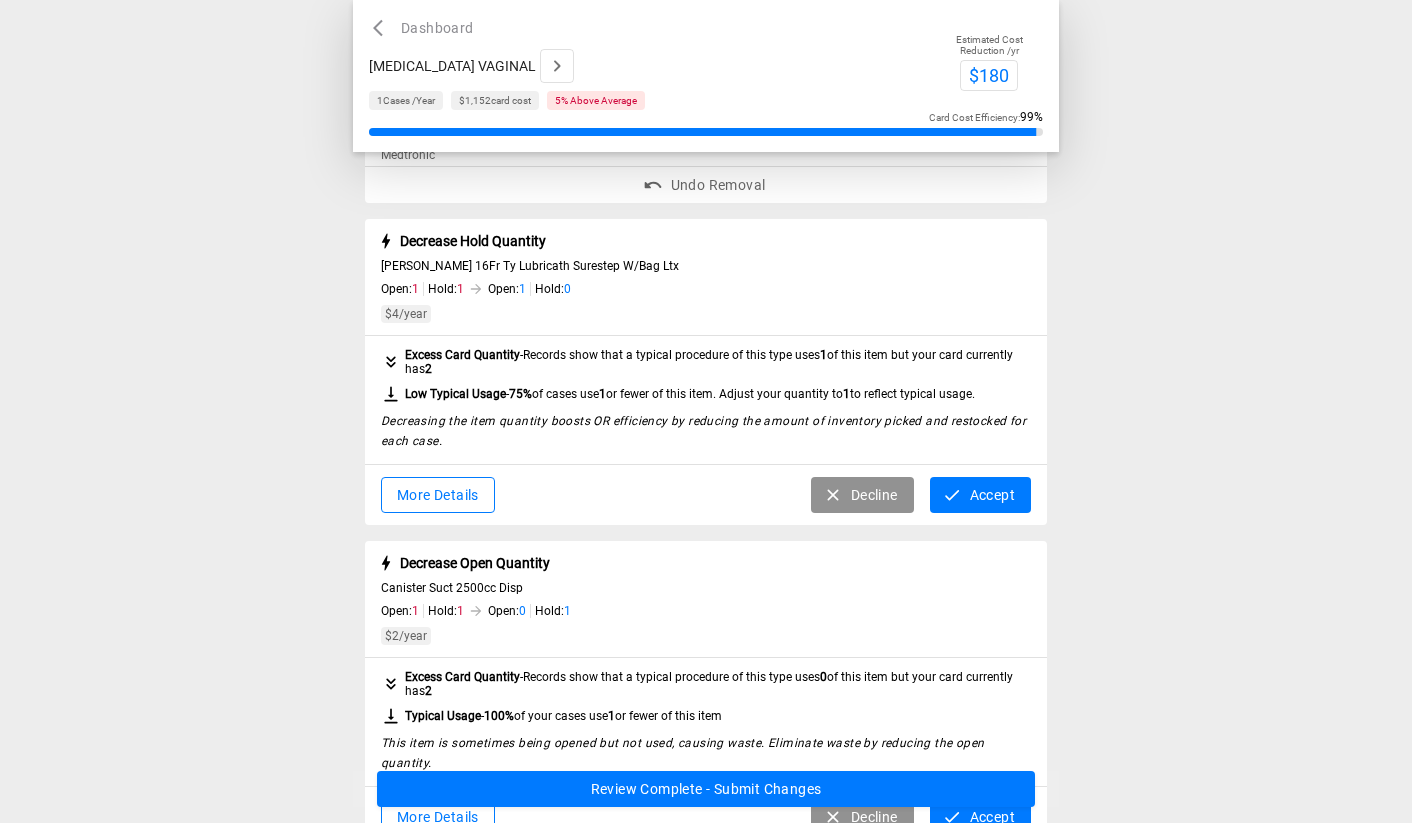 click 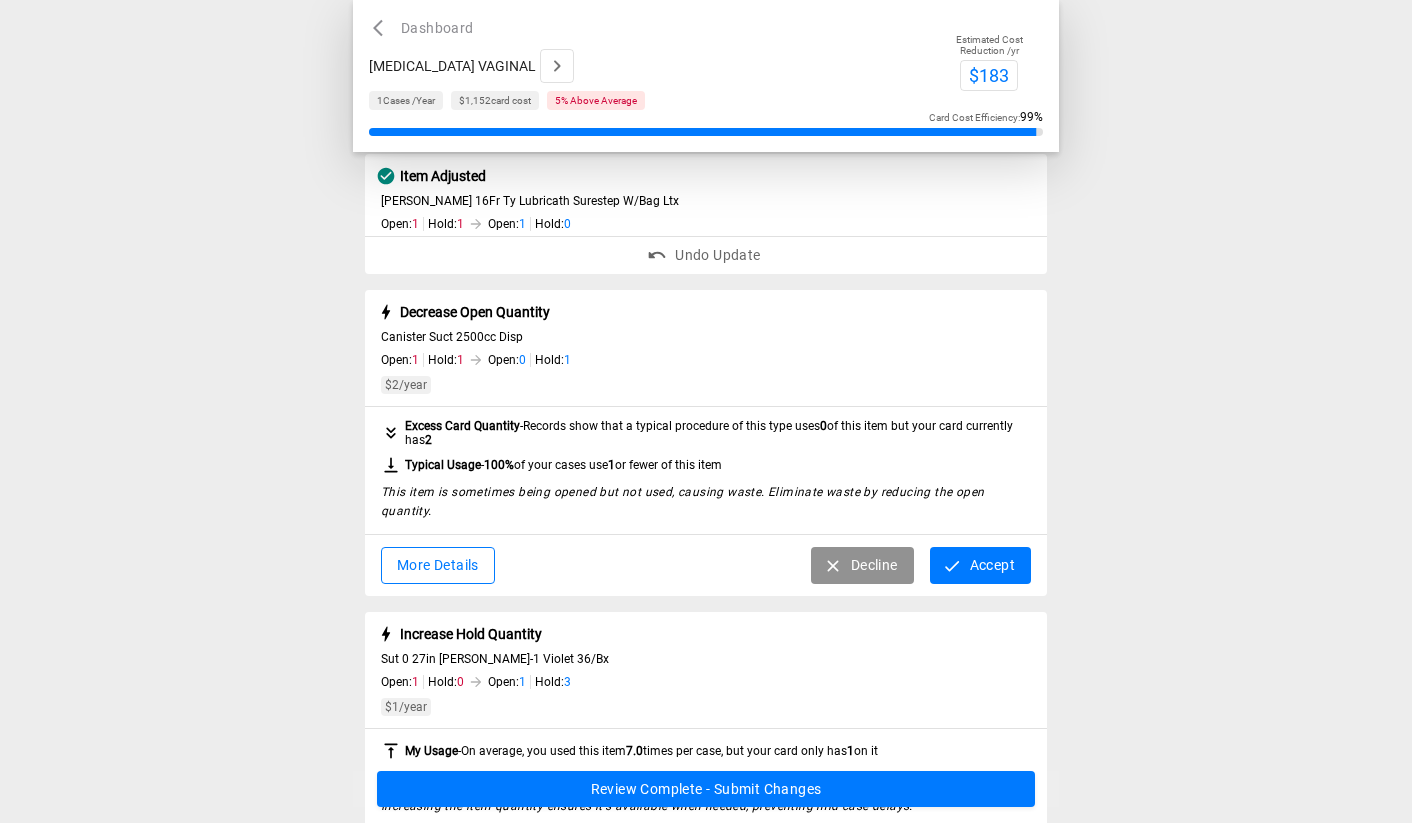 scroll, scrollTop: 208, scrollLeft: 0, axis: vertical 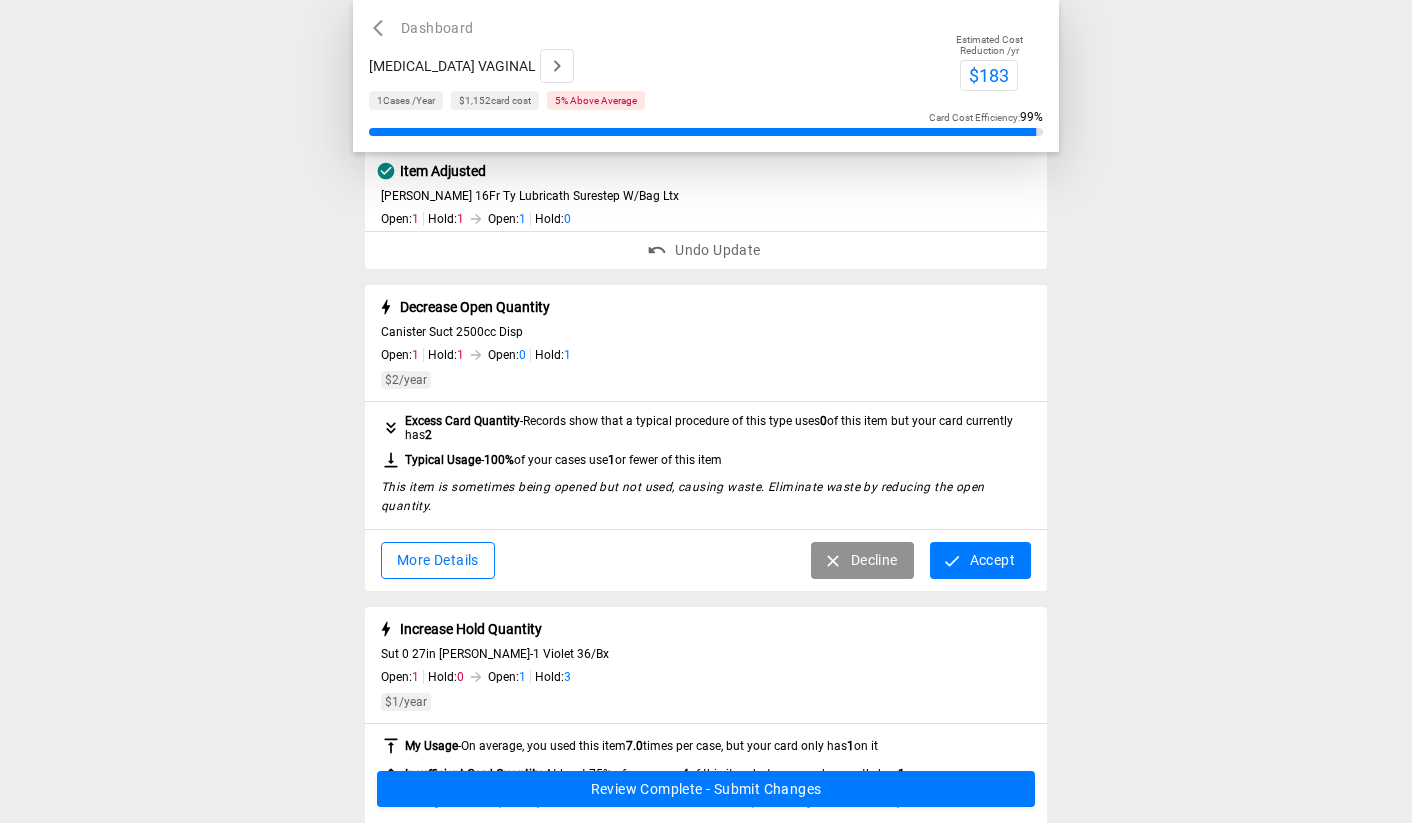 click on "Decline" at bounding box center [862, 560] 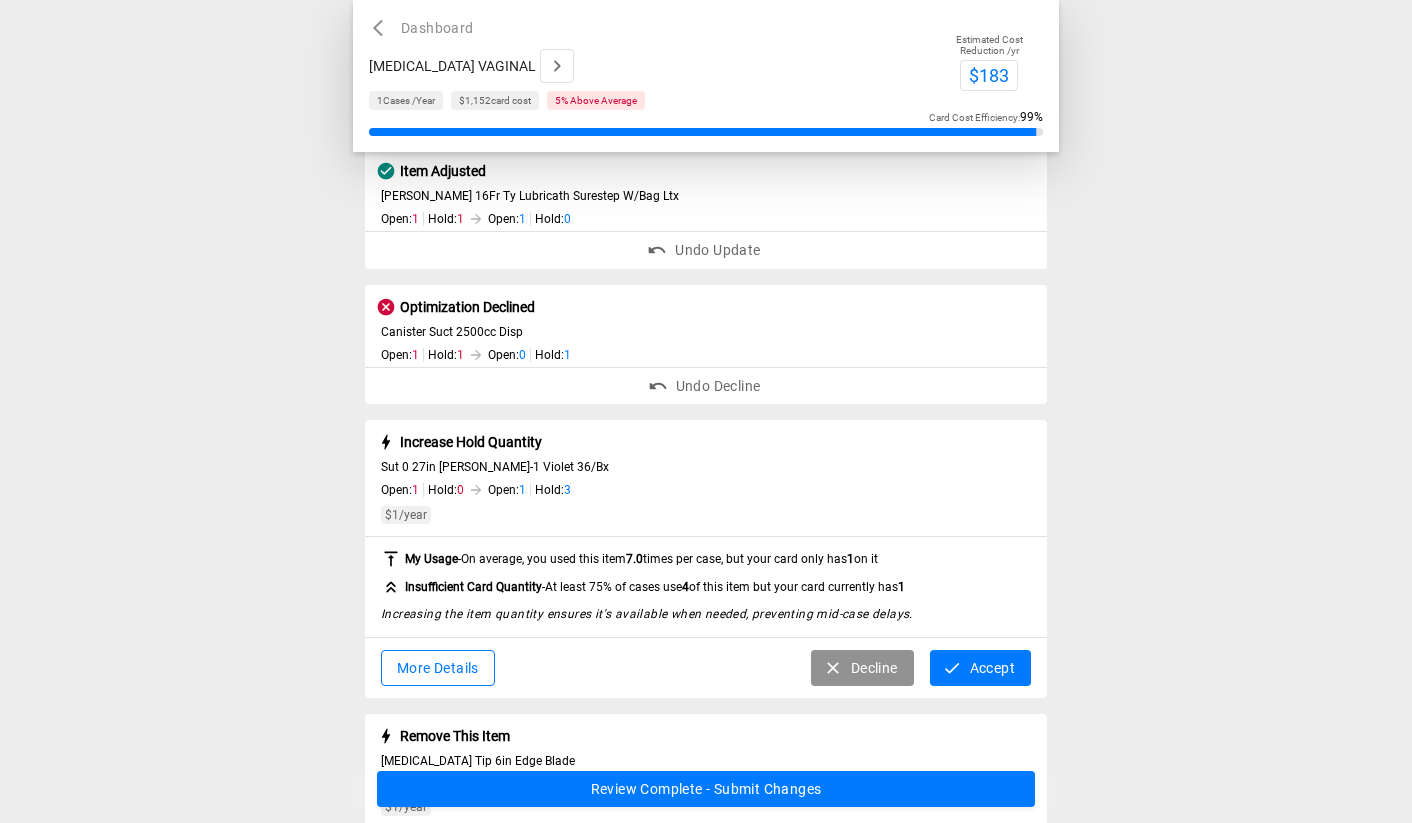 click on "Undo Decline" at bounding box center (706, 386) 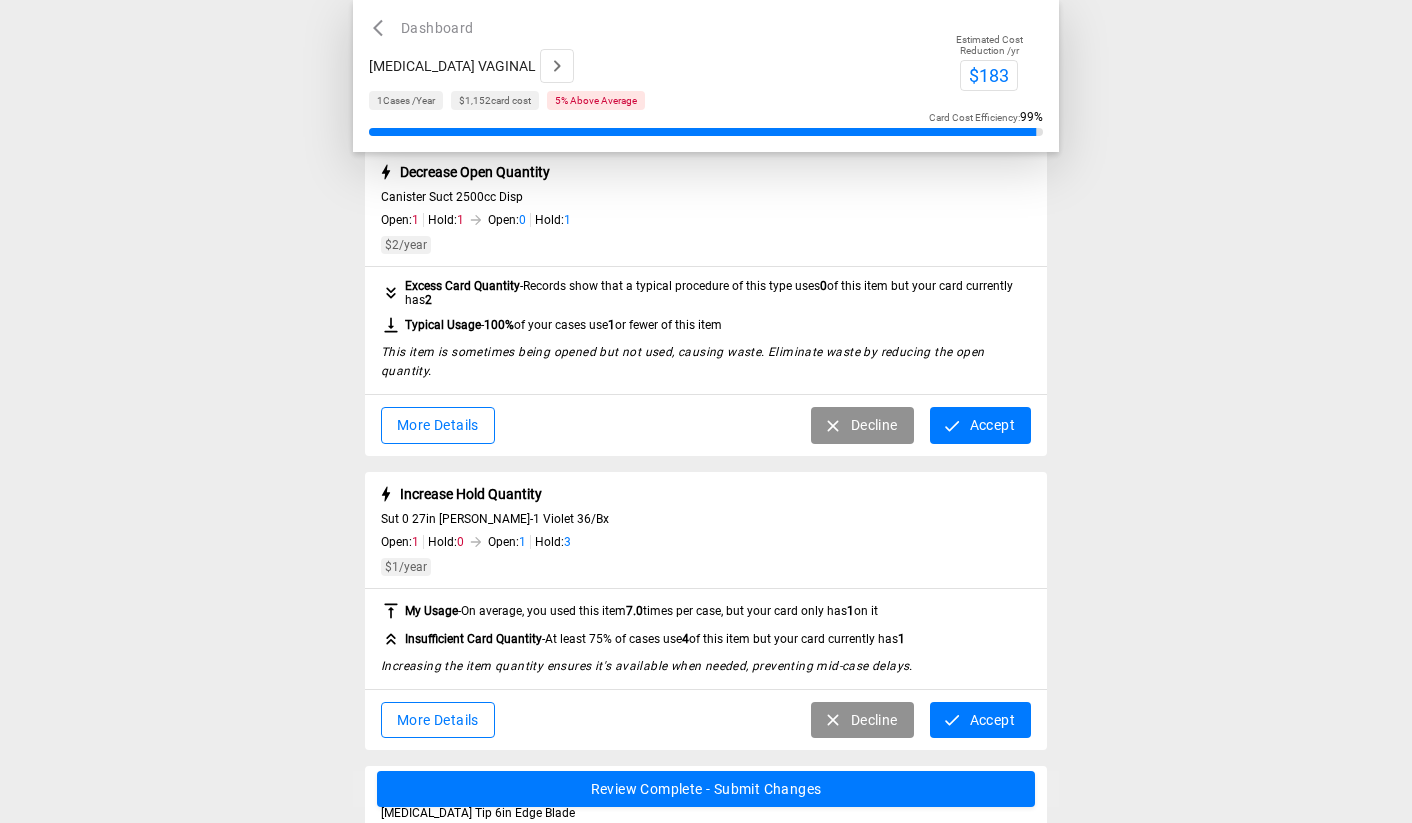 scroll, scrollTop: 345, scrollLeft: 0, axis: vertical 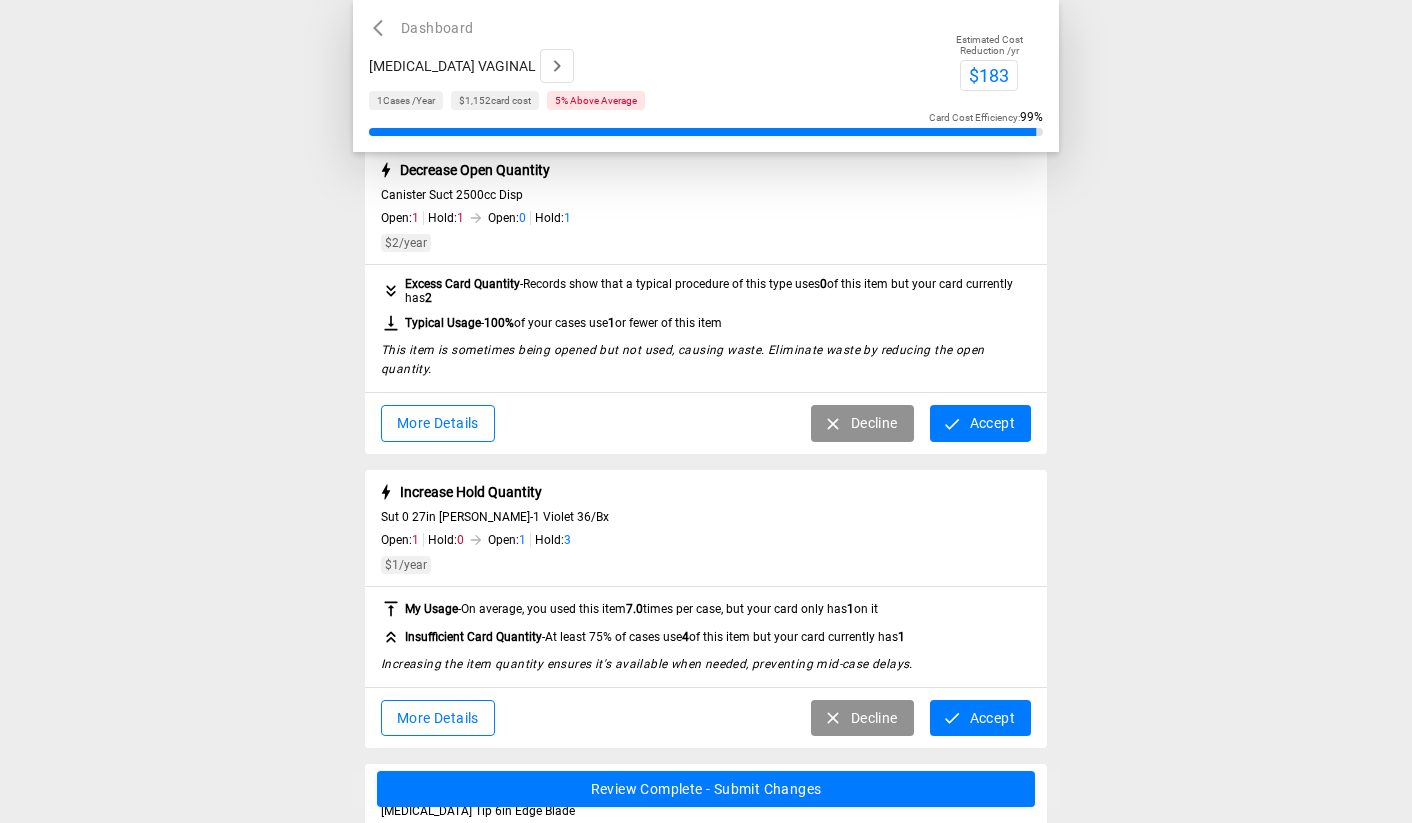 click on "More Details" at bounding box center [438, 423] 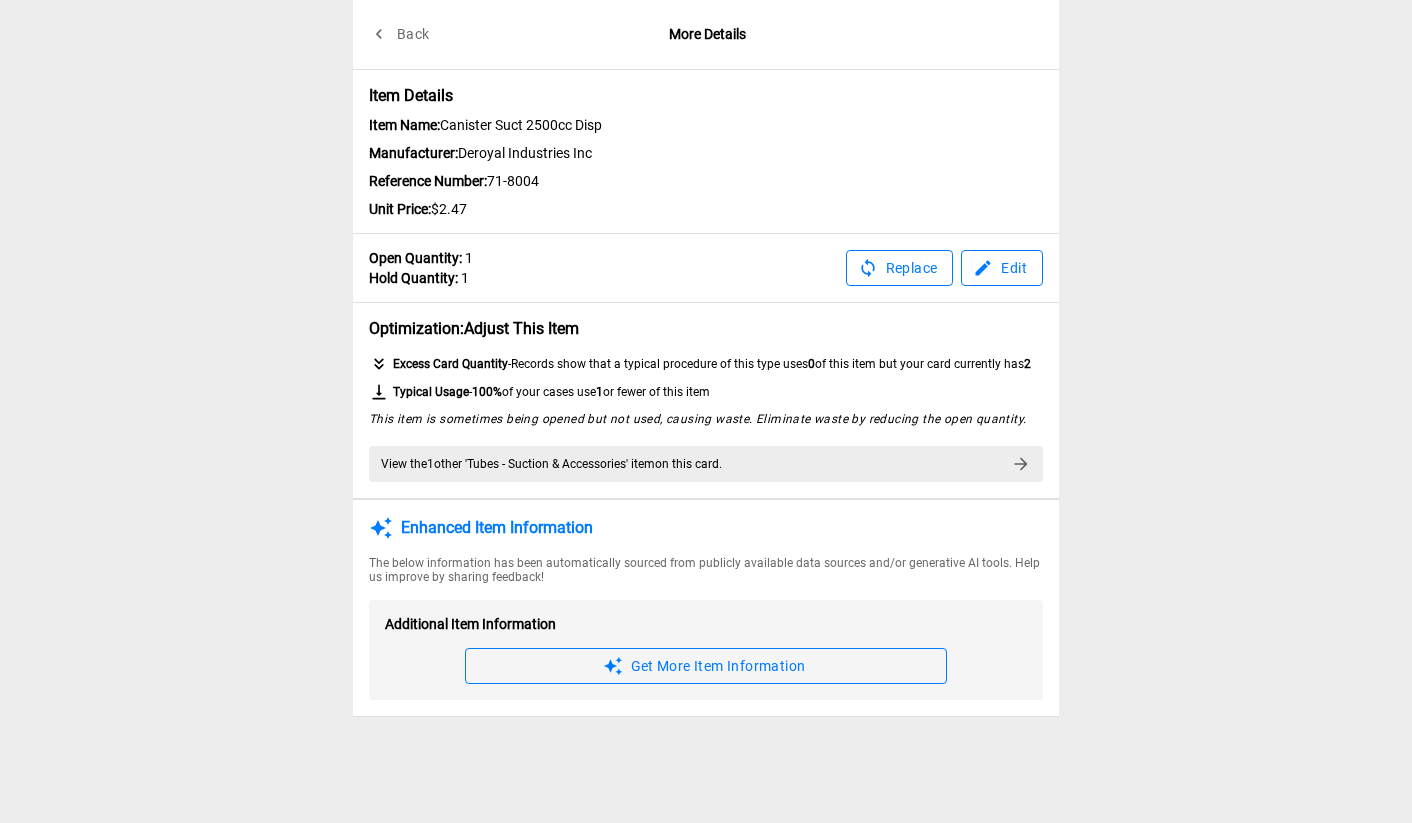 scroll, scrollTop: 0, scrollLeft: 0, axis: both 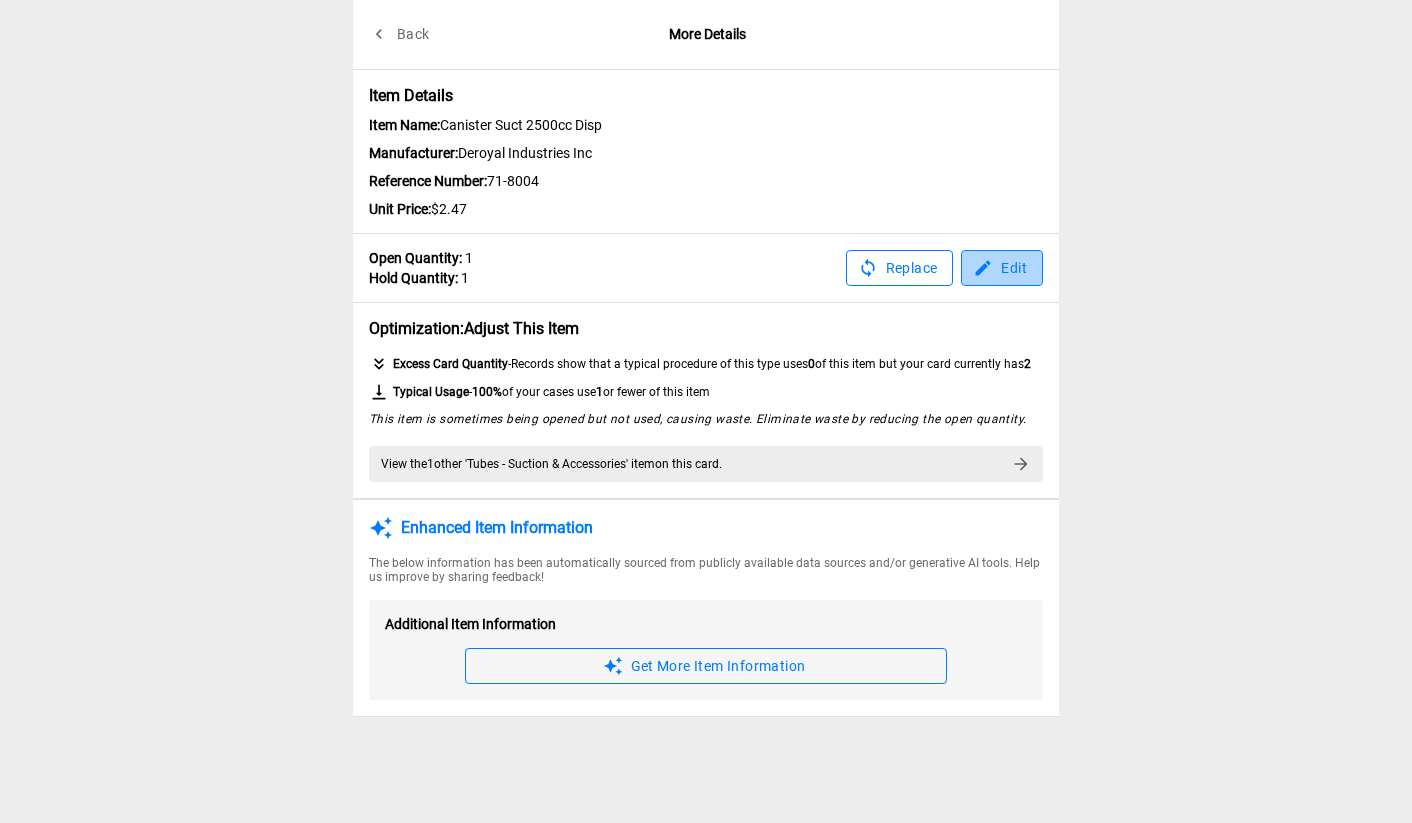 click on "Edit" at bounding box center (1002, 268) 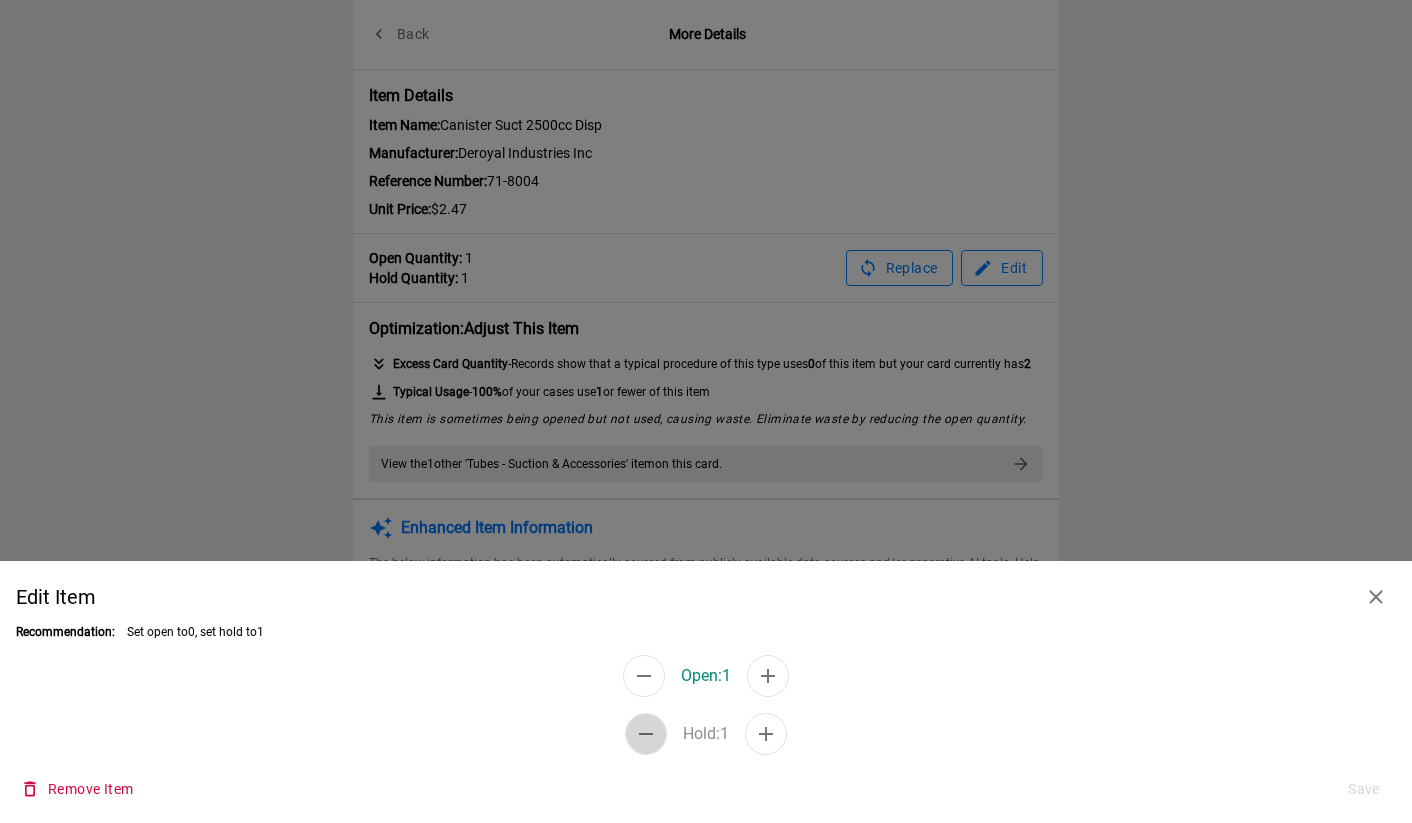 click 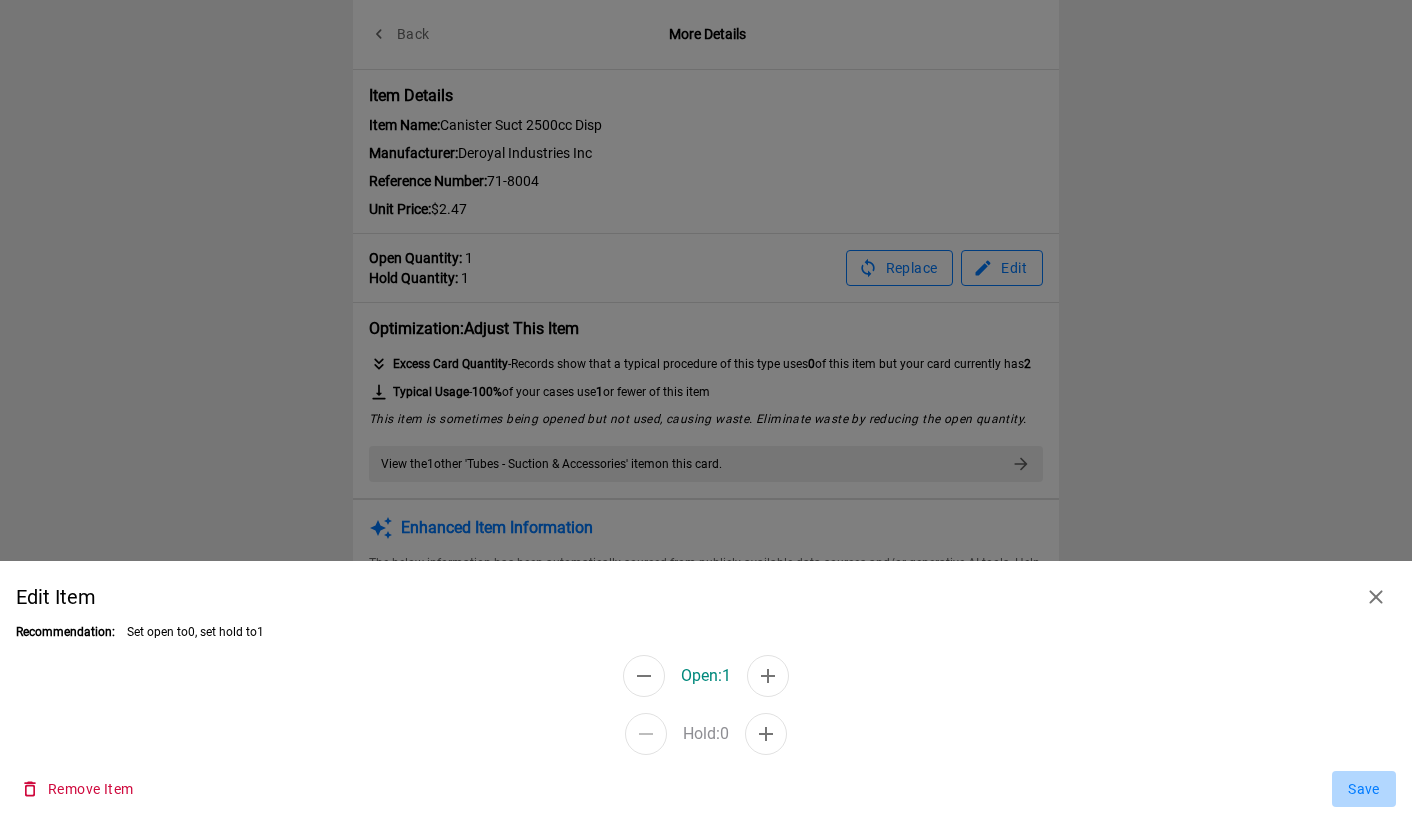 click on "Save" at bounding box center (1364, 789) 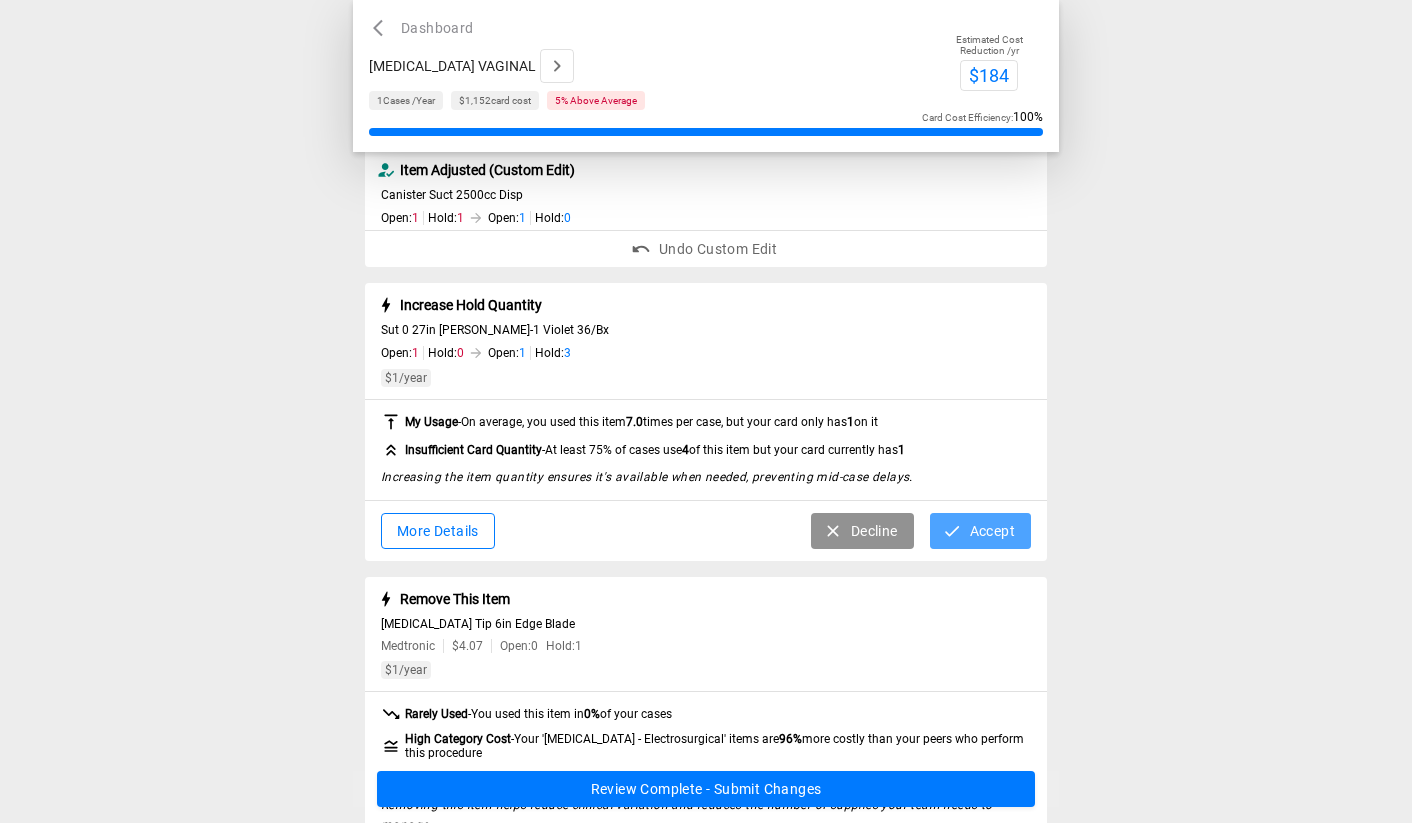 click on "Accept" at bounding box center [980, 531] 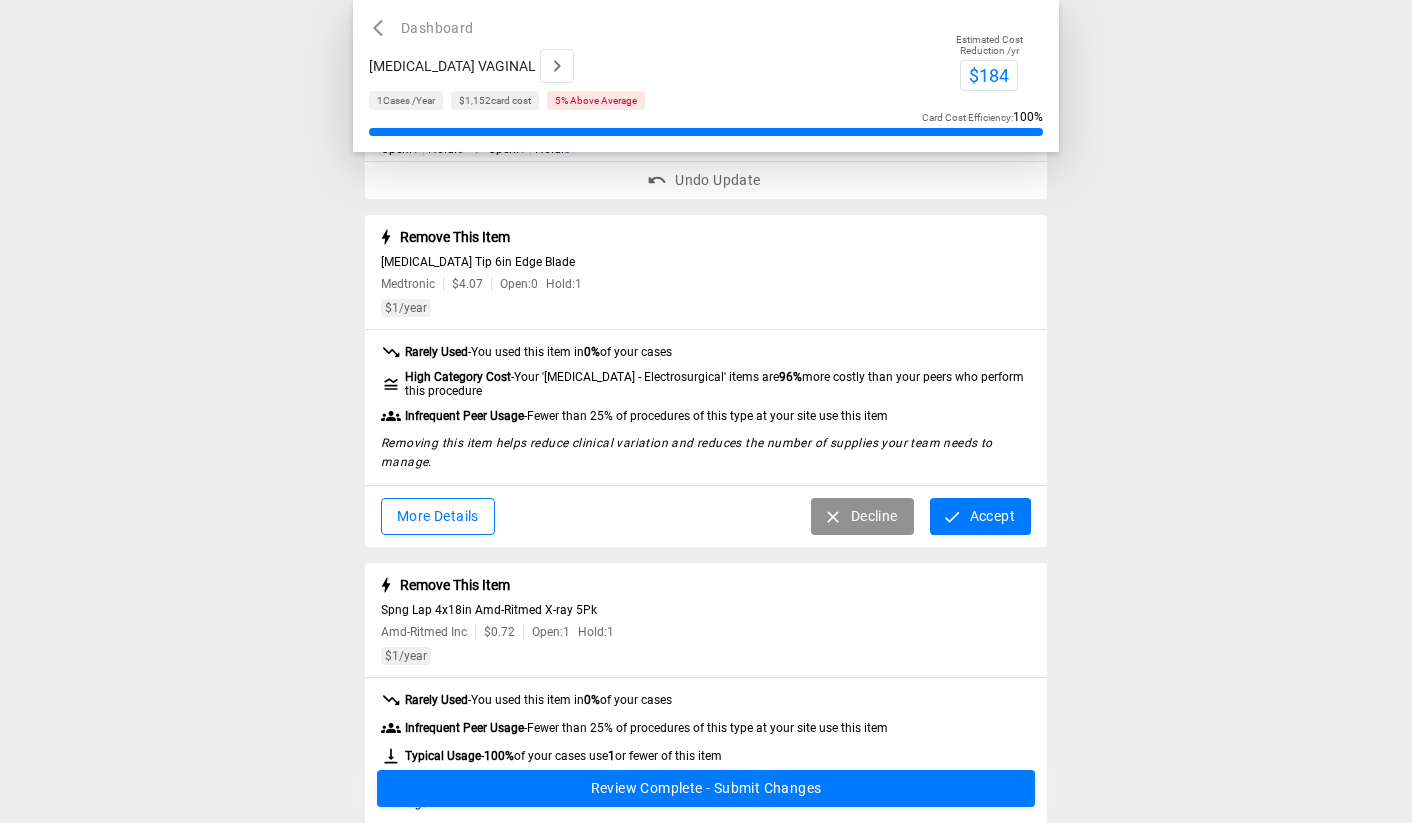 scroll, scrollTop: 550, scrollLeft: 0, axis: vertical 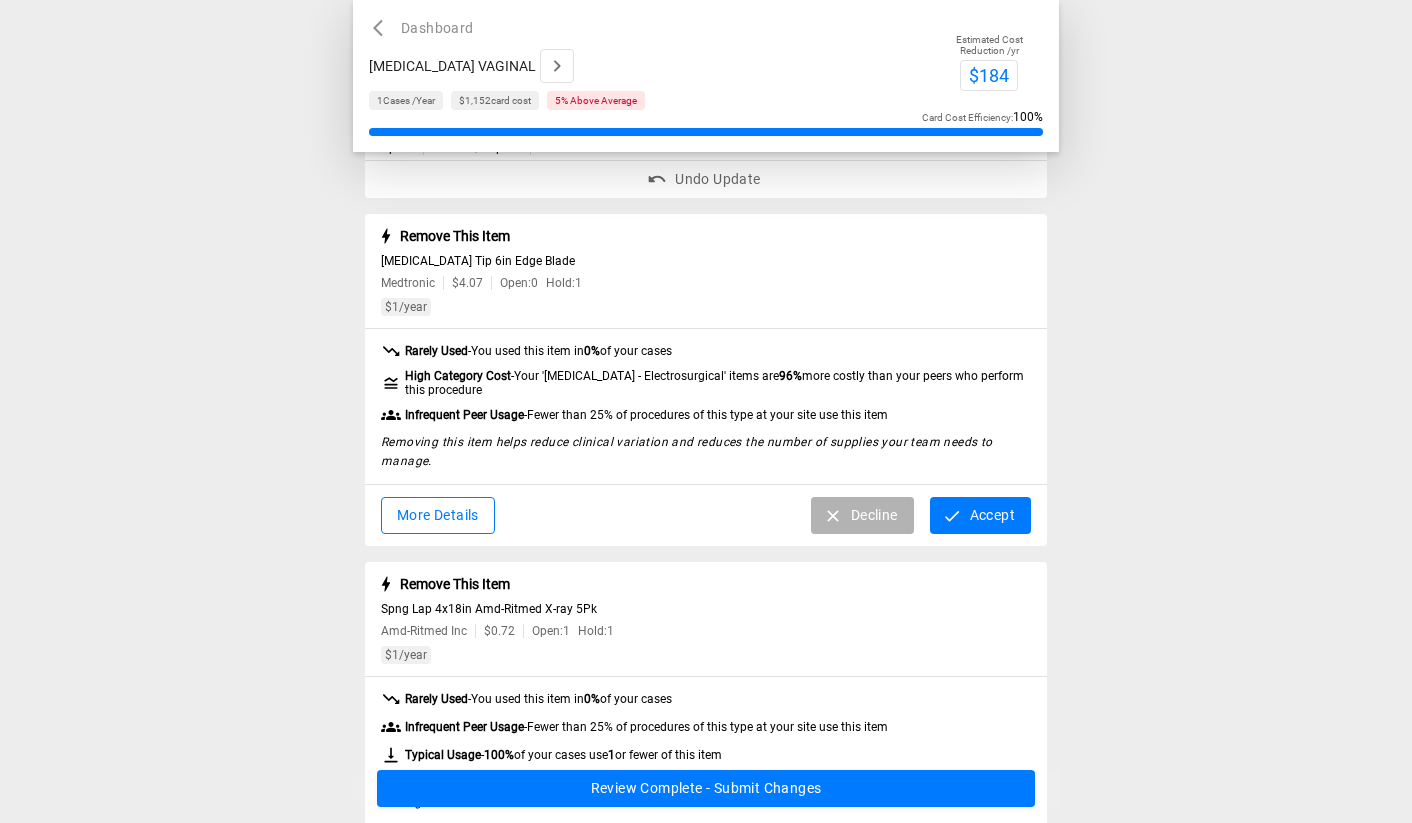 click on "Decline" at bounding box center [862, 515] 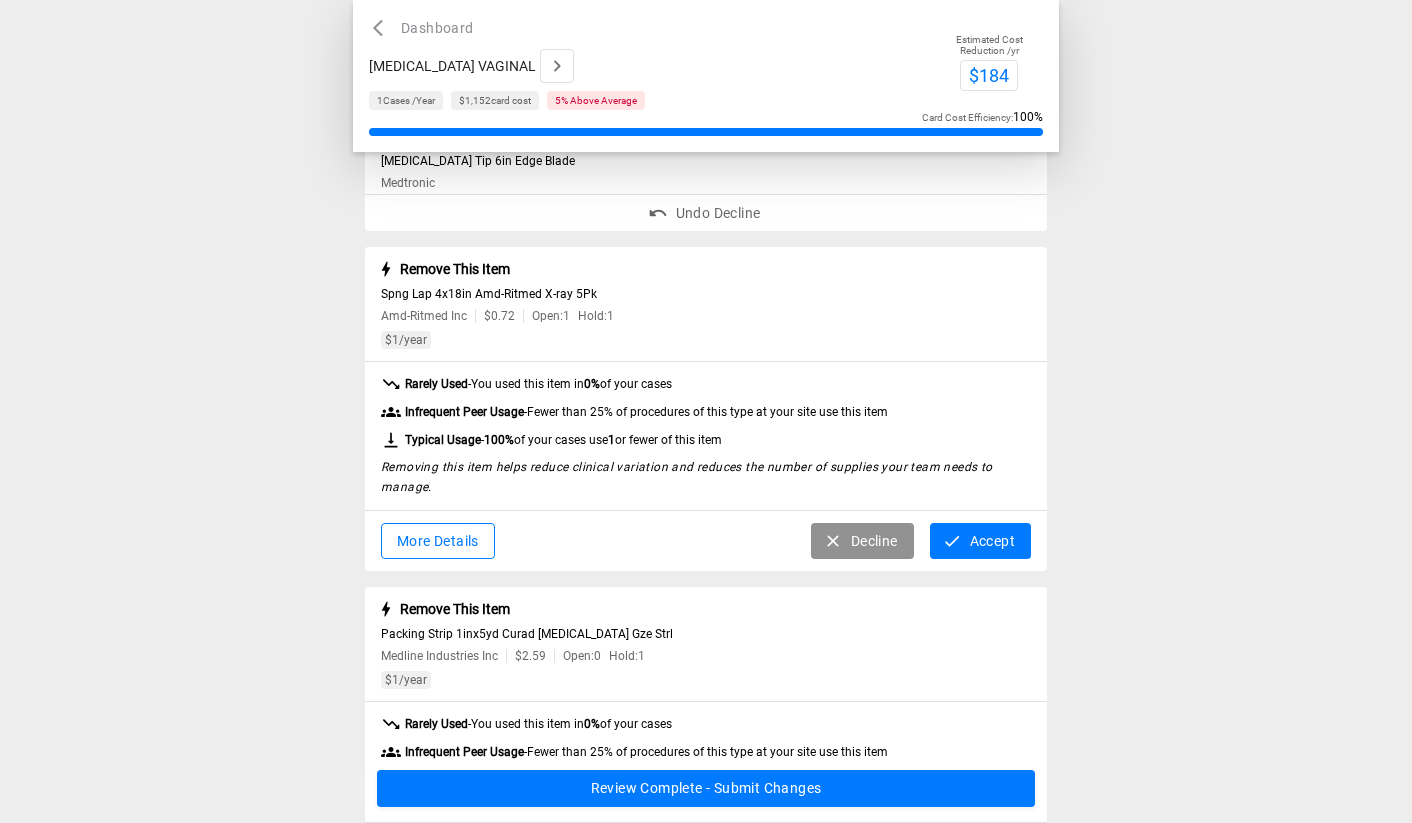 scroll, scrollTop: 658, scrollLeft: 0, axis: vertical 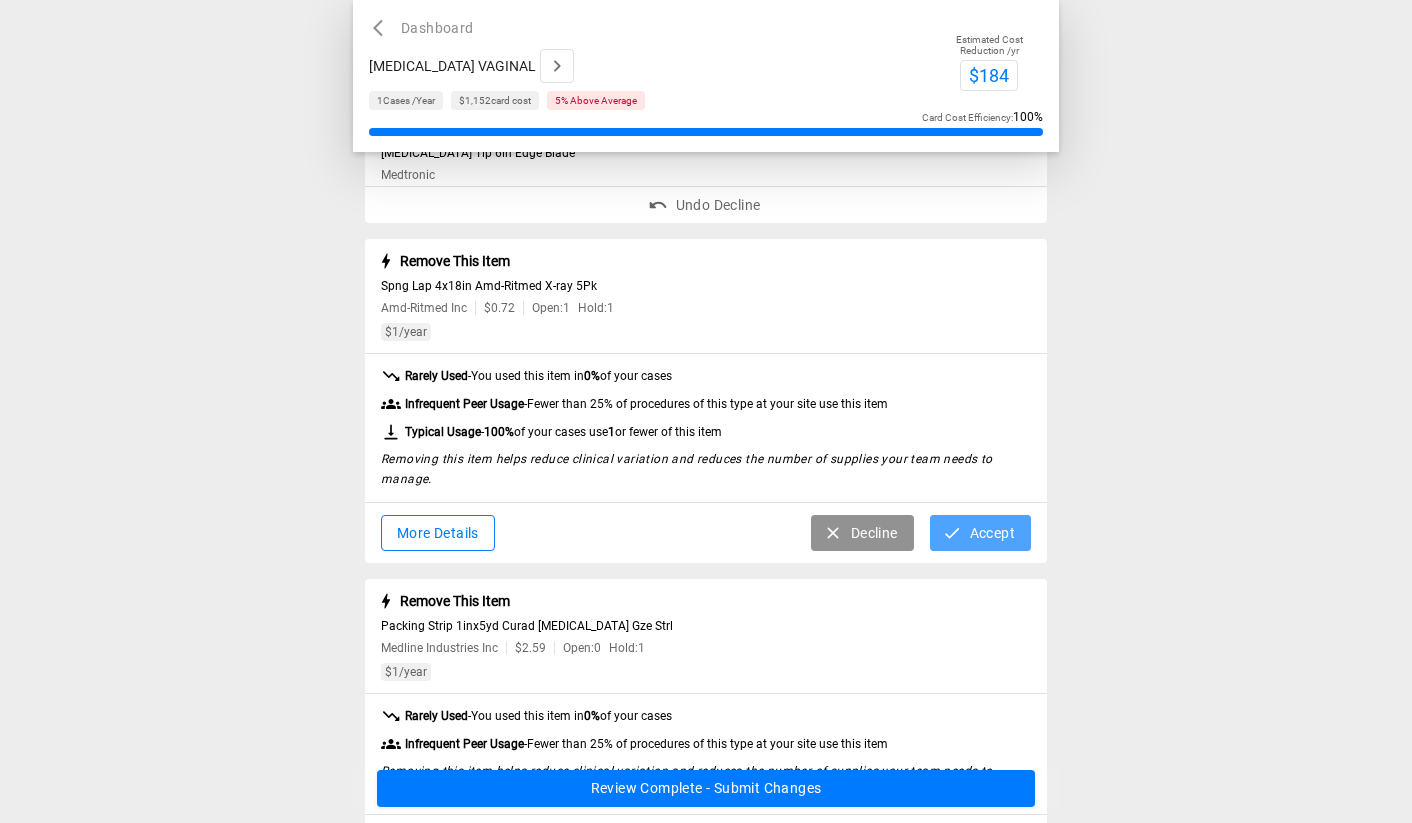 click 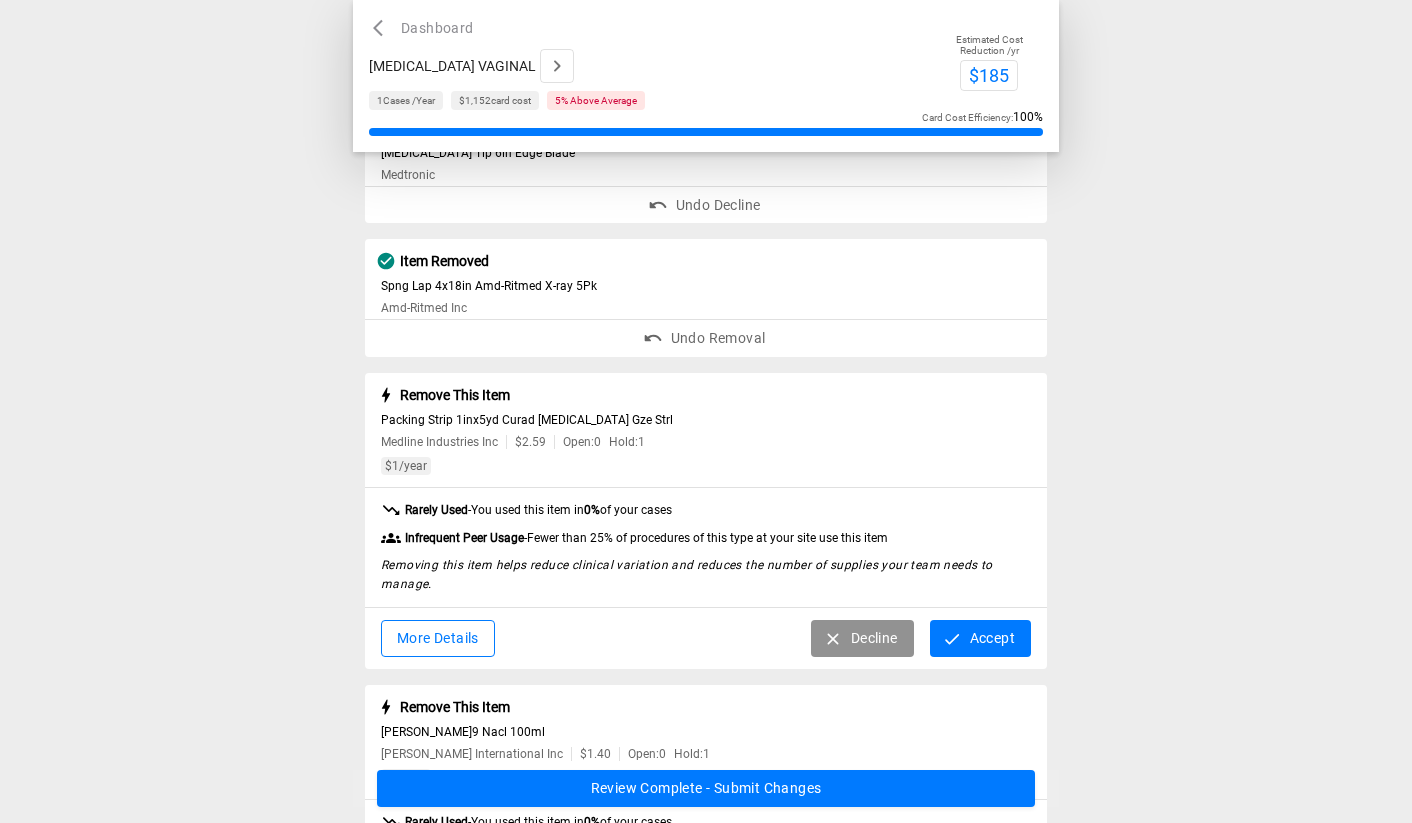 scroll, scrollTop: 696, scrollLeft: 0, axis: vertical 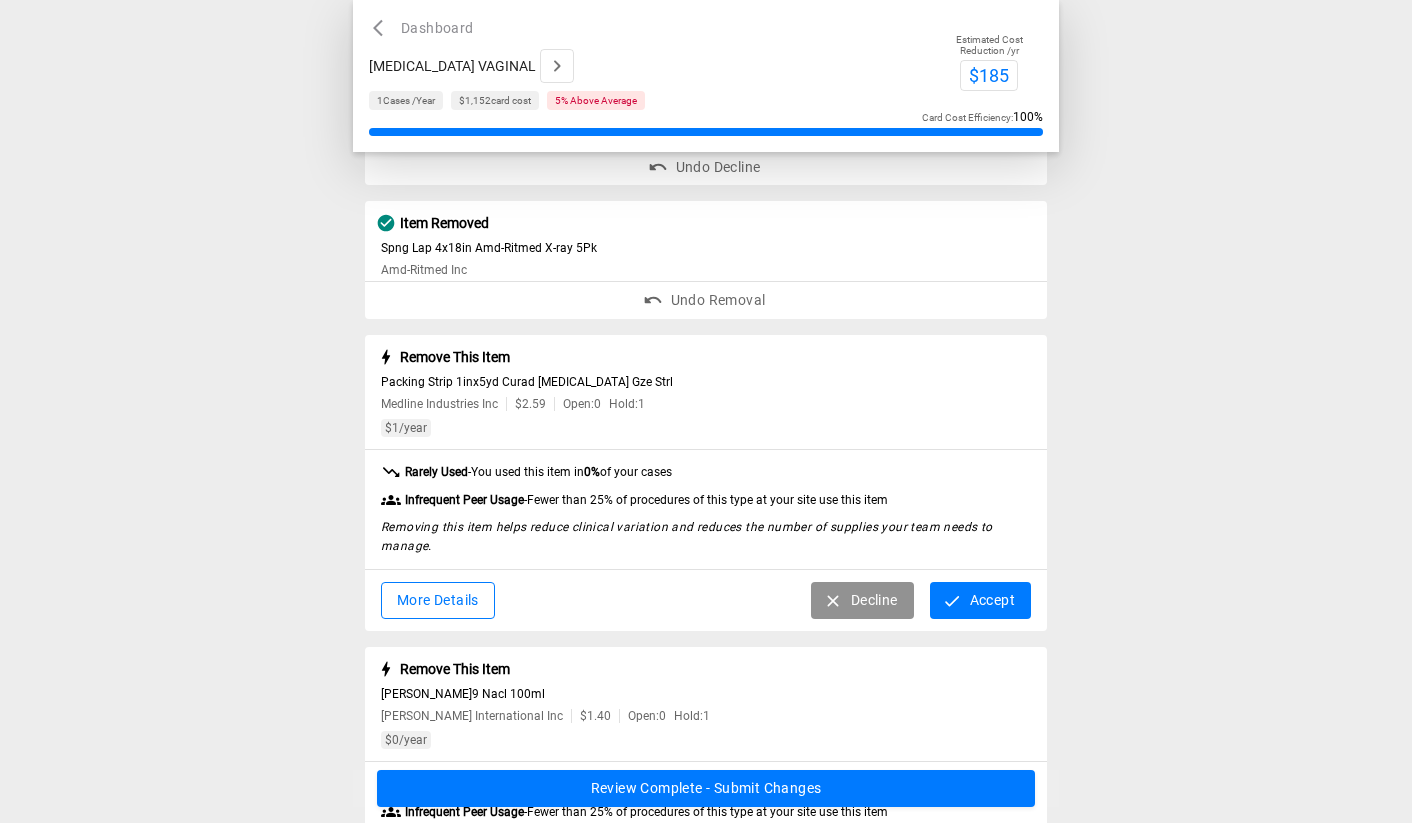 click on "Accept" at bounding box center [980, 600] 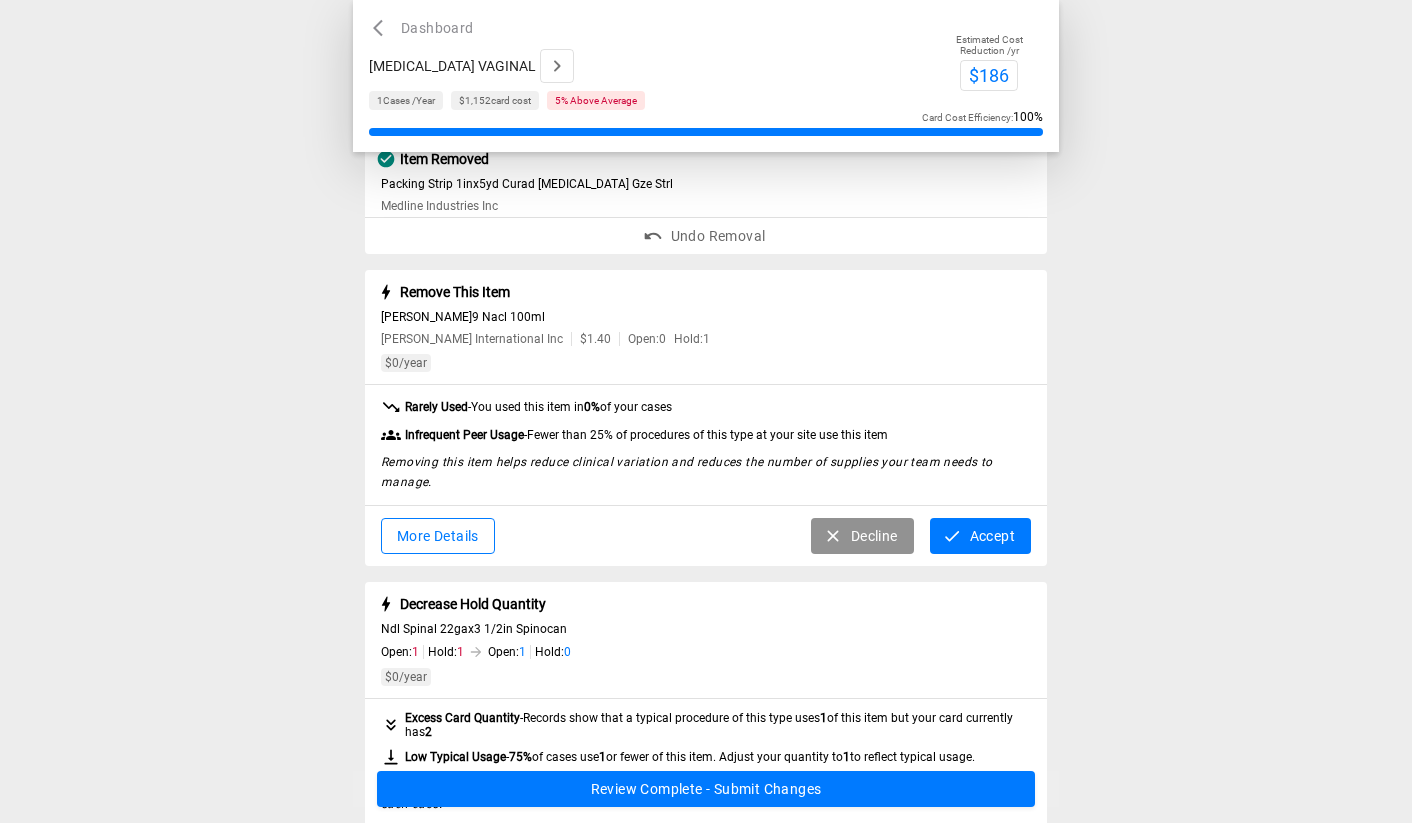scroll, scrollTop: 906, scrollLeft: 0, axis: vertical 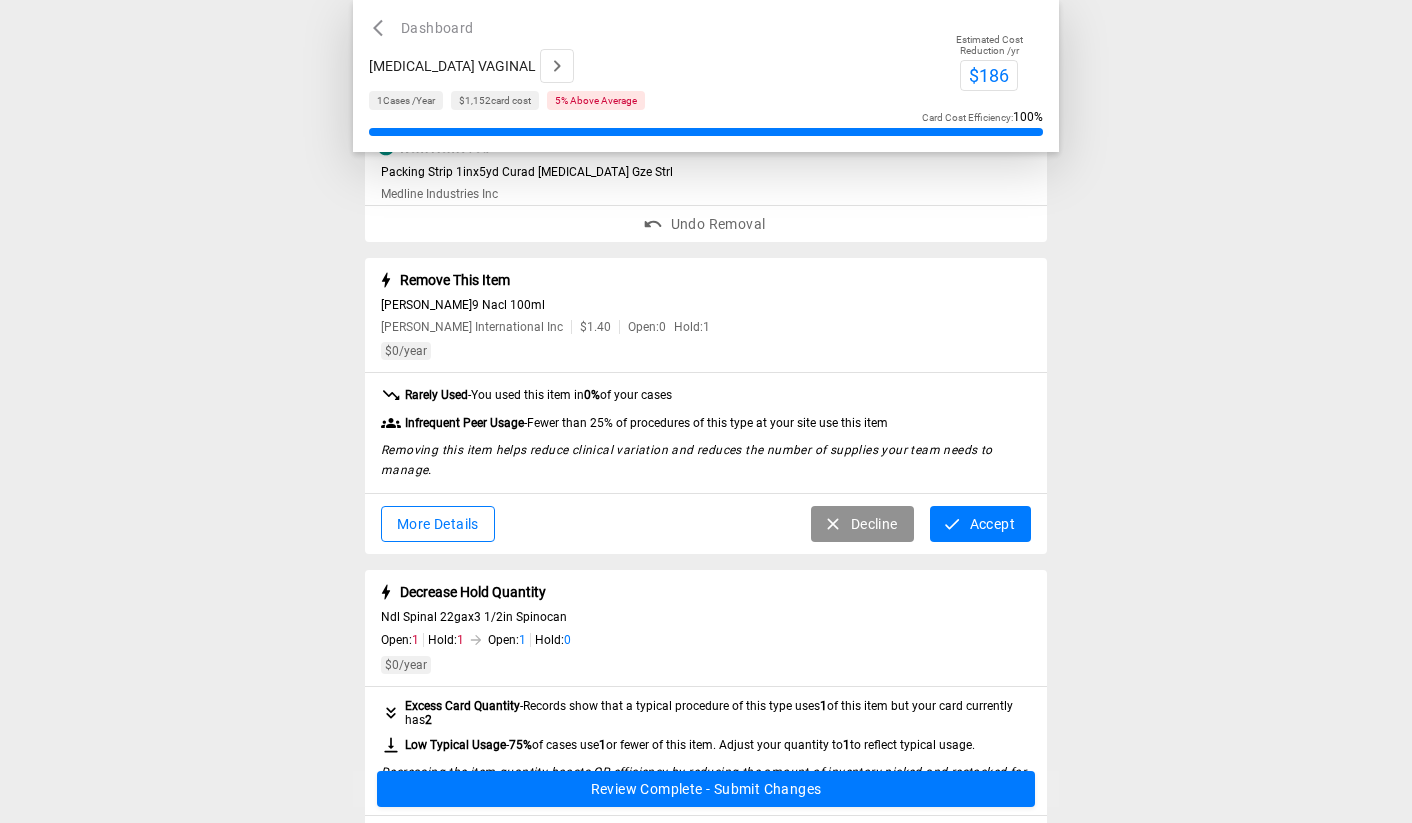 click on "Accept" at bounding box center [980, 524] 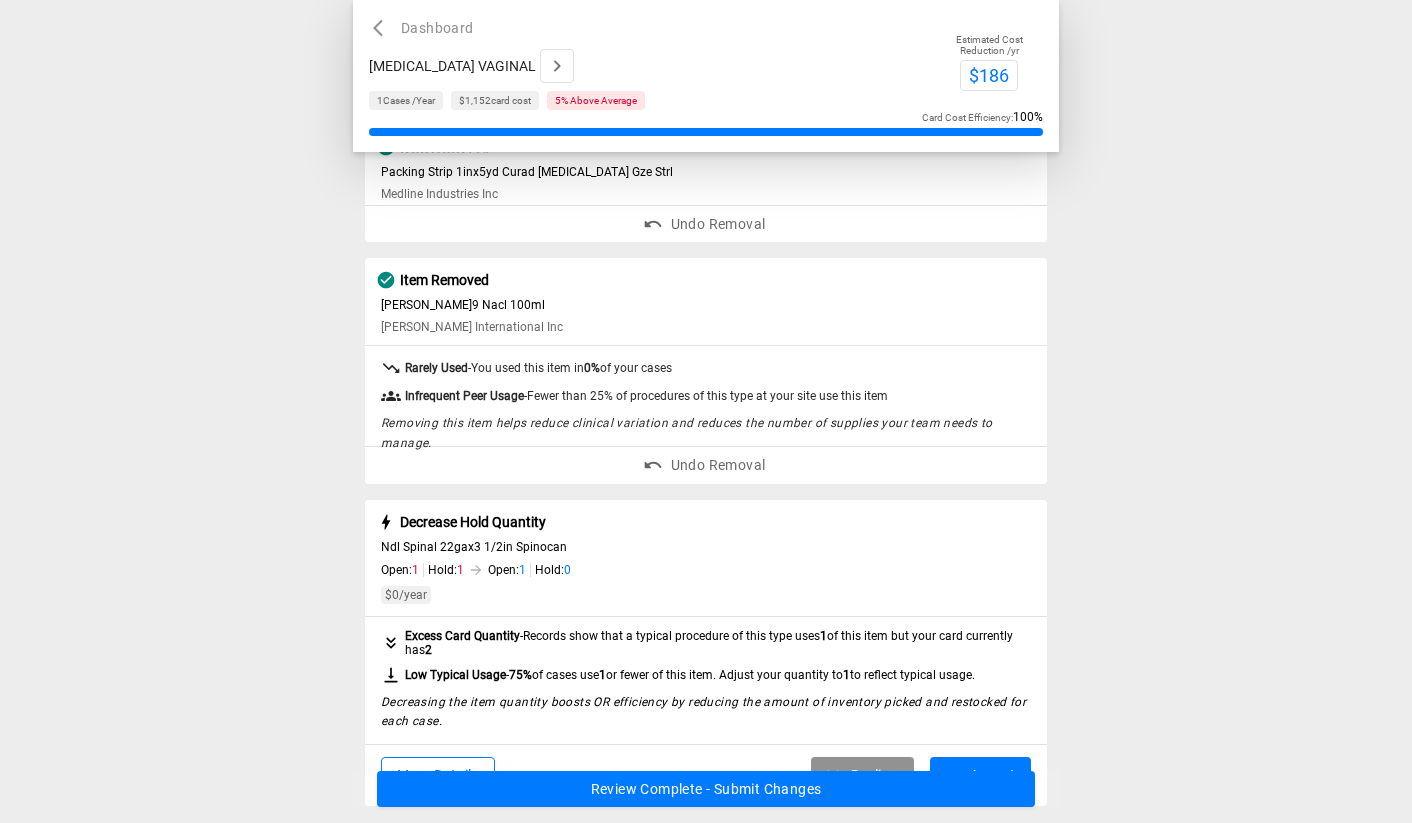 scroll, scrollTop: 882, scrollLeft: 0, axis: vertical 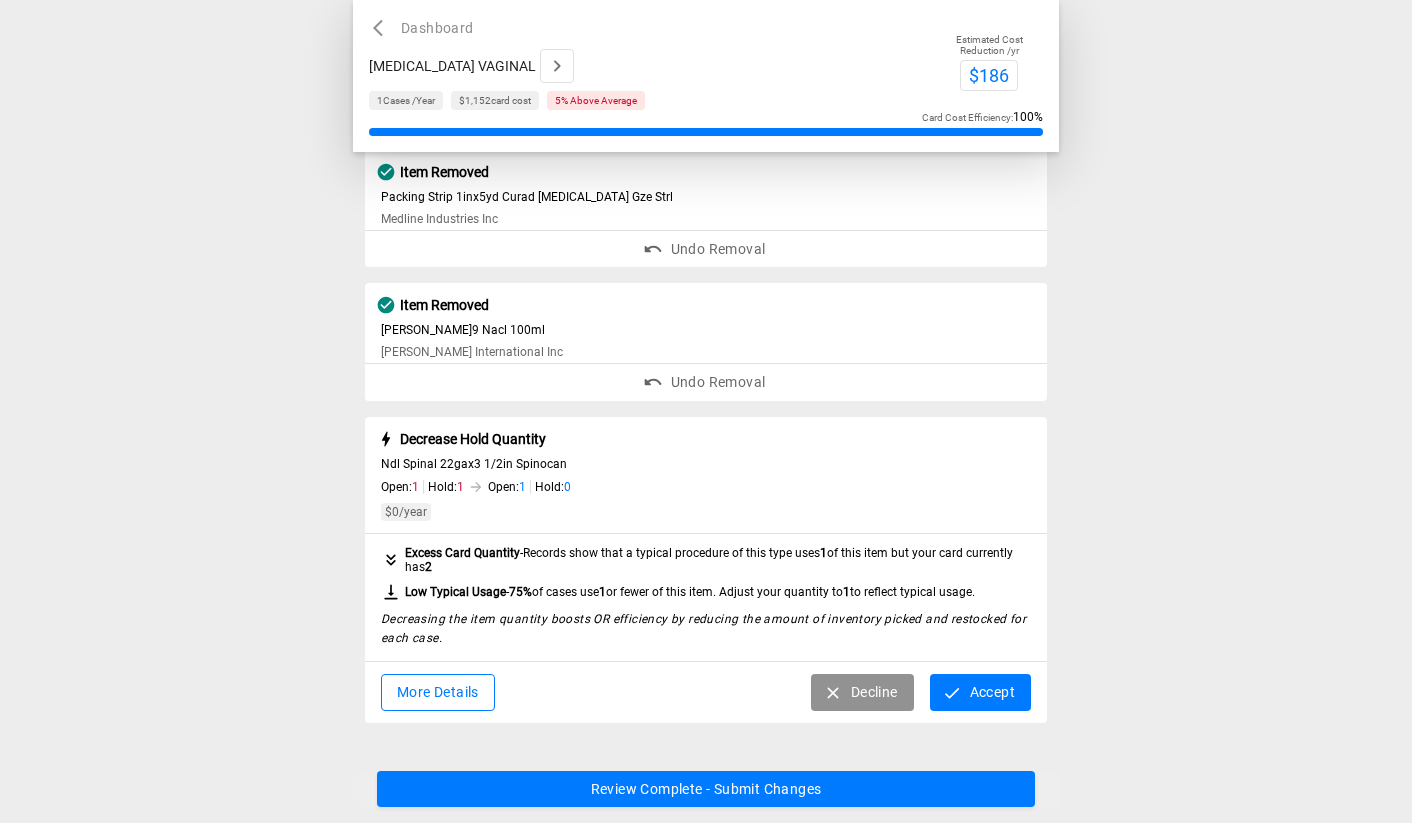 click 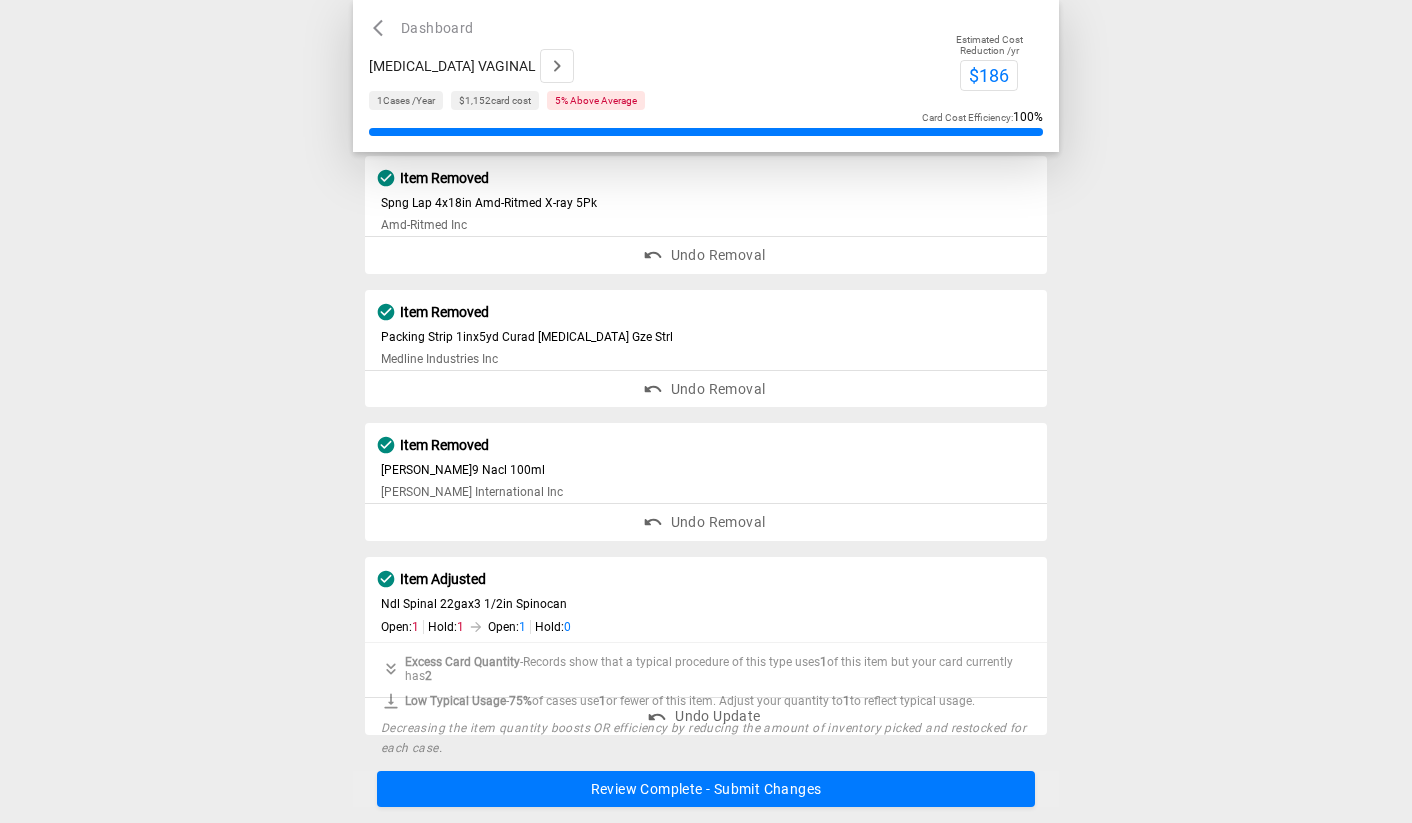 scroll, scrollTop: 695, scrollLeft: 0, axis: vertical 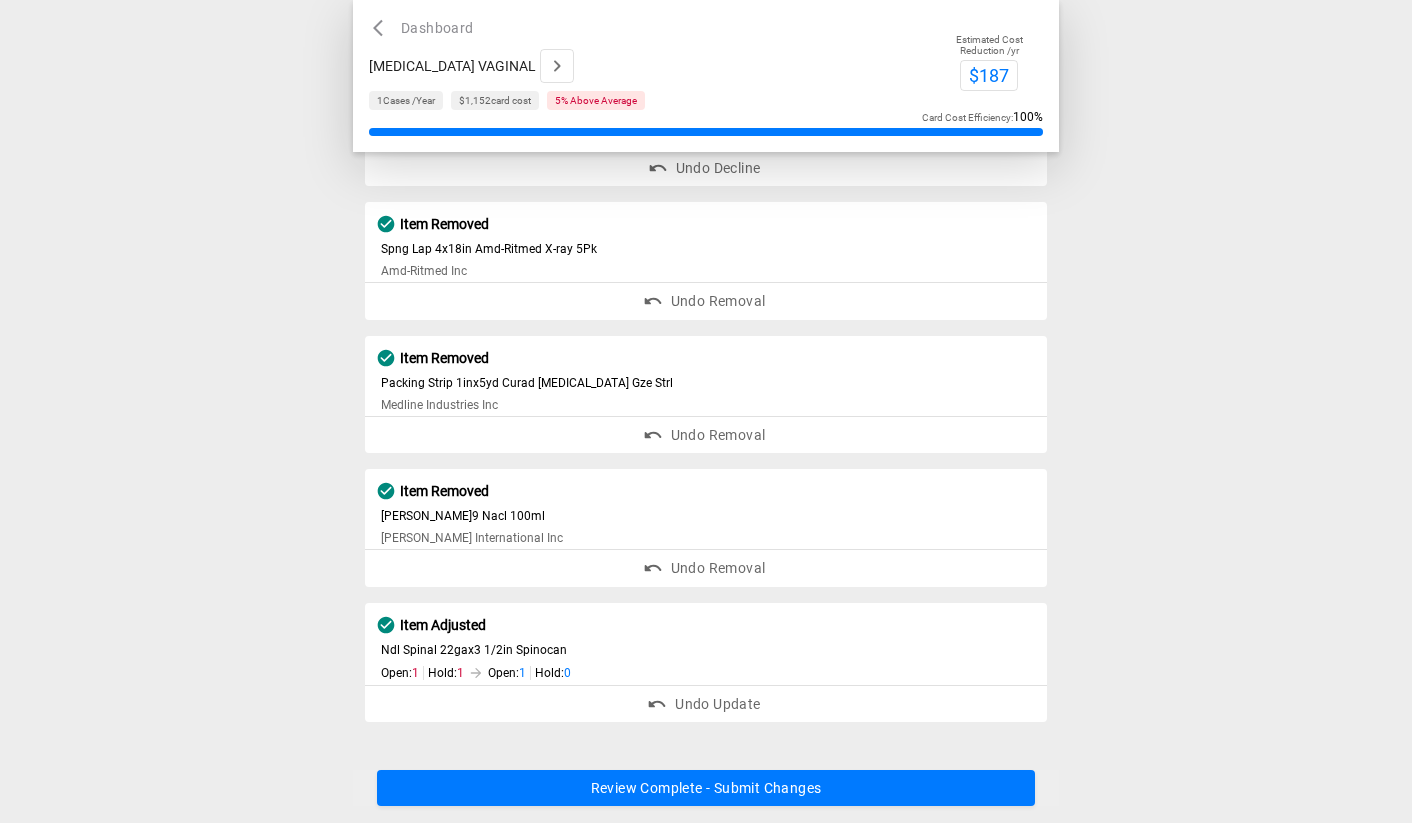 click on "Review Complete - Submit Changes" at bounding box center [706, 789] 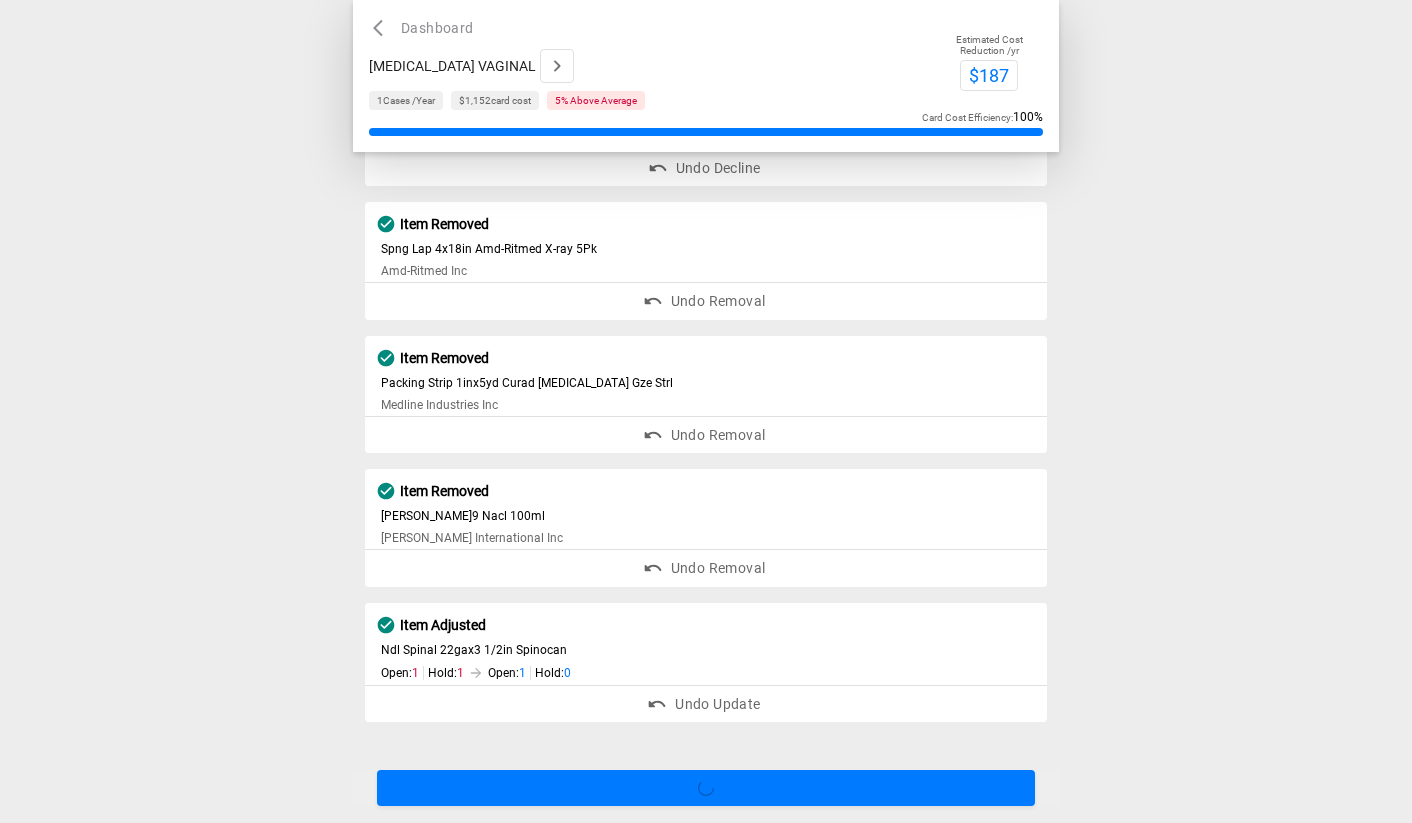 scroll, scrollTop: 0, scrollLeft: 0, axis: both 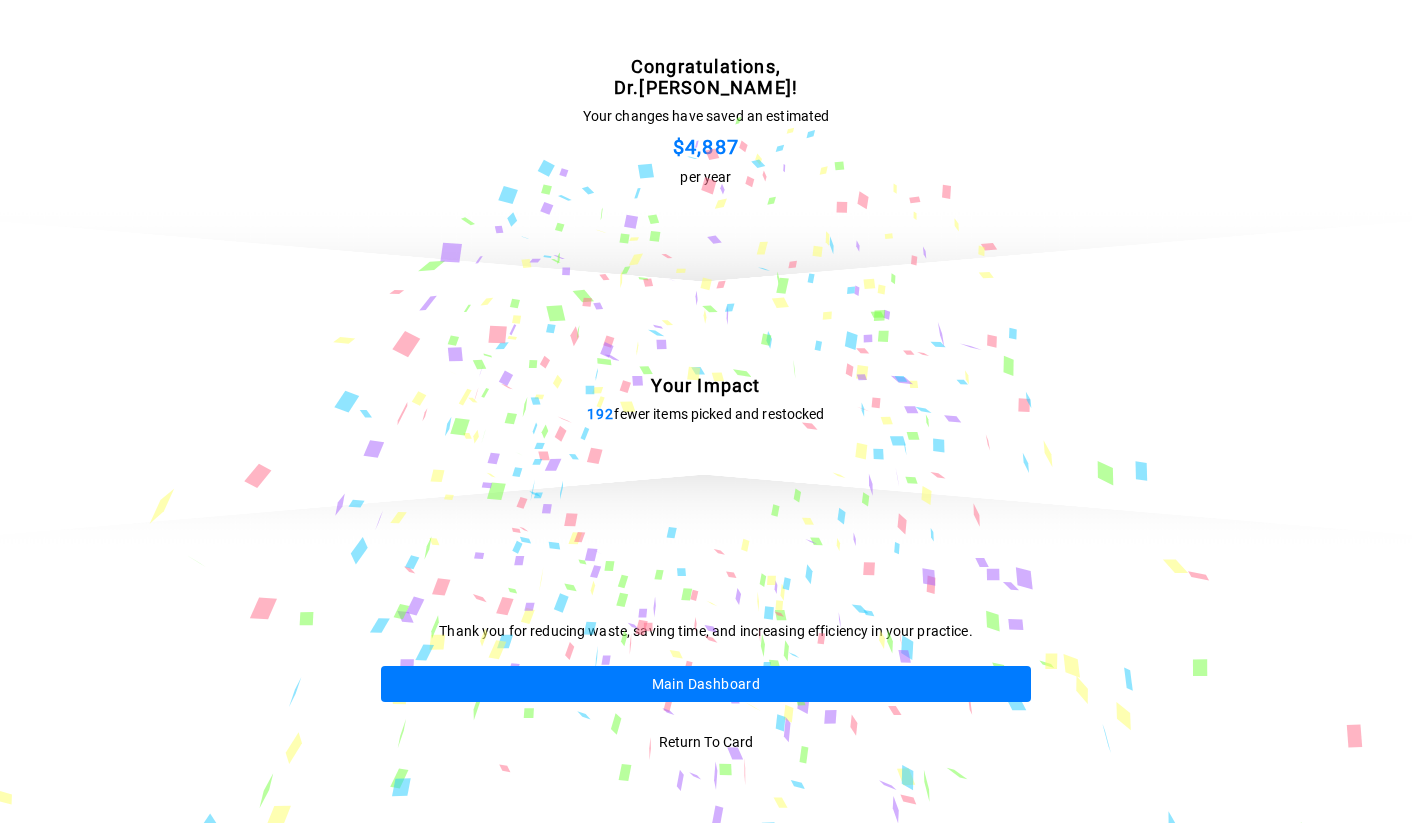 click on "Main Dashboard" at bounding box center (706, 684) 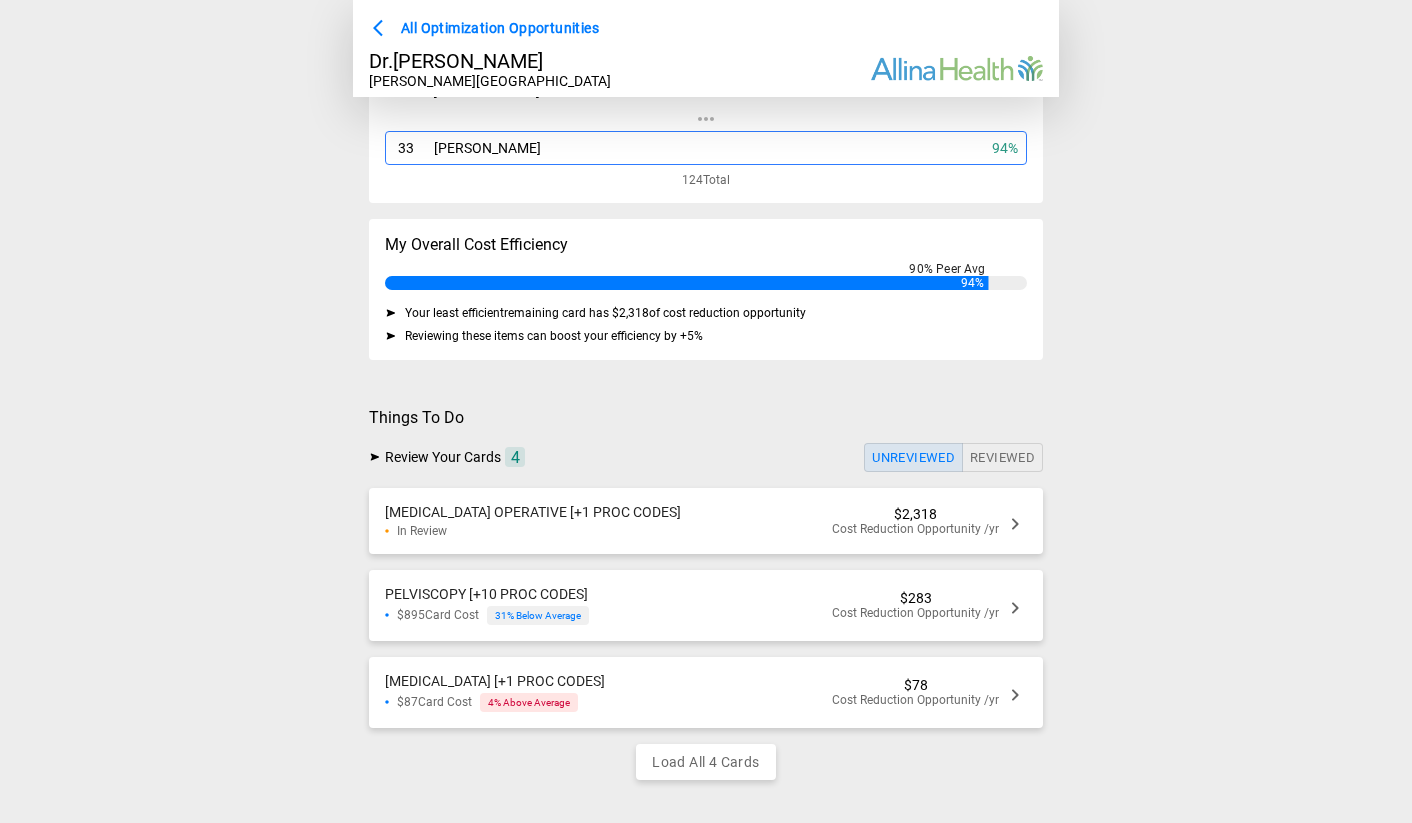 scroll, scrollTop: 230, scrollLeft: 0, axis: vertical 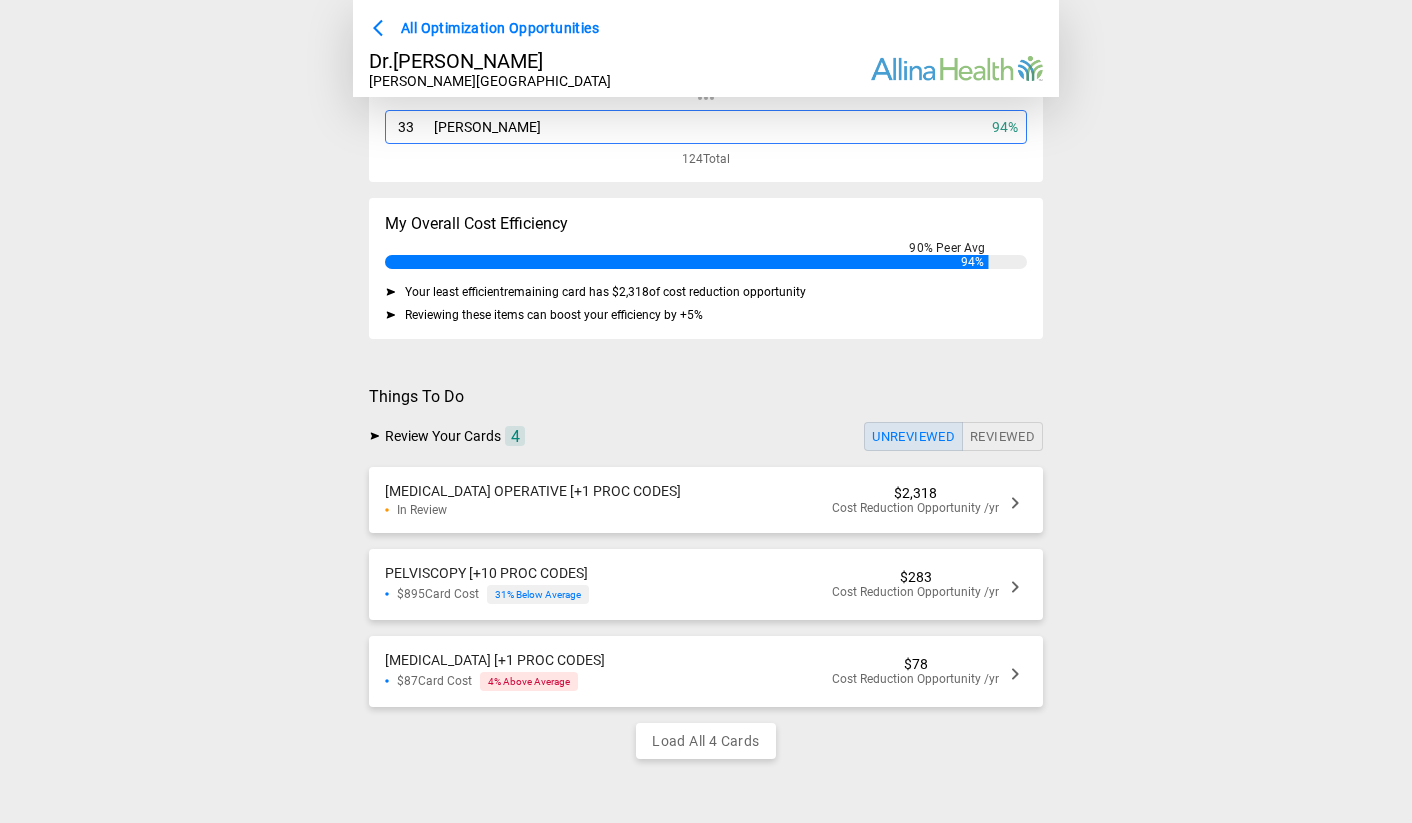 click on "$78" at bounding box center [916, 664] 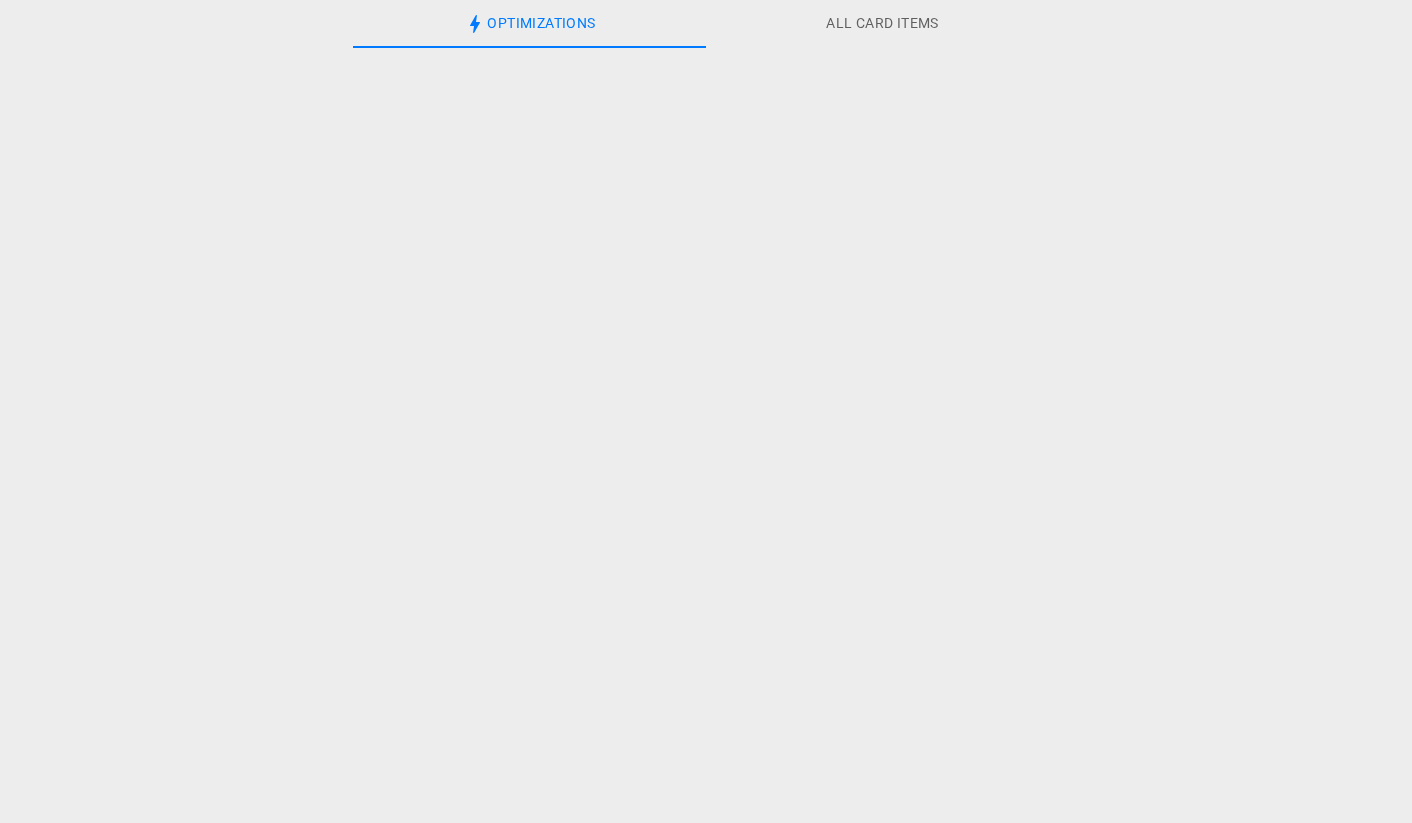 scroll, scrollTop: 0, scrollLeft: 0, axis: both 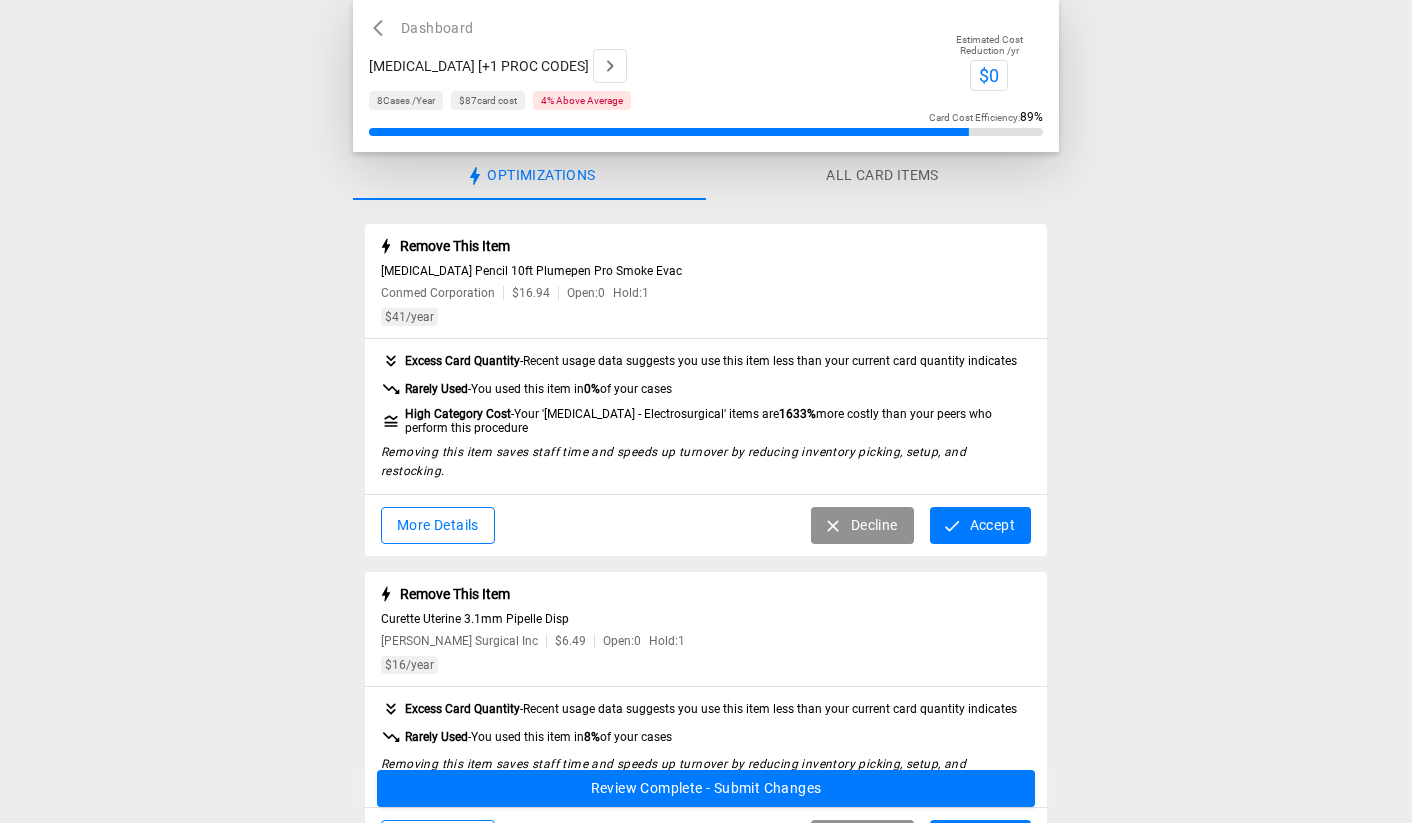 click on "Accept" at bounding box center (980, 525) 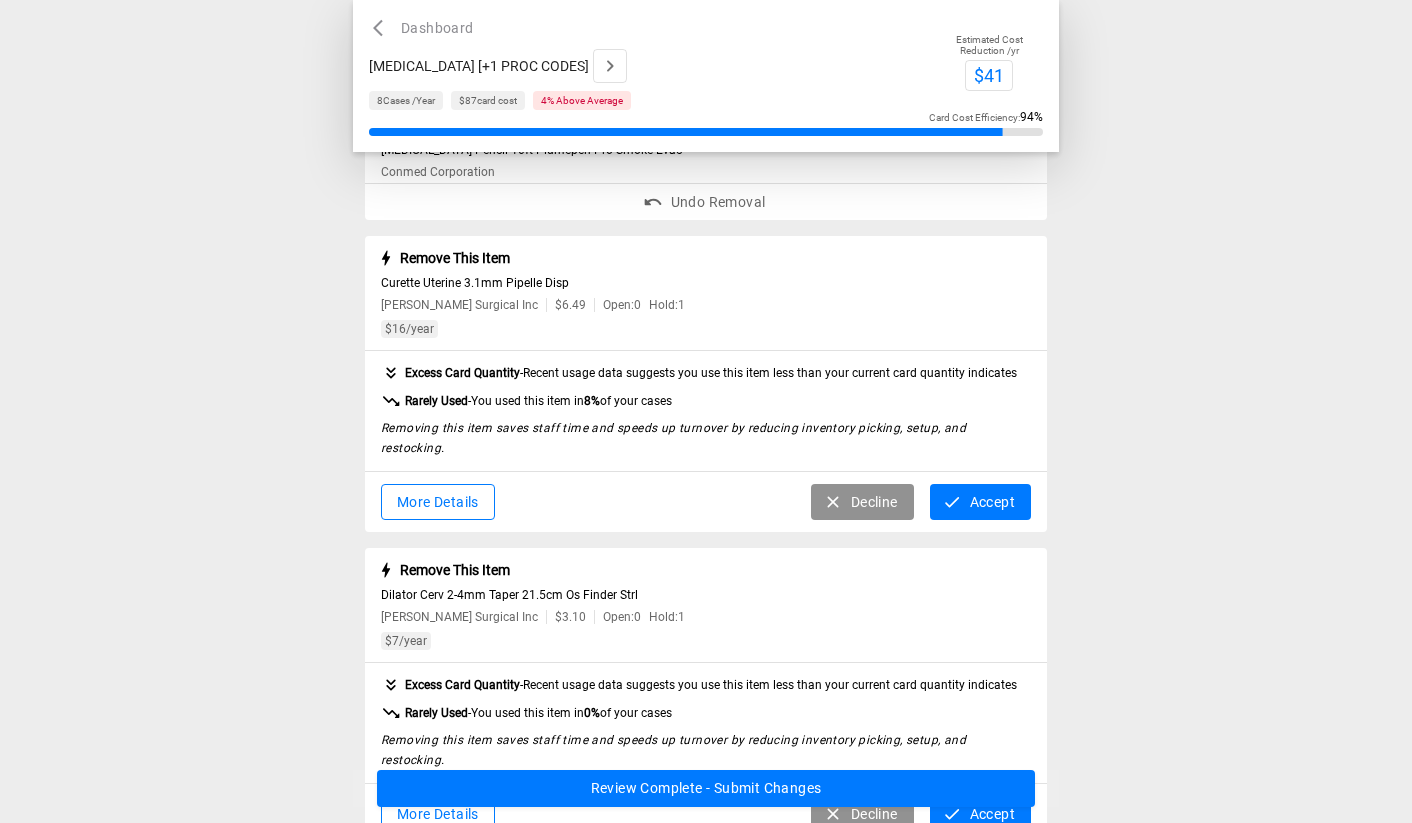 scroll, scrollTop: 148, scrollLeft: 0, axis: vertical 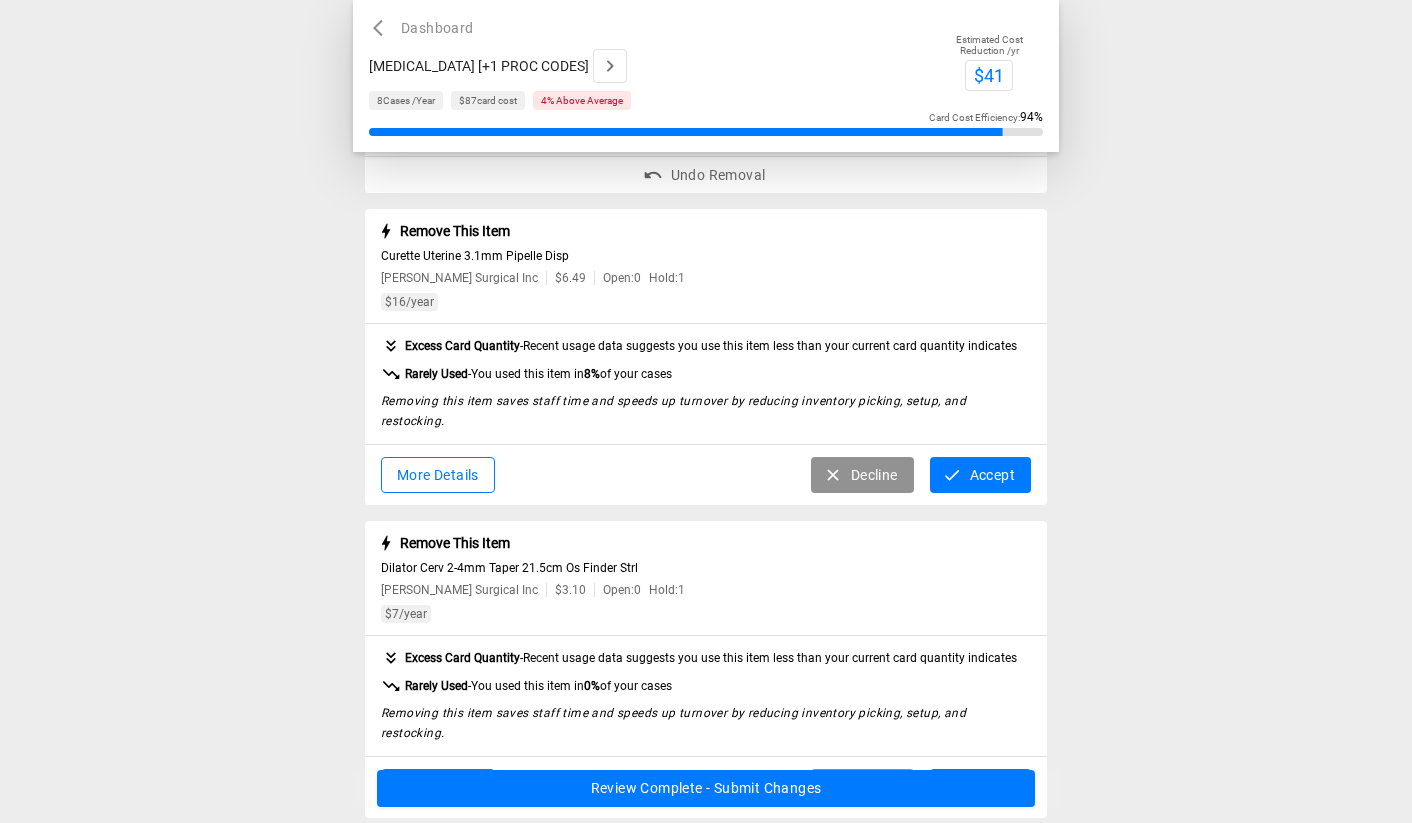 click on "Accept" at bounding box center (980, 475) 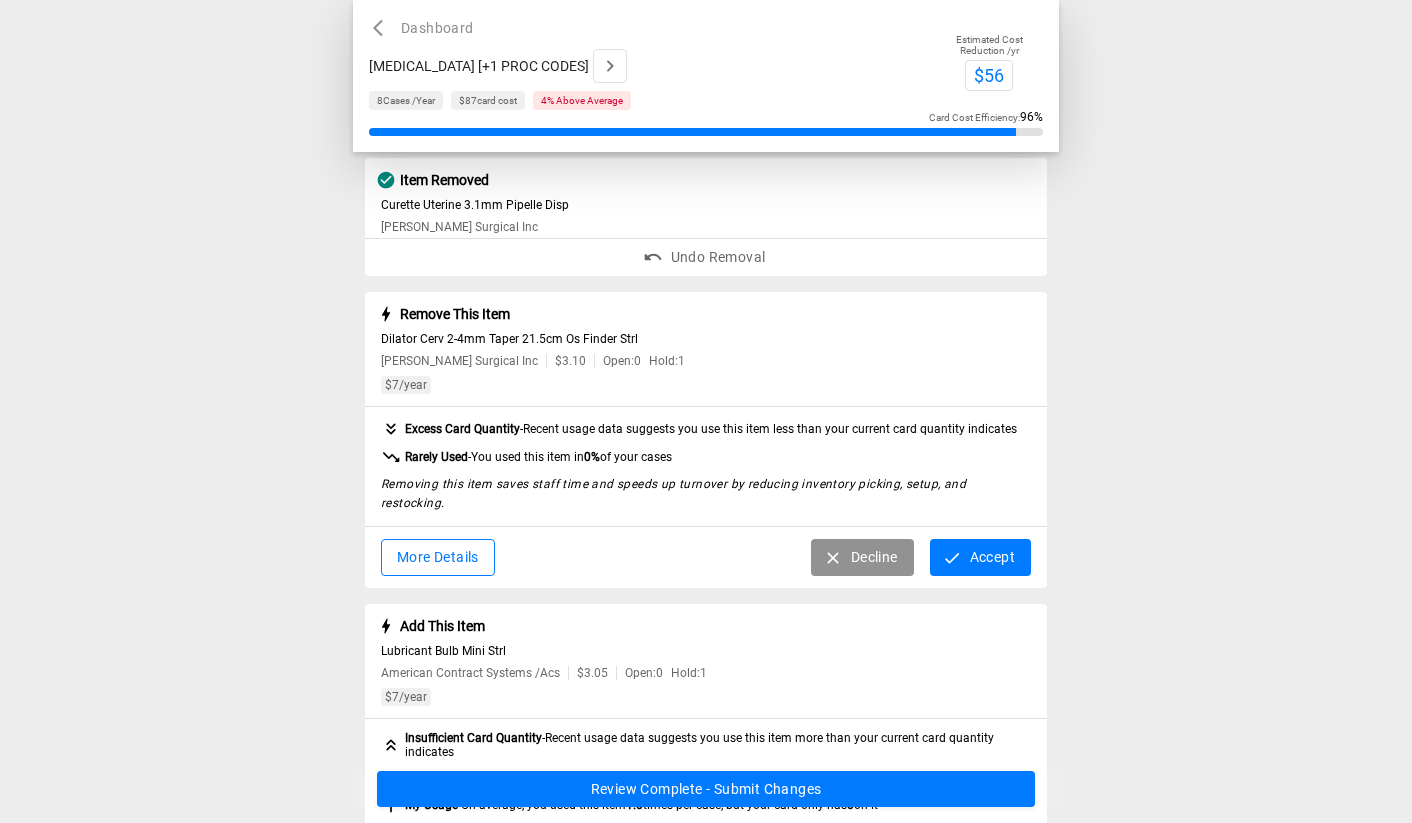 scroll, scrollTop: 207, scrollLeft: 0, axis: vertical 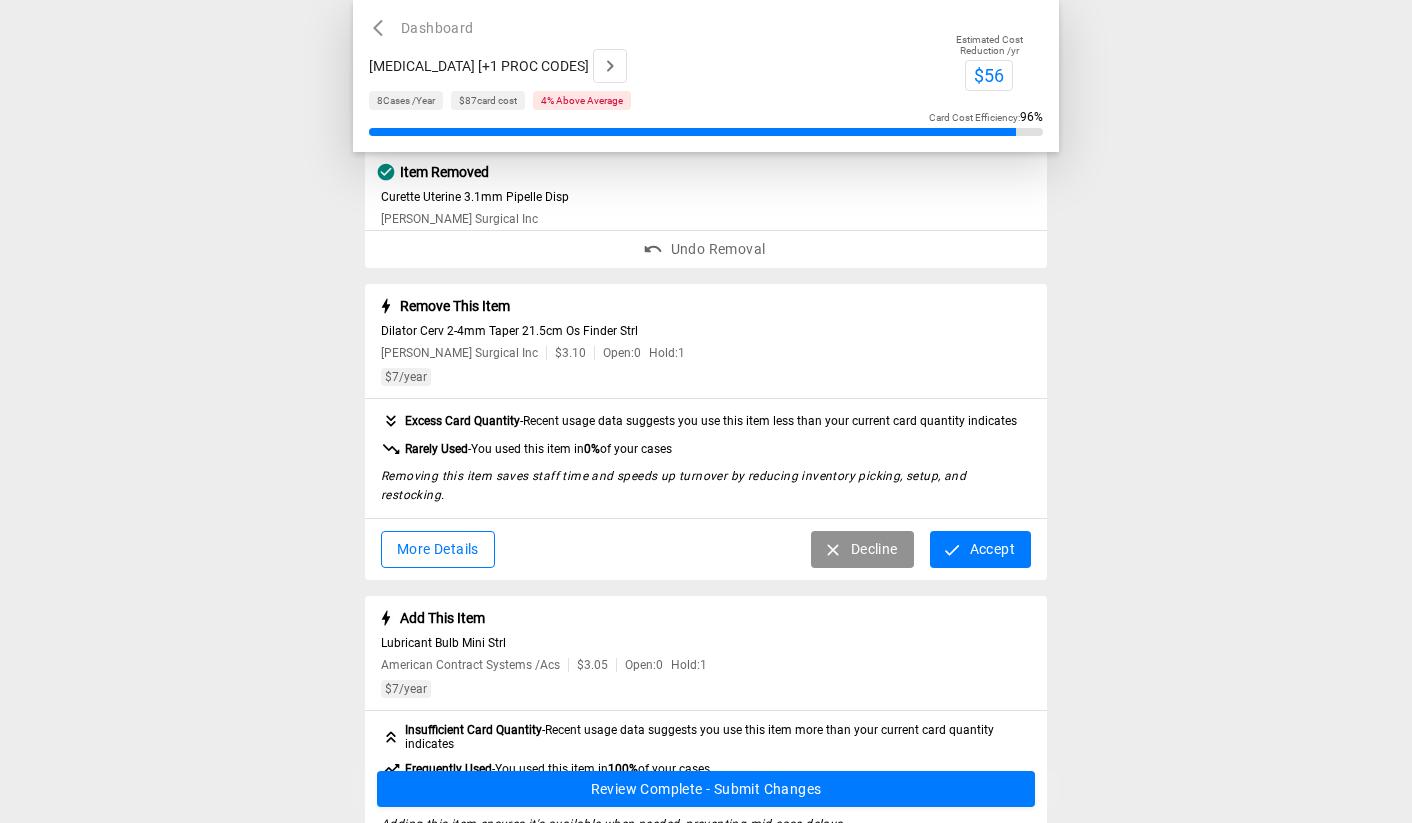 click on "Accept" at bounding box center [980, 549] 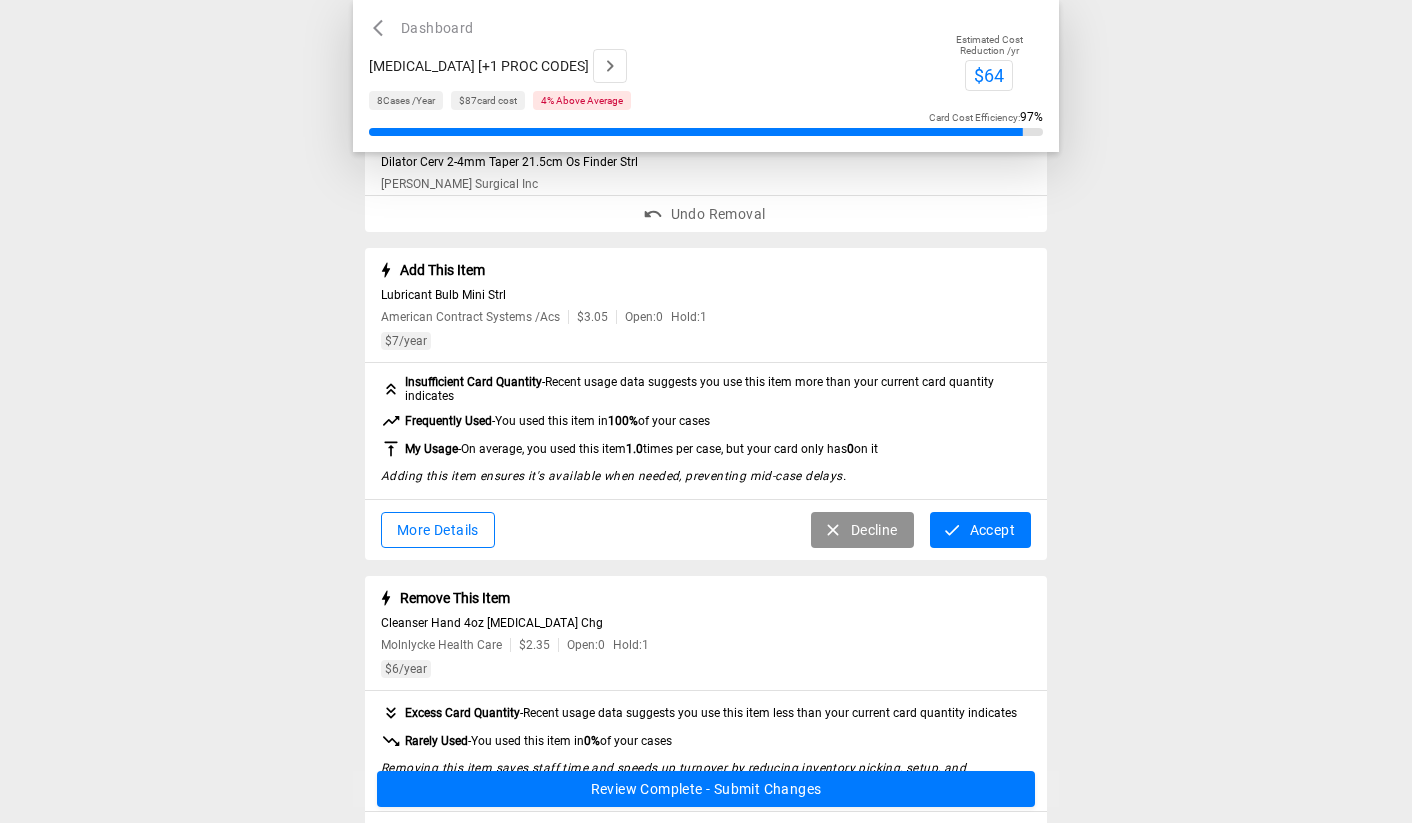 scroll, scrollTop: 377, scrollLeft: 0, axis: vertical 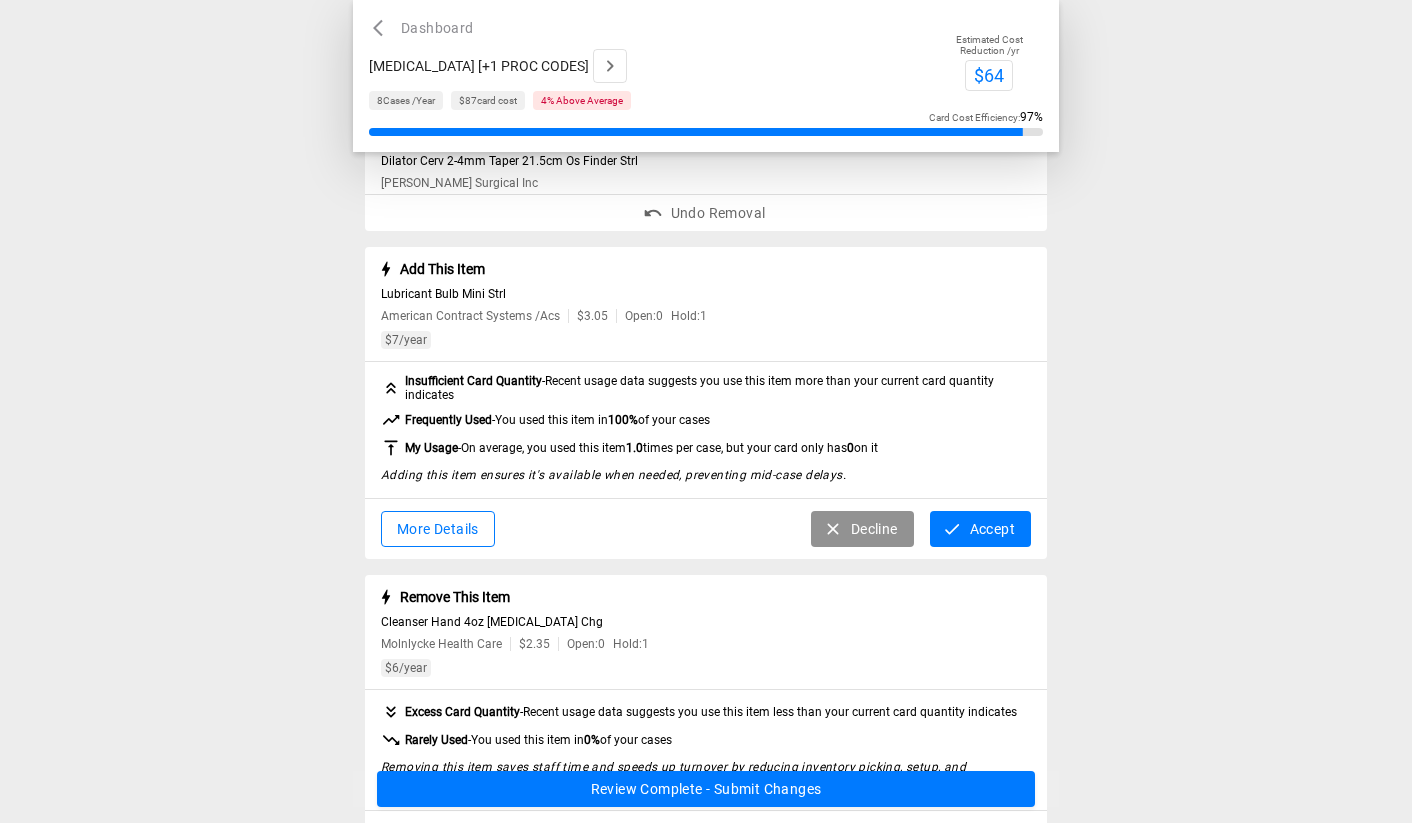 click on "Accept" at bounding box center (980, 529) 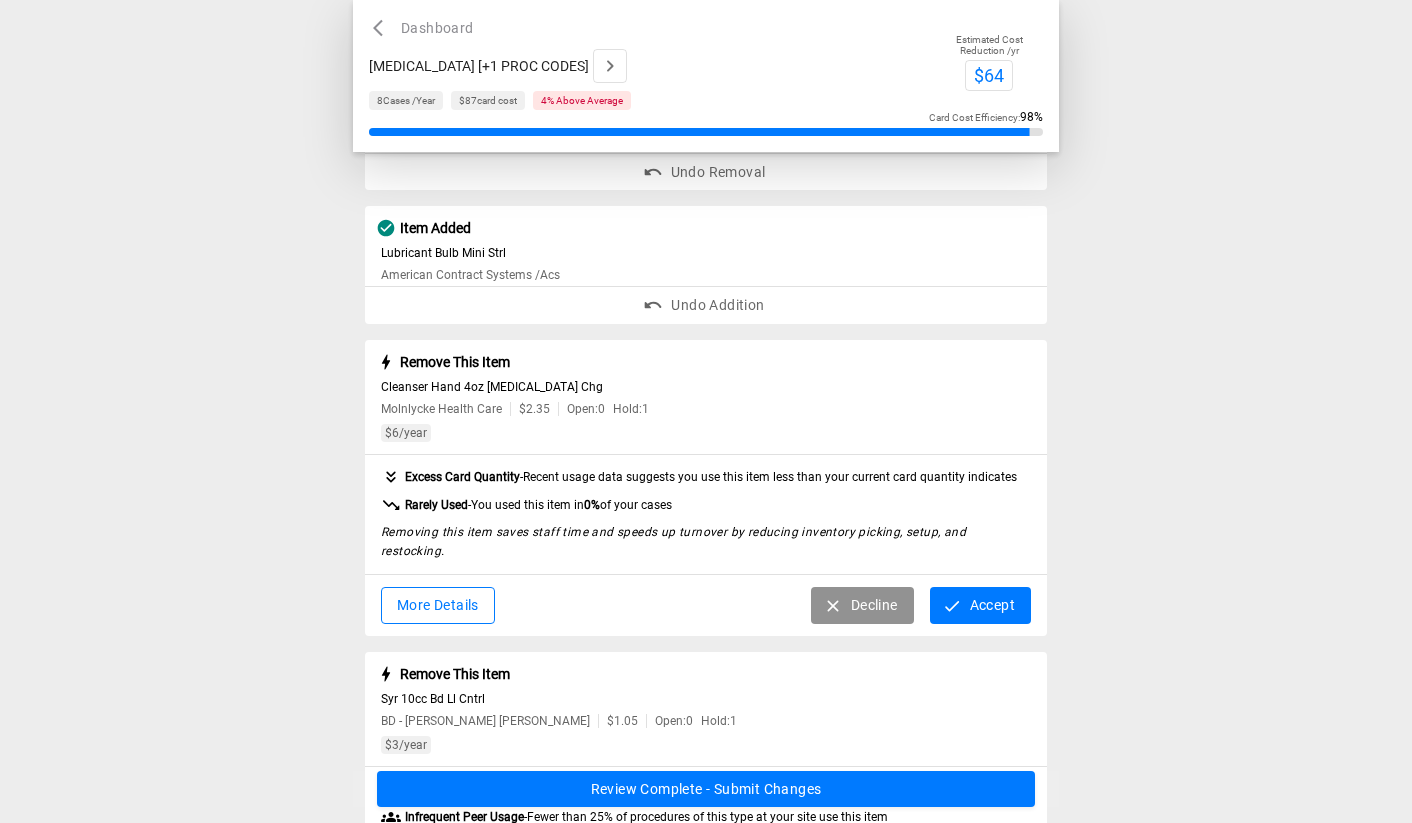 scroll, scrollTop: 431, scrollLeft: 0, axis: vertical 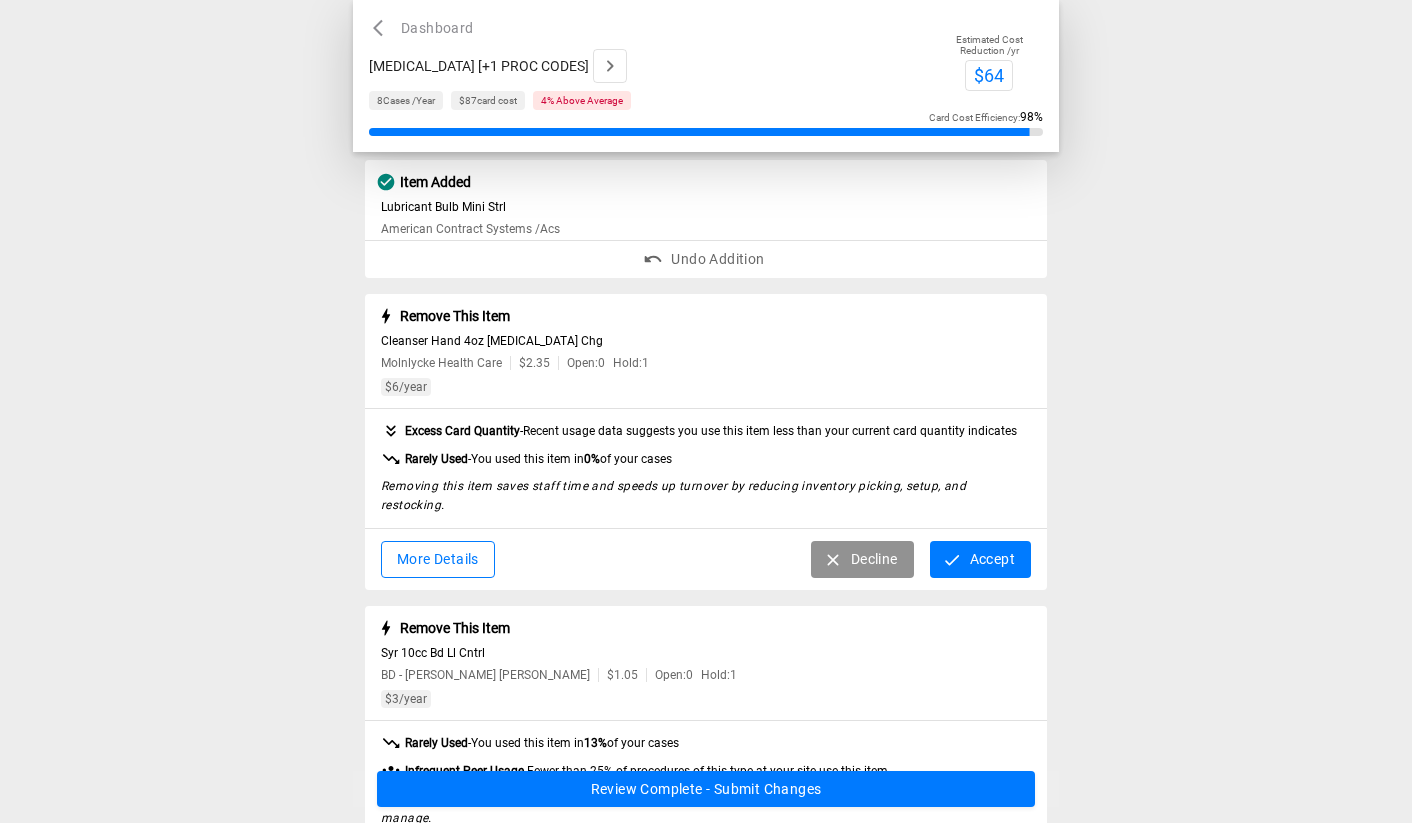 click on "Accept" at bounding box center [980, 559] 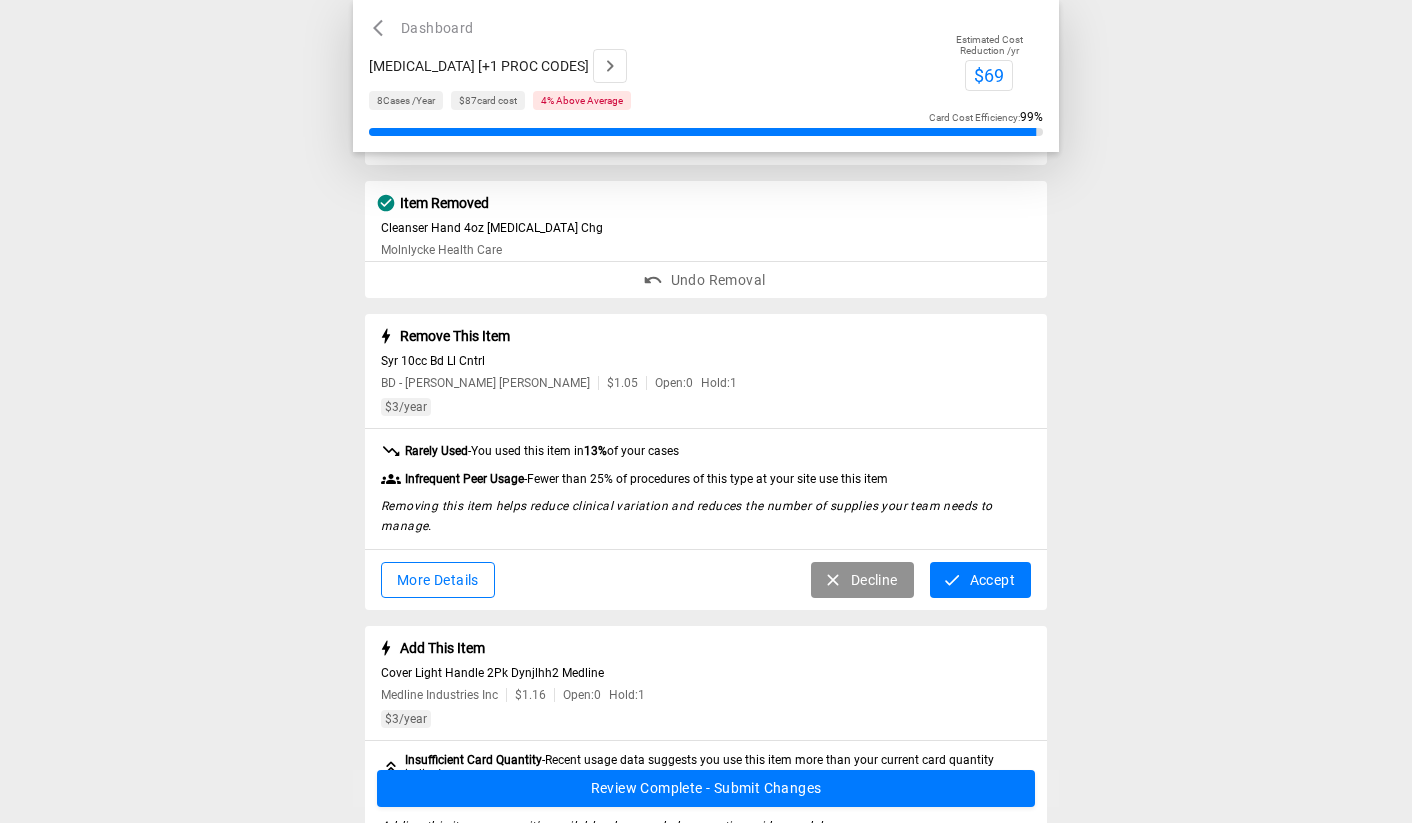 scroll, scrollTop: 599, scrollLeft: 0, axis: vertical 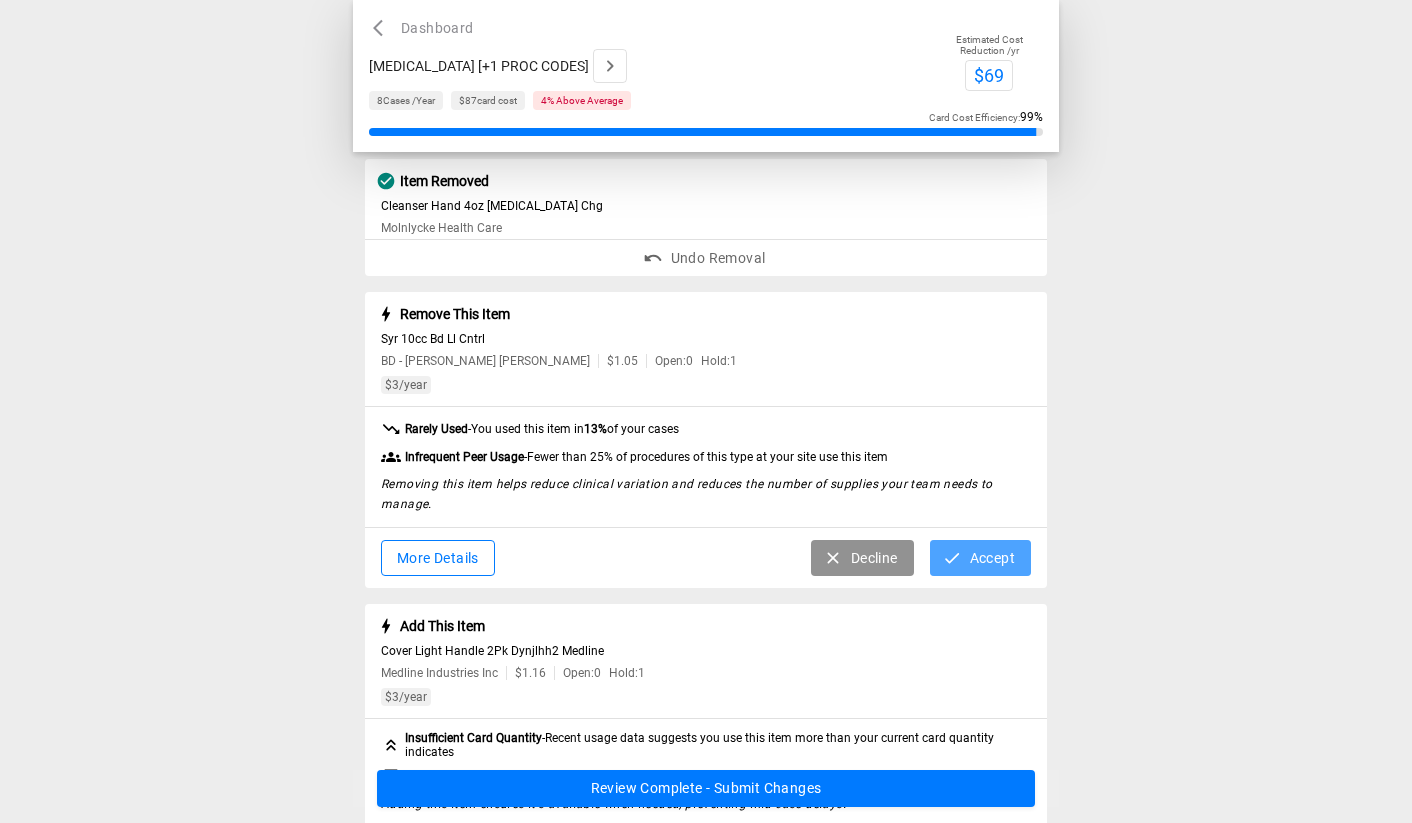 click on "Accept" at bounding box center [980, 558] 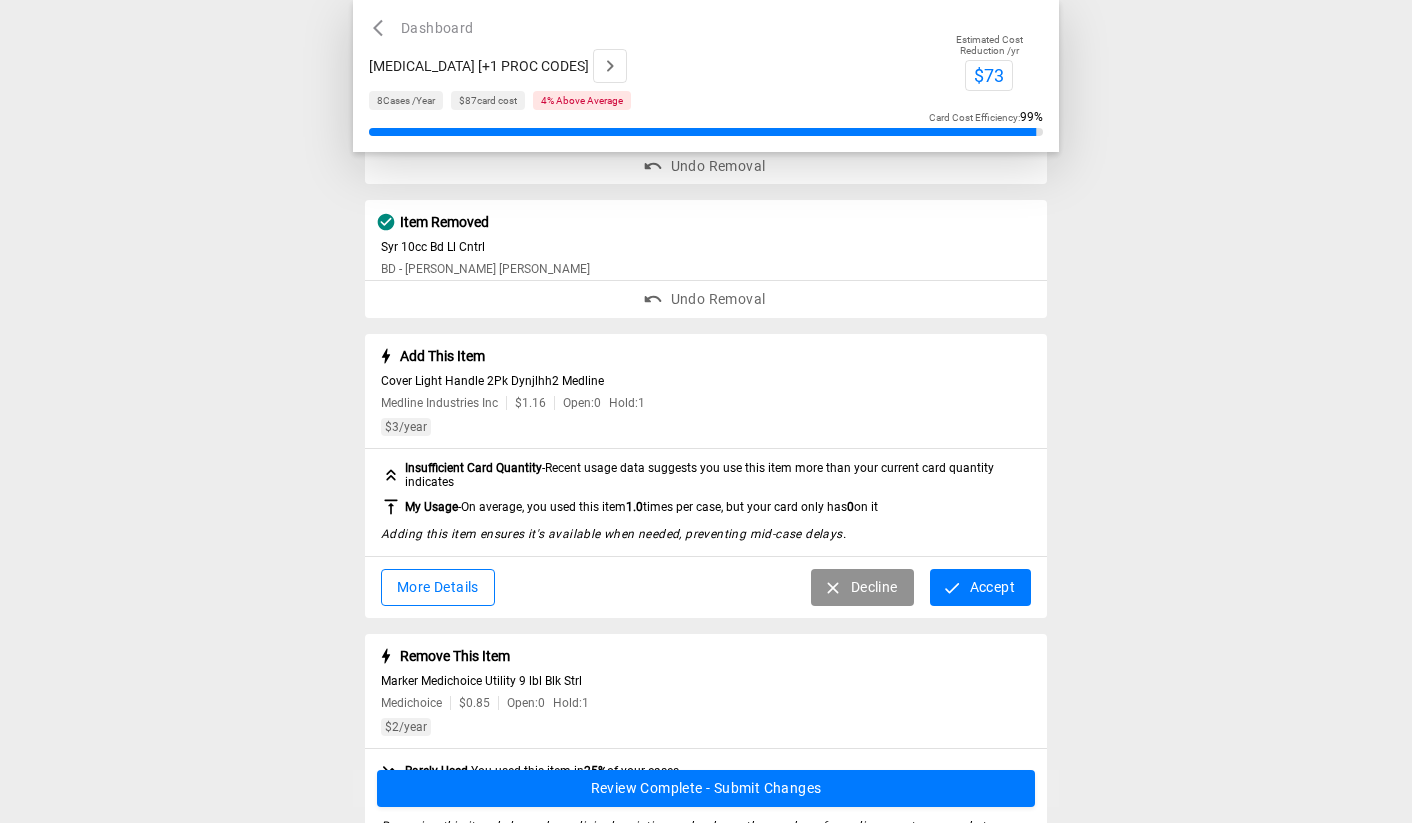 scroll, scrollTop: 715, scrollLeft: 0, axis: vertical 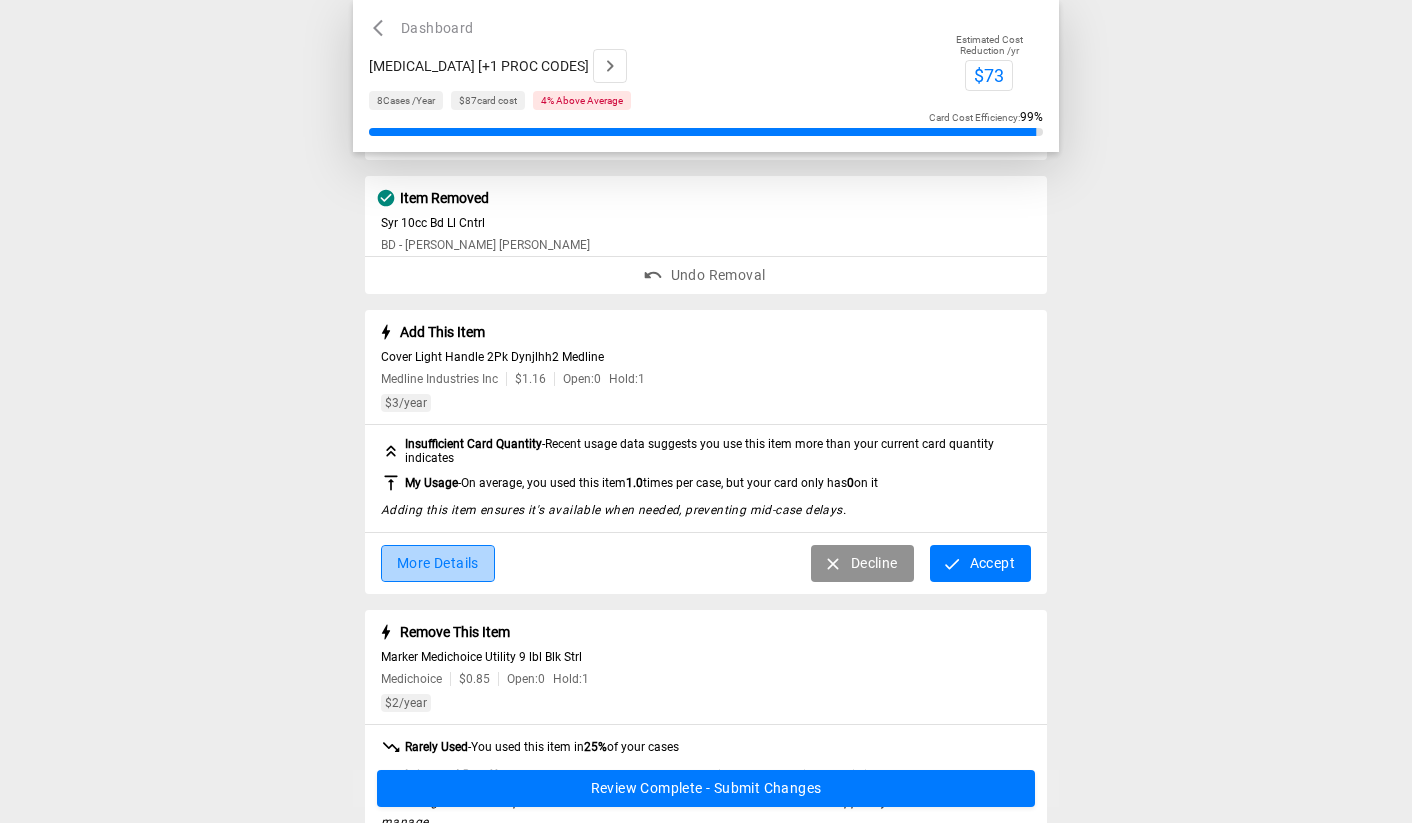 click on "More Details" at bounding box center (438, 563) 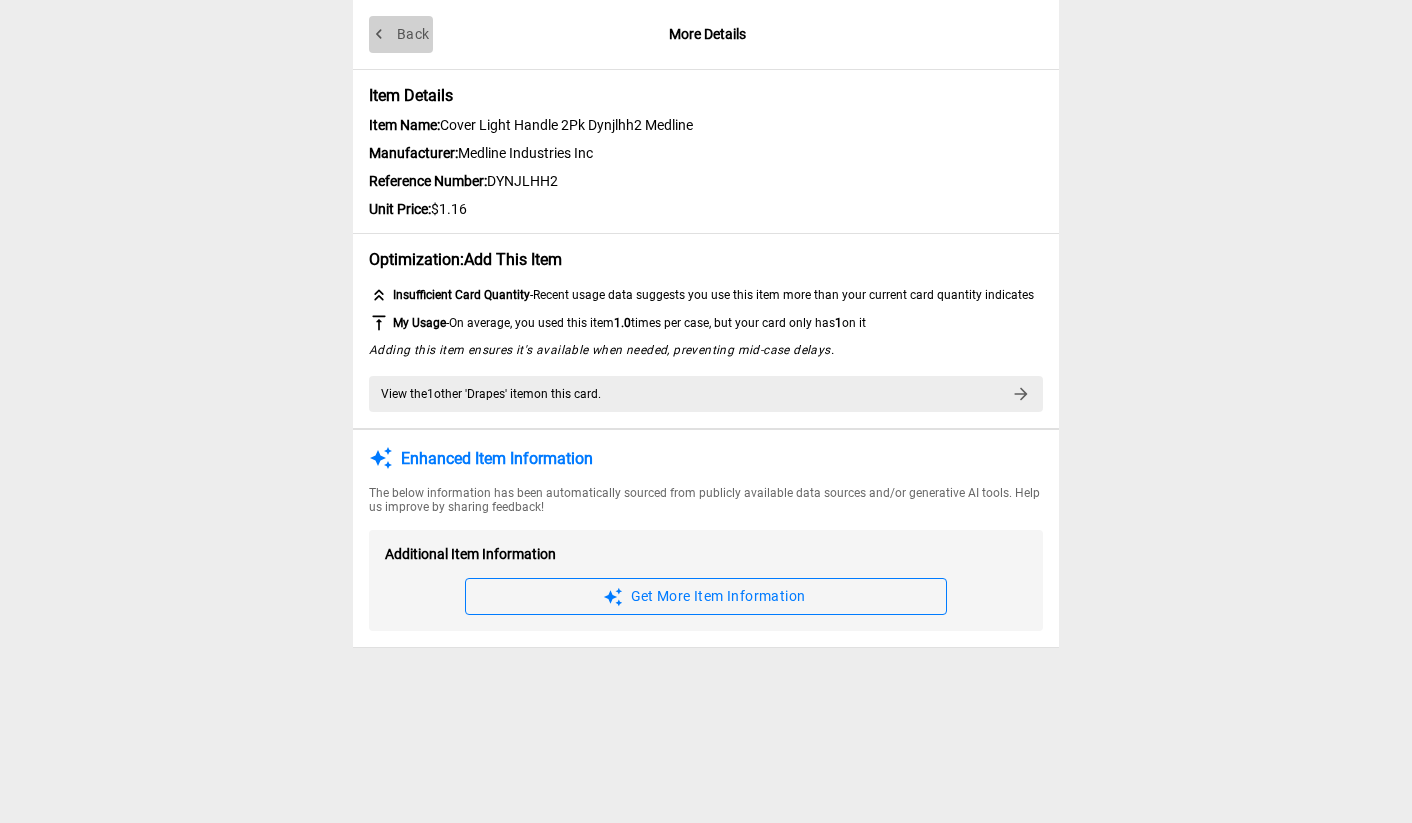 click on "Back" at bounding box center [401, 34] 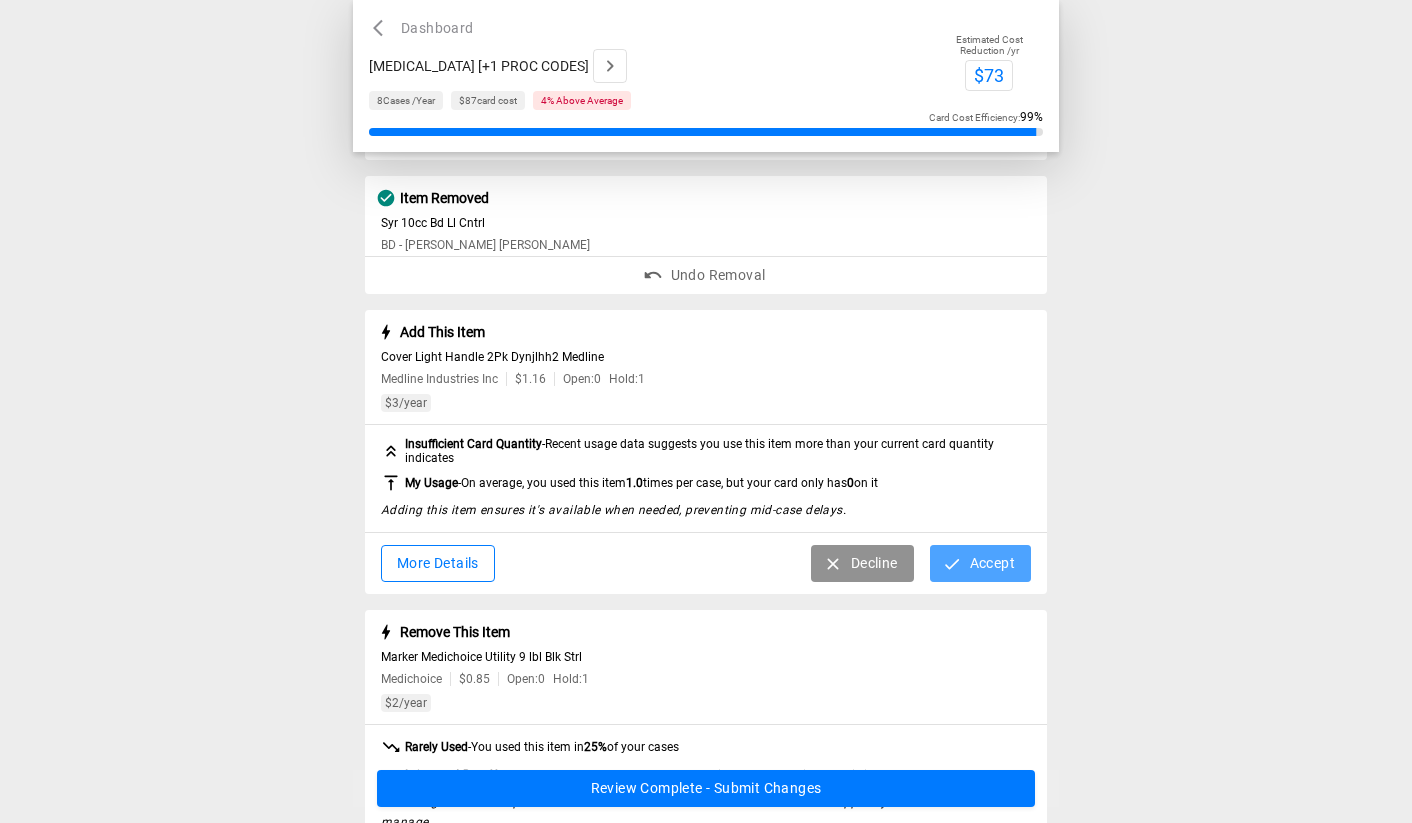 click on "Accept" at bounding box center (980, 563) 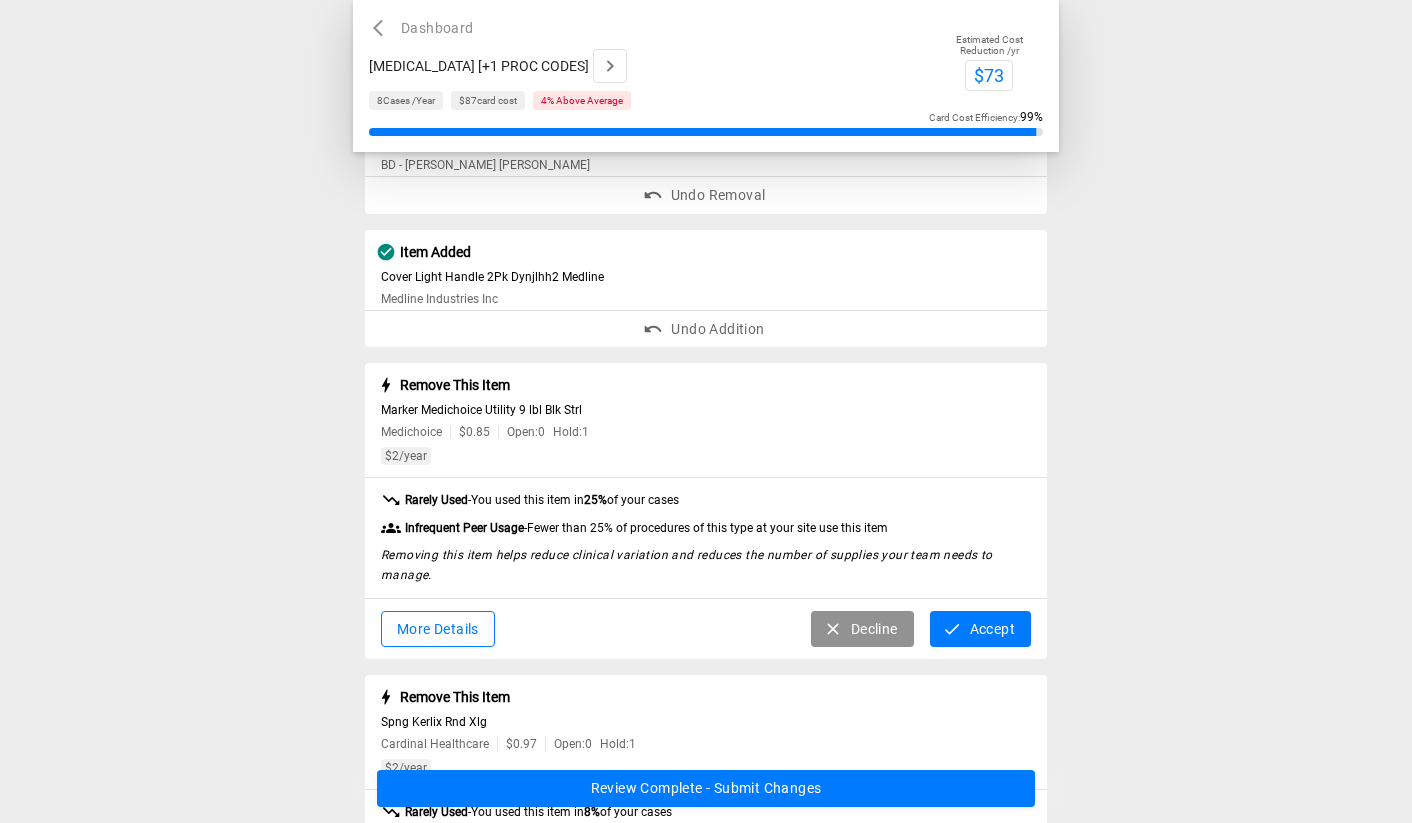 scroll, scrollTop: 831, scrollLeft: 0, axis: vertical 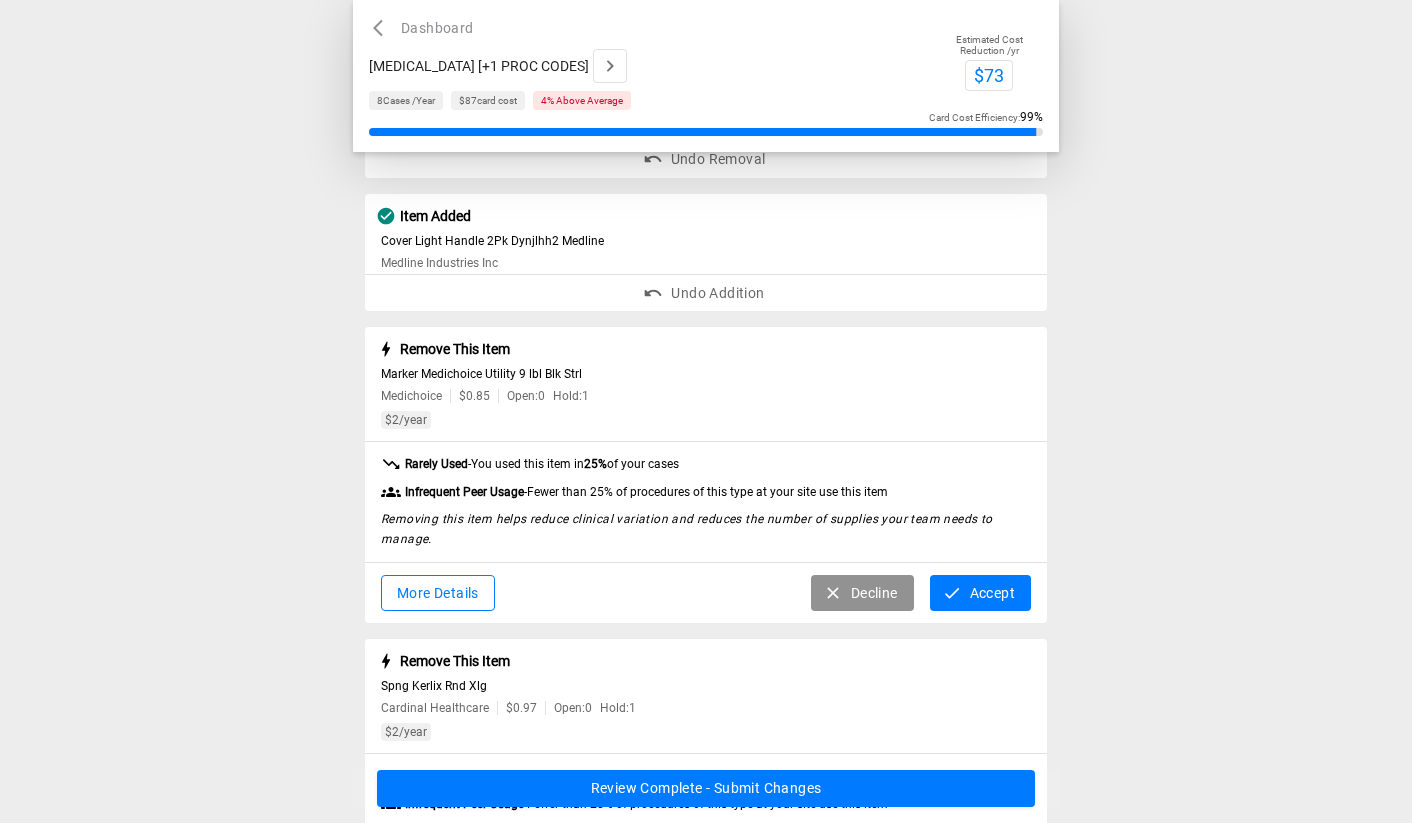 click on "Accept" at bounding box center [980, 593] 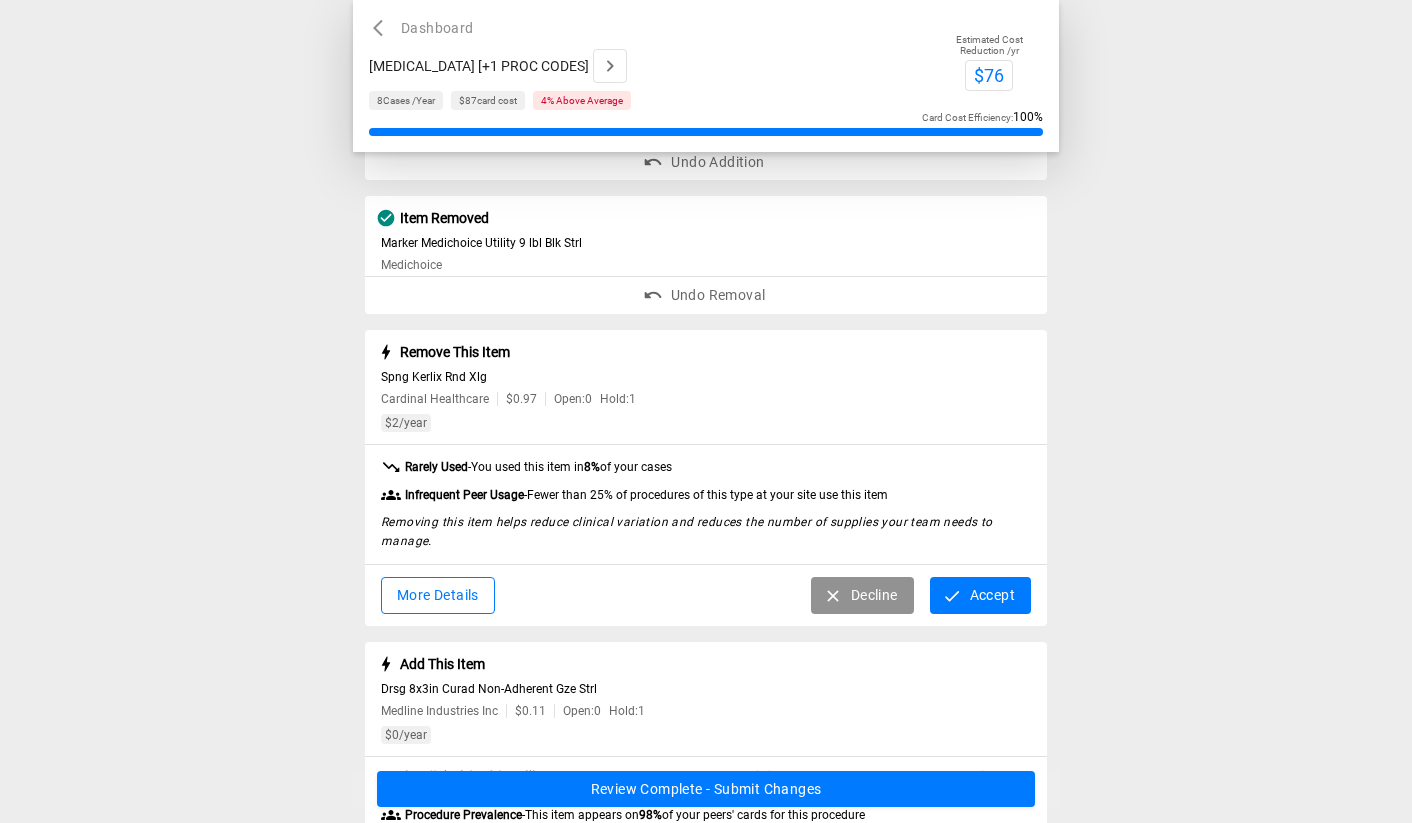scroll, scrollTop: 968, scrollLeft: 0, axis: vertical 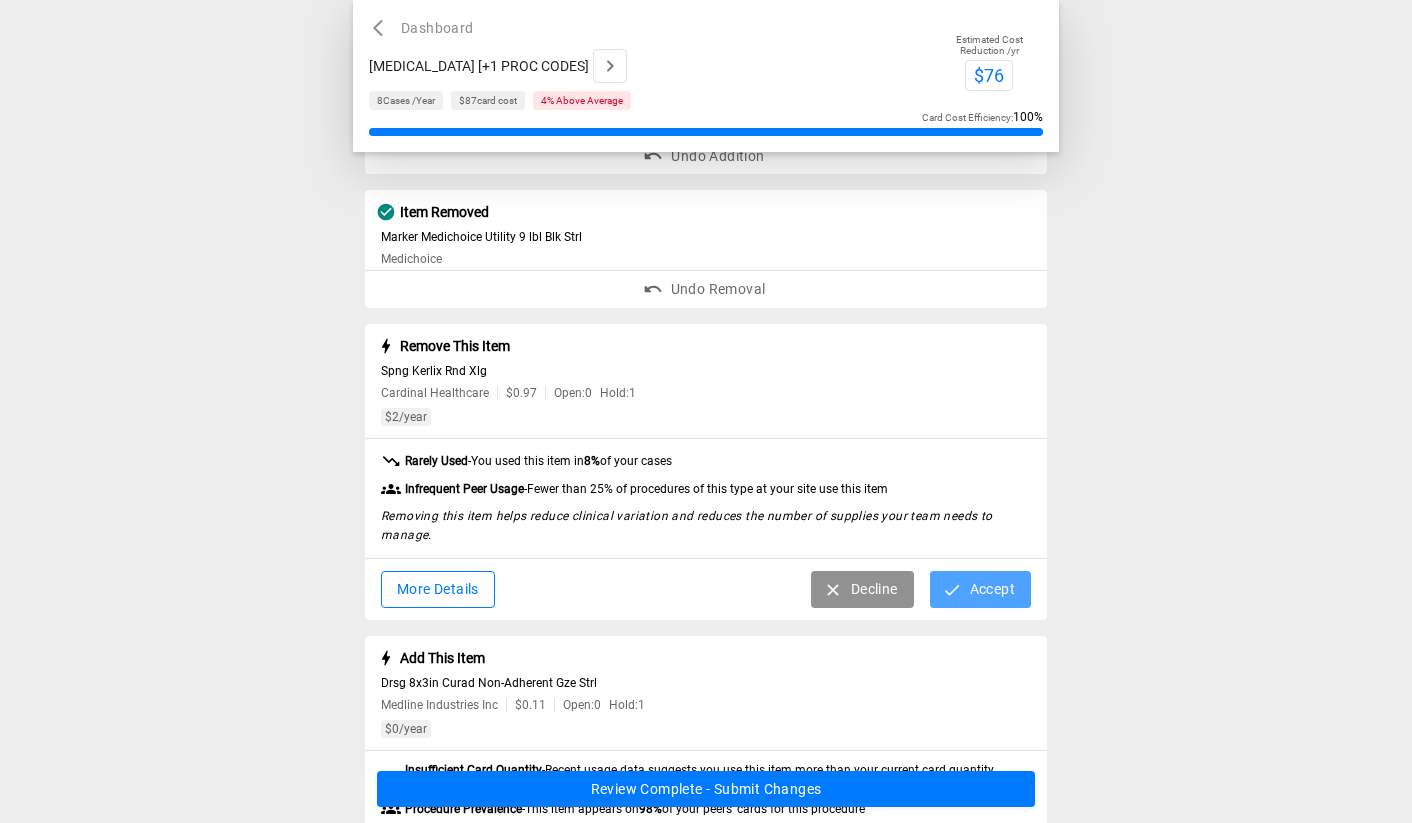 click on "Accept" at bounding box center (980, 589) 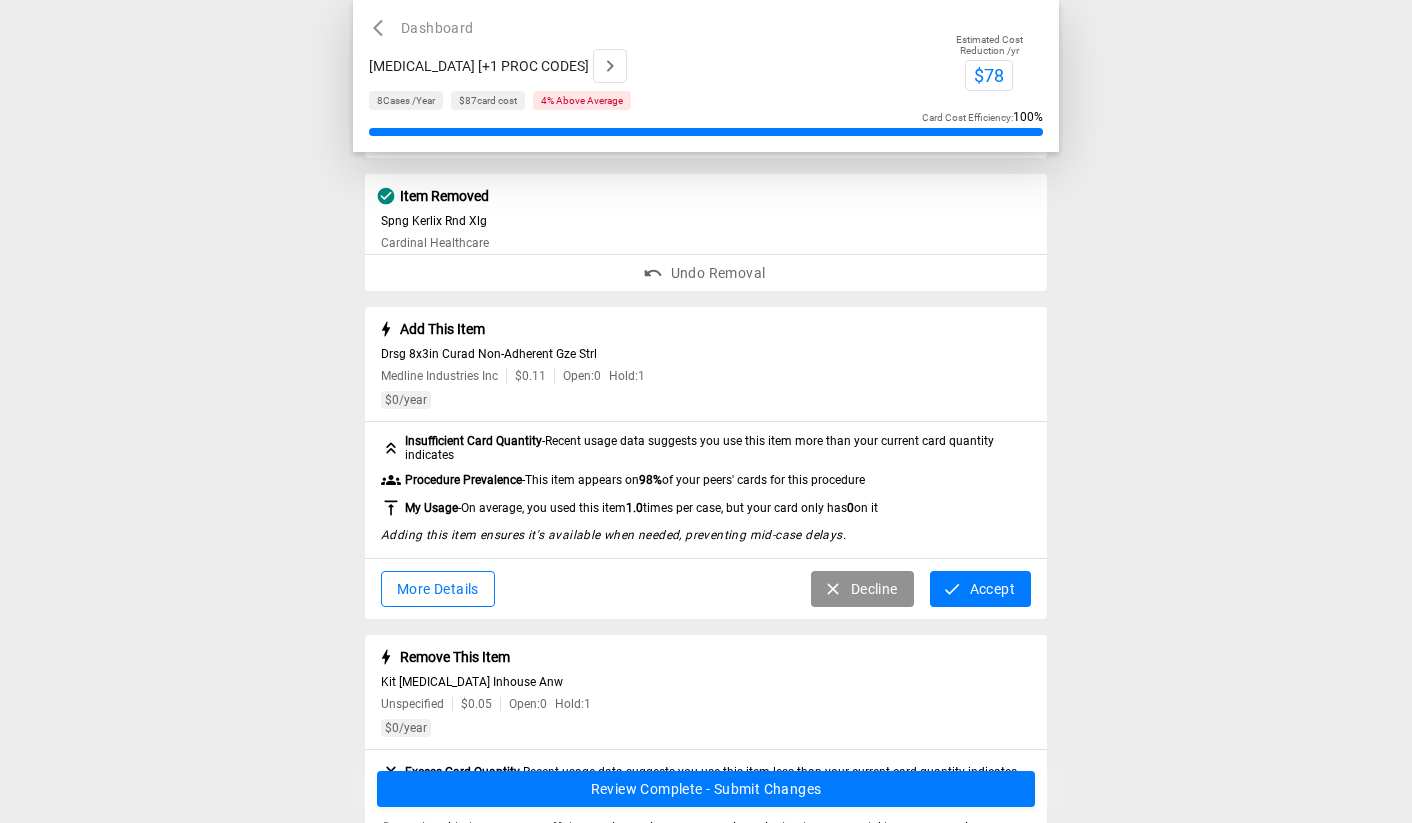 scroll, scrollTop: 1127, scrollLeft: 0, axis: vertical 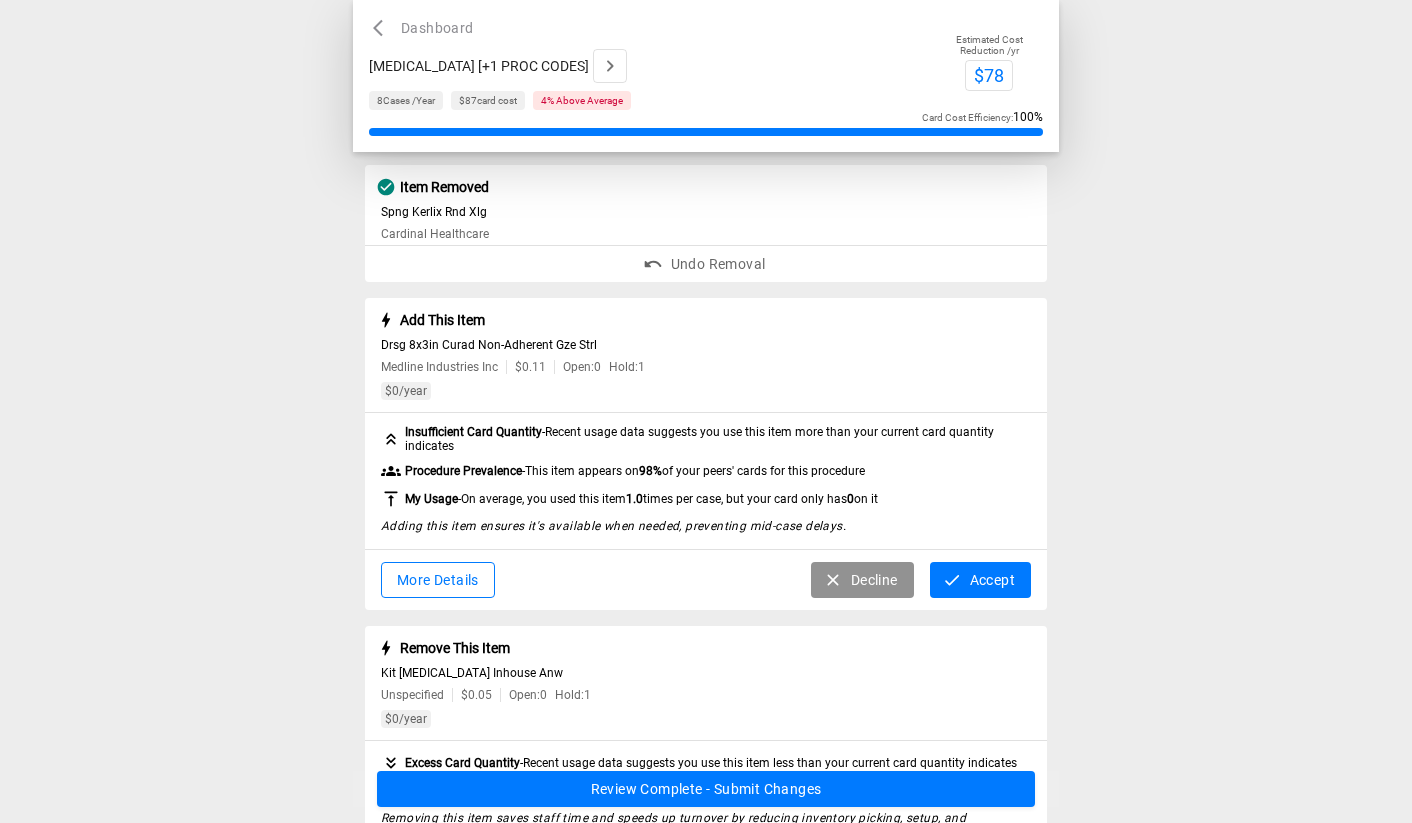 click on "Accept" at bounding box center (980, 580) 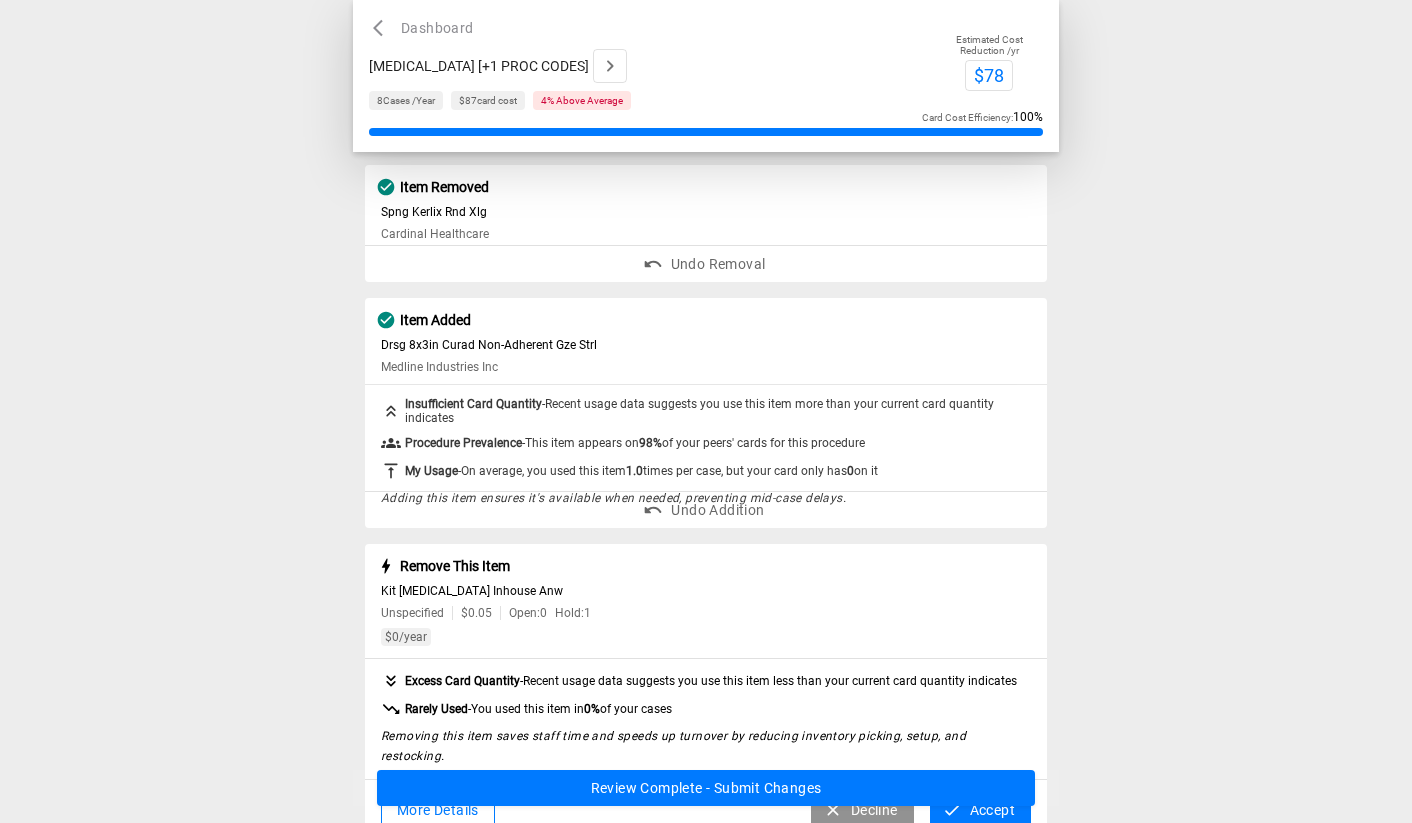 scroll, scrollTop: 1113, scrollLeft: 0, axis: vertical 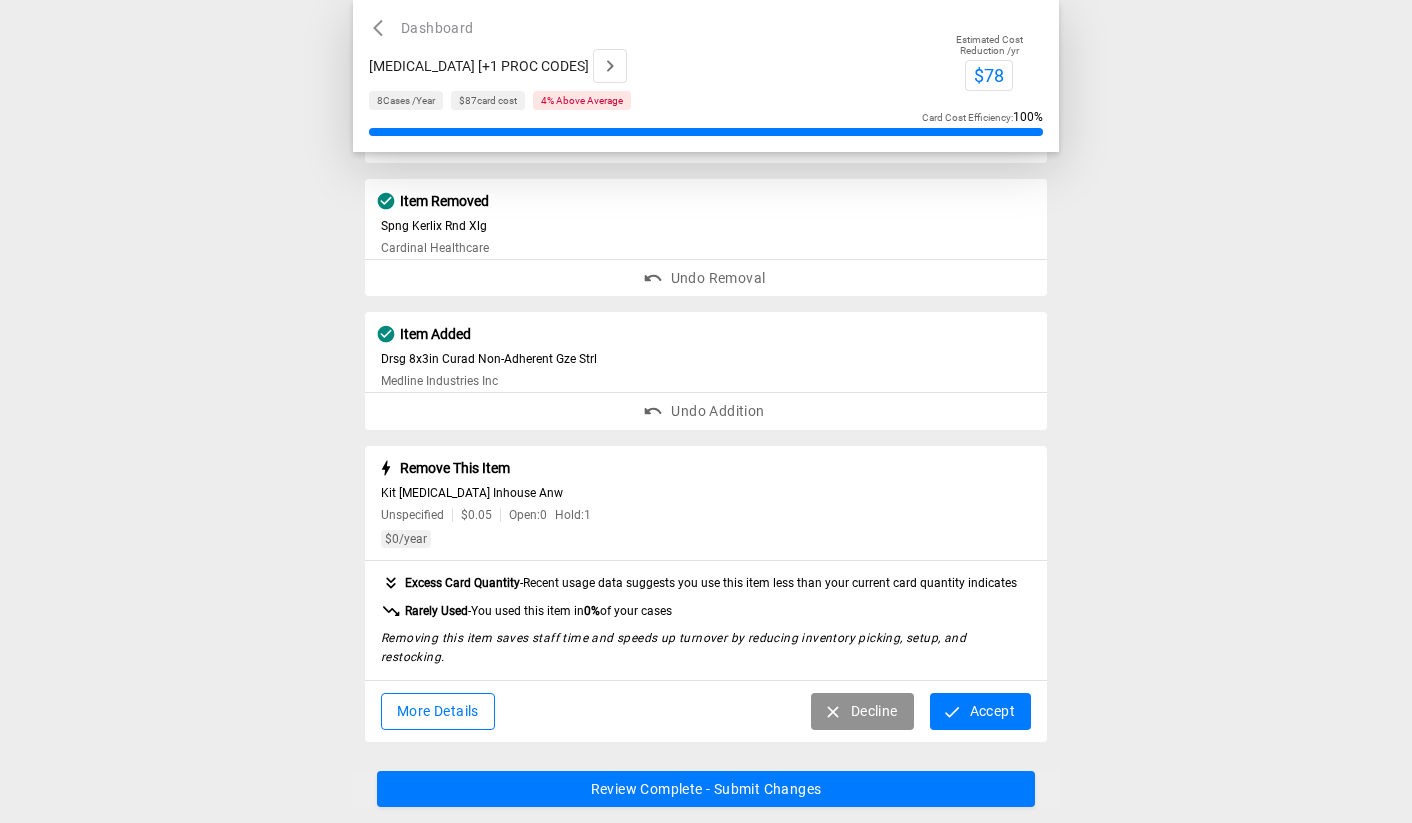 click on "Decline" at bounding box center (862, 711) 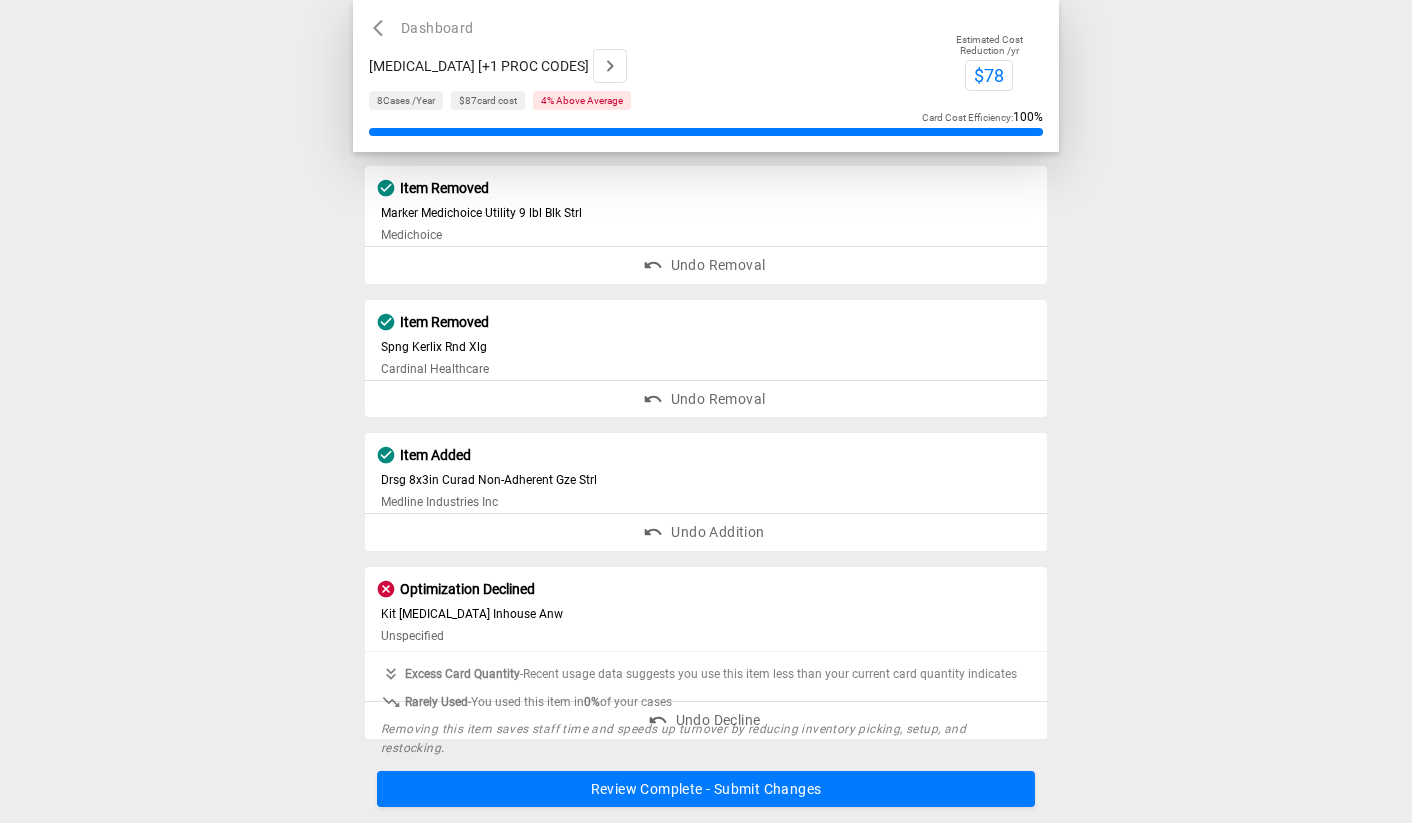 scroll, scrollTop: 954, scrollLeft: 0, axis: vertical 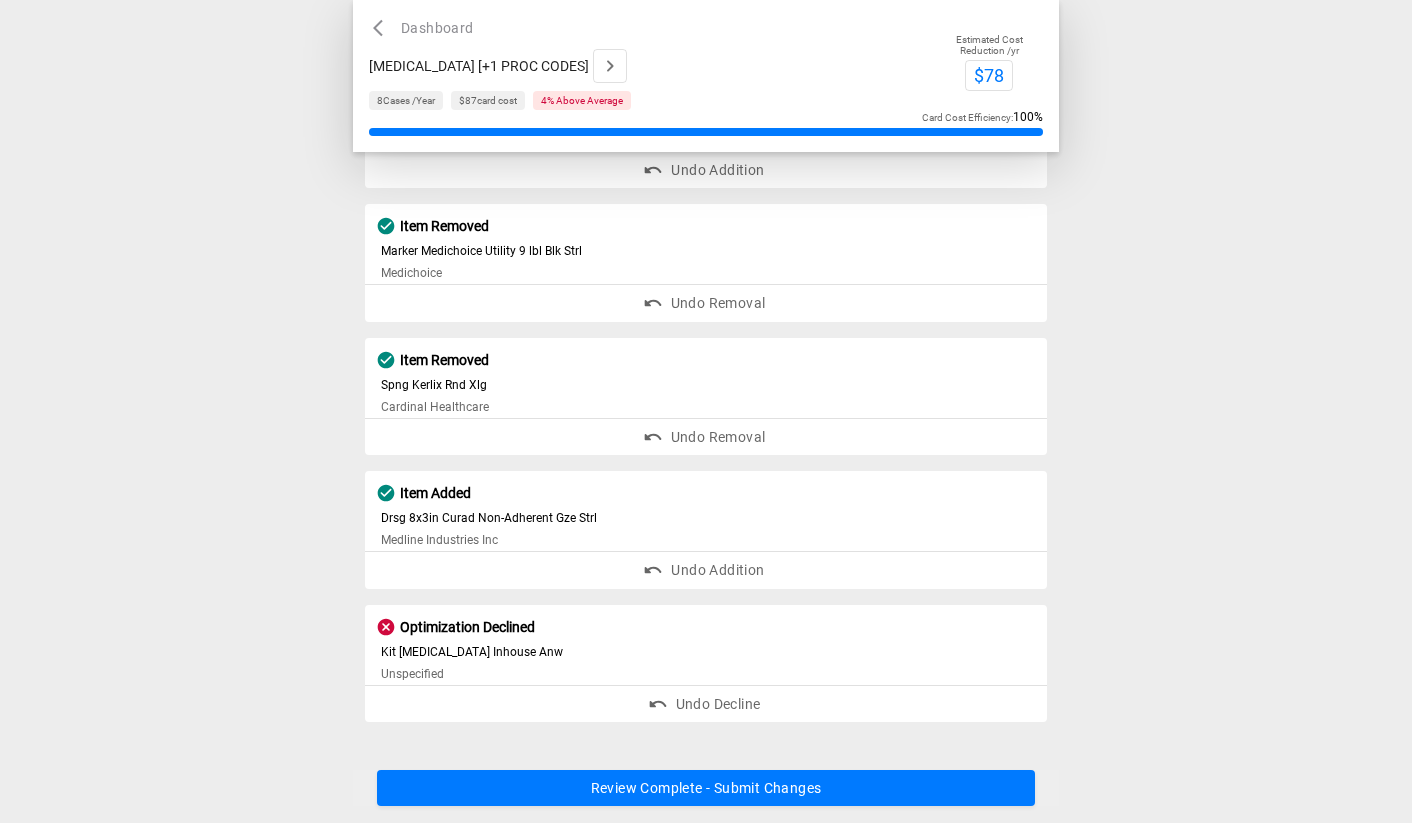 click on "Review Complete - Submit Changes" at bounding box center [706, 789] 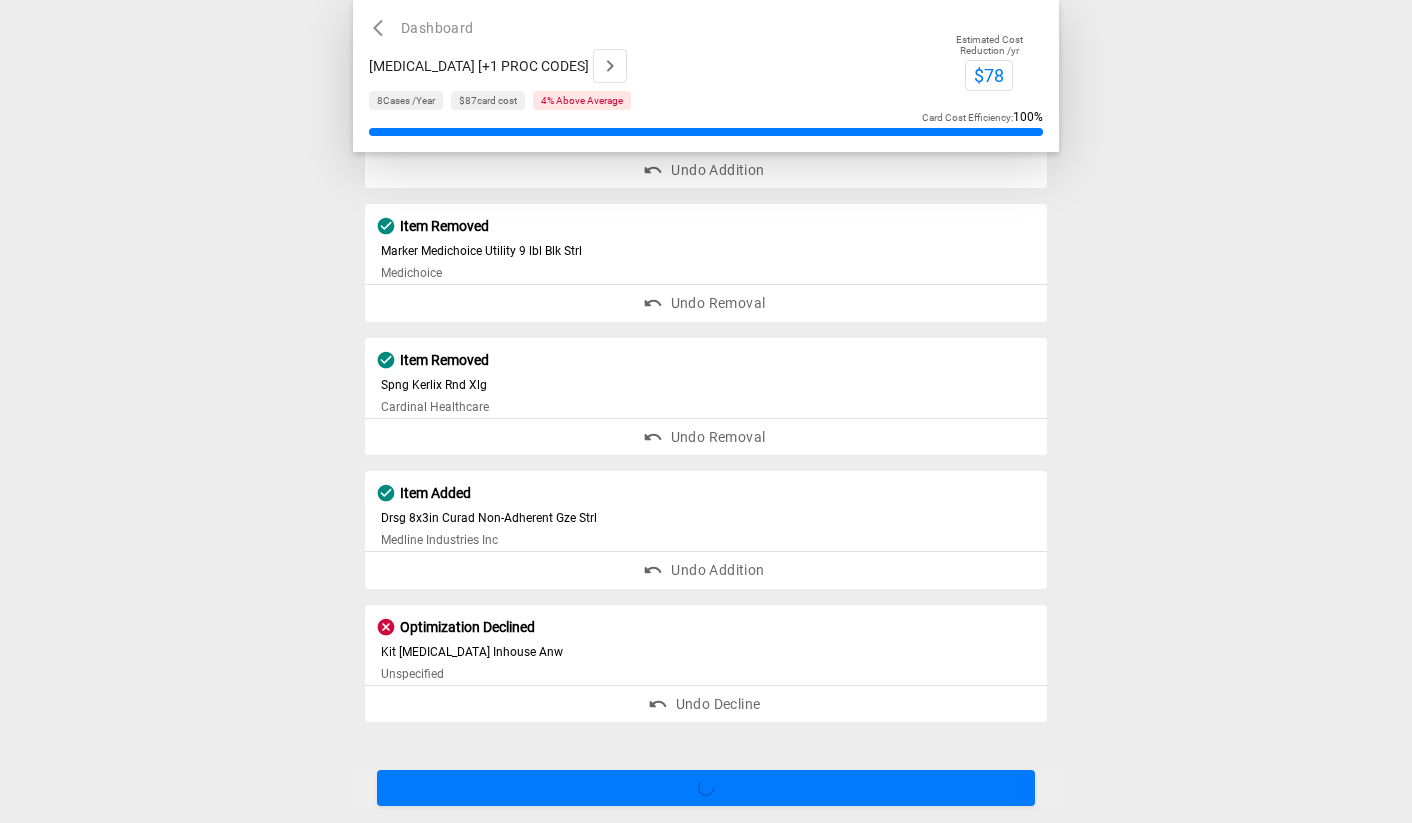 scroll, scrollTop: 0, scrollLeft: 0, axis: both 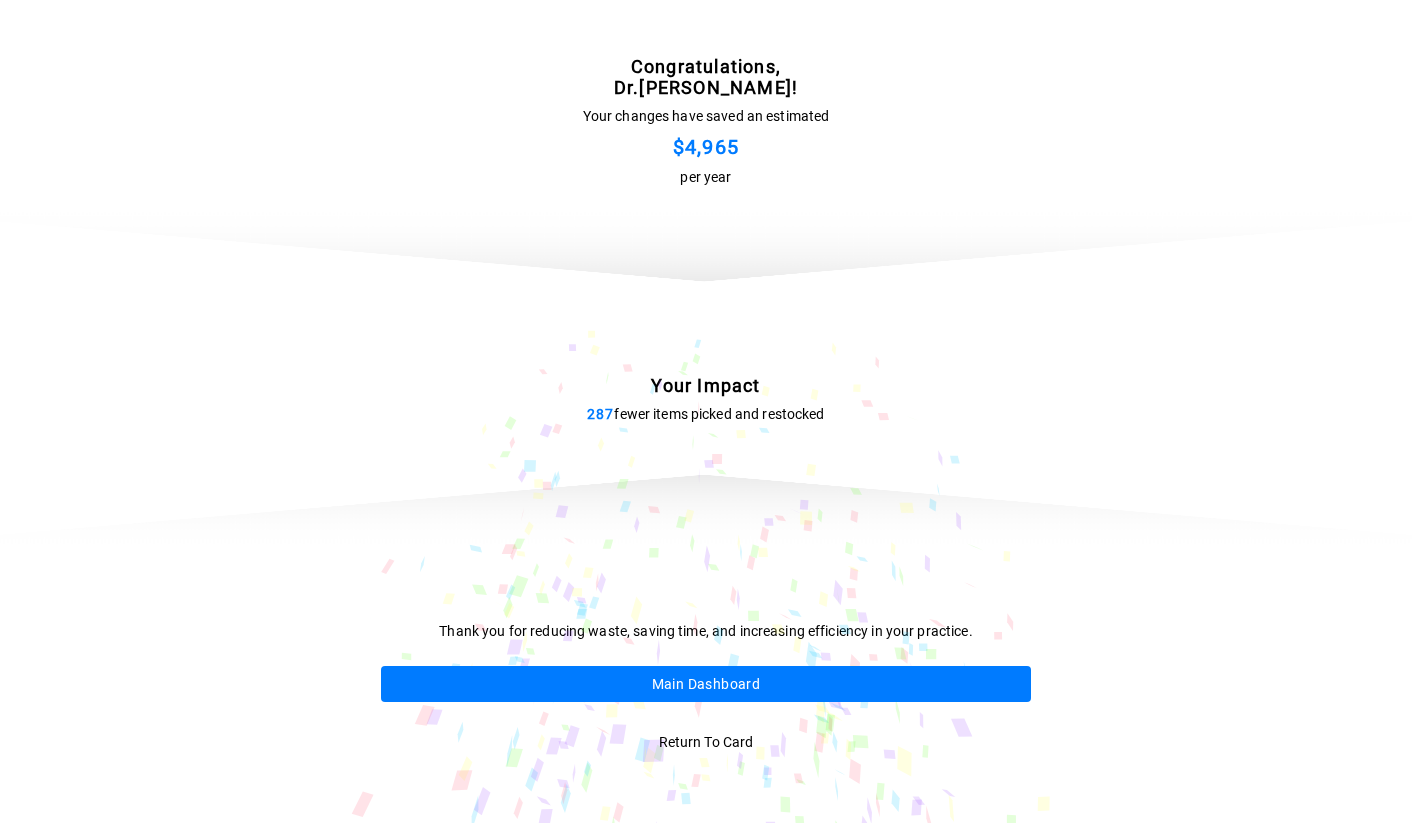 click on "Main Dashboard" at bounding box center [706, 684] 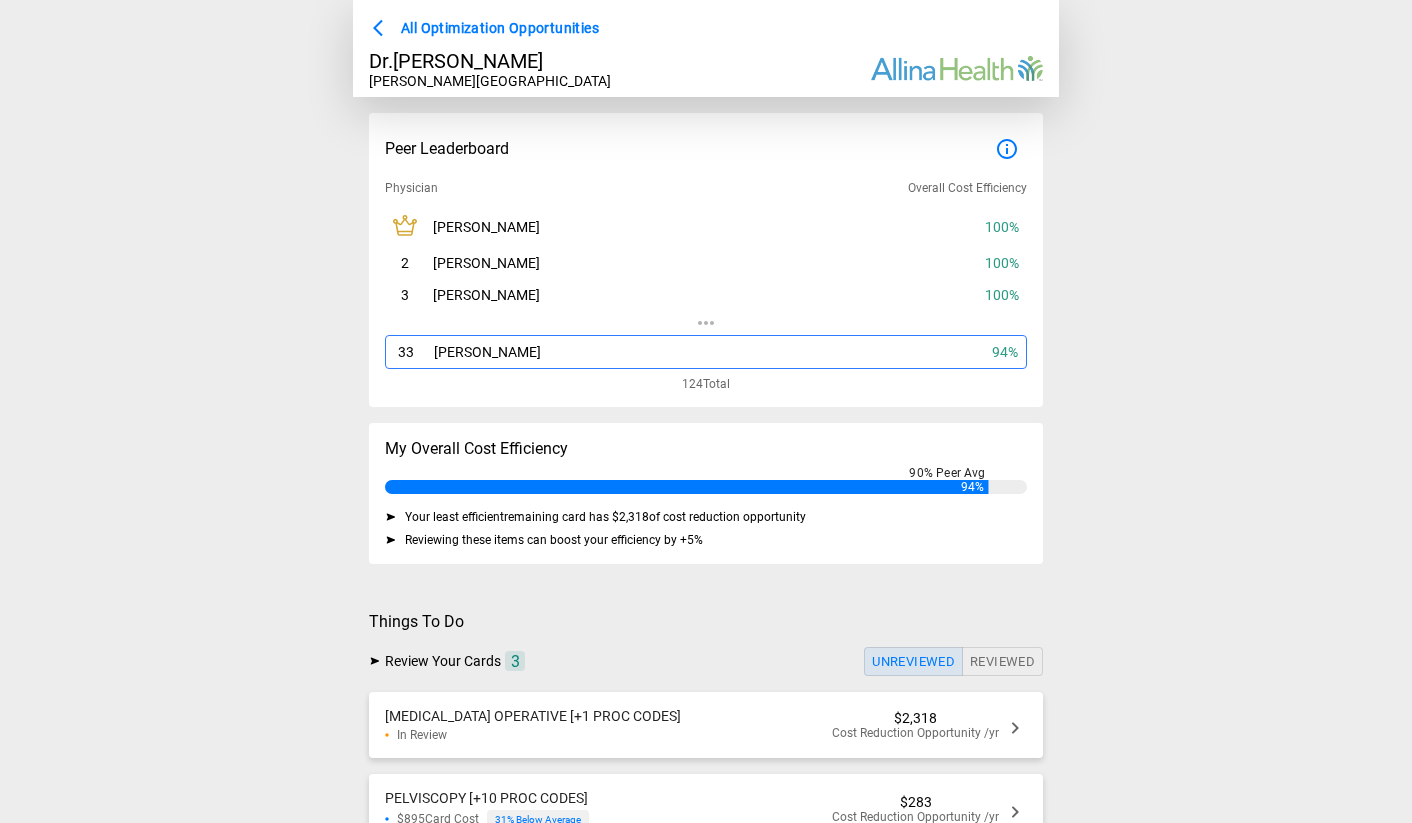 scroll, scrollTop: 177, scrollLeft: 0, axis: vertical 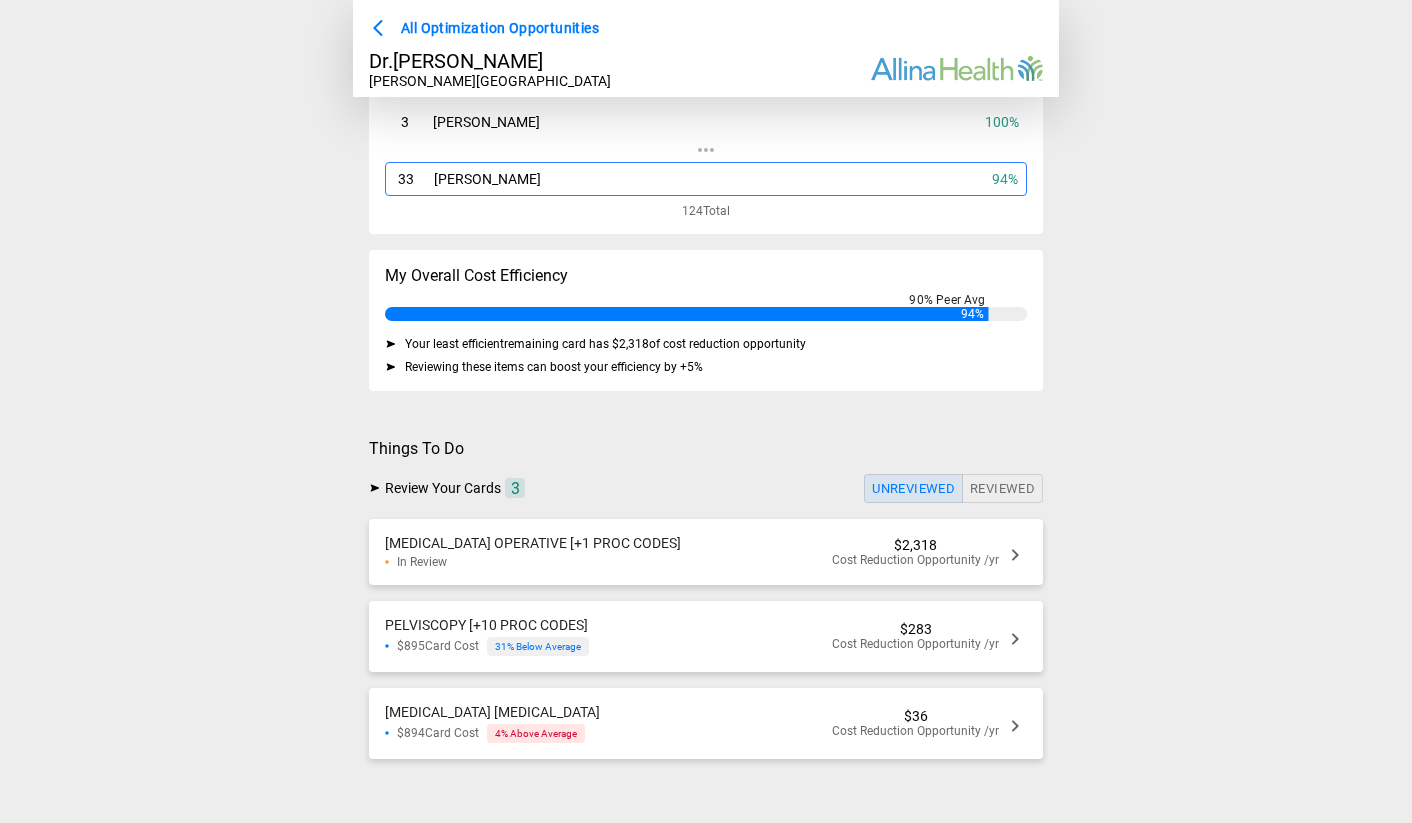 click on "[MEDICAL_DATA] [MEDICAL_DATA] $894  Card Cost 4 % Above Average $36 Cost Reduction Opportunity /yr" at bounding box center (706, 723) 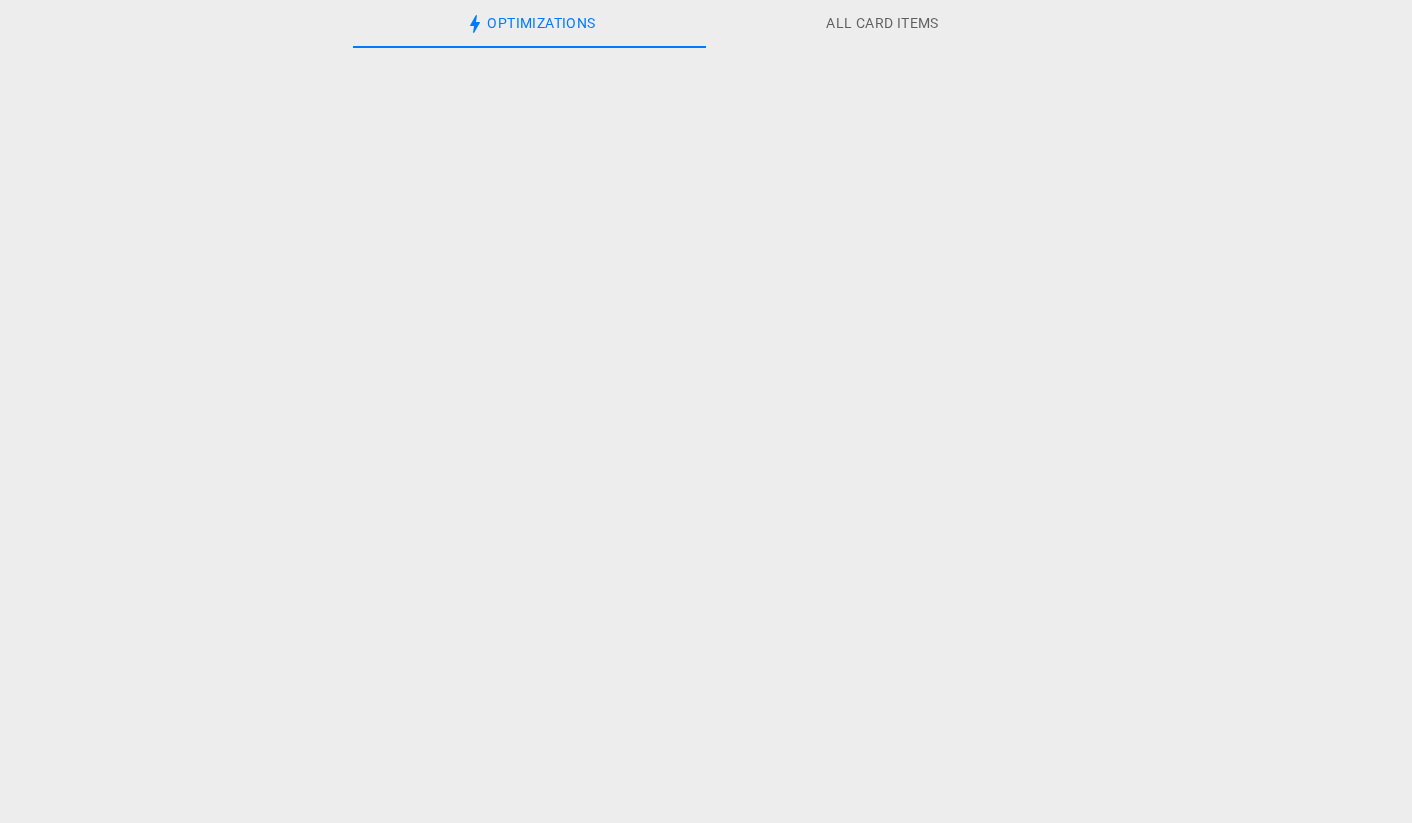 scroll, scrollTop: 0, scrollLeft: 0, axis: both 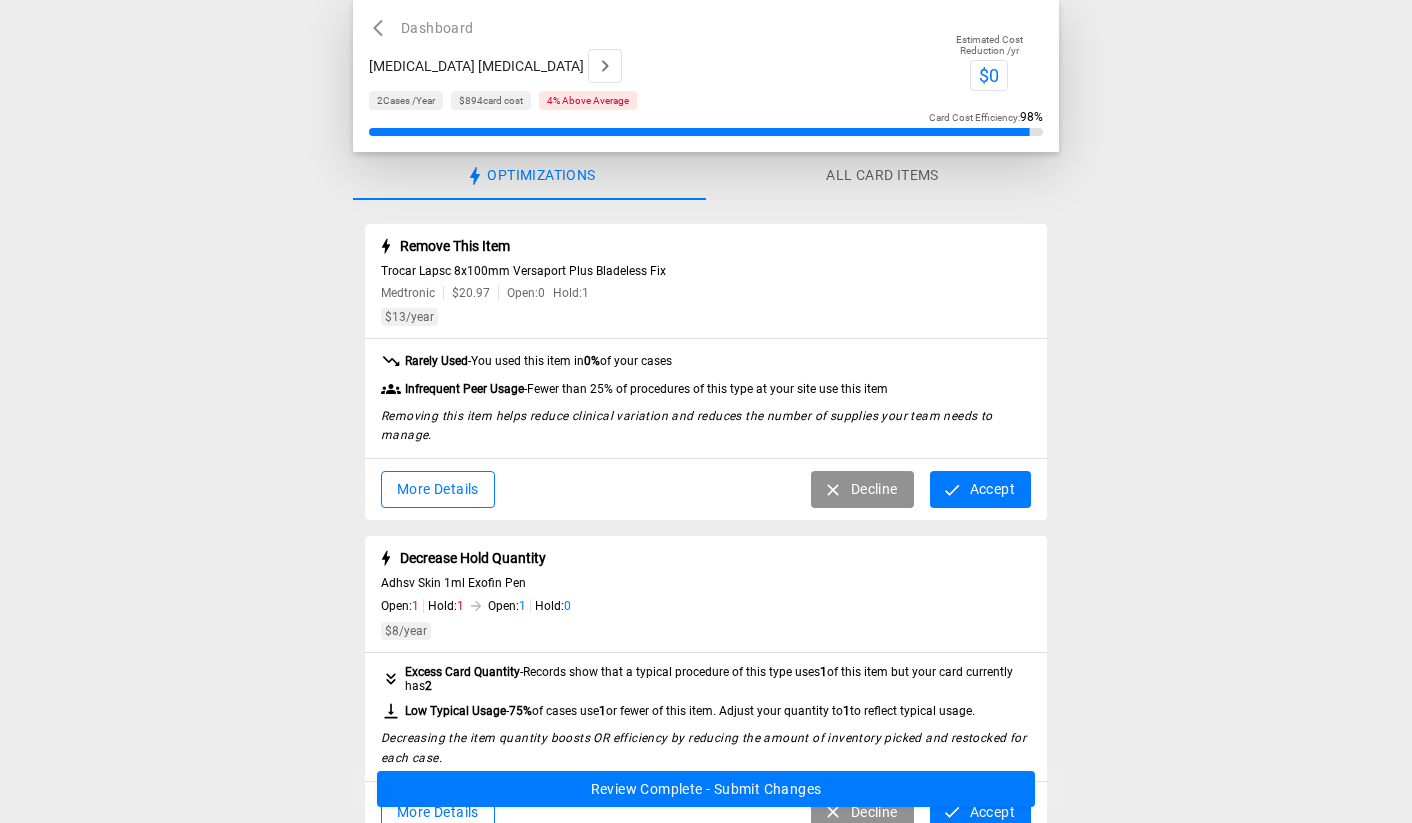 click on "Accept" at bounding box center [980, 489] 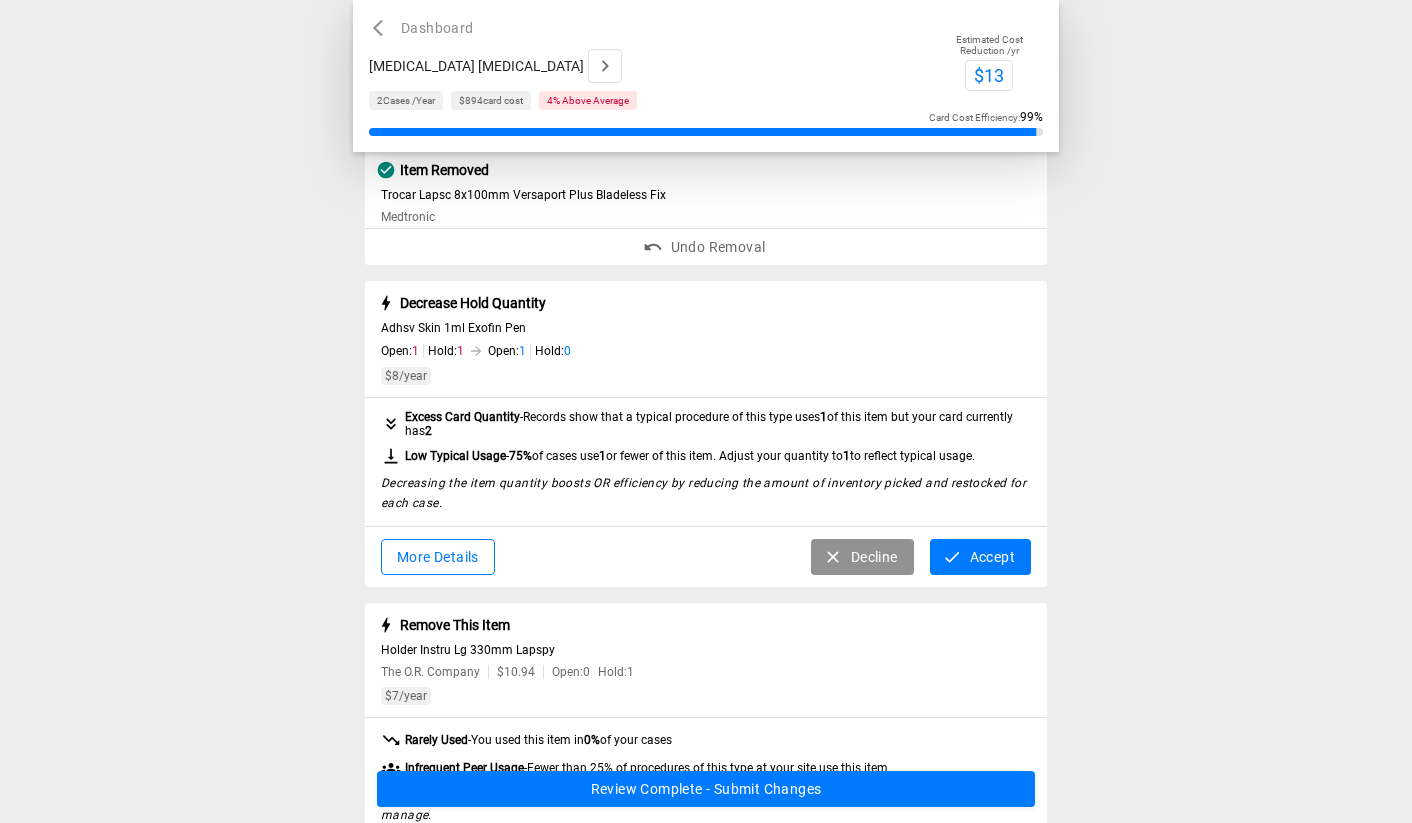 scroll, scrollTop: 125, scrollLeft: 0, axis: vertical 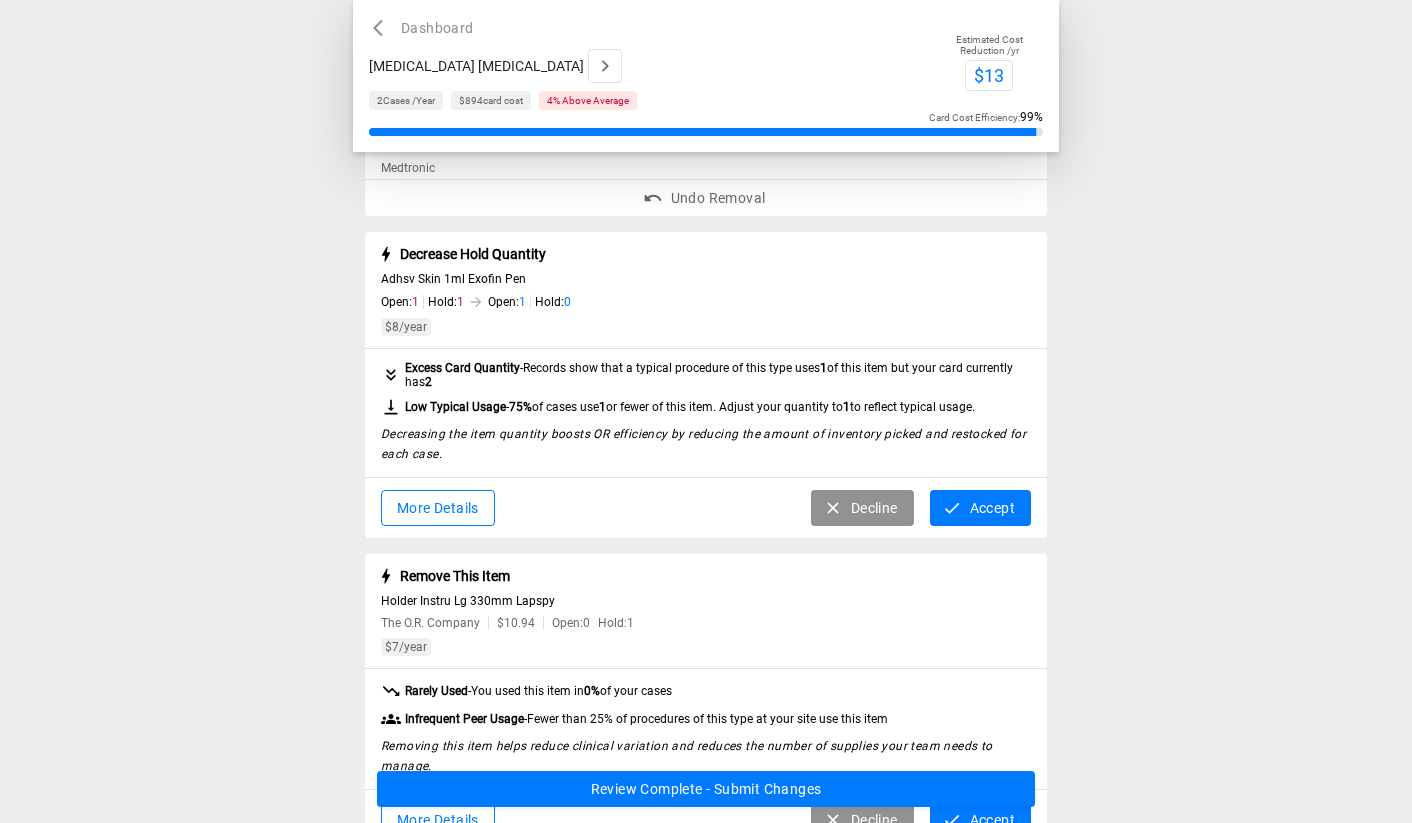 click on "More Details" at bounding box center [438, 508] 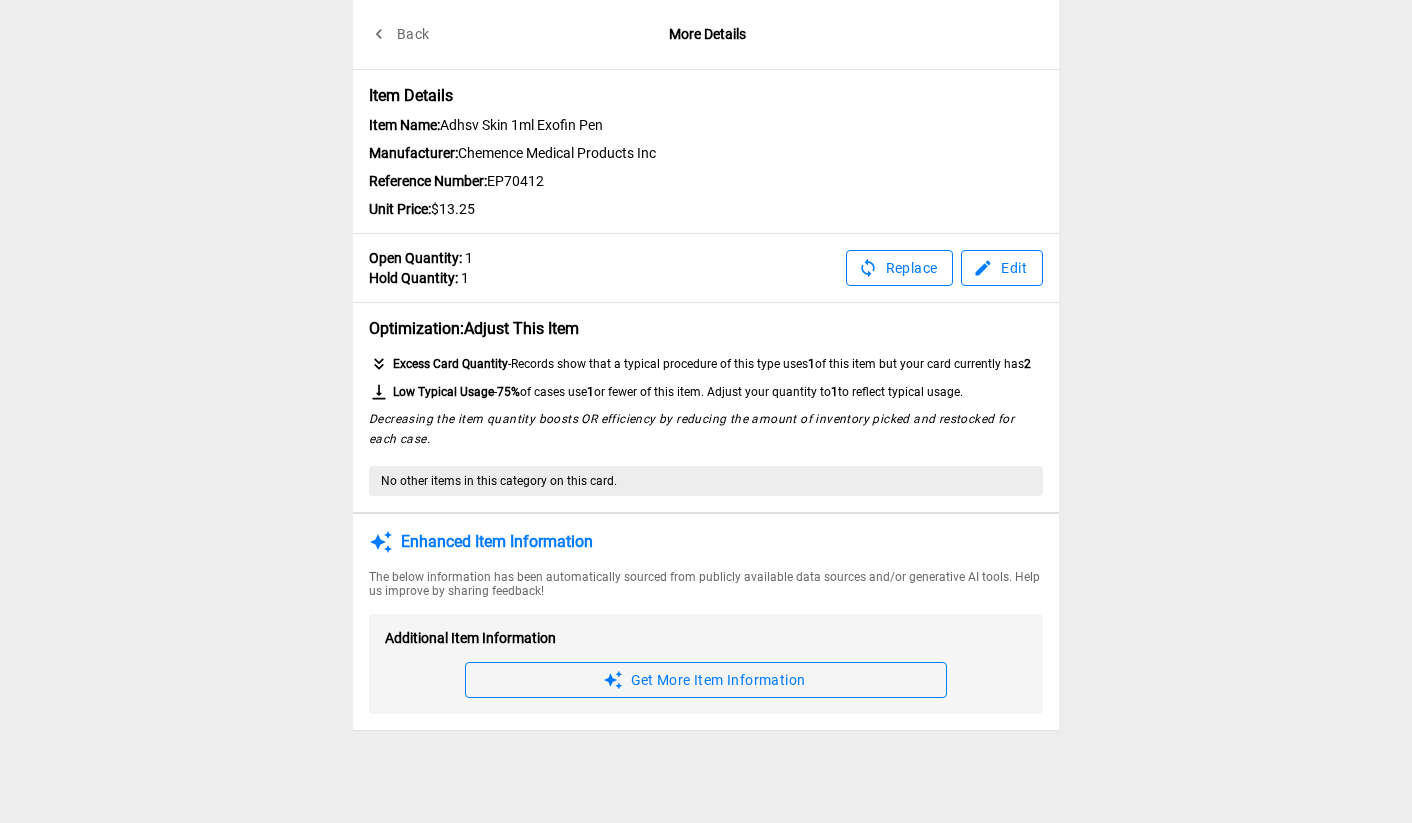 scroll, scrollTop: 0, scrollLeft: 0, axis: both 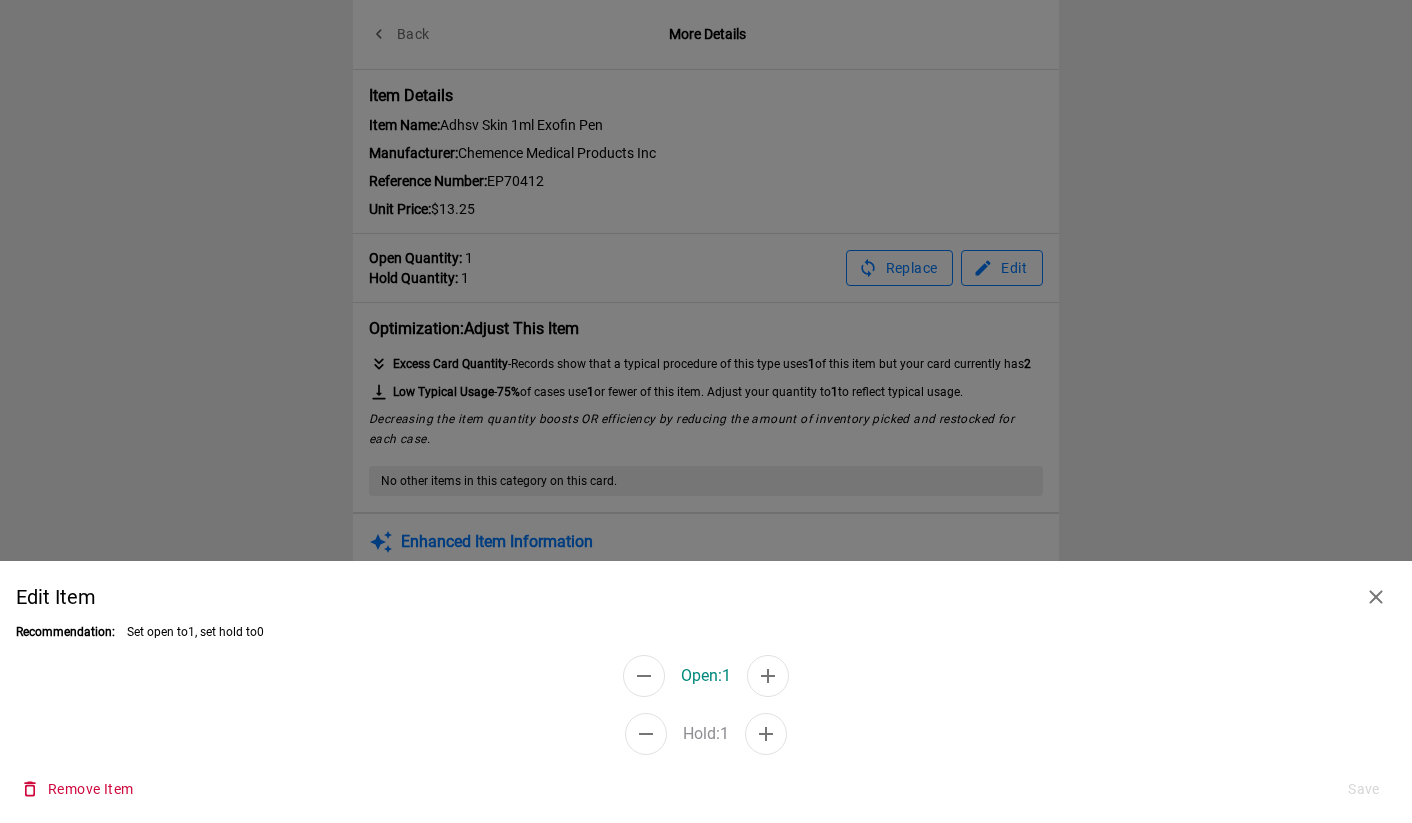 click 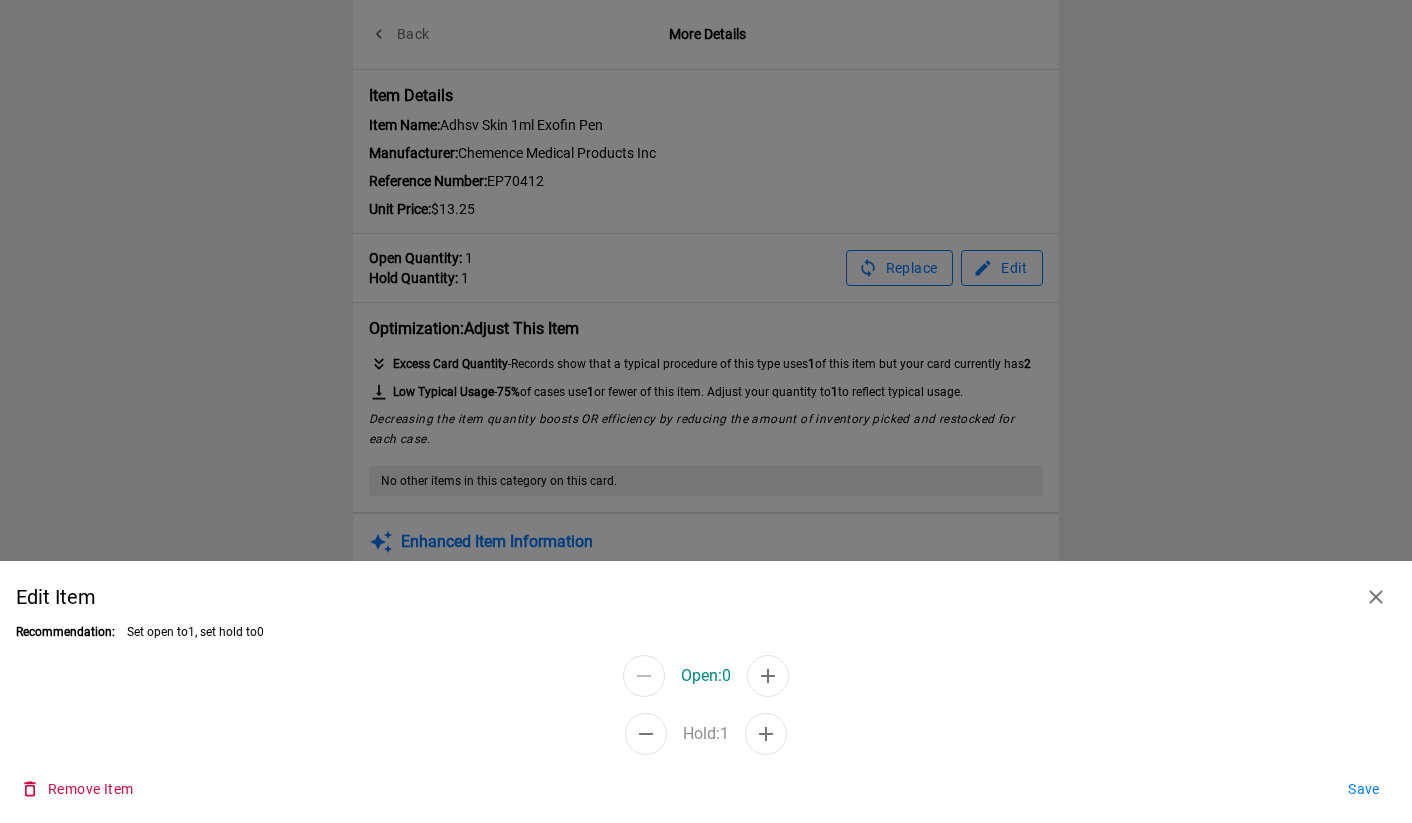 click at bounding box center [766, 734] 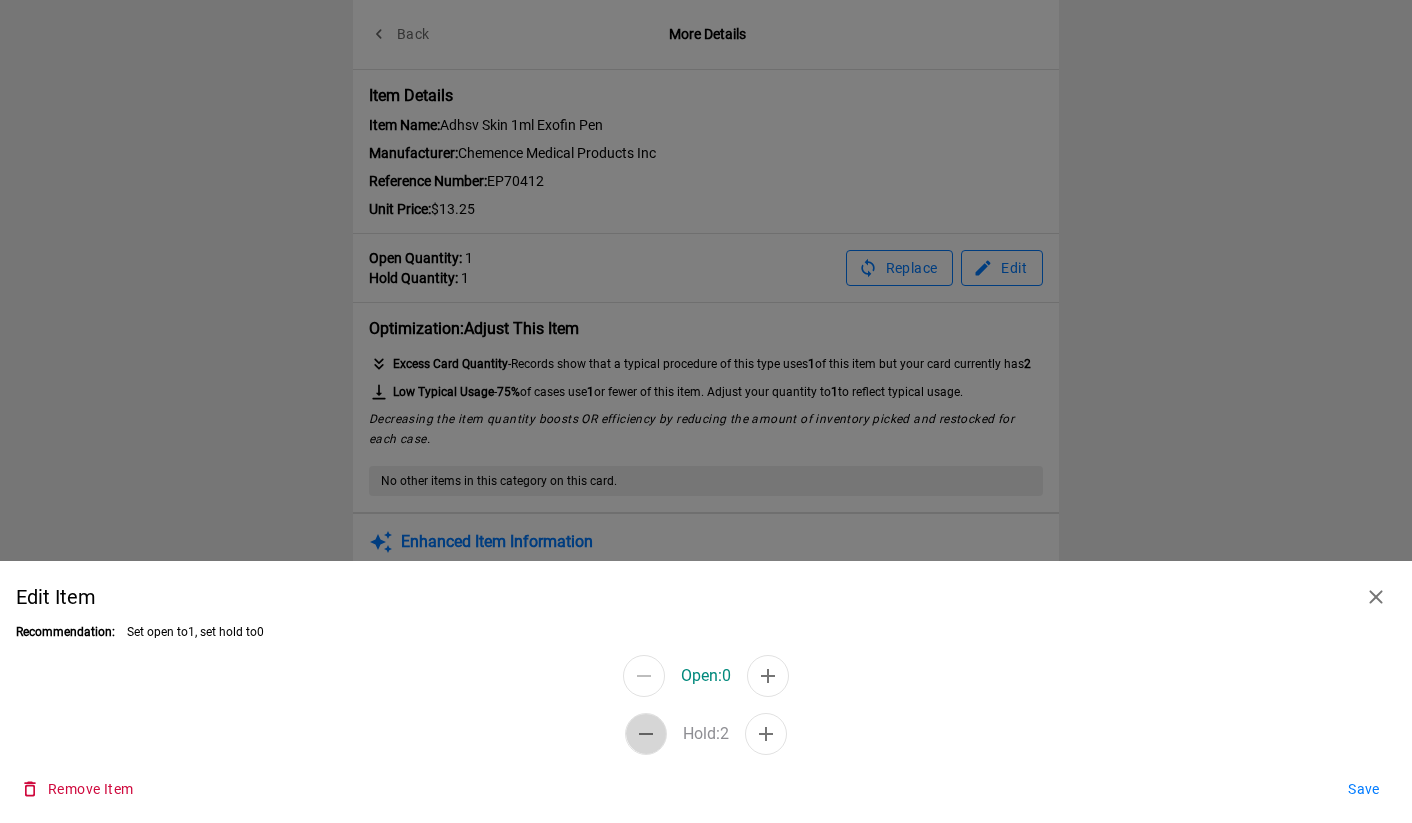 click 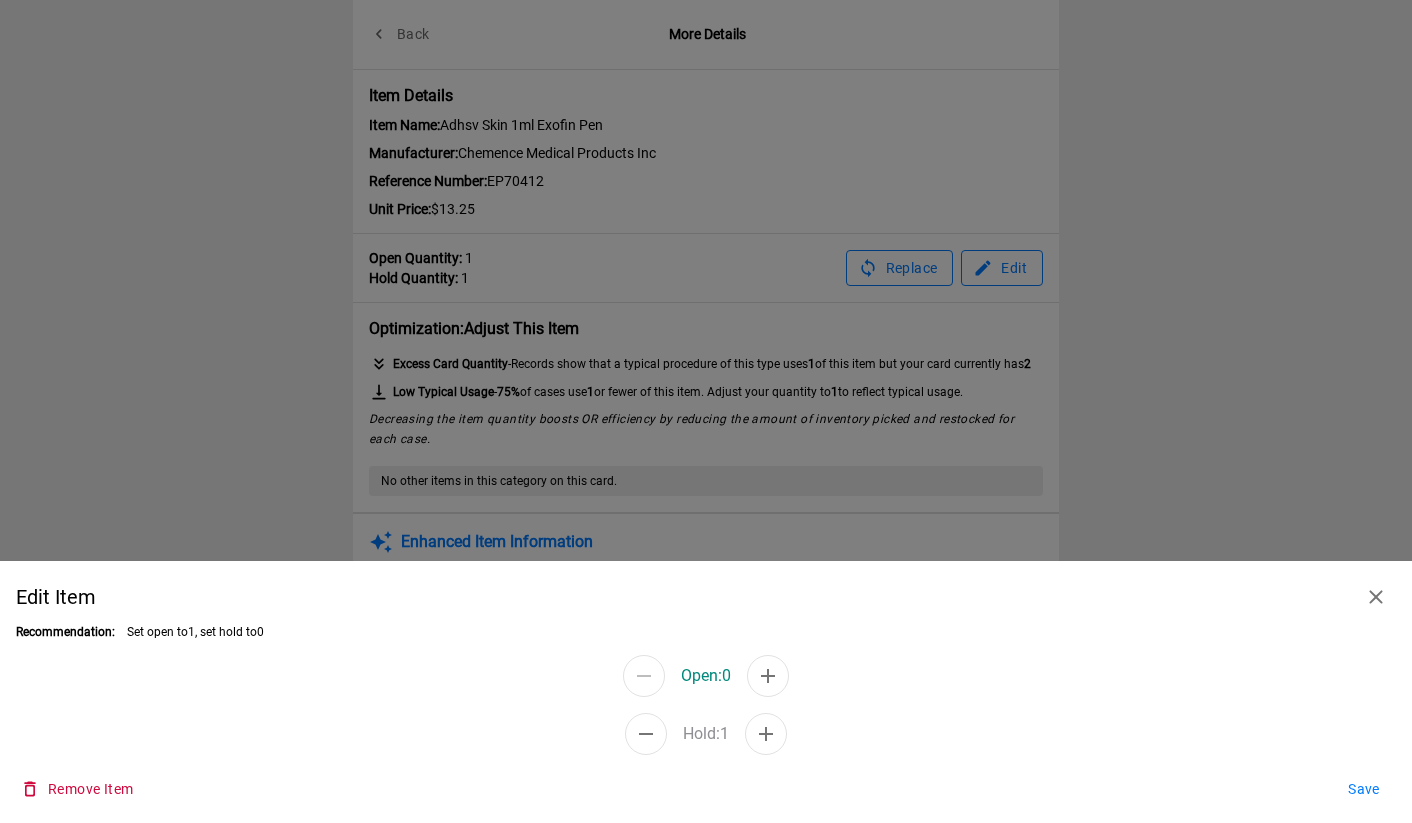 click on "Save" at bounding box center (1364, 789) 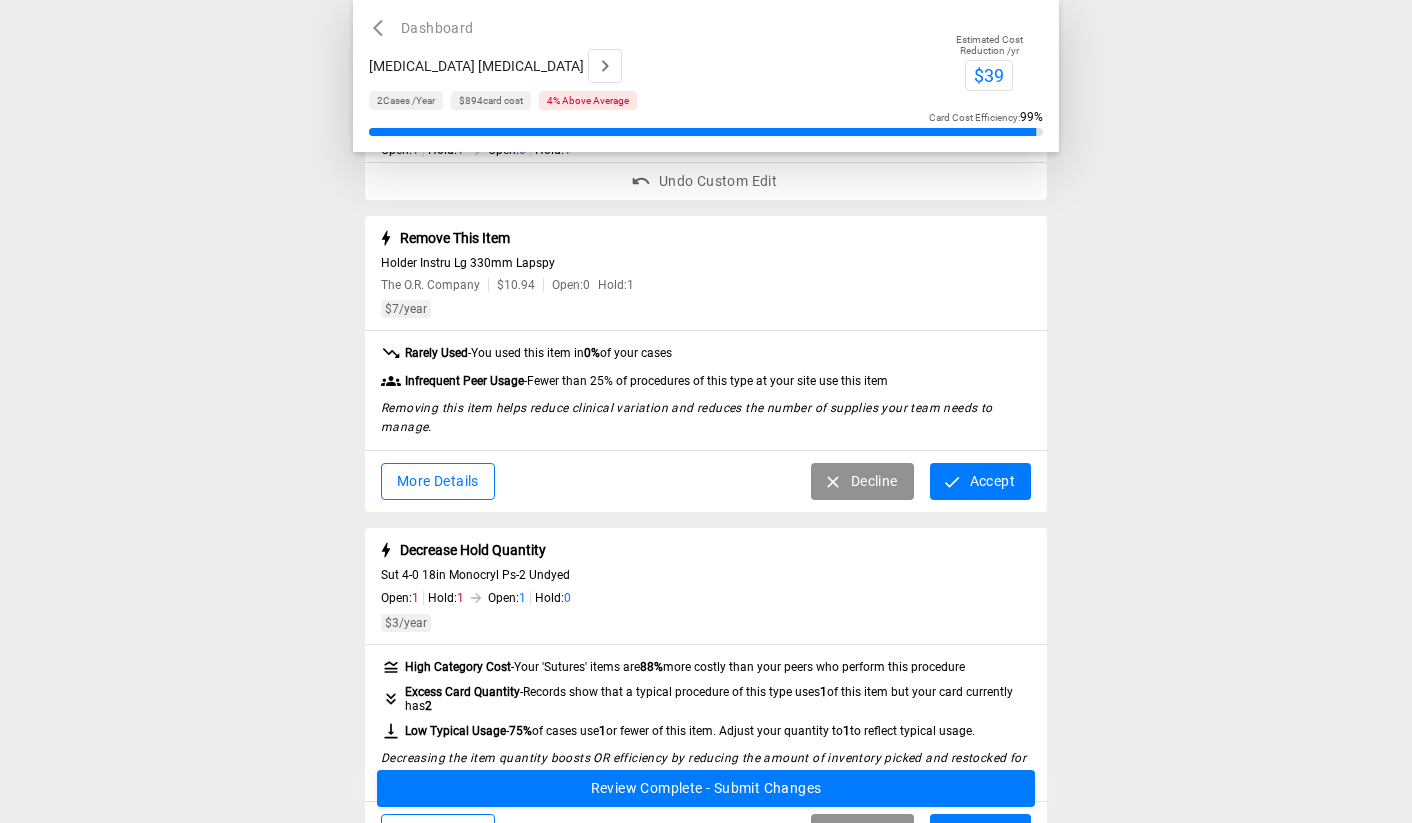 scroll, scrollTop: 311, scrollLeft: 0, axis: vertical 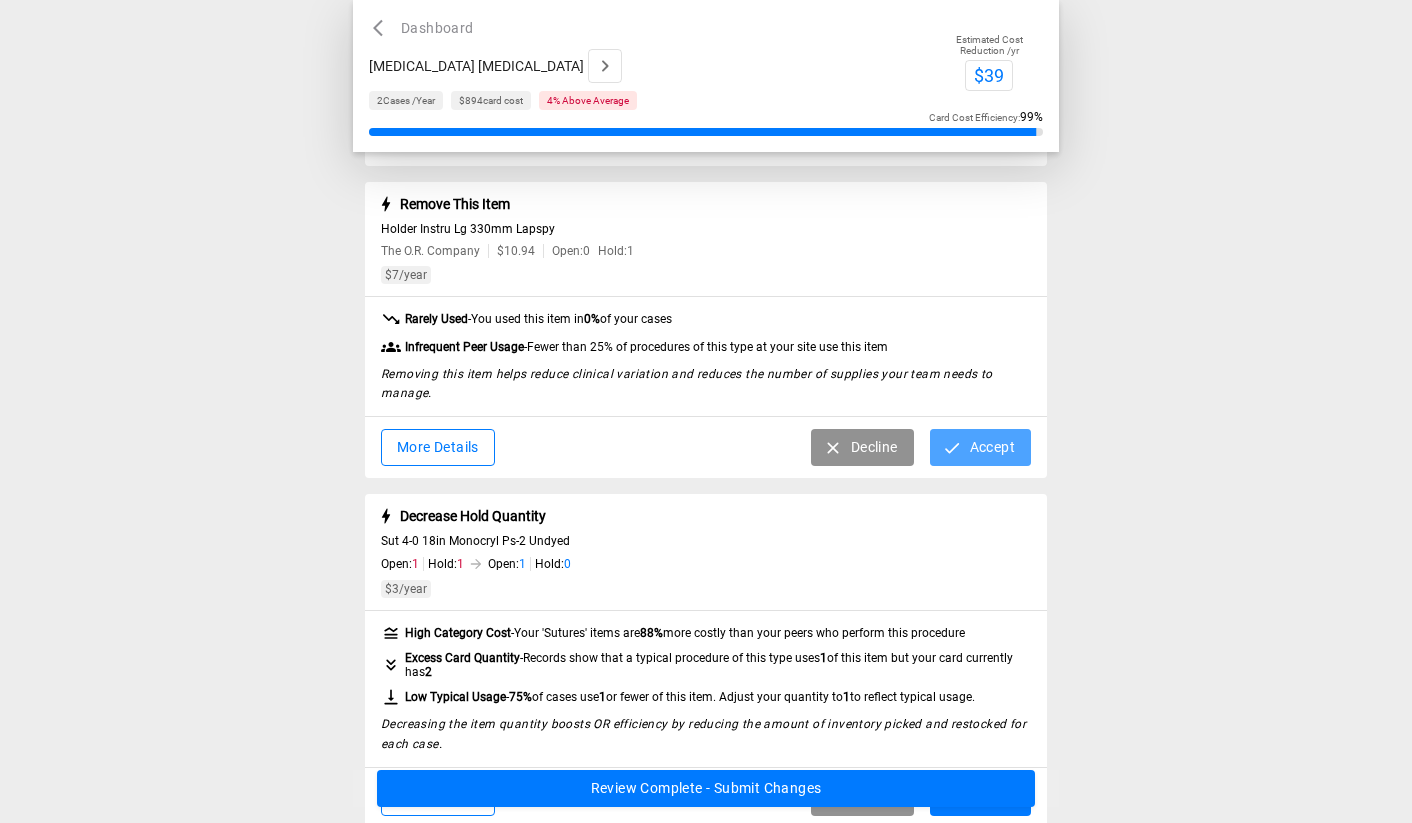 click on "Accept" at bounding box center [980, 447] 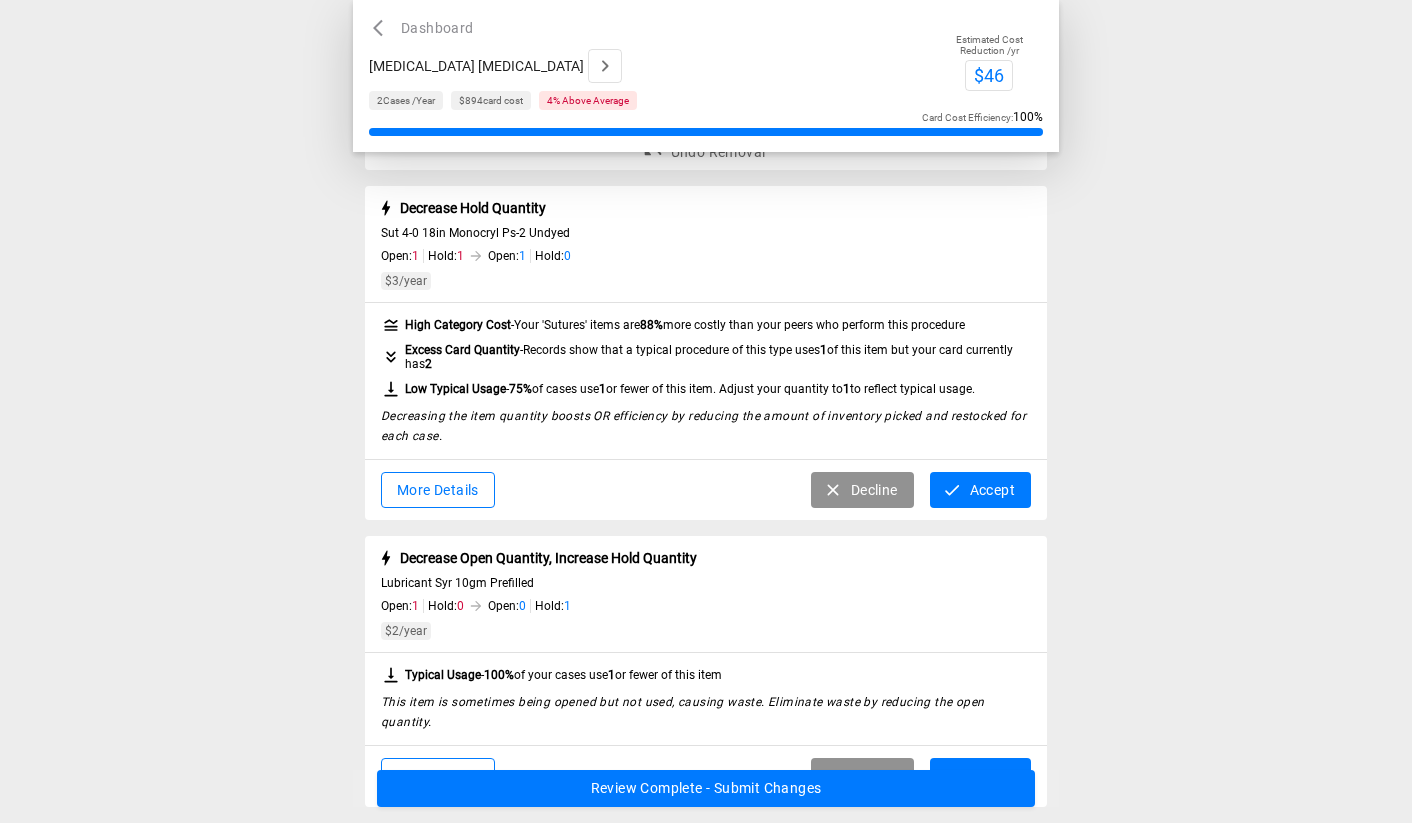 scroll, scrollTop: 449, scrollLeft: 0, axis: vertical 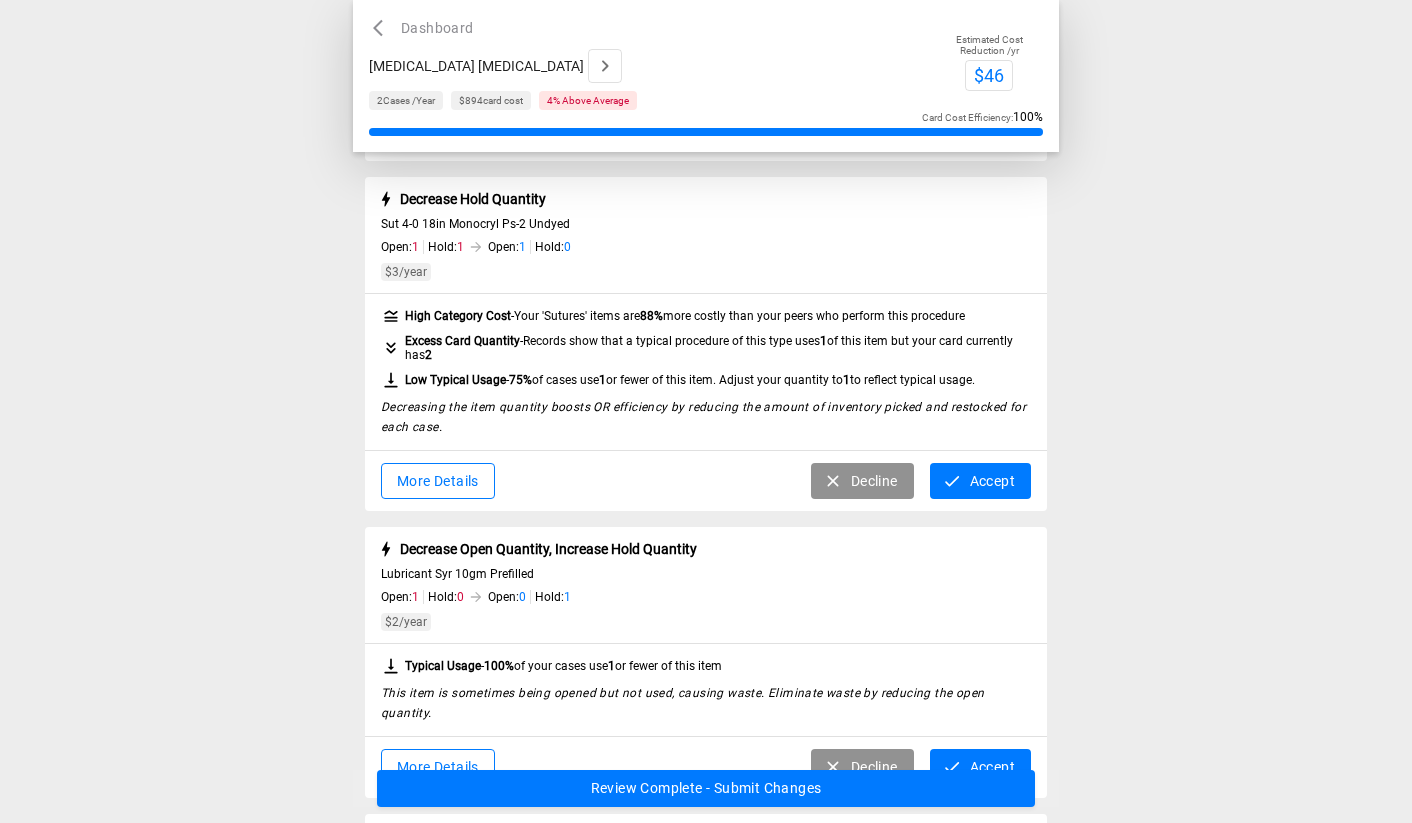 click on "Accept" at bounding box center (980, 481) 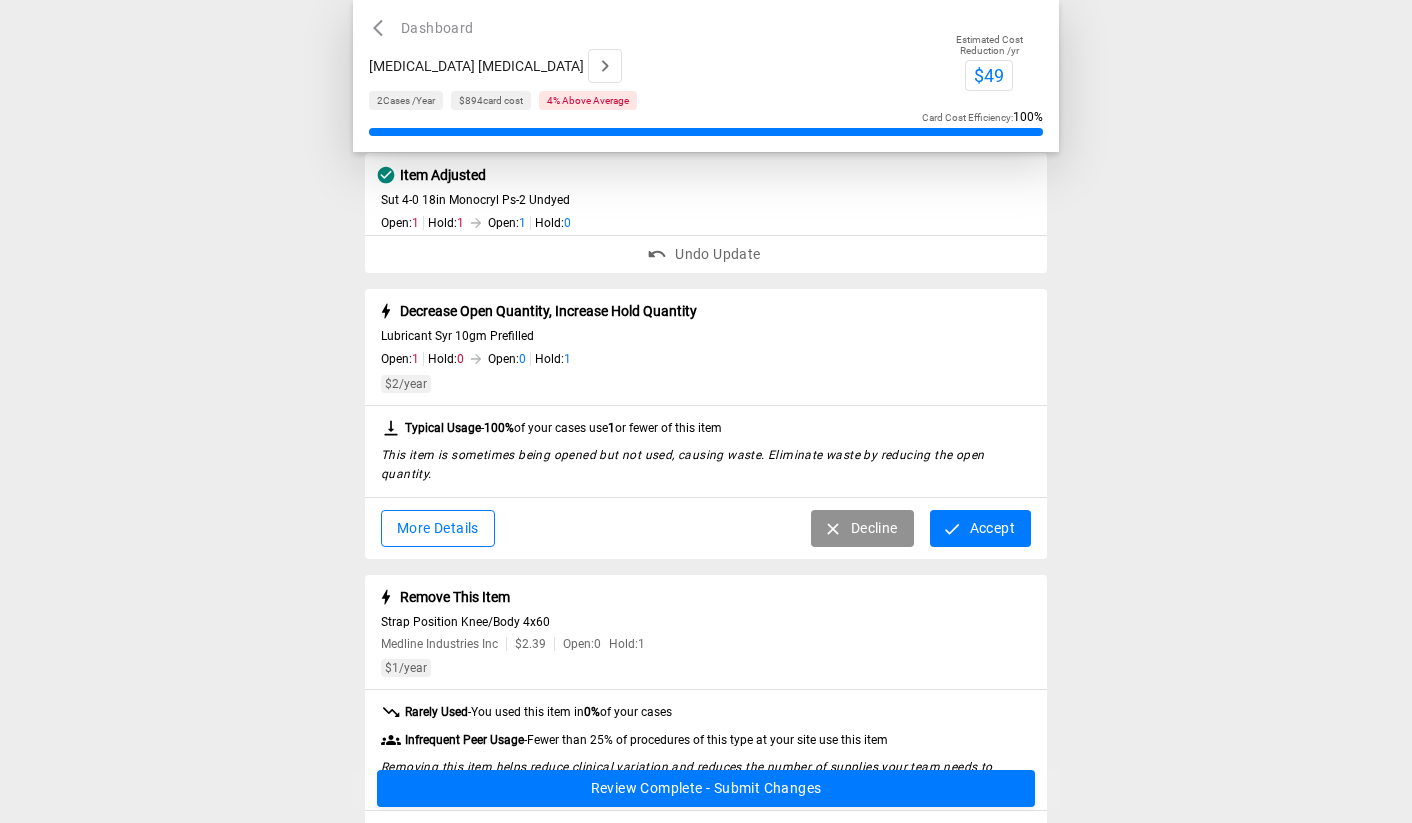 scroll, scrollTop: 479, scrollLeft: 0, axis: vertical 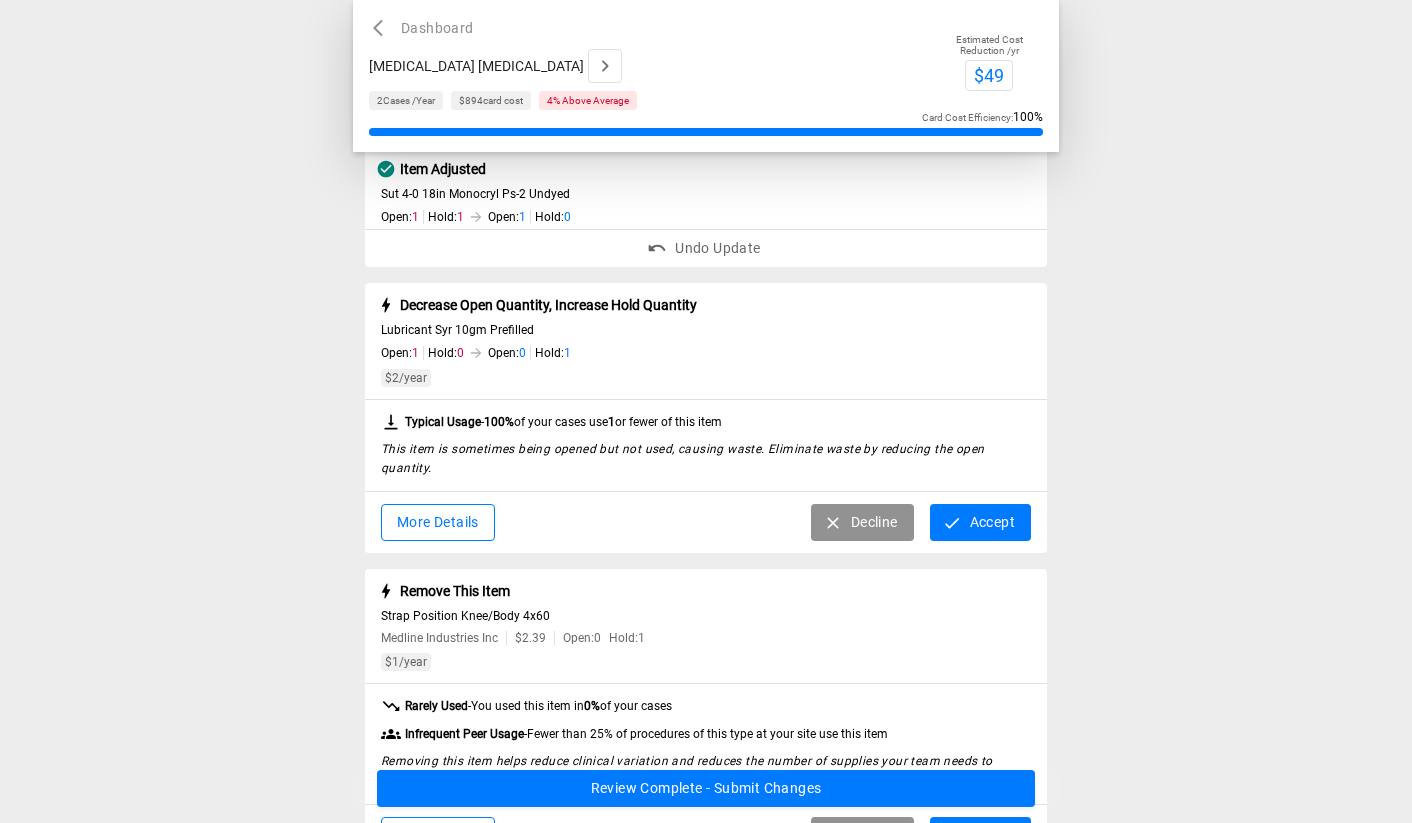 click on "More Details" at bounding box center (438, 522) 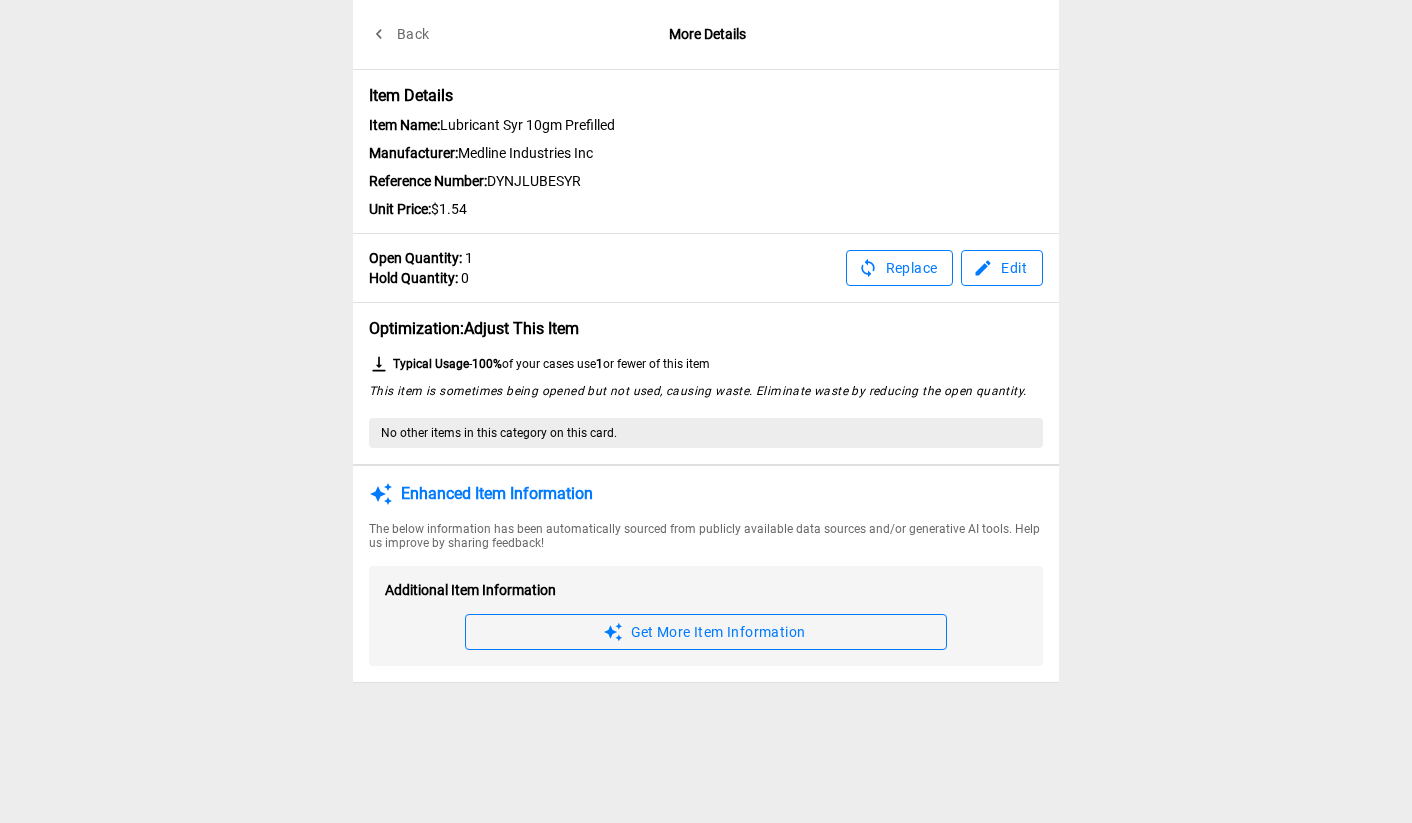 scroll, scrollTop: 0, scrollLeft: 0, axis: both 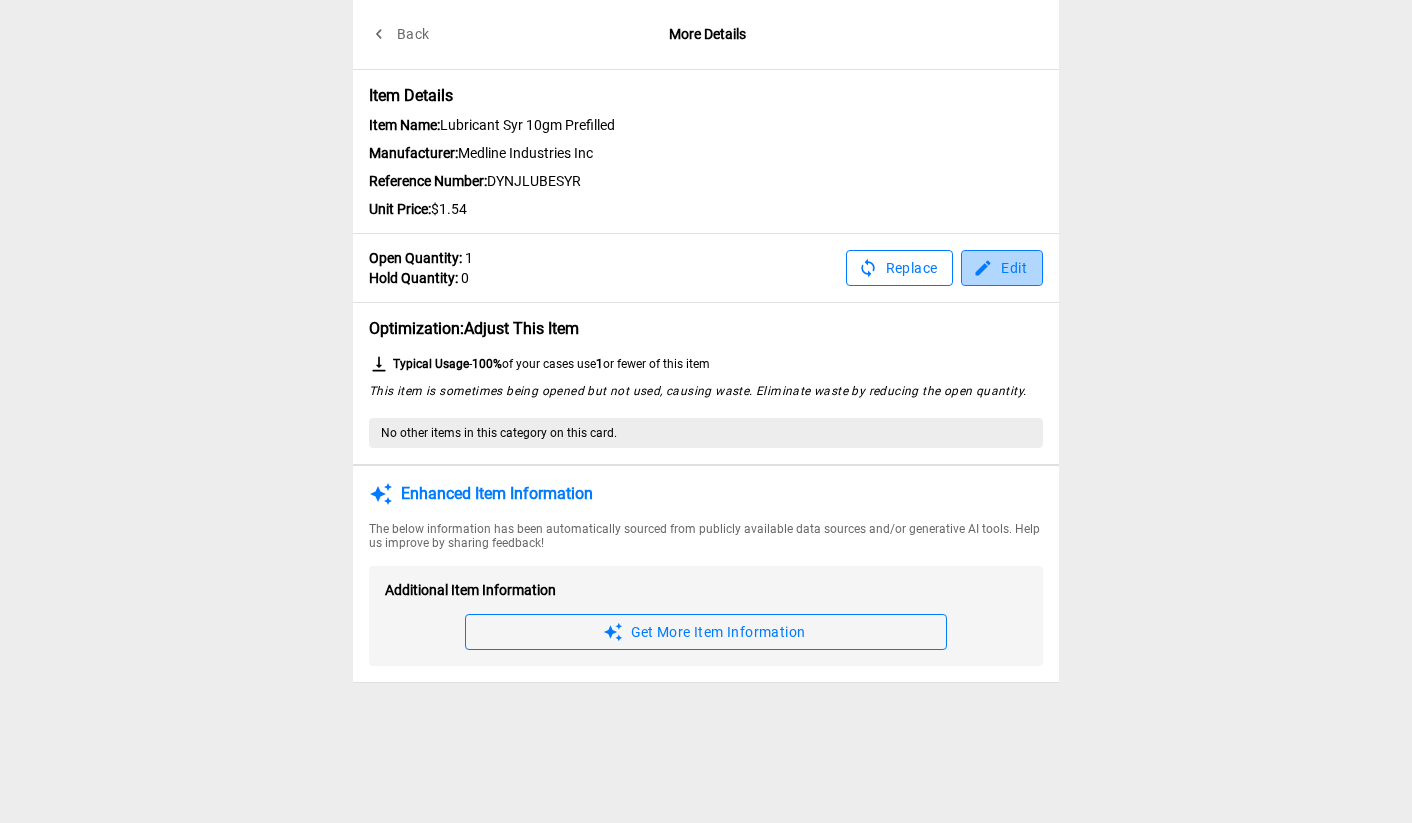click 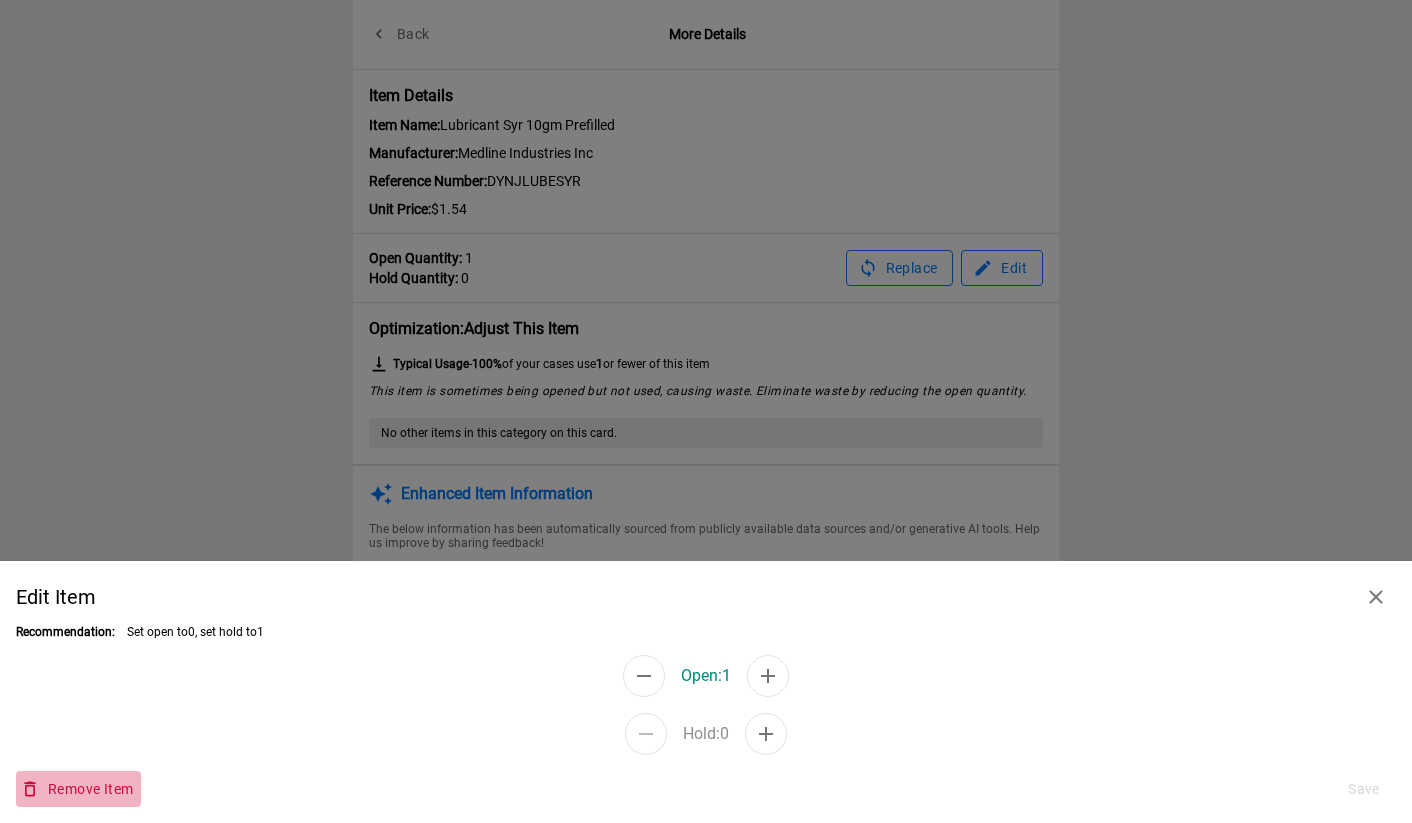 click on "Remove Item" at bounding box center (78, 789) 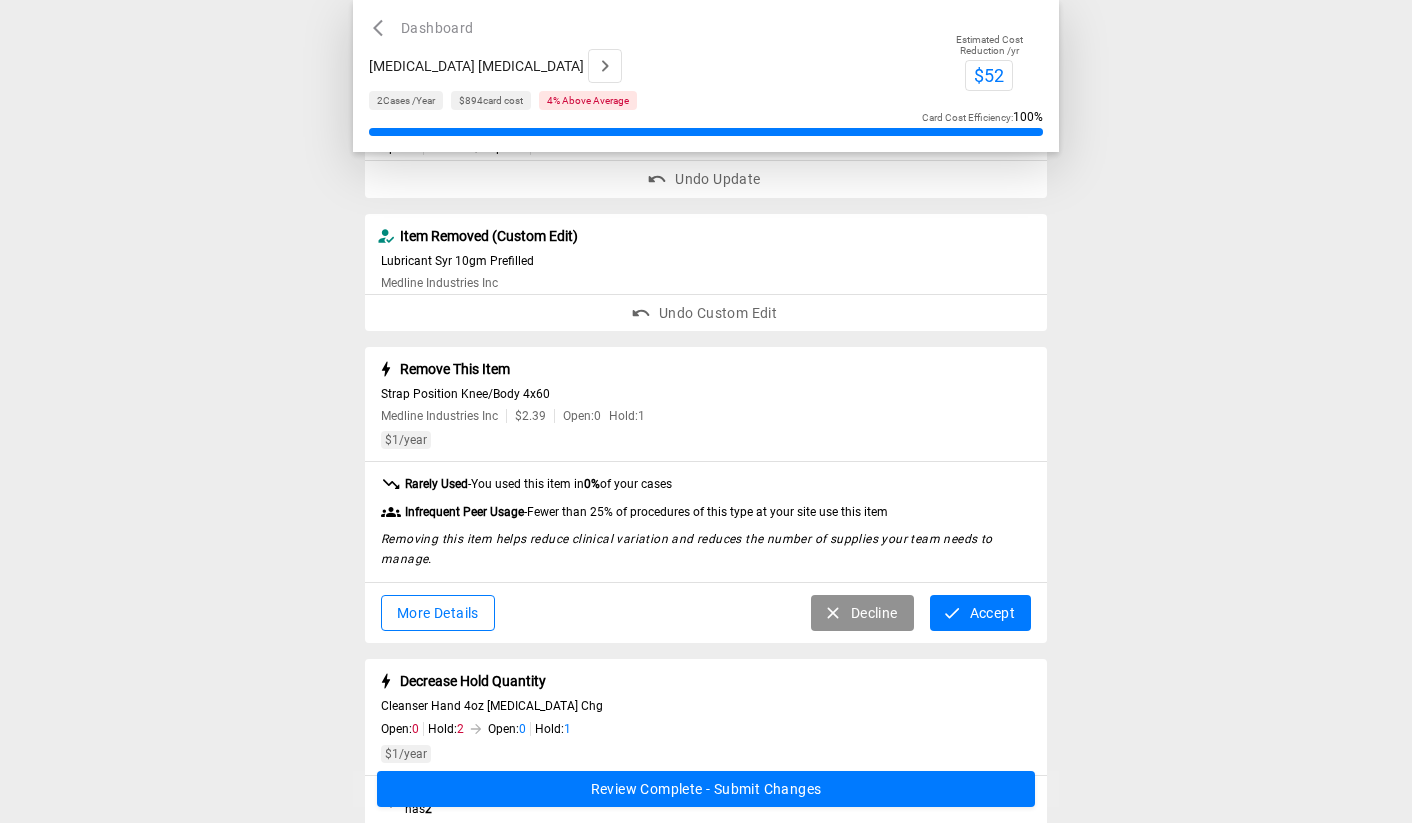 scroll, scrollTop: 551, scrollLeft: 0, axis: vertical 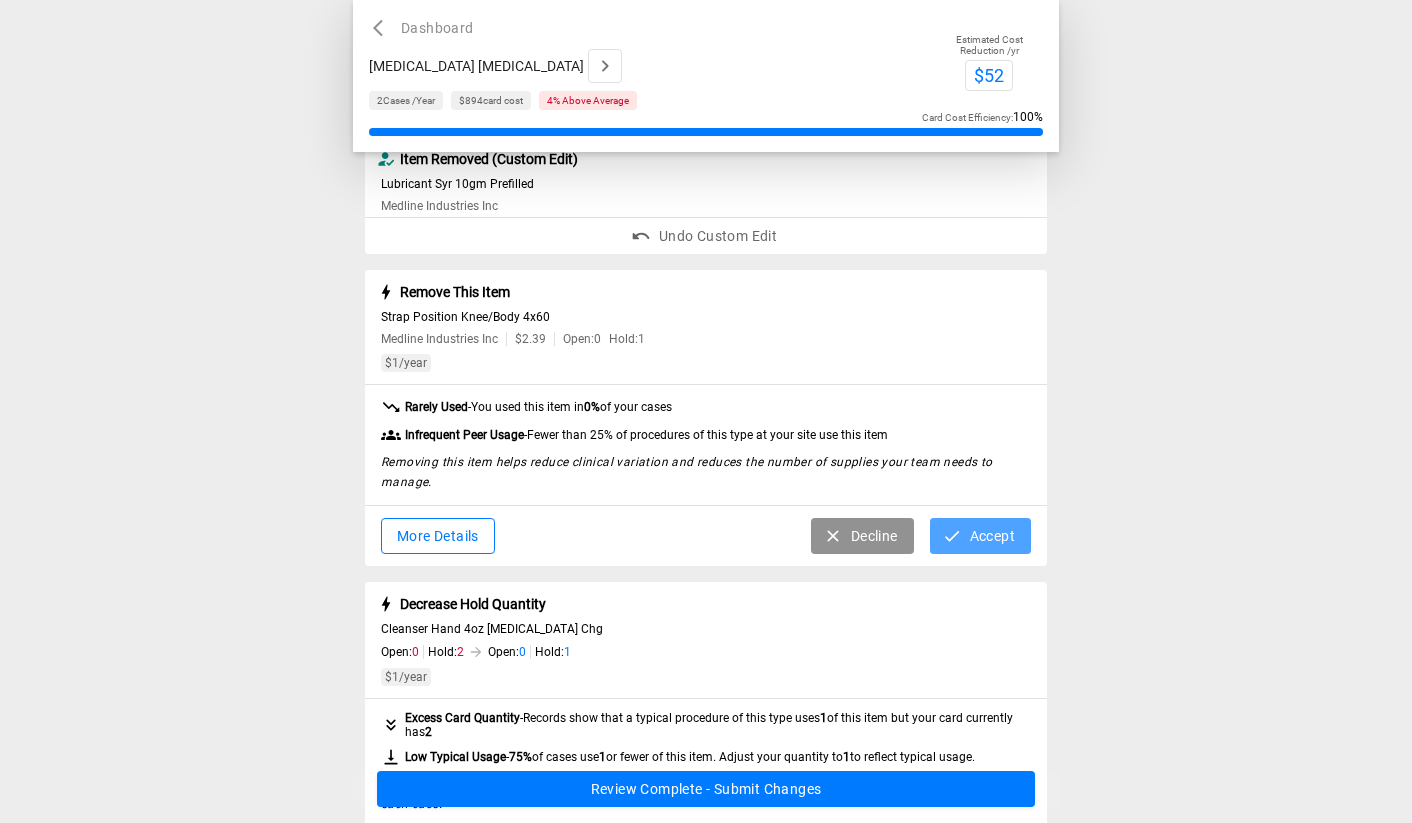 click on "Accept" at bounding box center (980, 536) 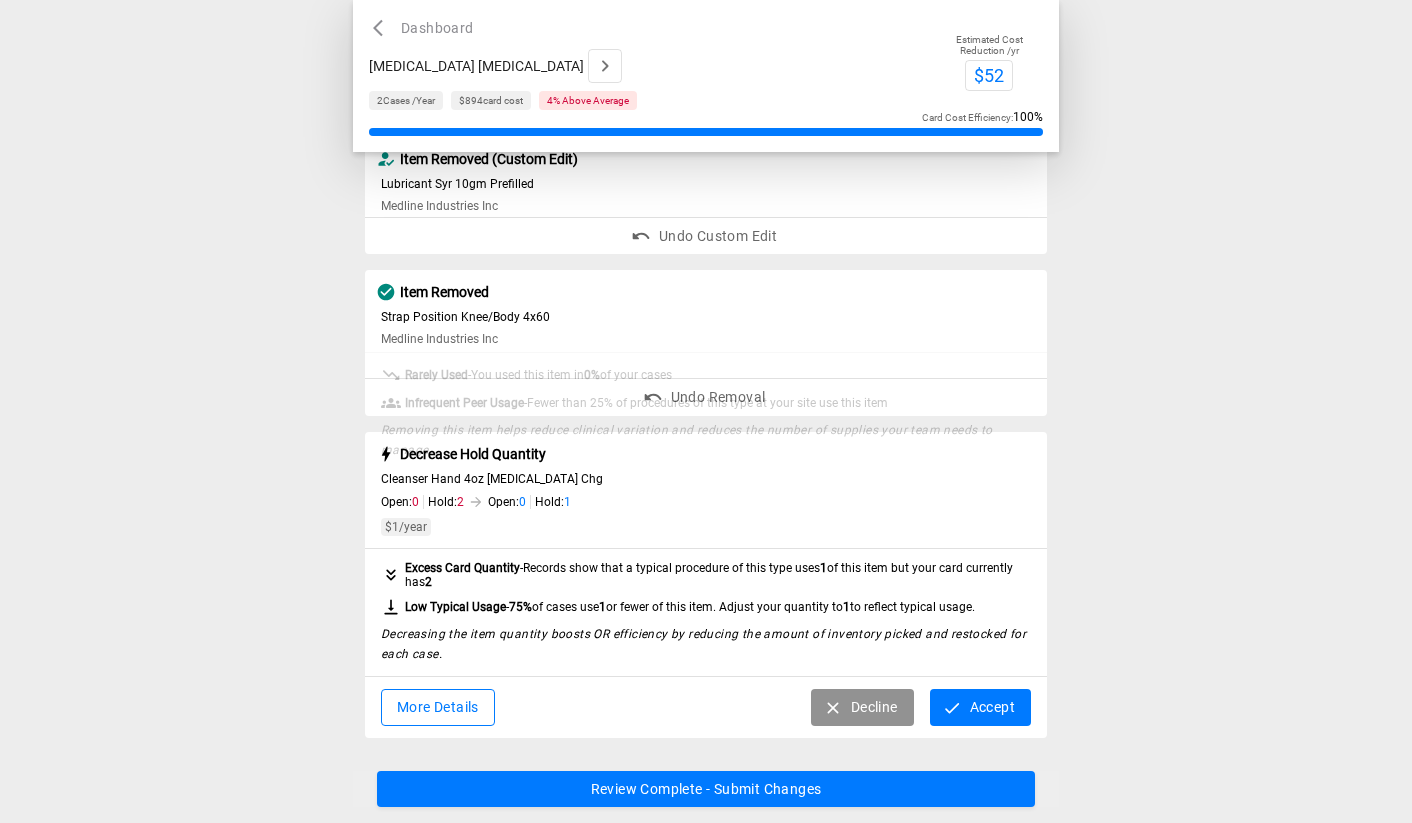 scroll, scrollTop: 613, scrollLeft: 0, axis: vertical 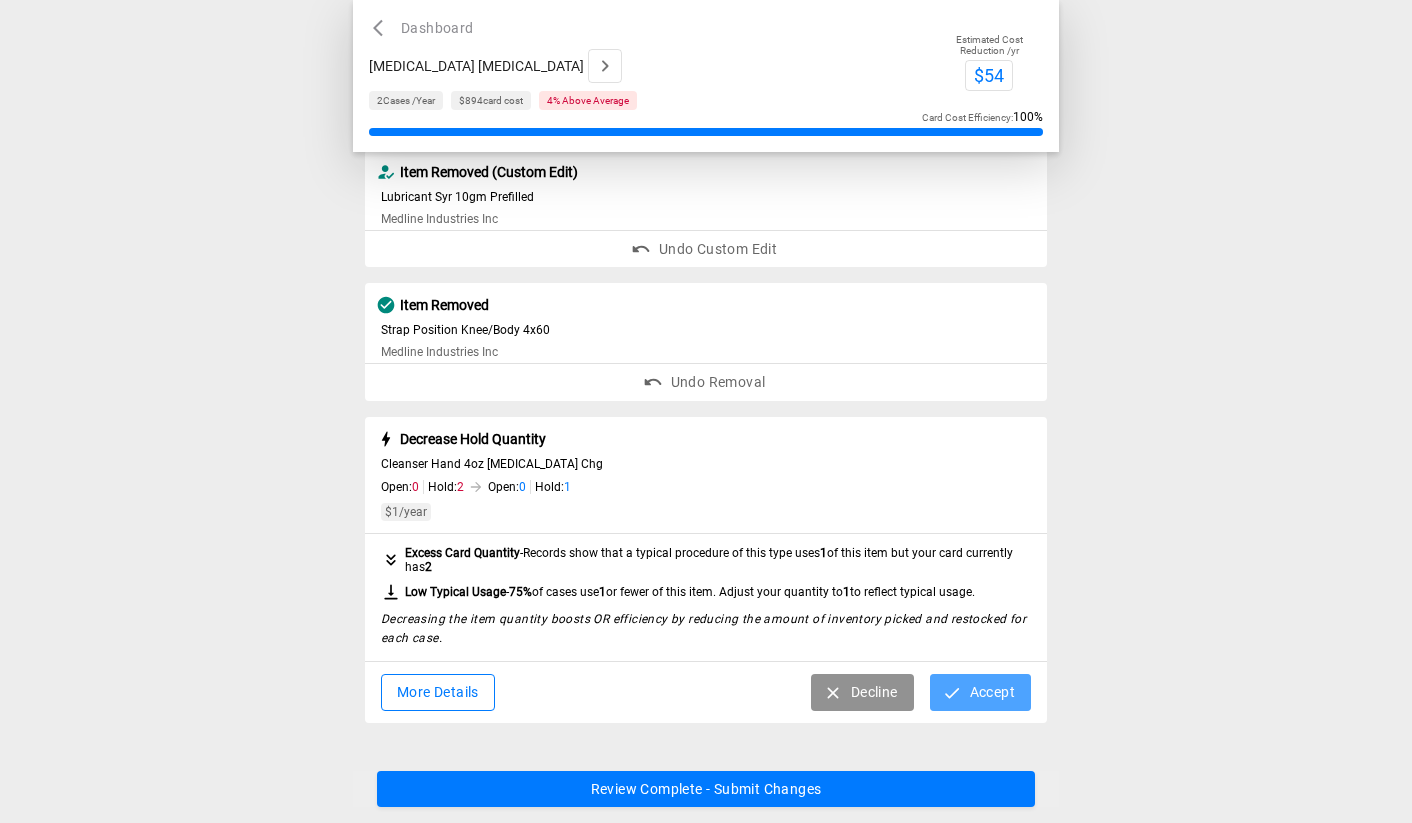 click on "Accept" at bounding box center (980, 692) 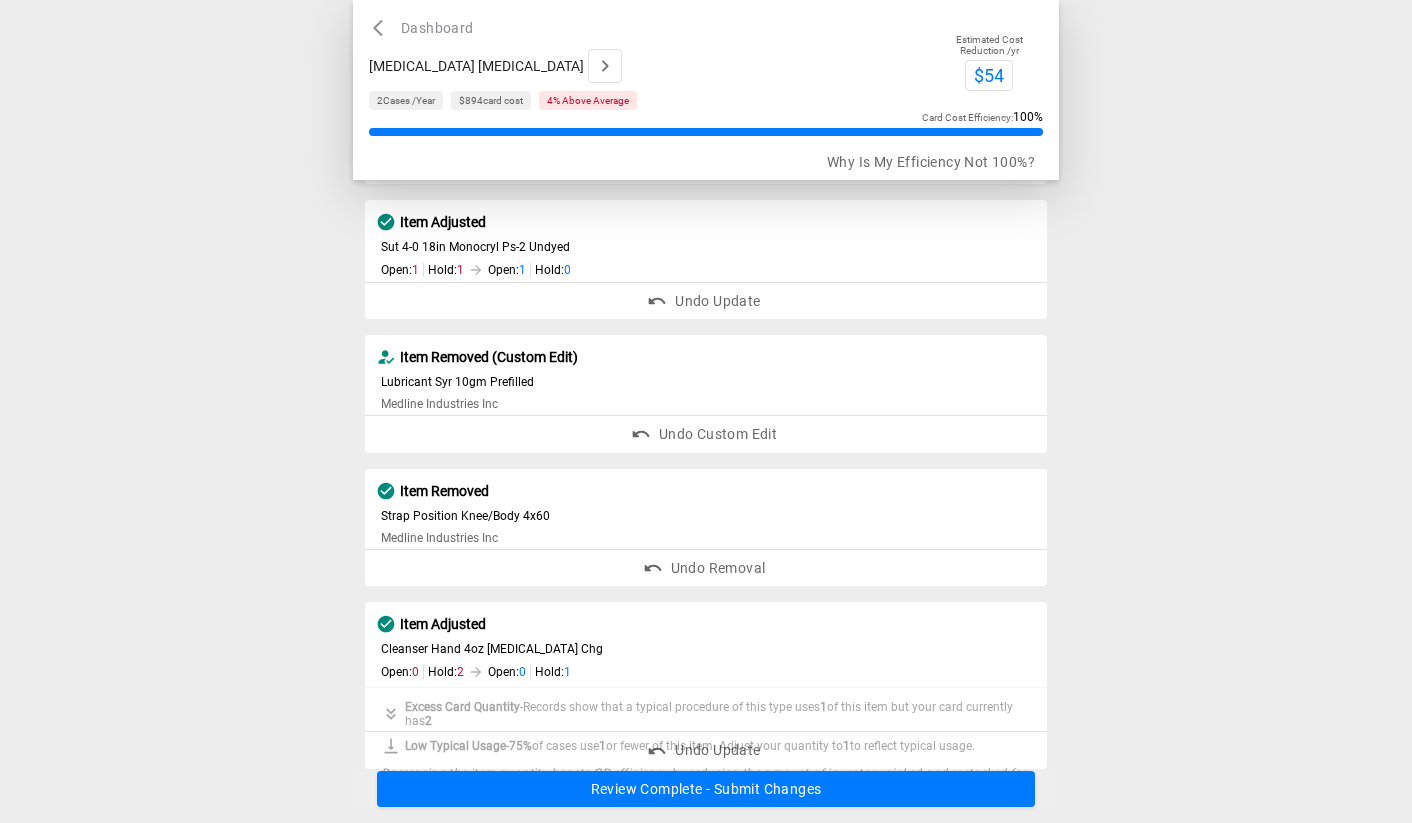 scroll, scrollTop: 426, scrollLeft: 0, axis: vertical 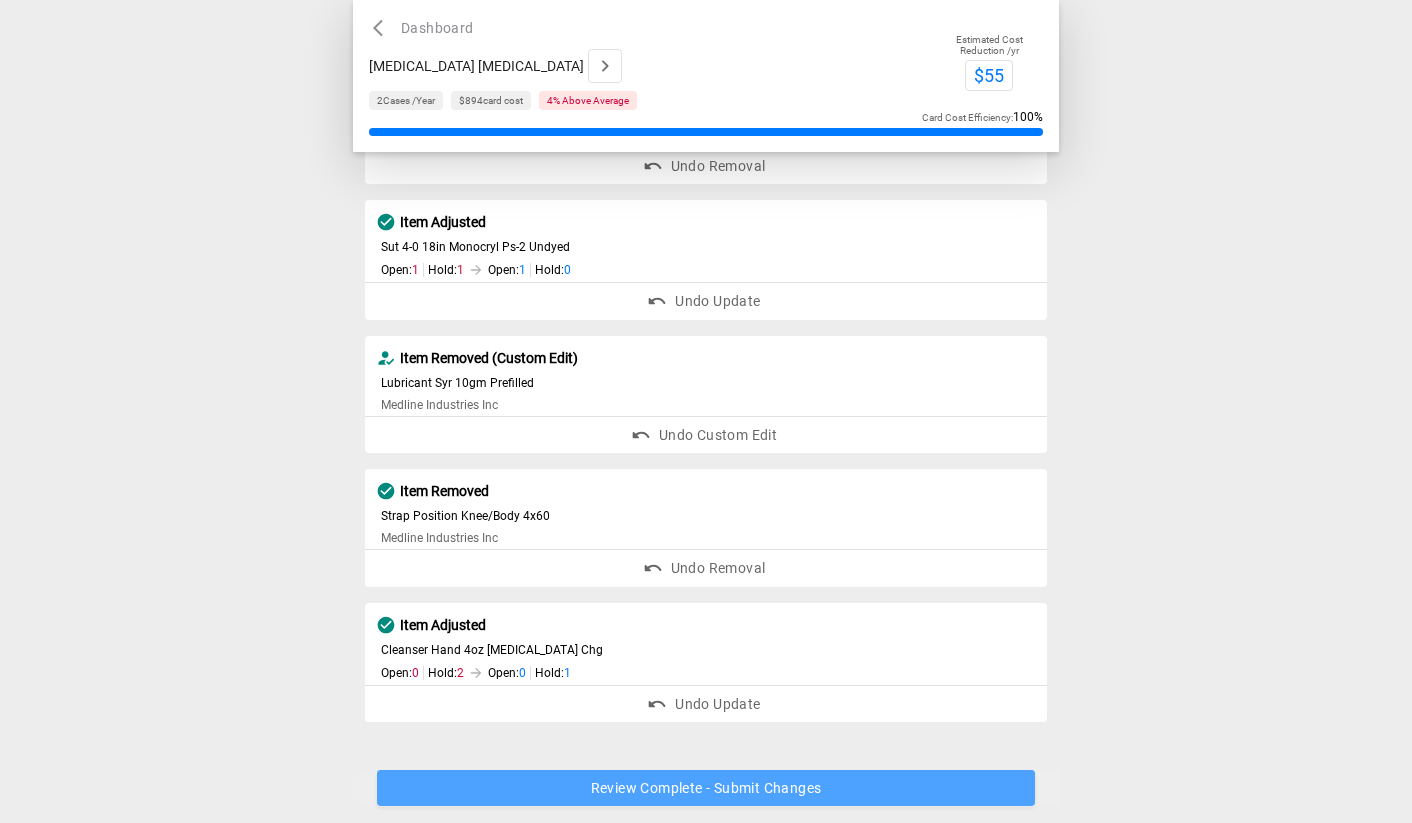 click on "Review Complete - Submit Changes" at bounding box center (706, 789) 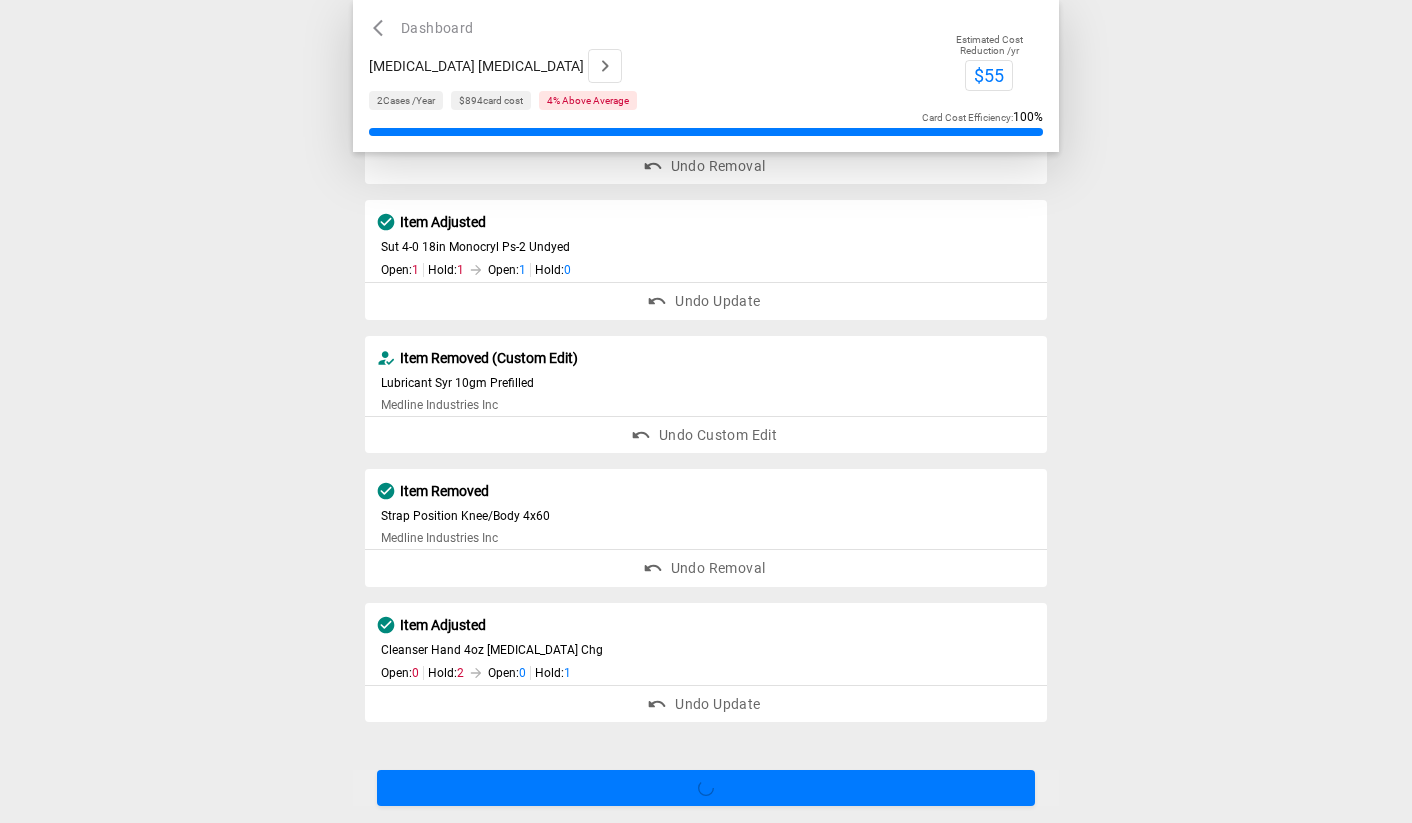 scroll, scrollTop: 0, scrollLeft: 0, axis: both 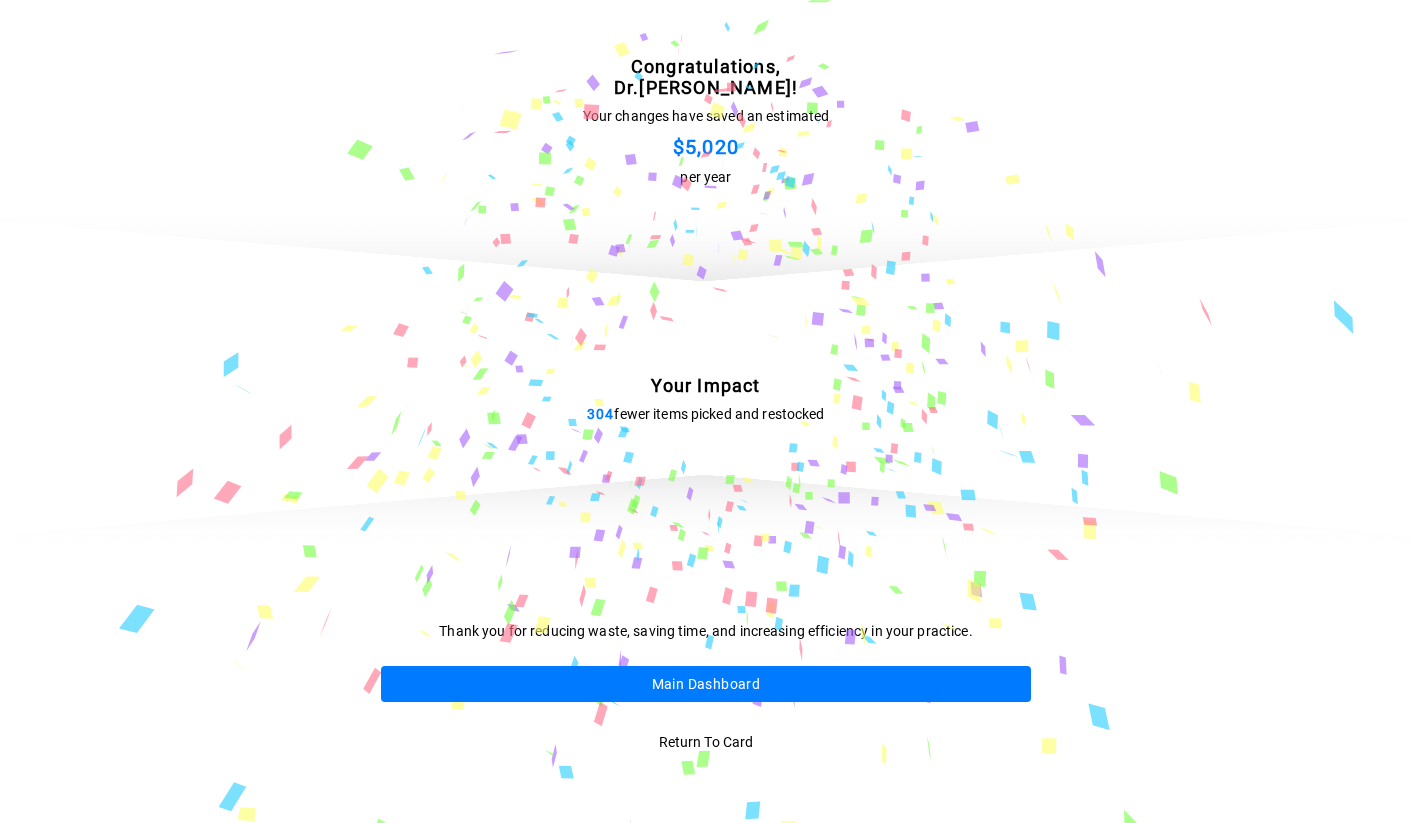 click on "Main Dashboard" at bounding box center [706, 684] 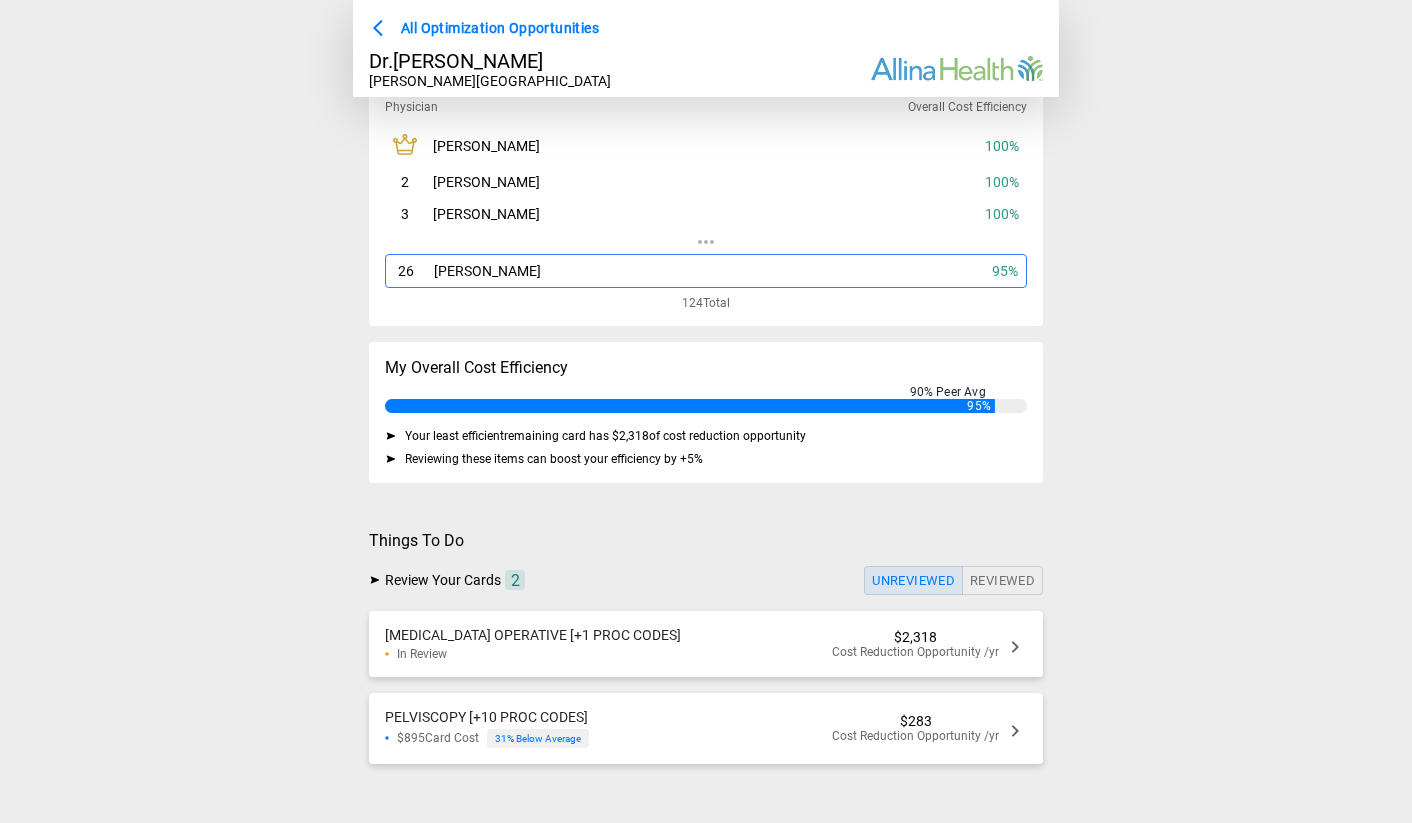 scroll, scrollTop: 89, scrollLeft: 0, axis: vertical 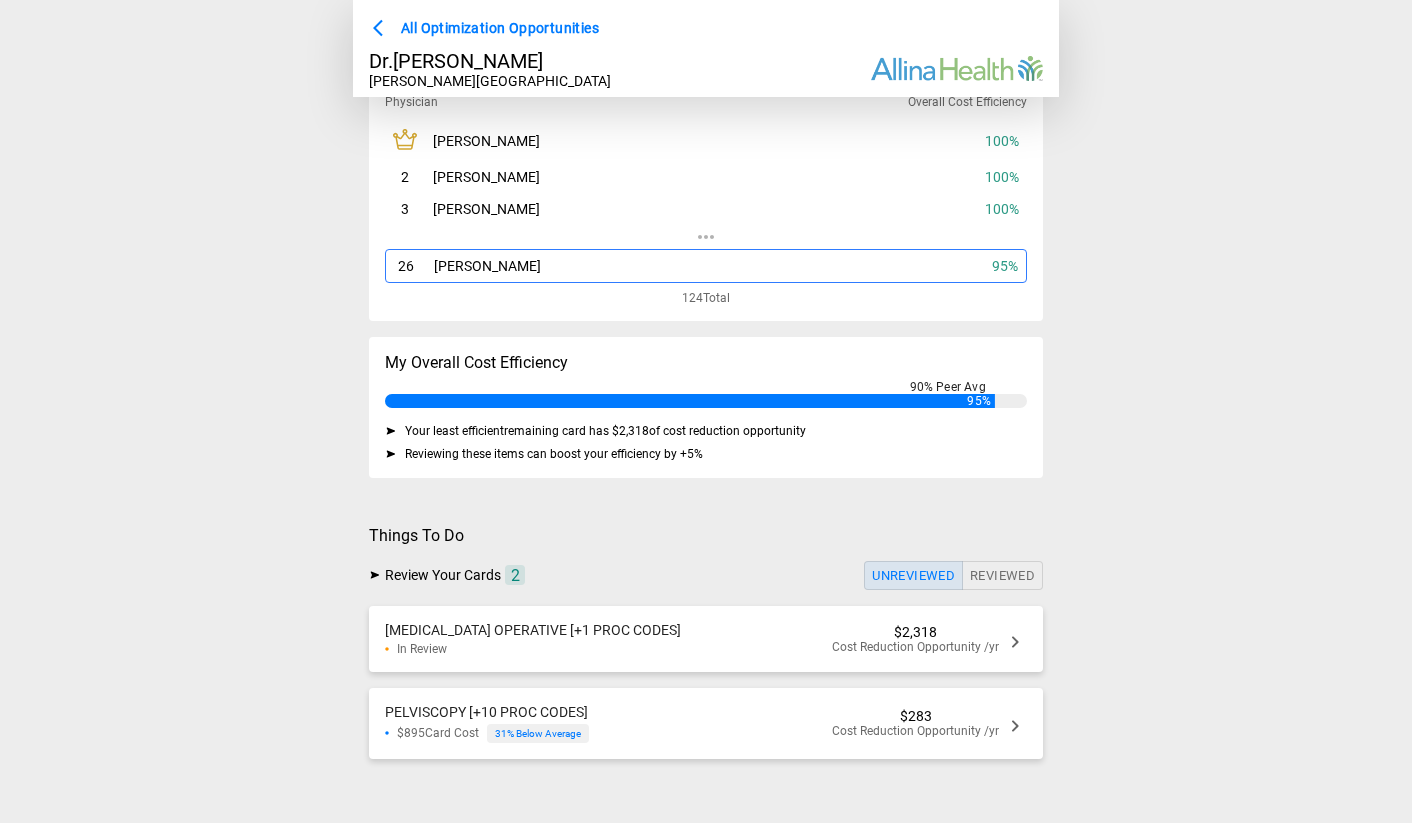 click on "[MEDICAL_DATA] OPERATIVE [+1 PROC CODES] In Review $2,318 Cost Reduction Opportunity /yr" at bounding box center (706, 639) 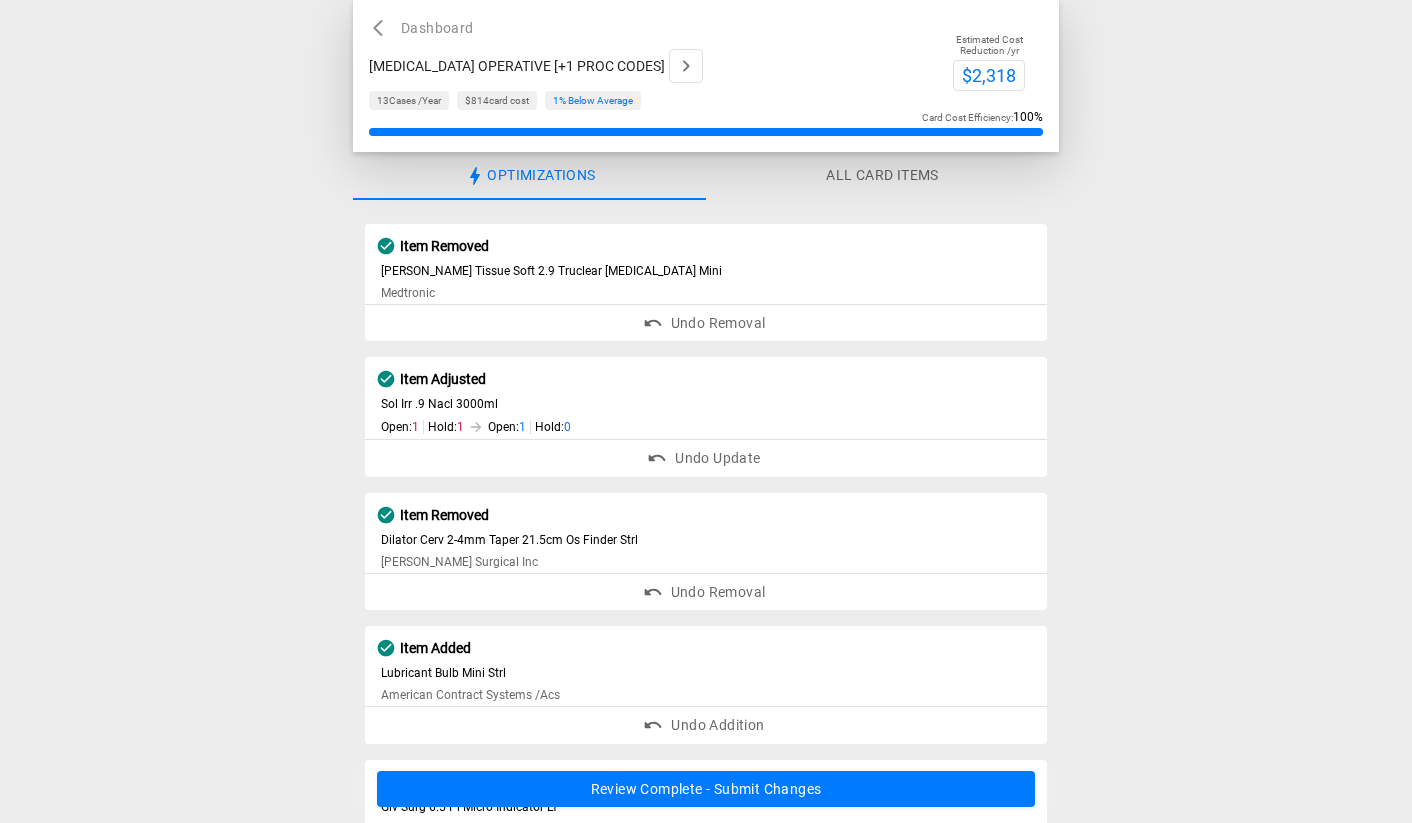 scroll, scrollTop: 289, scrollLeft: 0, axis: vertical 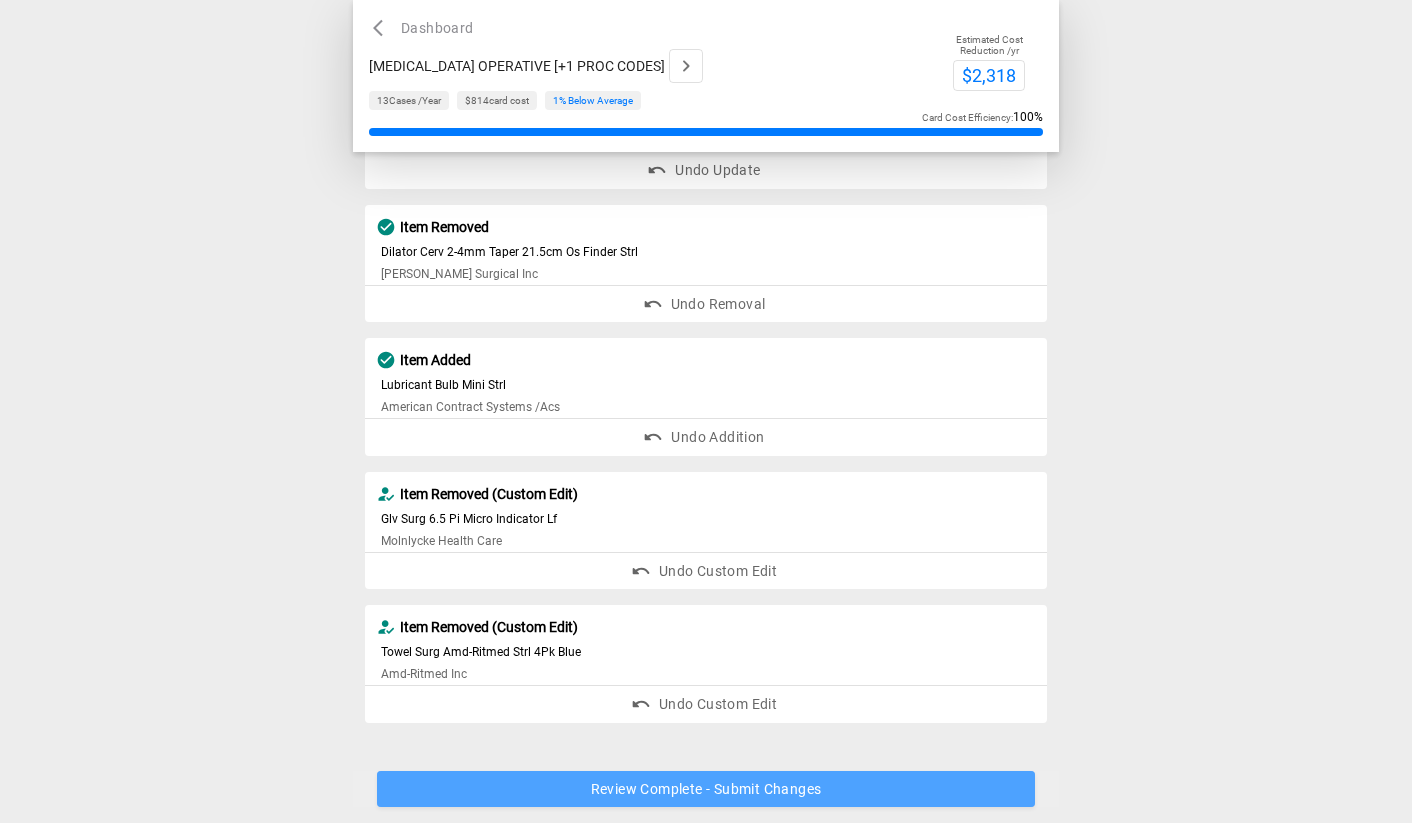click on "Review Complete - Submit Changes" at bounding box center [706, 789] 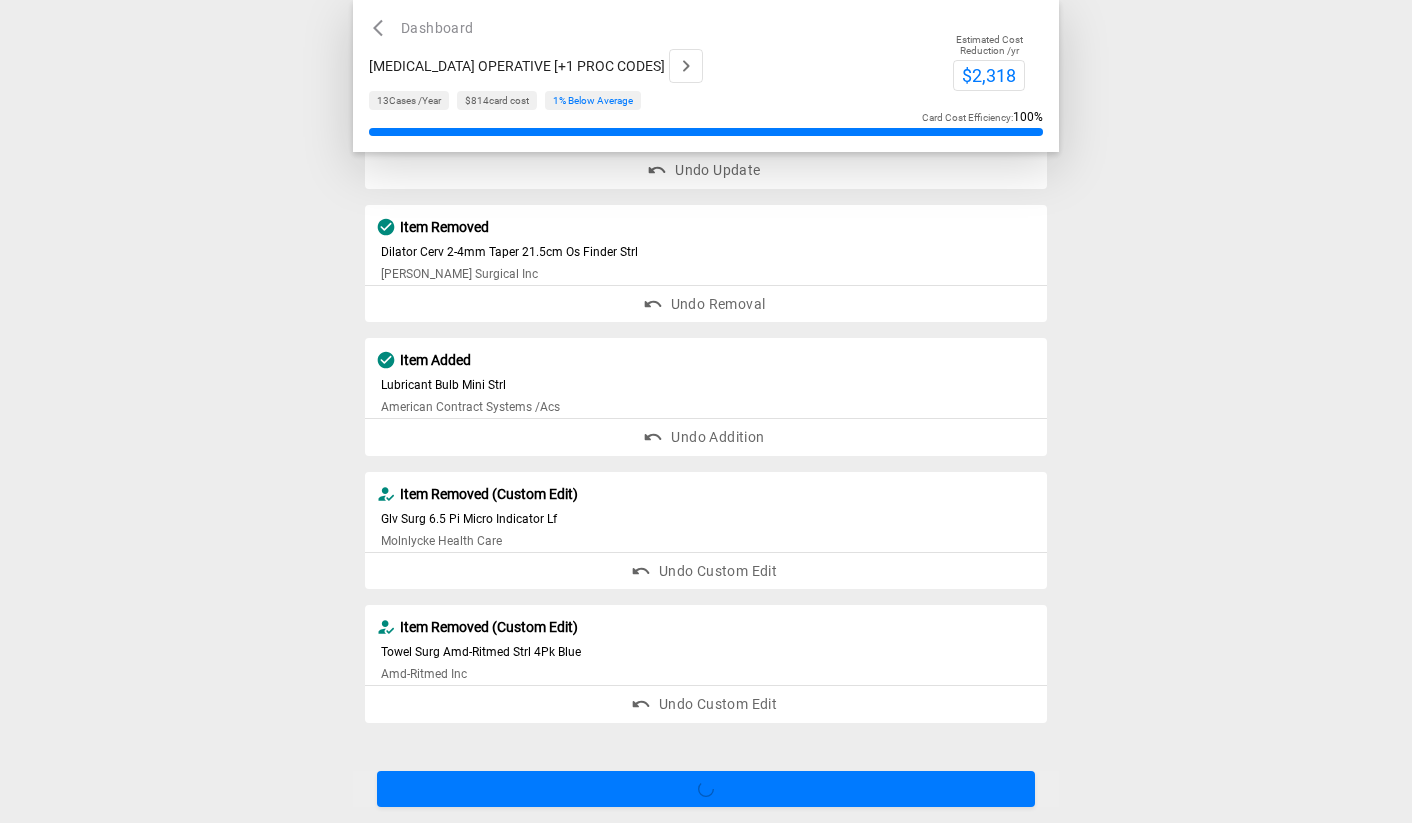 scroll, scrollTop: 0, scrollLeft: 0, axis: both 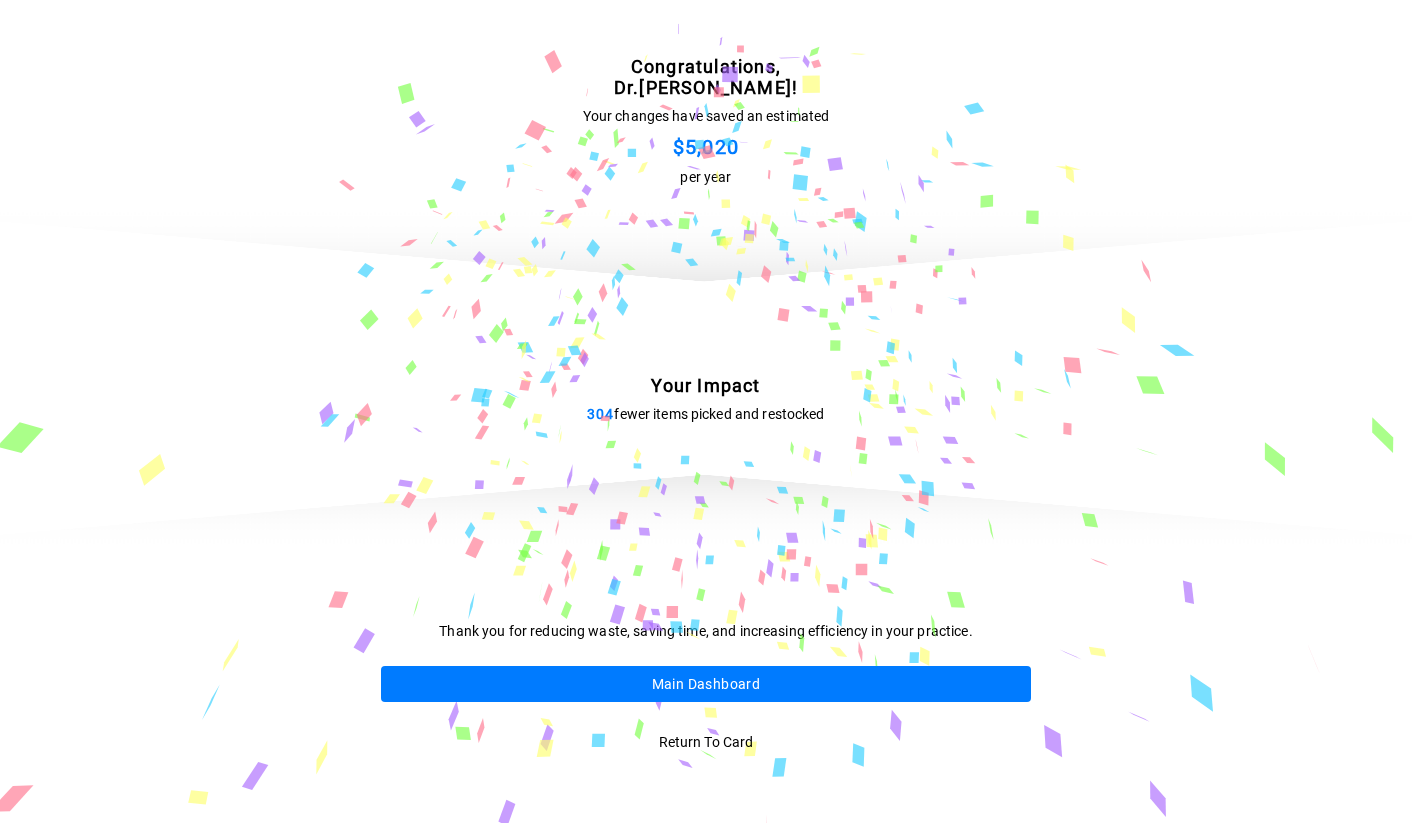click on "Main Dashboard" at bounding box center [706, 684] 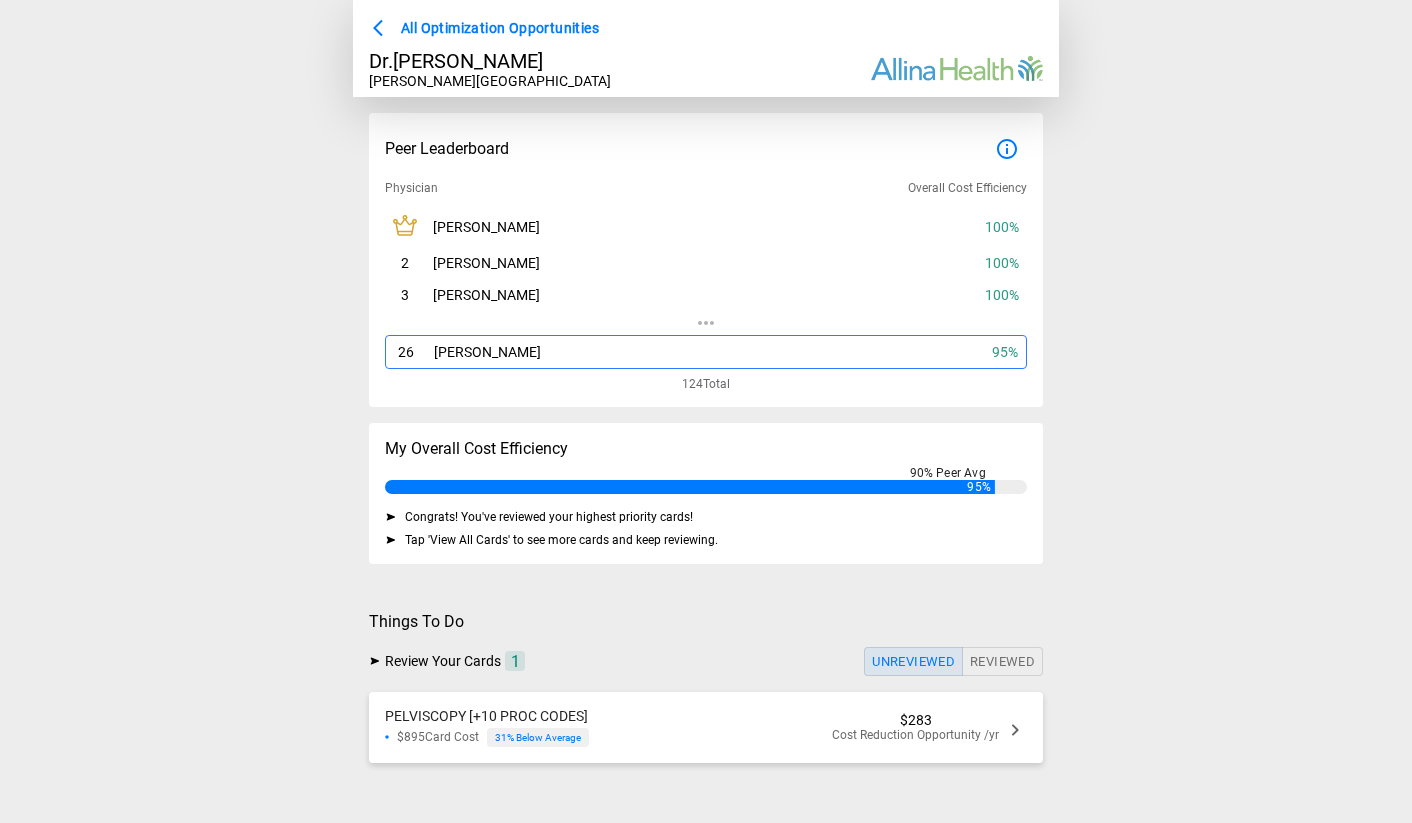 scroll, scrollTop: 6, scrollLeft: 0, axis: vertical 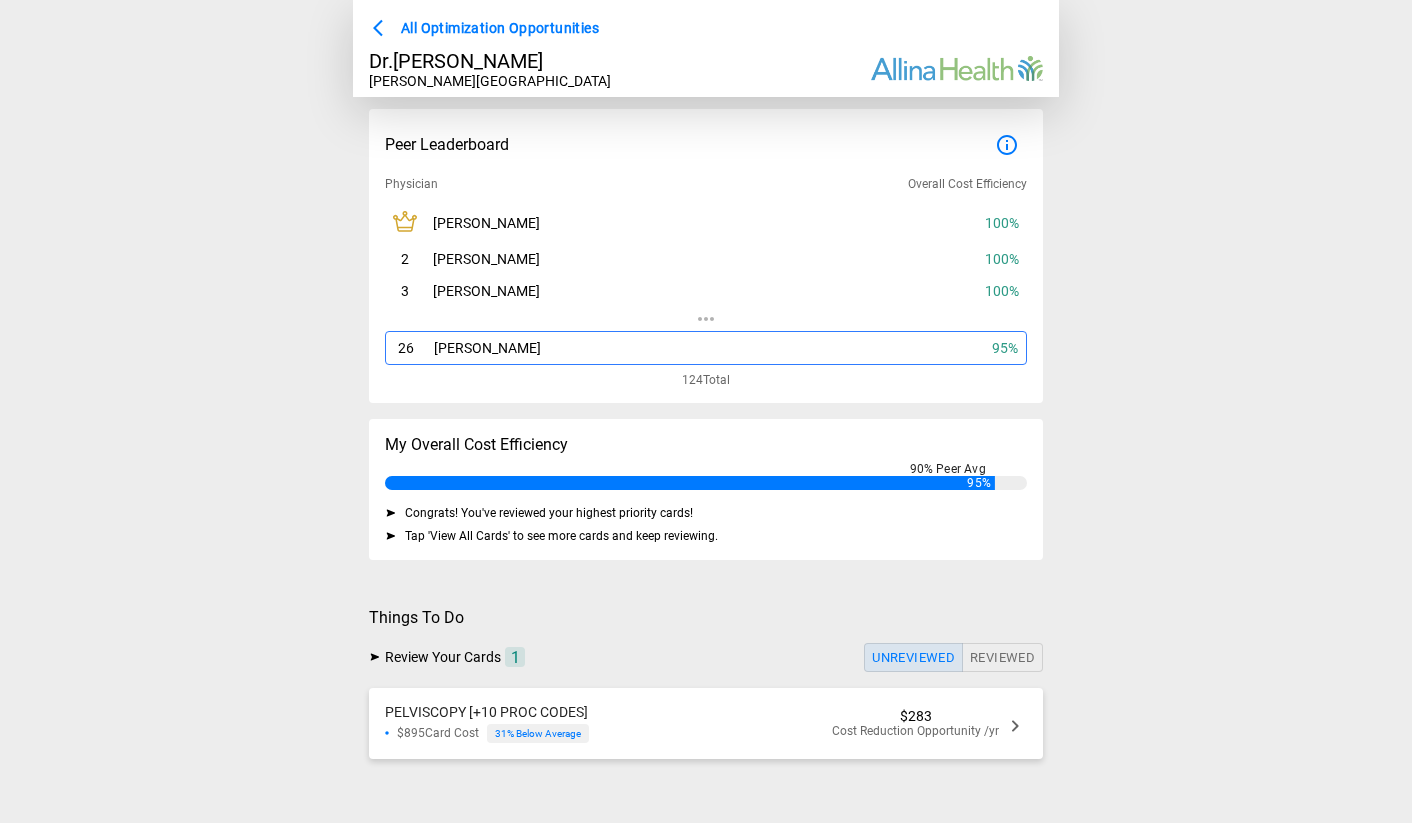 click on "PELVISCOPY [+10 PROC CODES] $895  Card Cost 31 % Below Average $283 Cost Reduction Opportunity /yr" at bounding box center [706, 723] 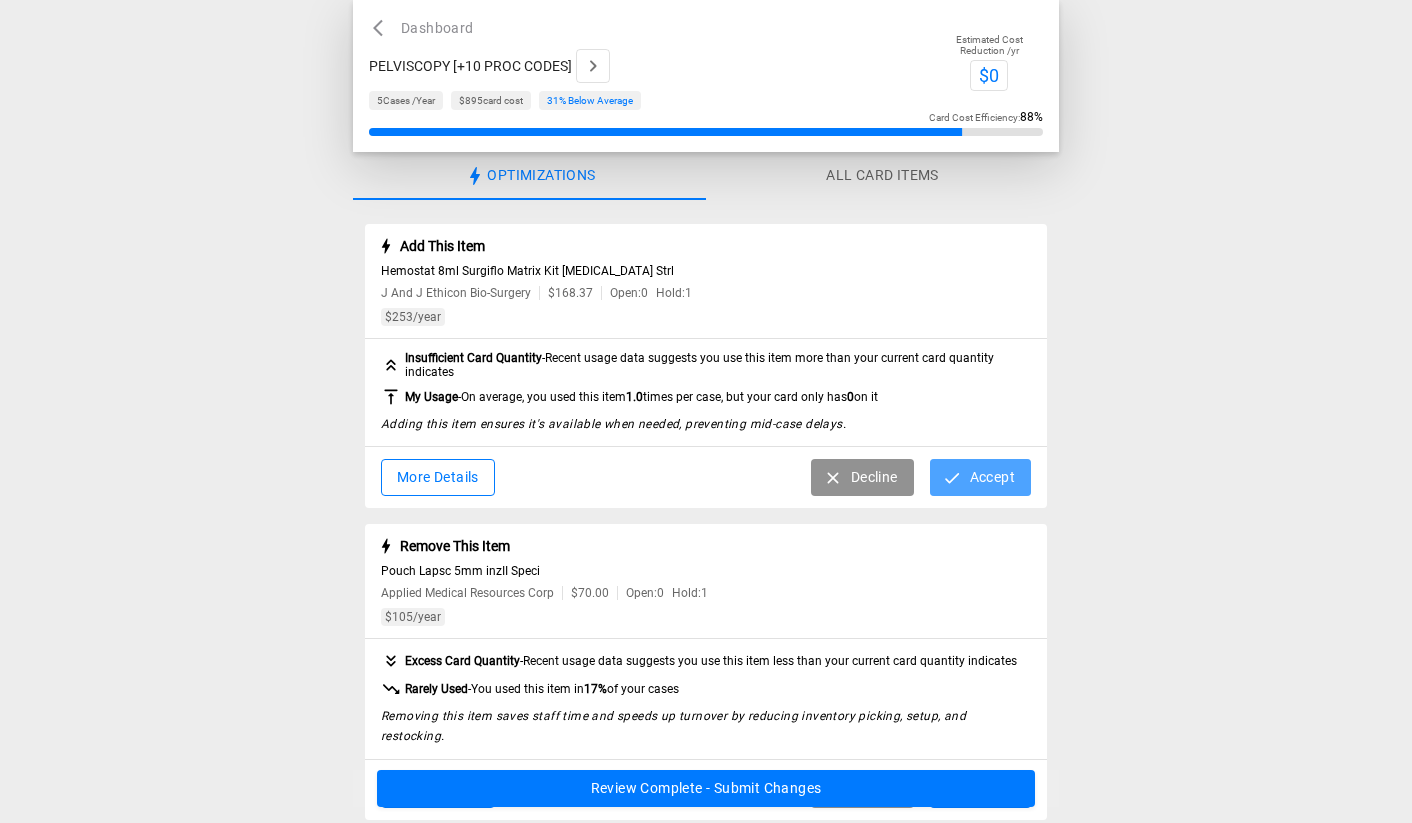 click on "Accept" at bounding box center [980, 477] 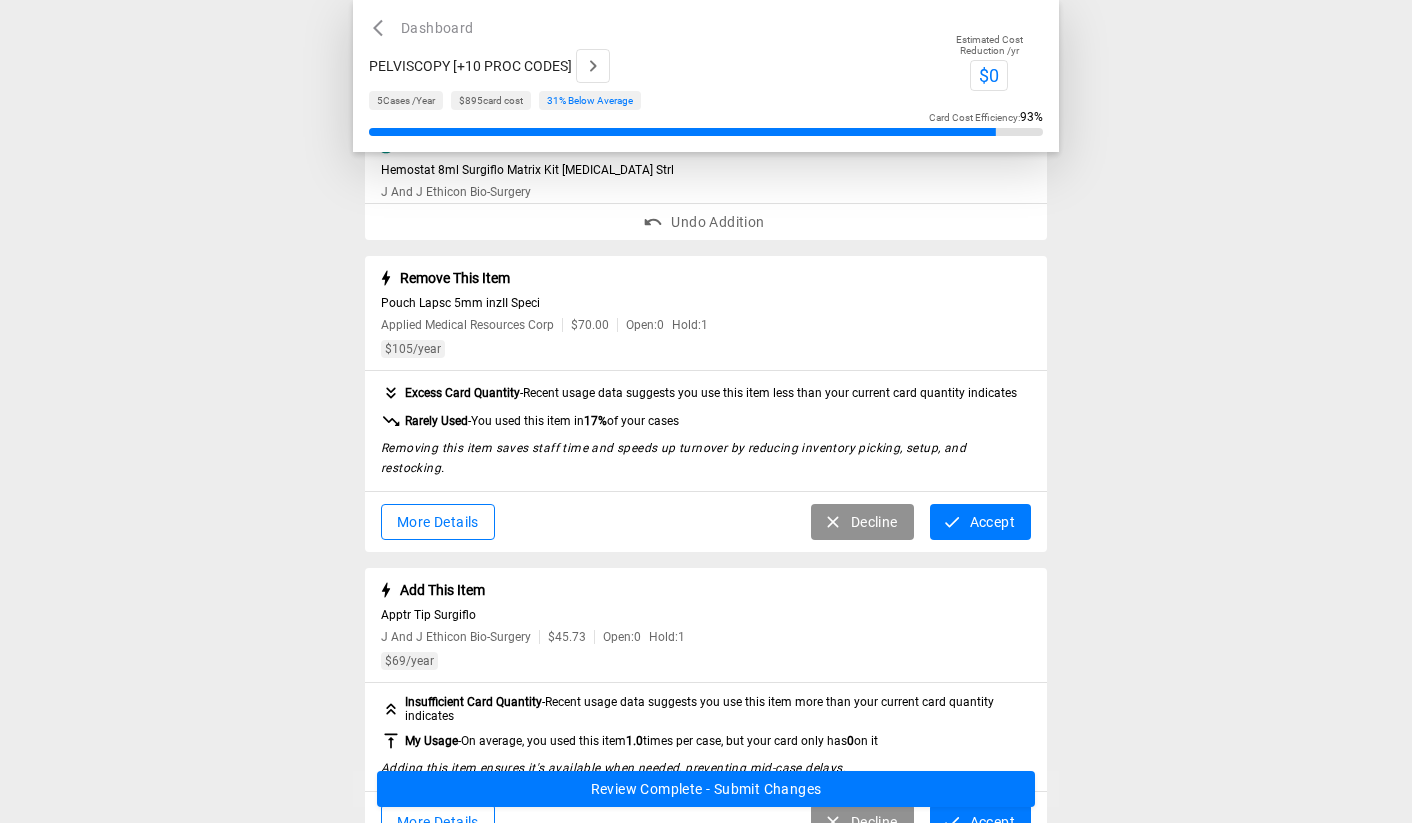 click on "Accept" at bounding box center [980, 522] 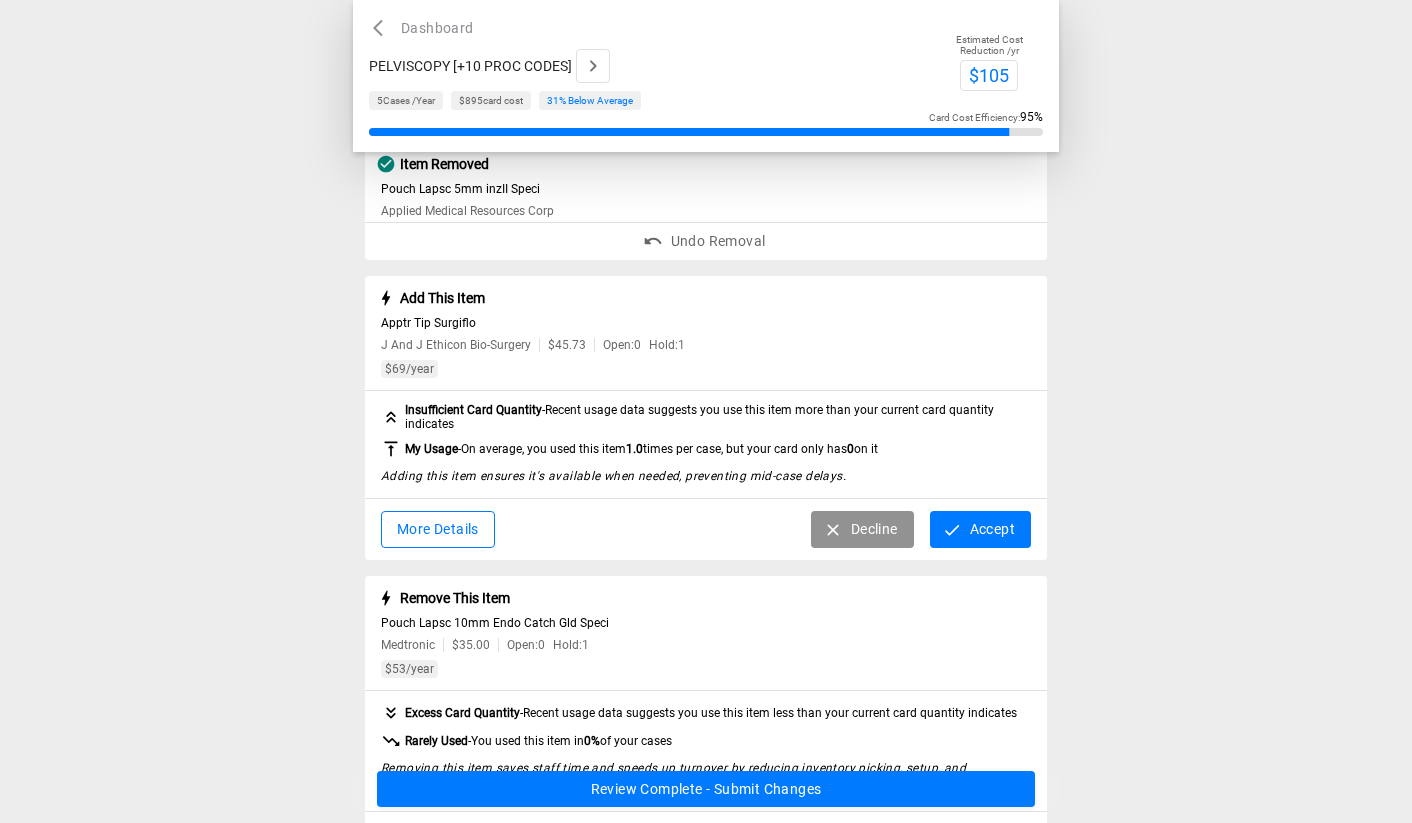scroll, scrollTop: 217, scrollLeft: 0, axis: vertical 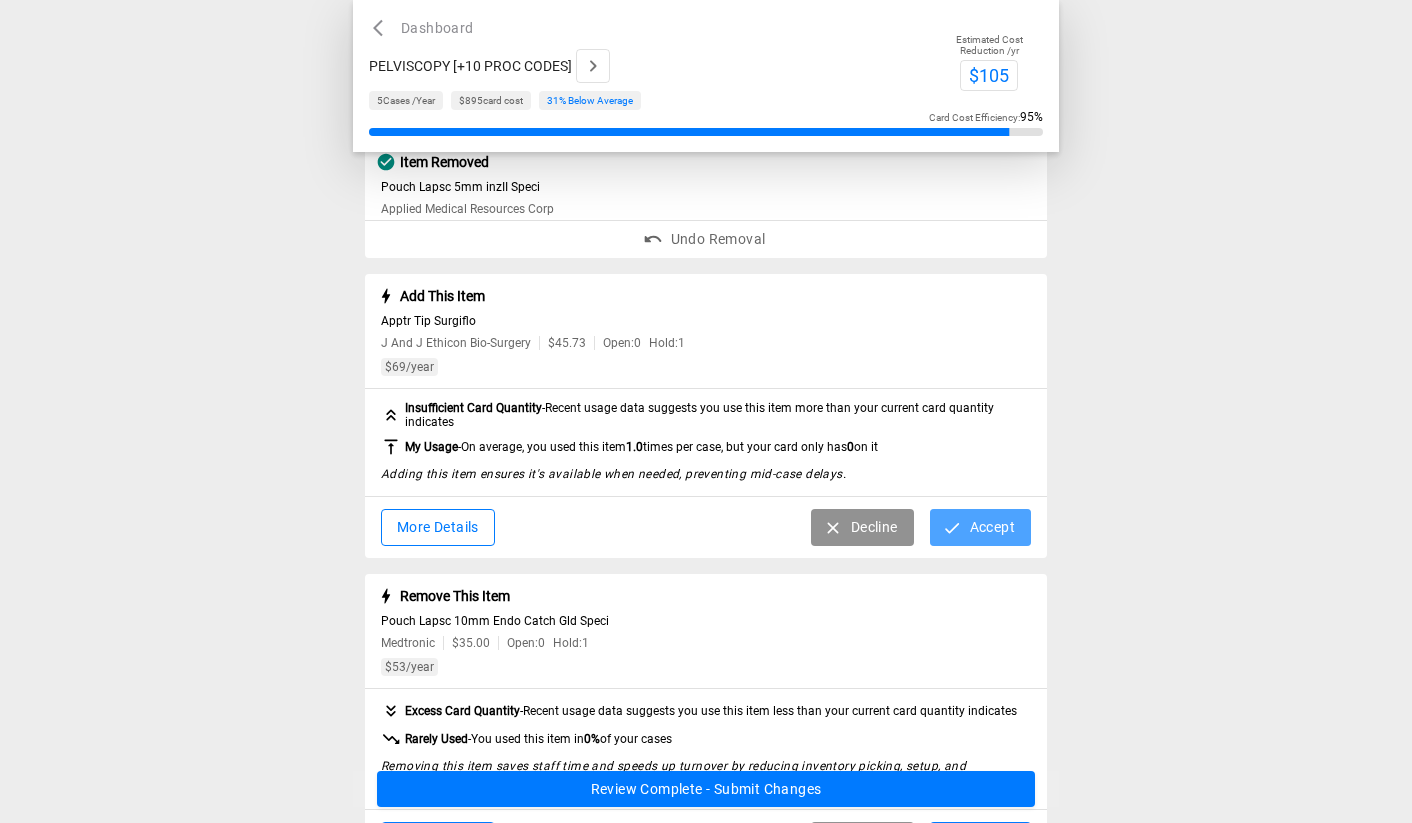 click on "Accept" at bounding box center (980, 527) 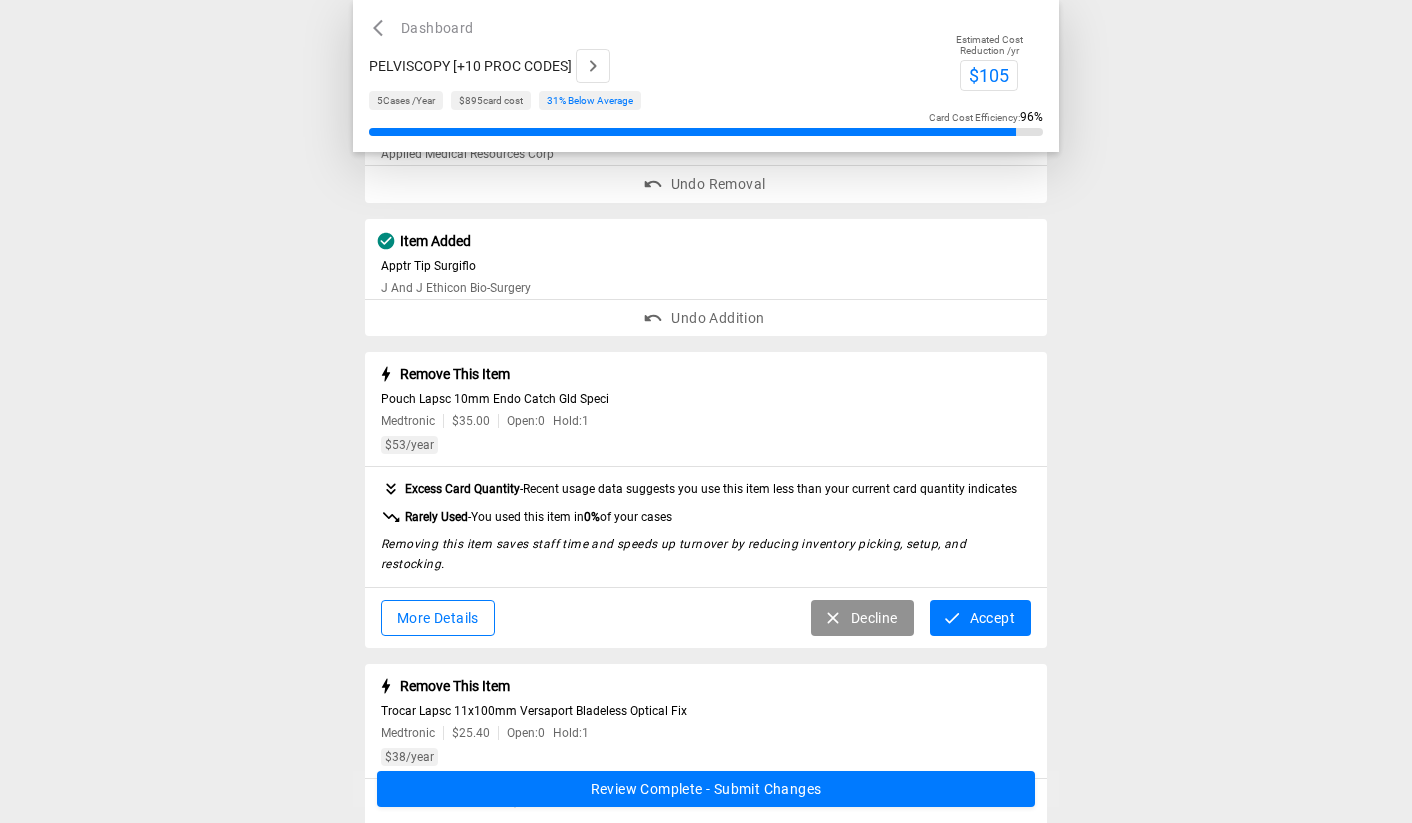 scroll, scrollTop: 283, scrollLeft: 0, axis: vertical 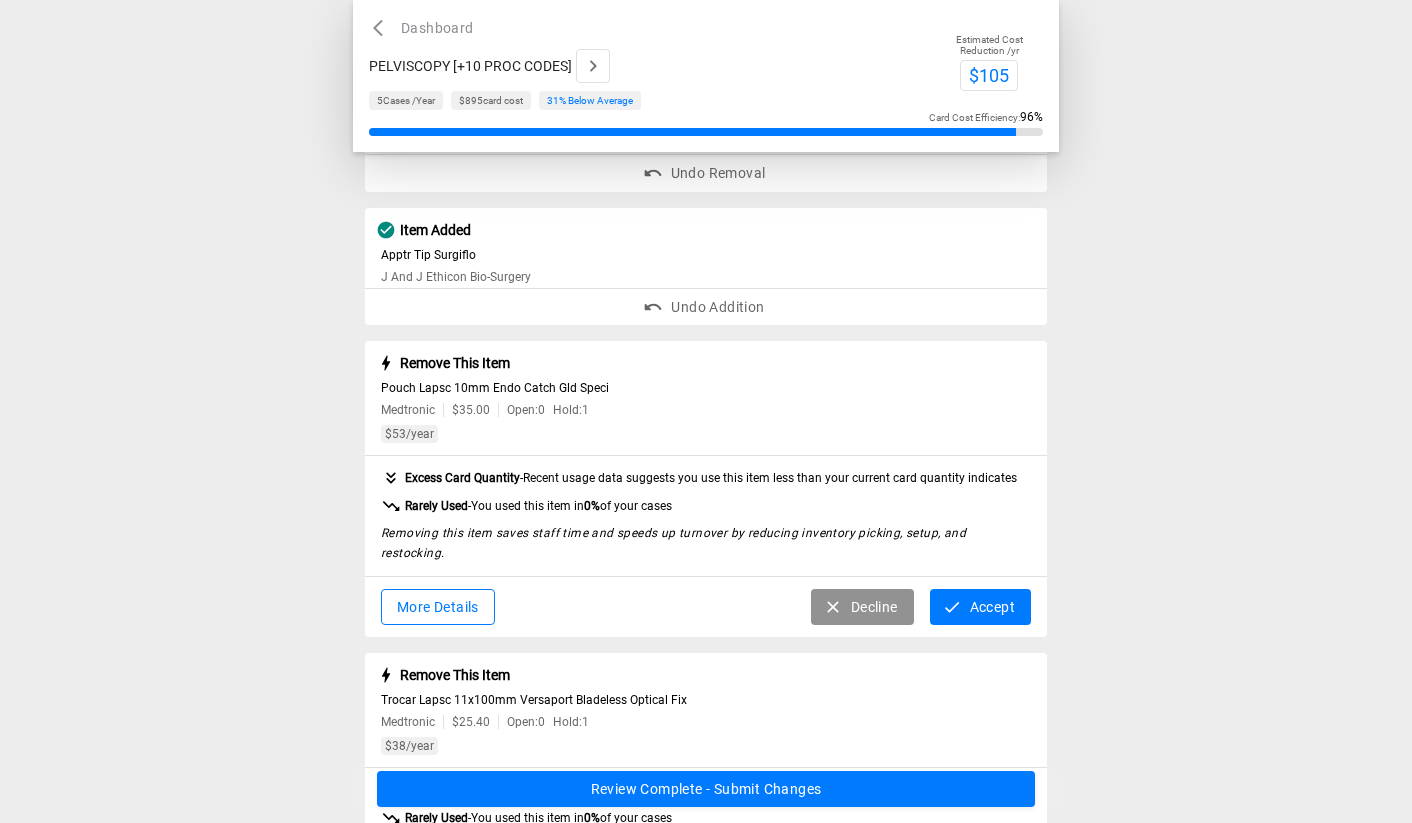 click on "Accept" at bounding box center [980, 607] 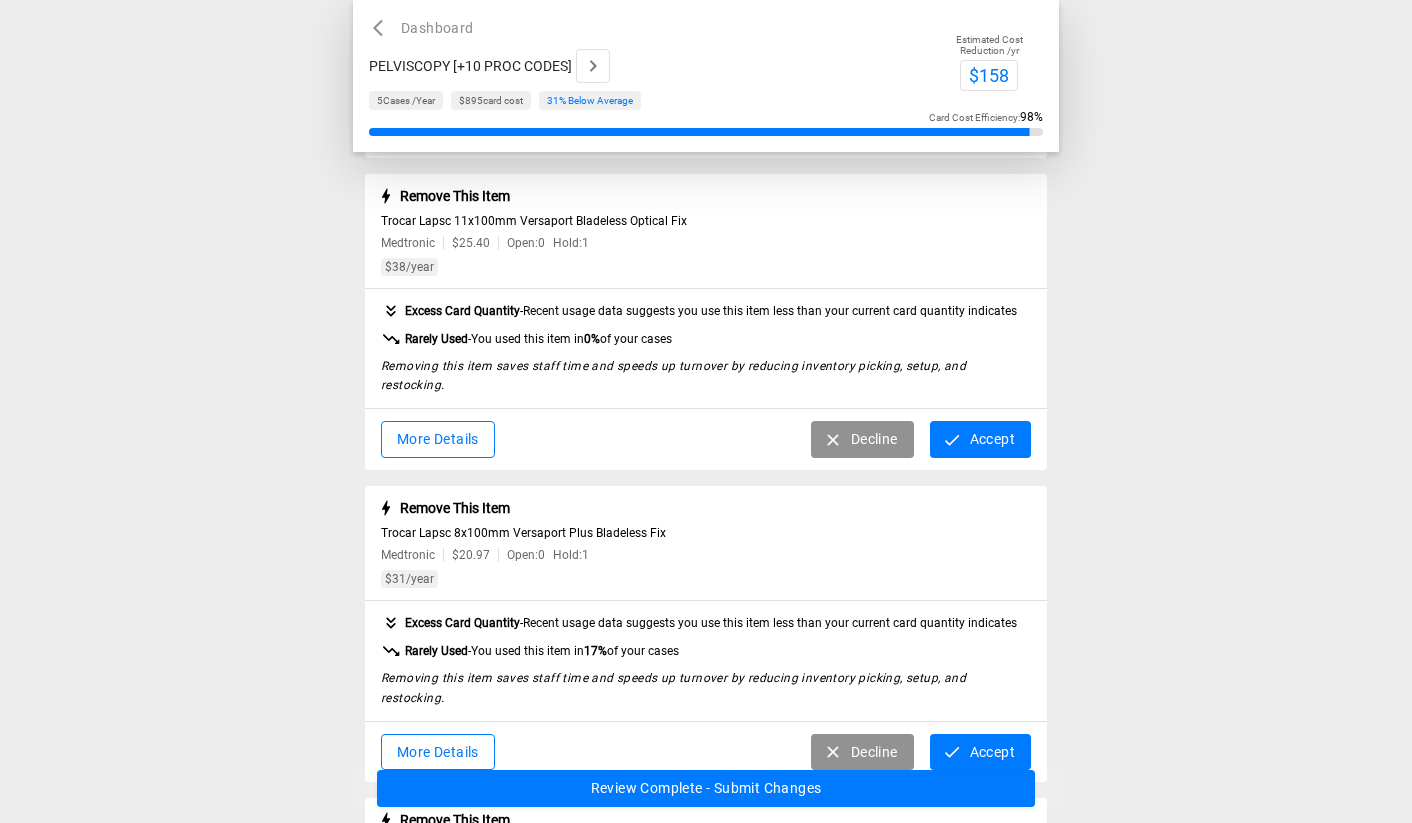 scroll, scrollTop: 593, scrollLeft: 0, axis: vertical 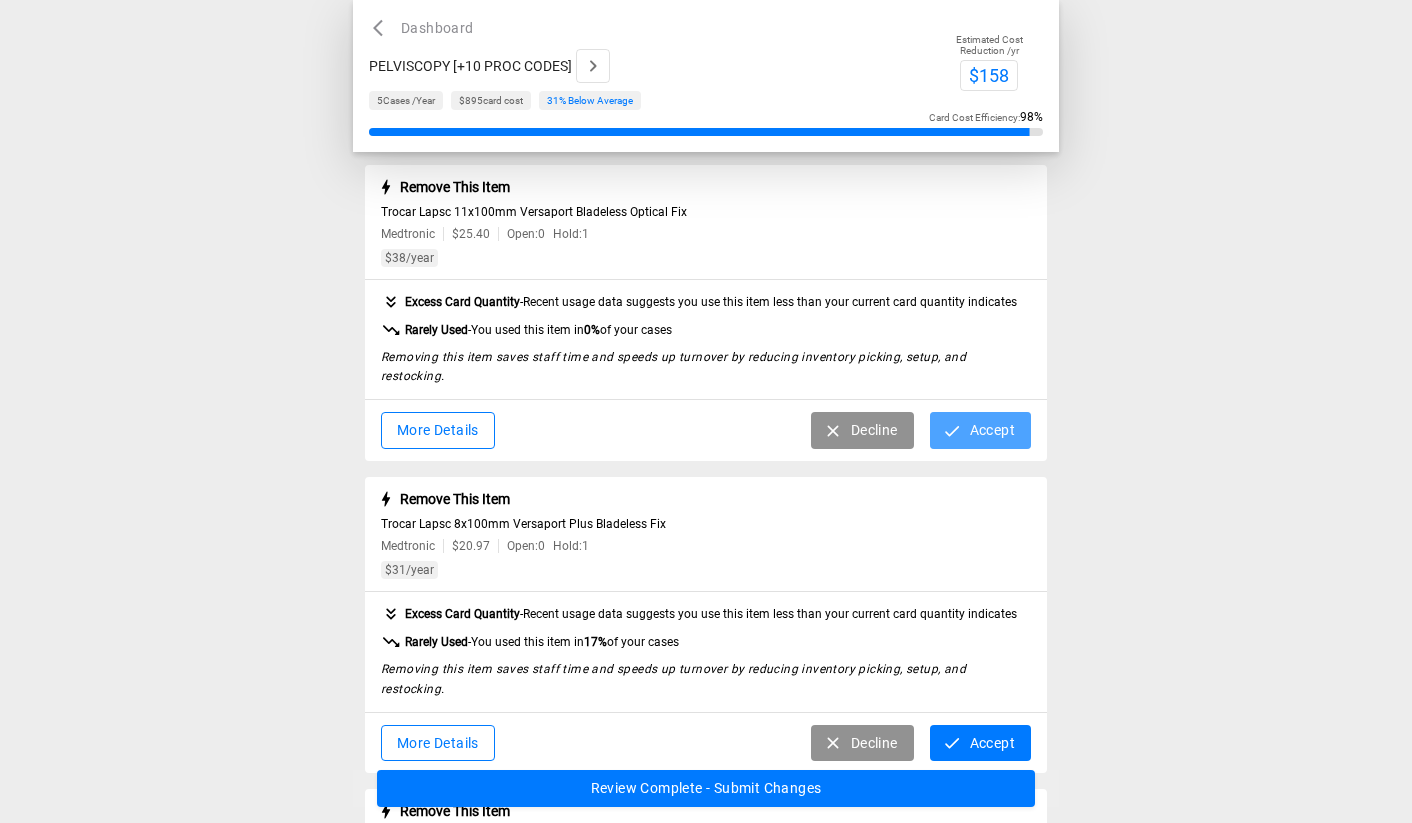 click 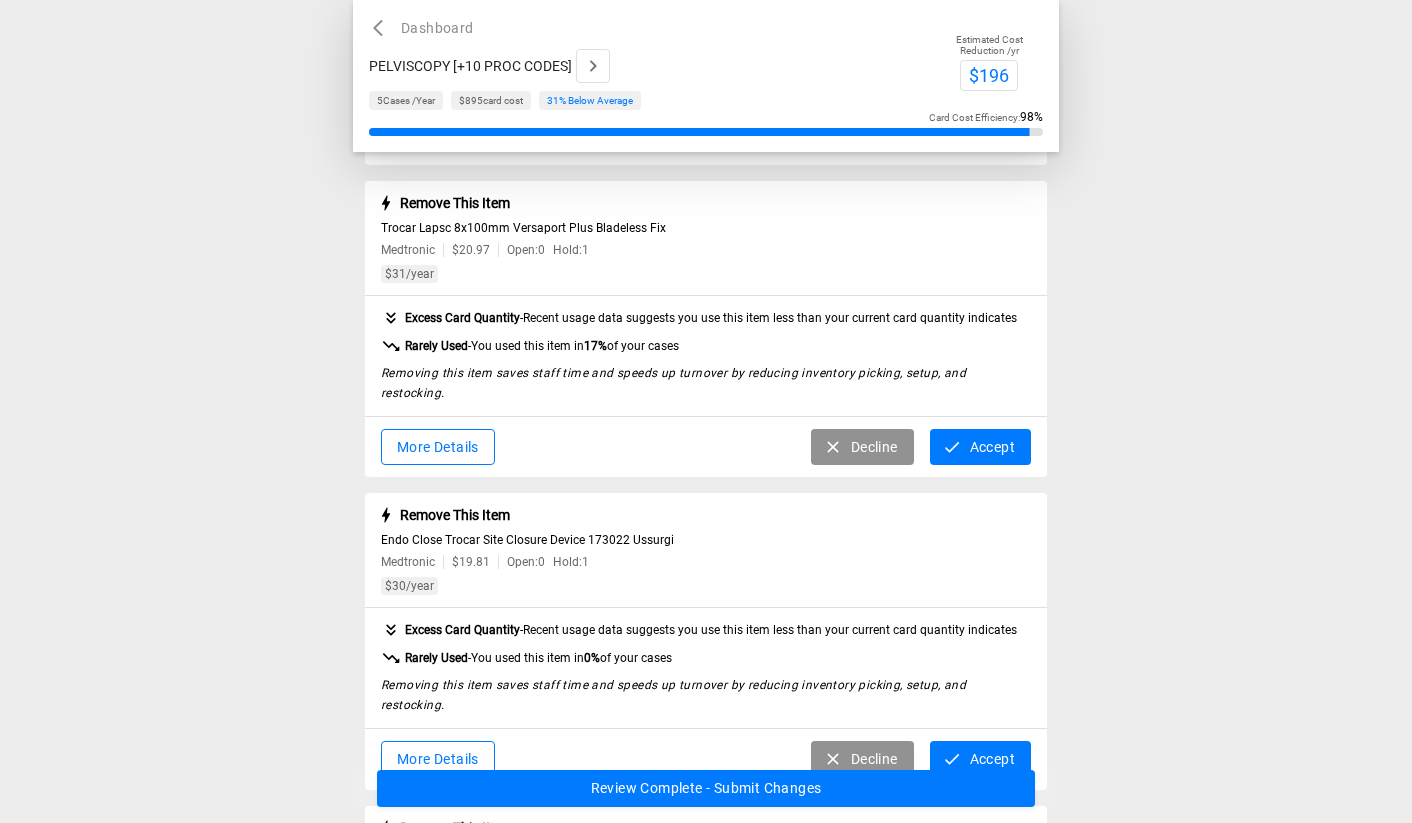 scroll, scrollTop: 738, scrollLeft: 0, axis: vertical 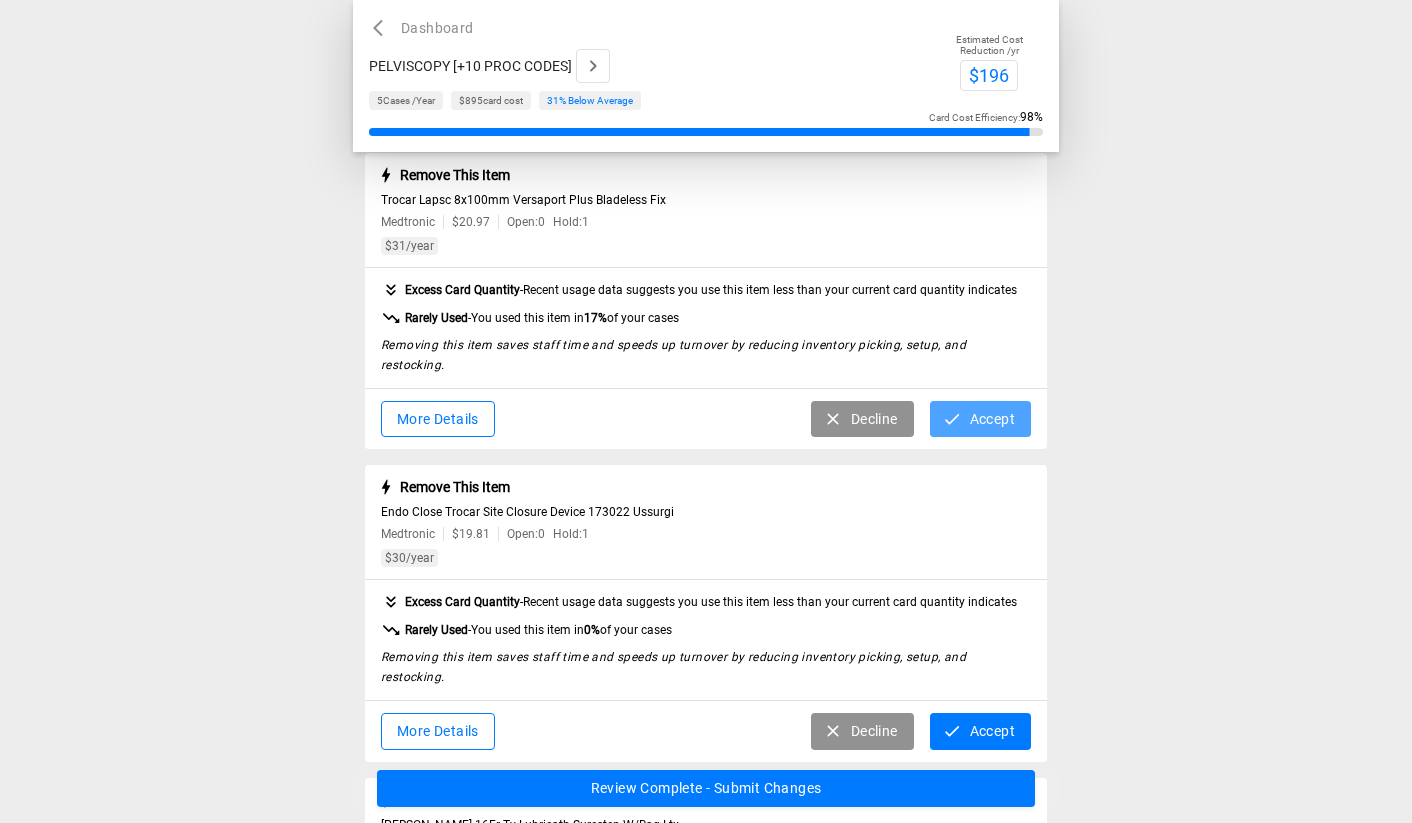 click on "Accept" at bounding box center (980, 419) 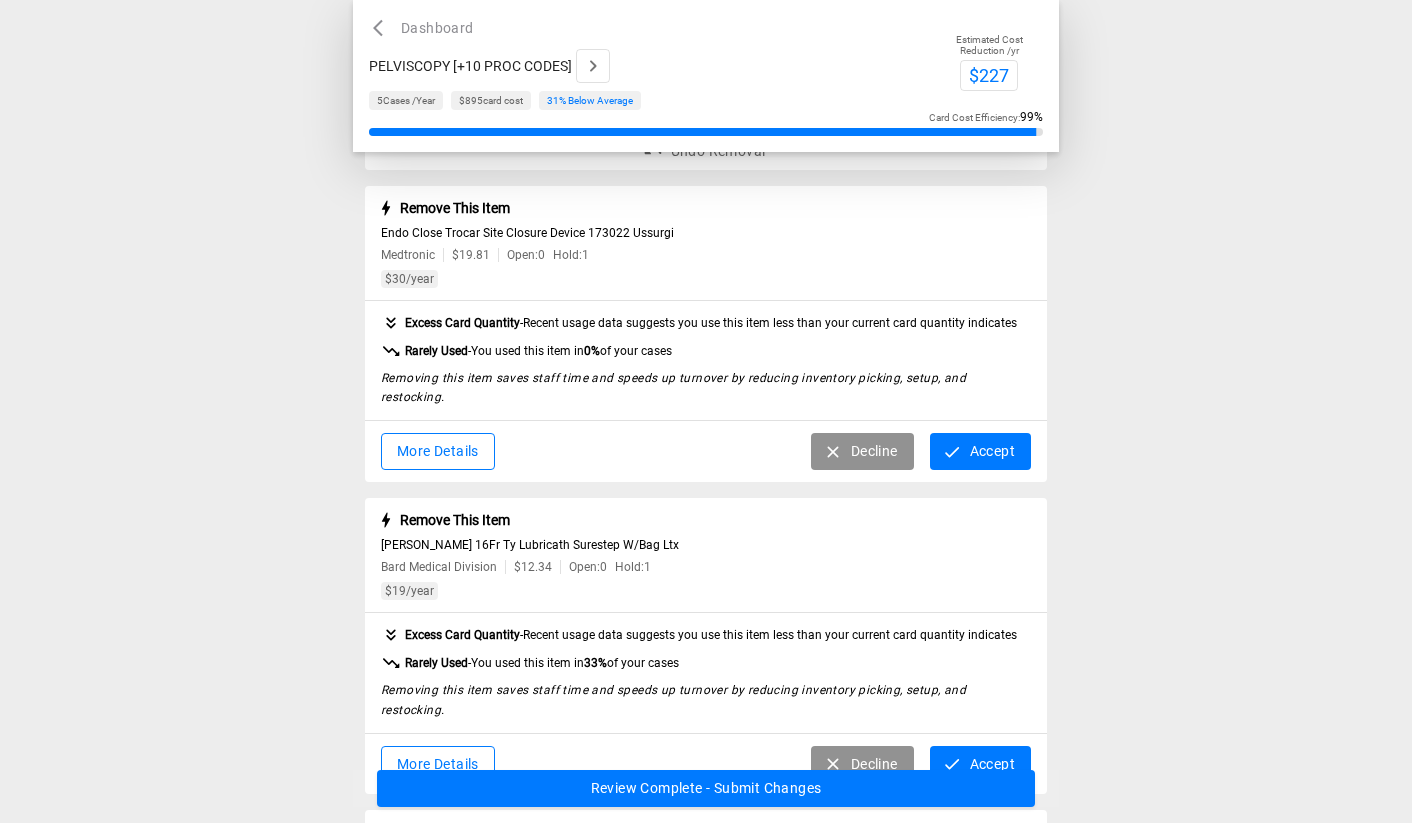 scroll, scrollTop: 865, scrollLeft: 0, axis: vertical 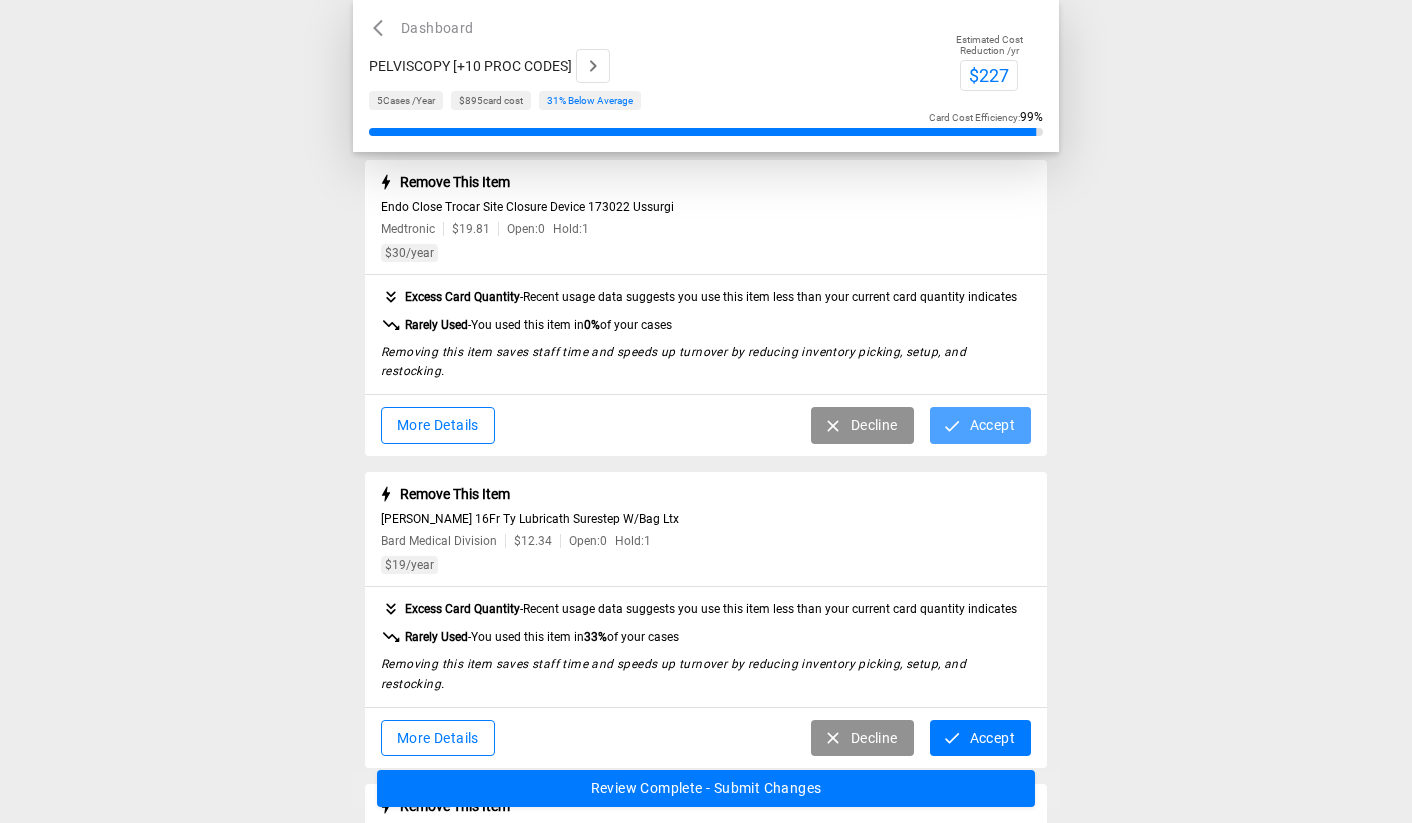 click 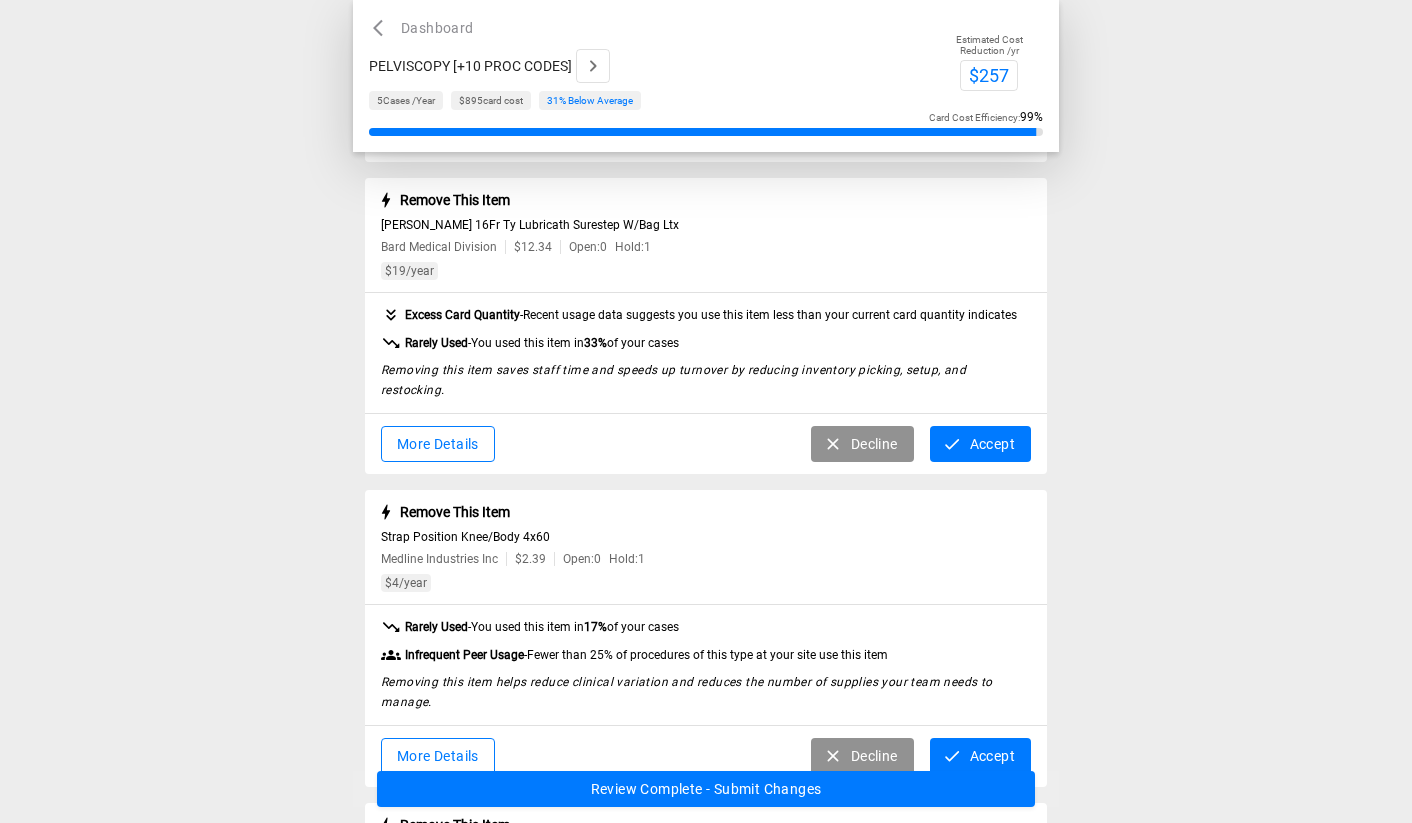 scroll, scrollTop: 984, scrollLeft: 0, axis: vertical 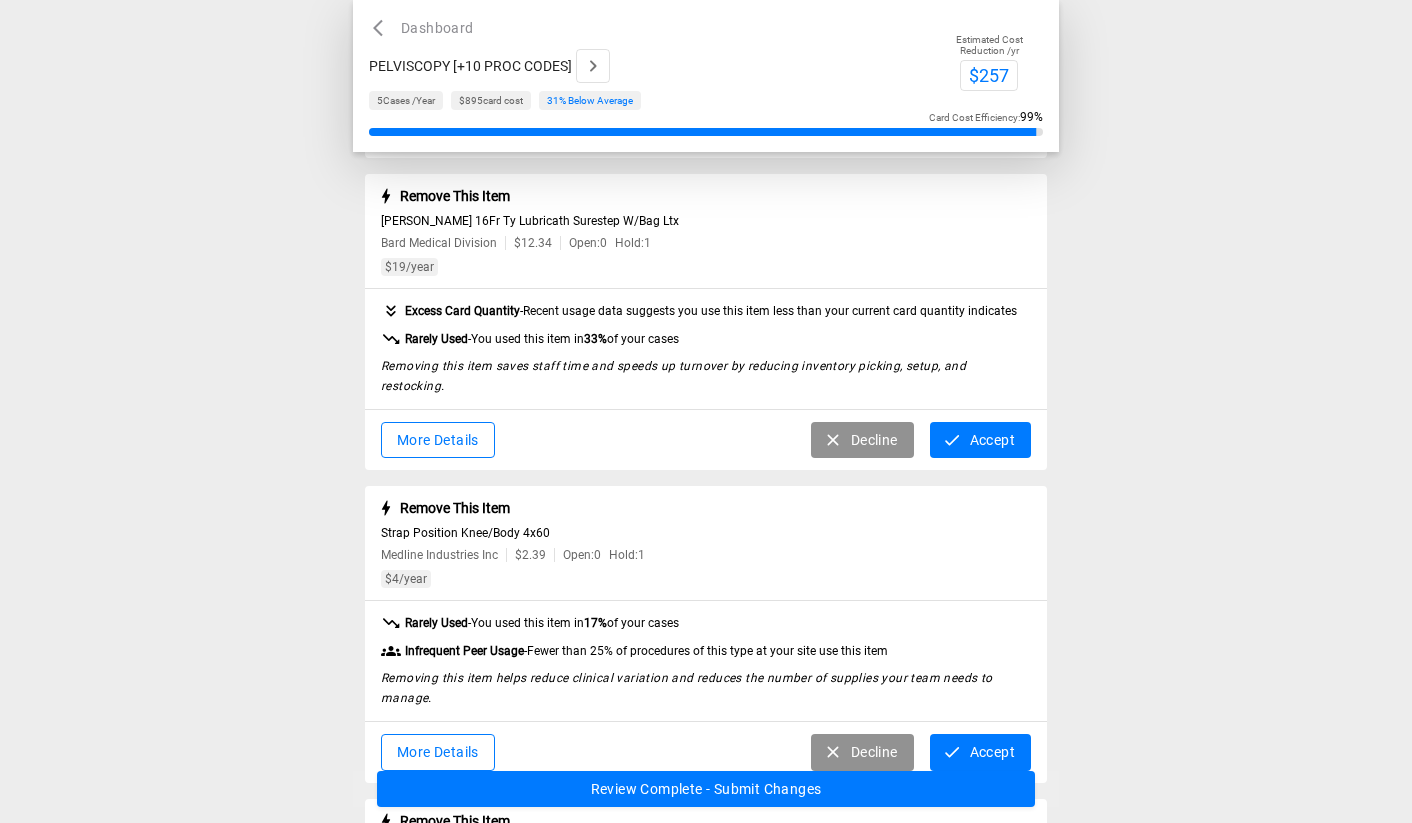 click 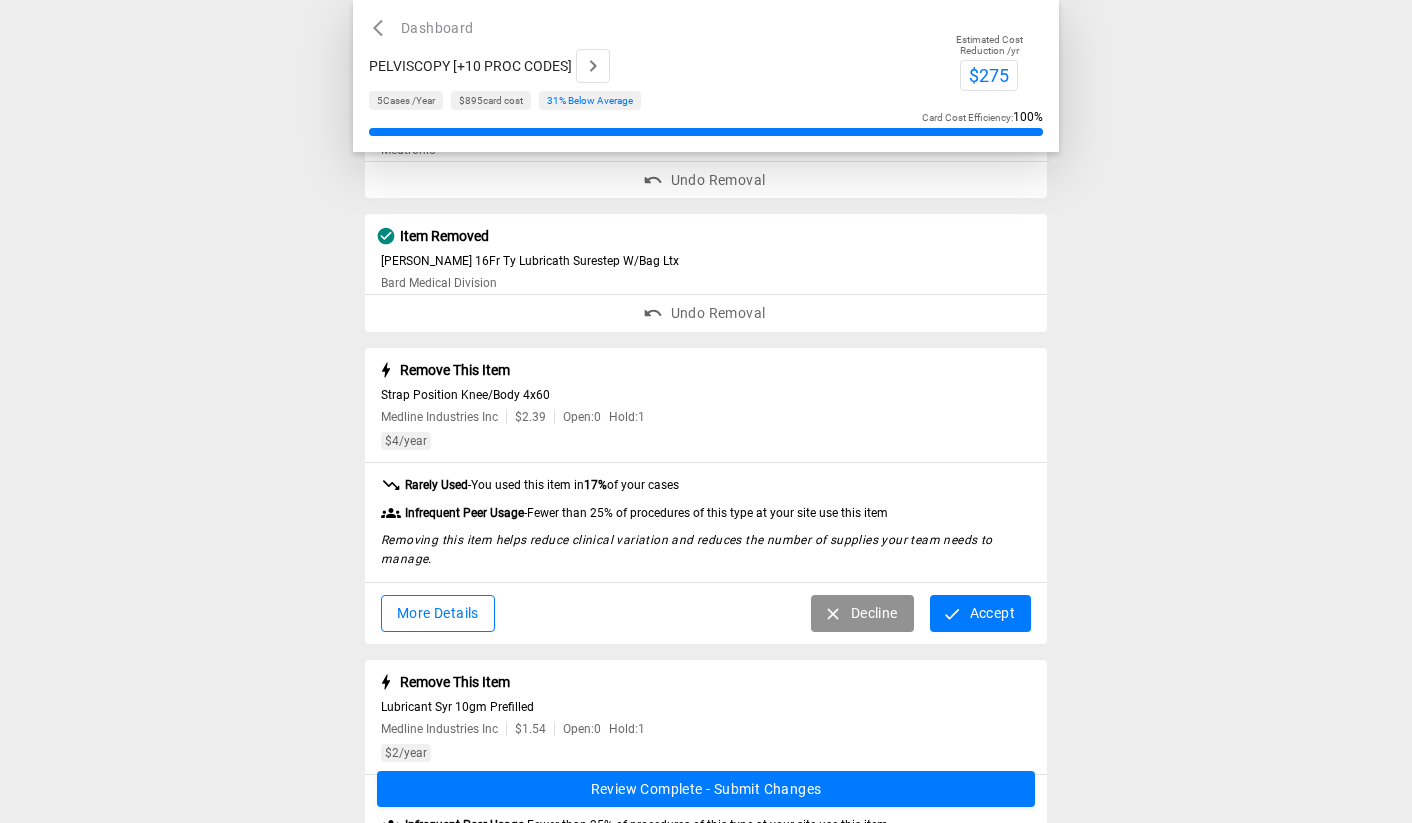 scroll, scrollTop: 941, scrollLeft: 0, axis: vertical 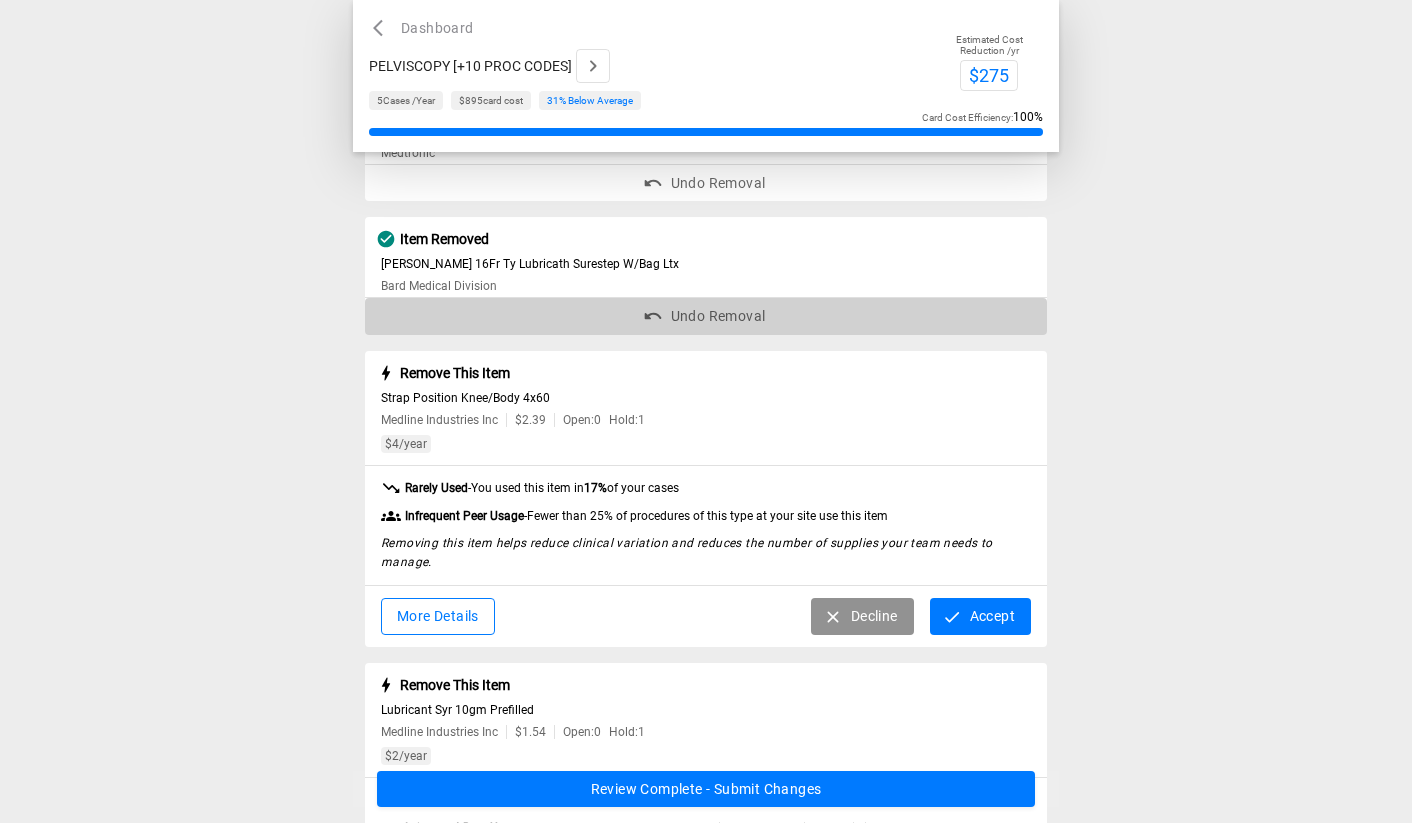 click on "Undo Removal" at bounding box center [706, 316] 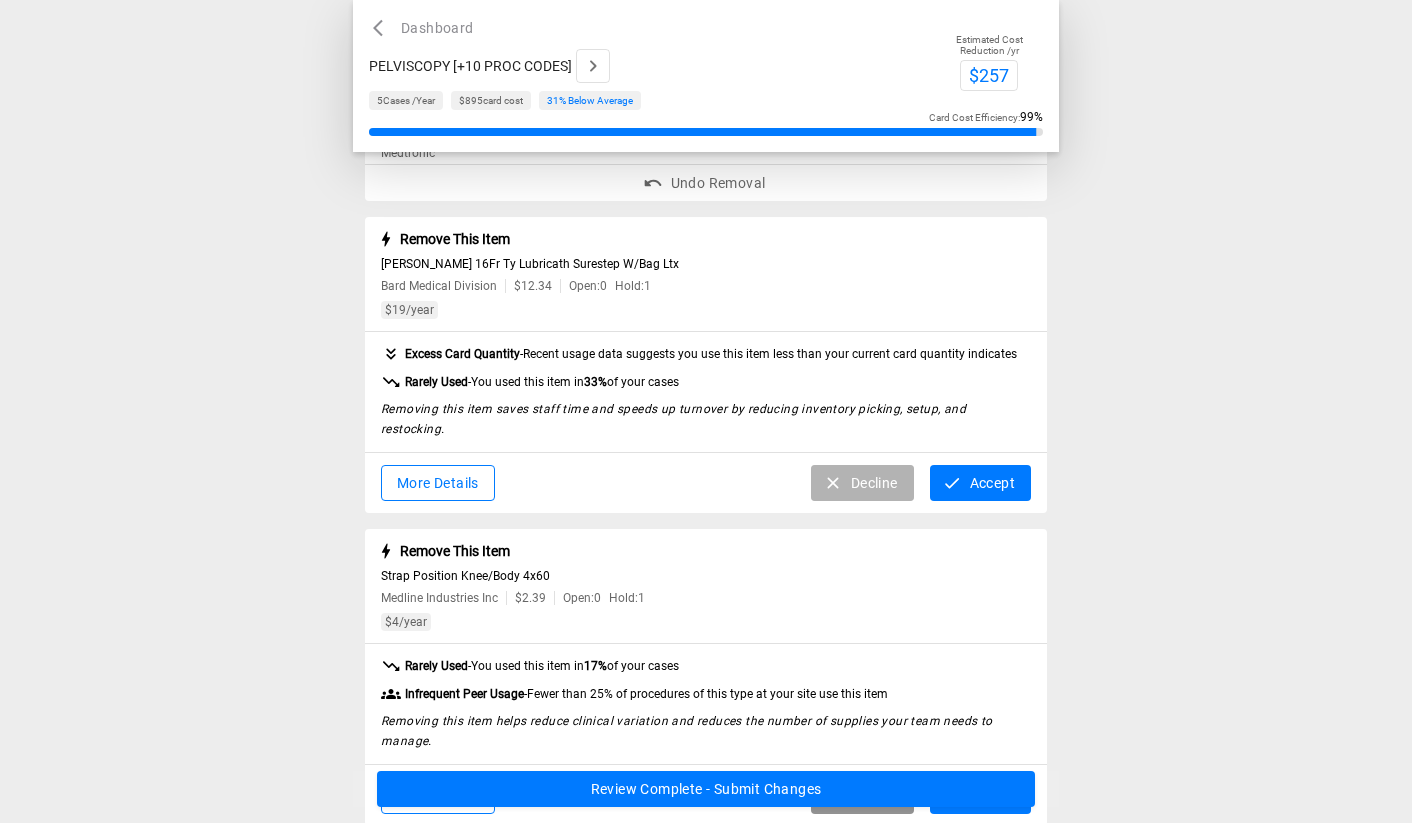 click on "Decline" at bounding box center (862, 483) 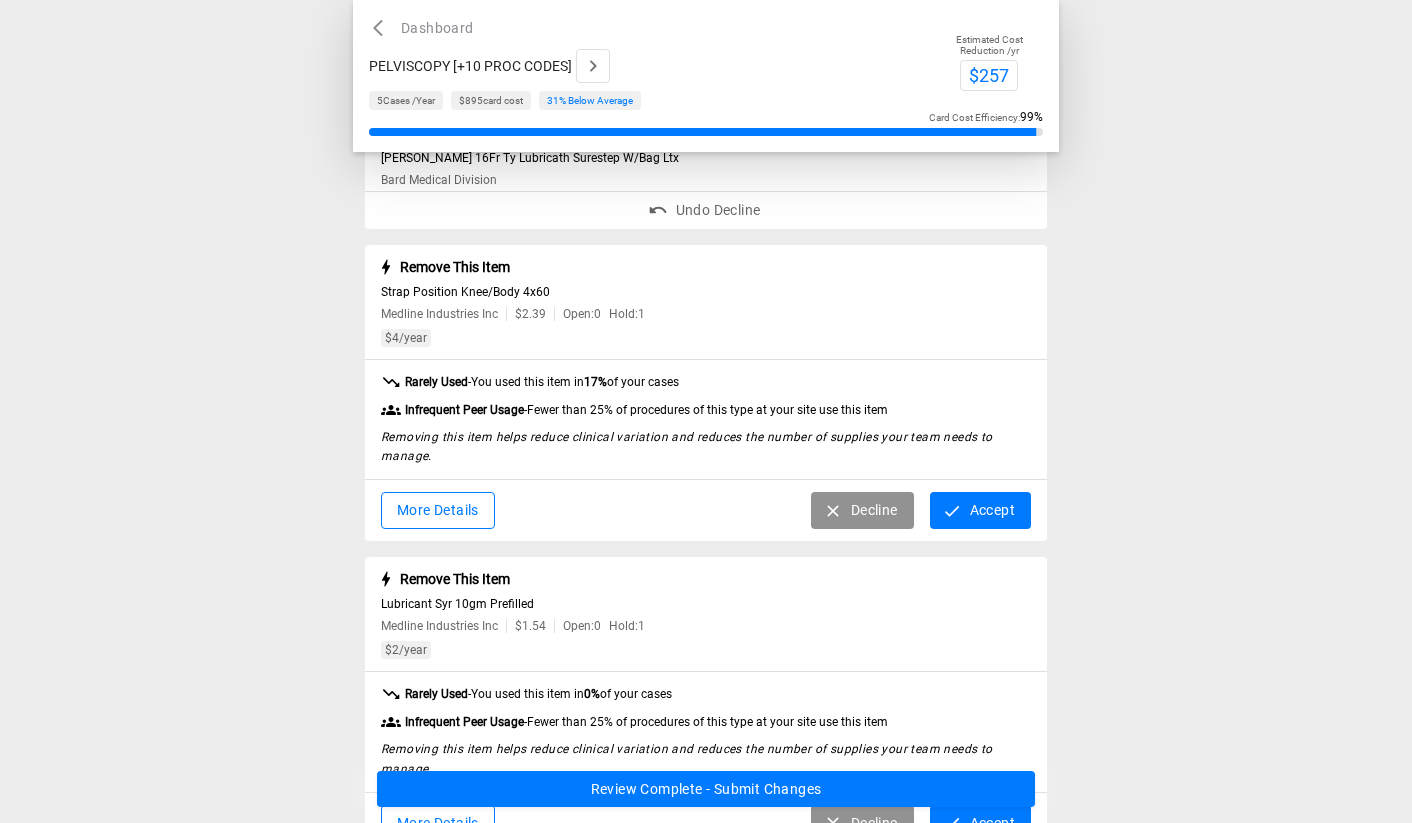 scroll, scrollTop: 1052, scrollLeft: 0, axis: vertical 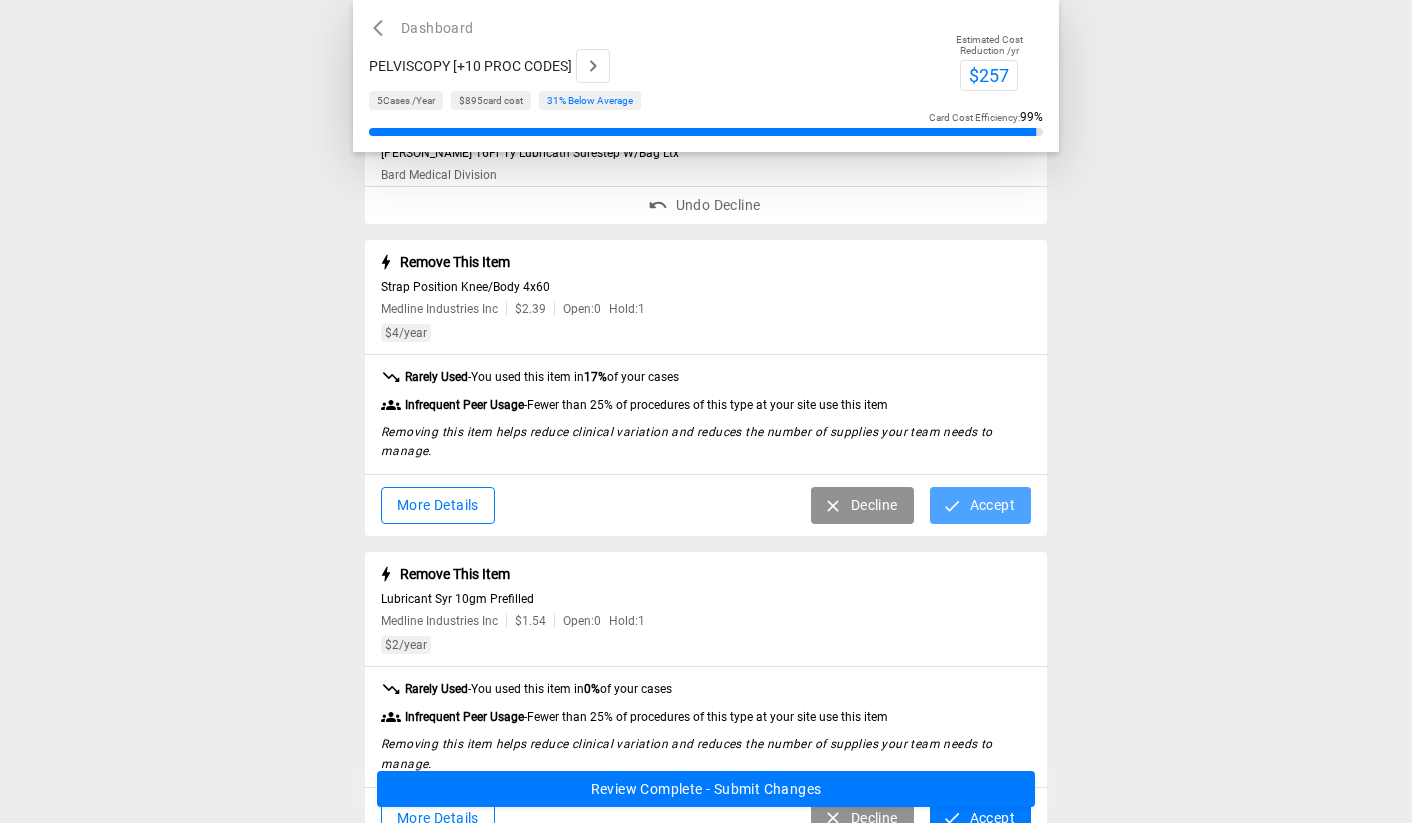 click 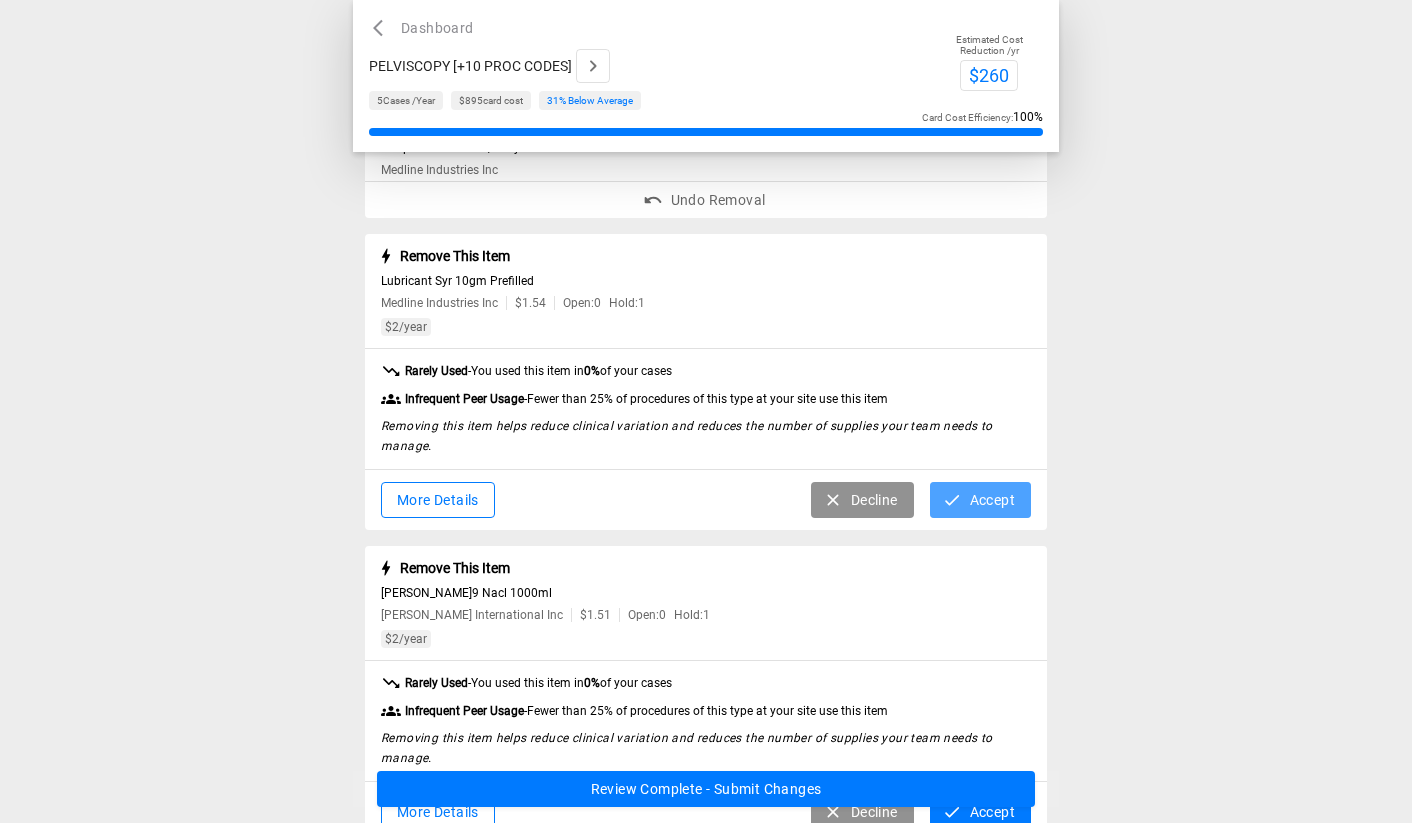 click 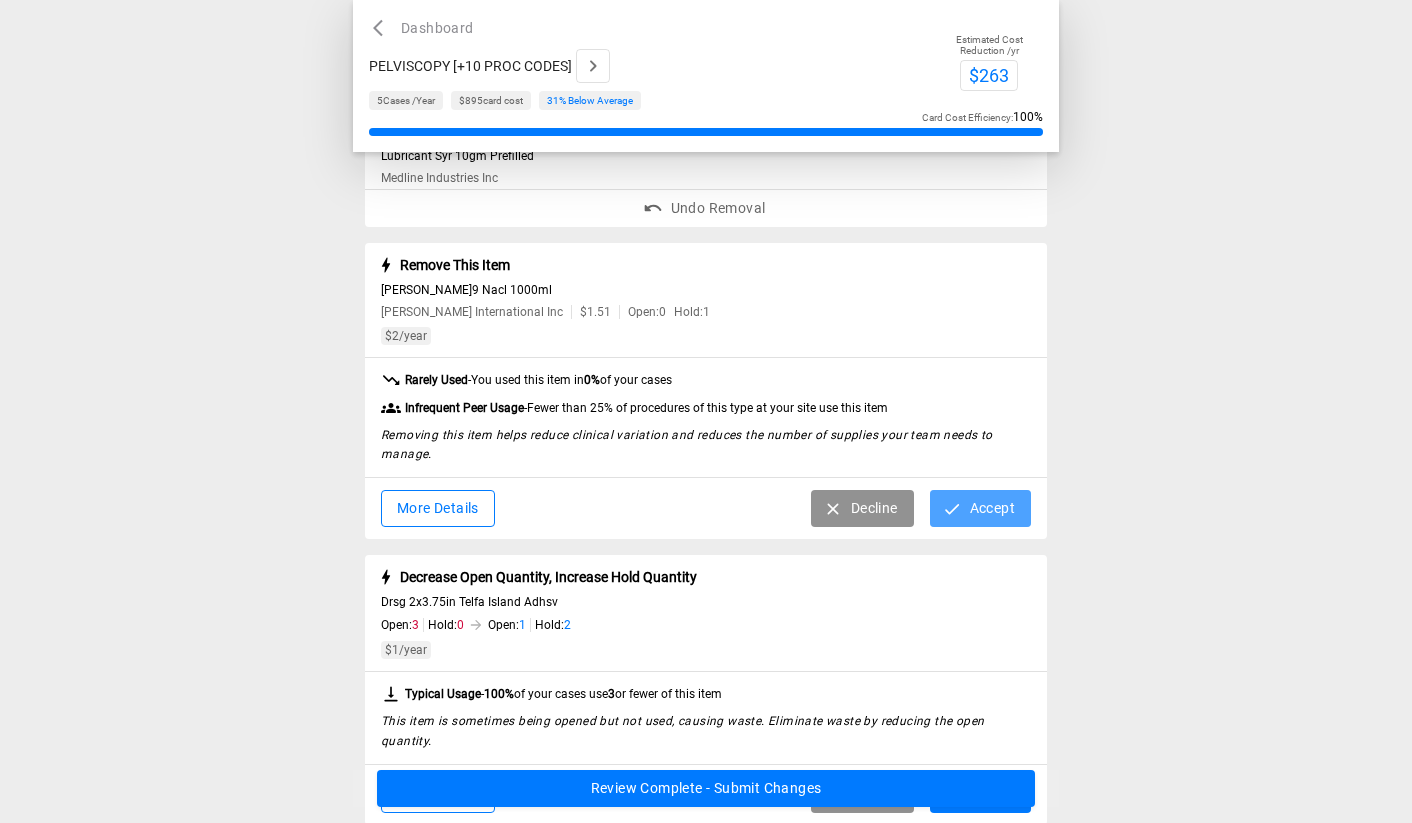 click 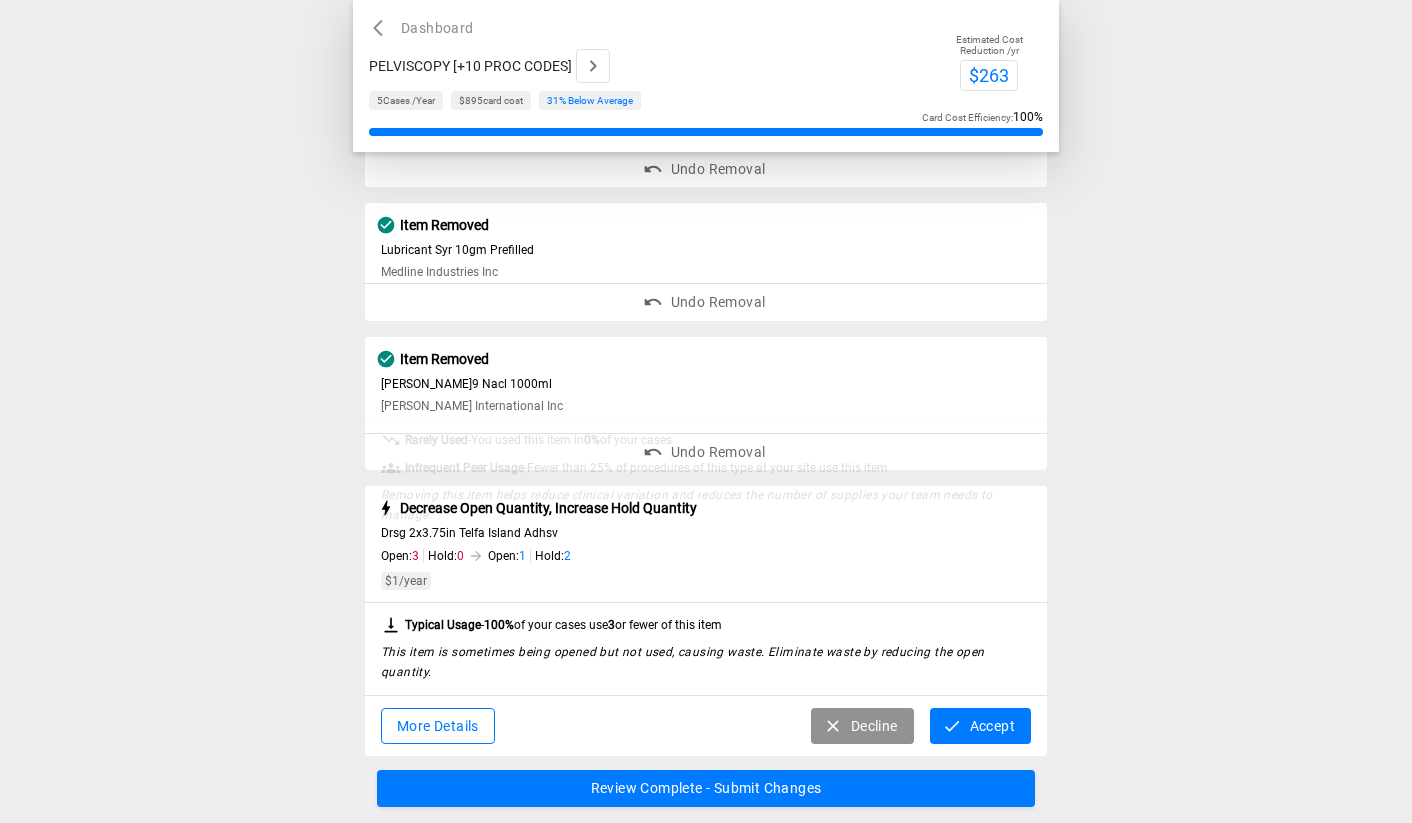 scroll, scrollTop: 1221, scrollLeft: 0, axis: vertical 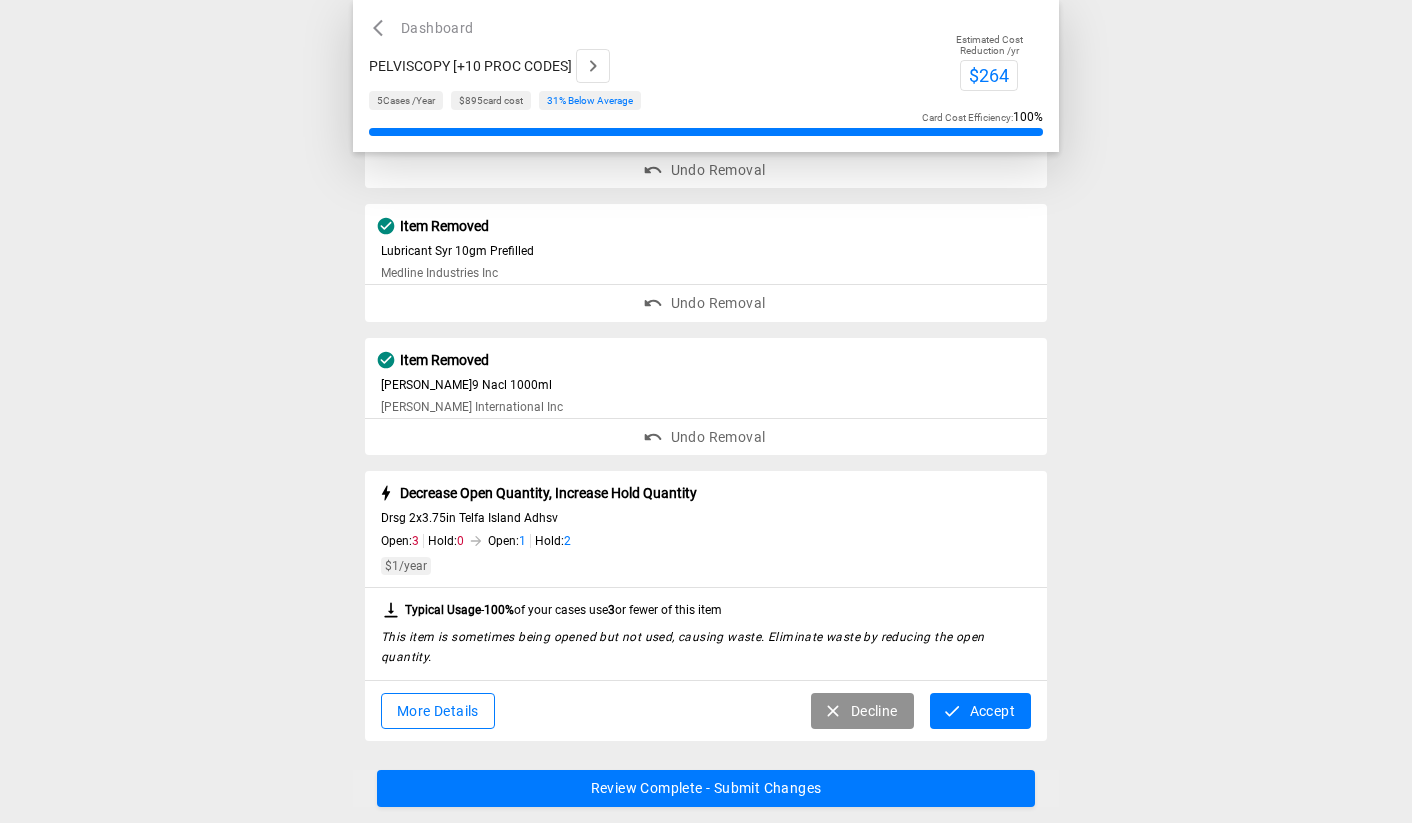 click on "More Details" at bounding box center [438, 711] 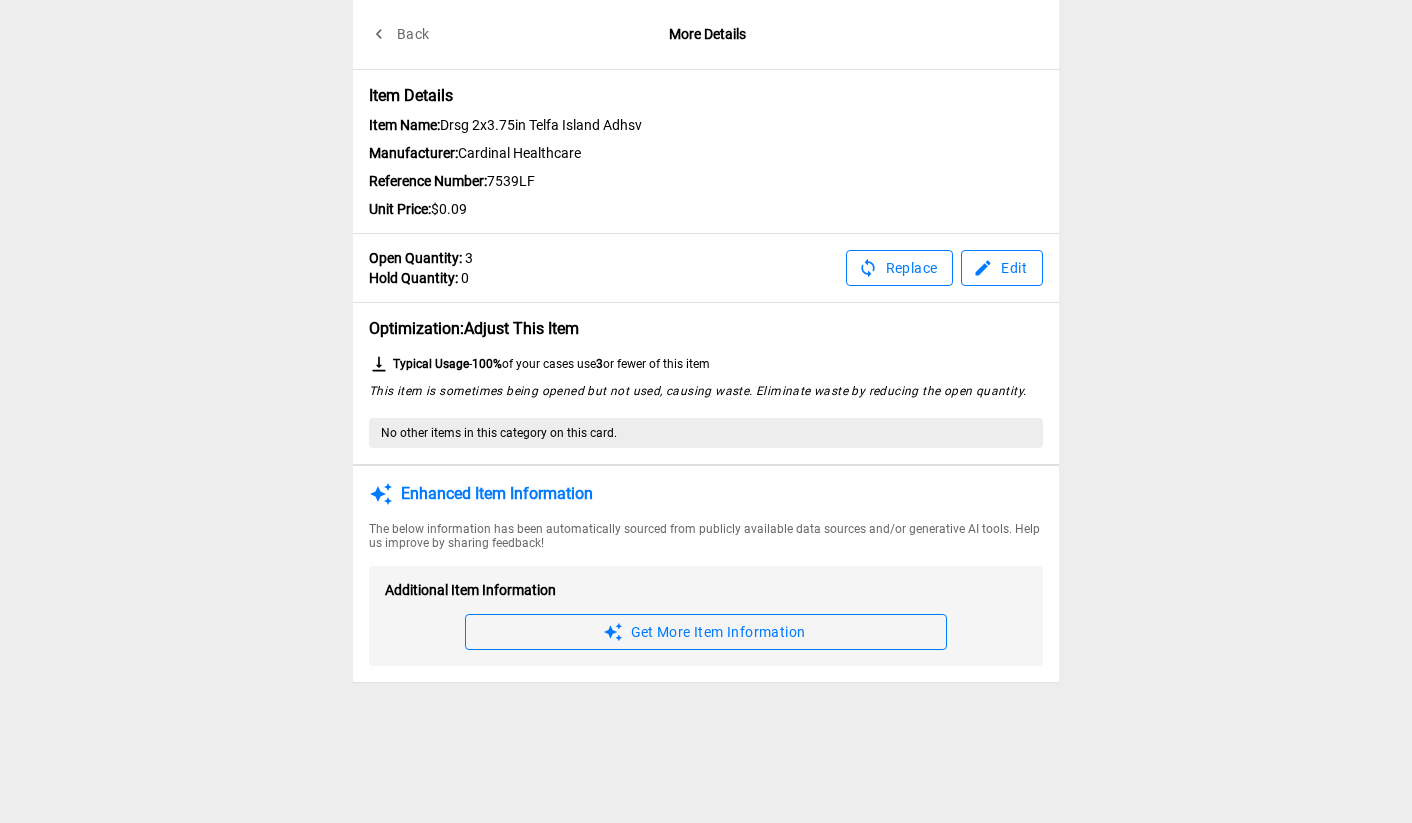 click 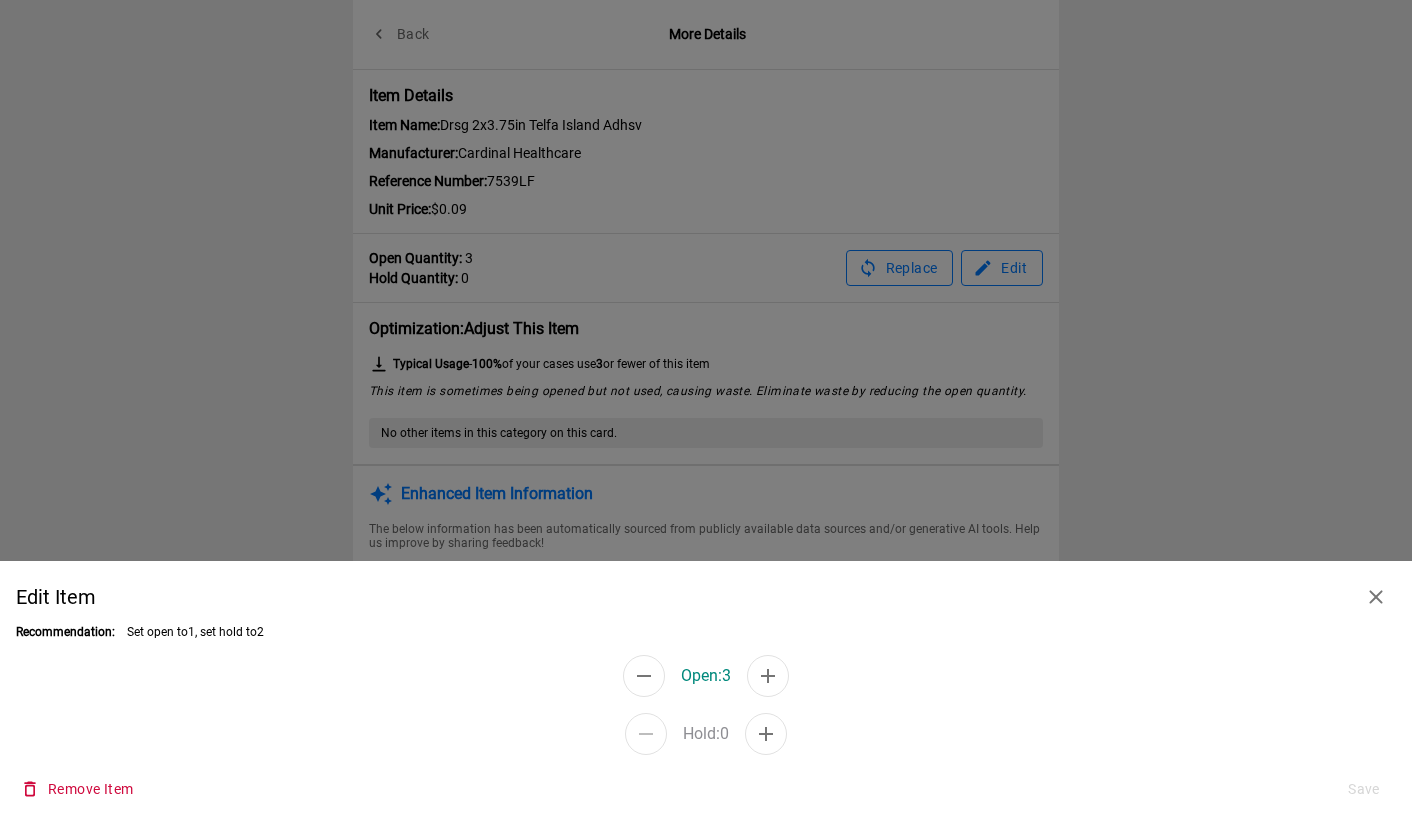 click on "Hold:  0" at bounding box center [706, 734] 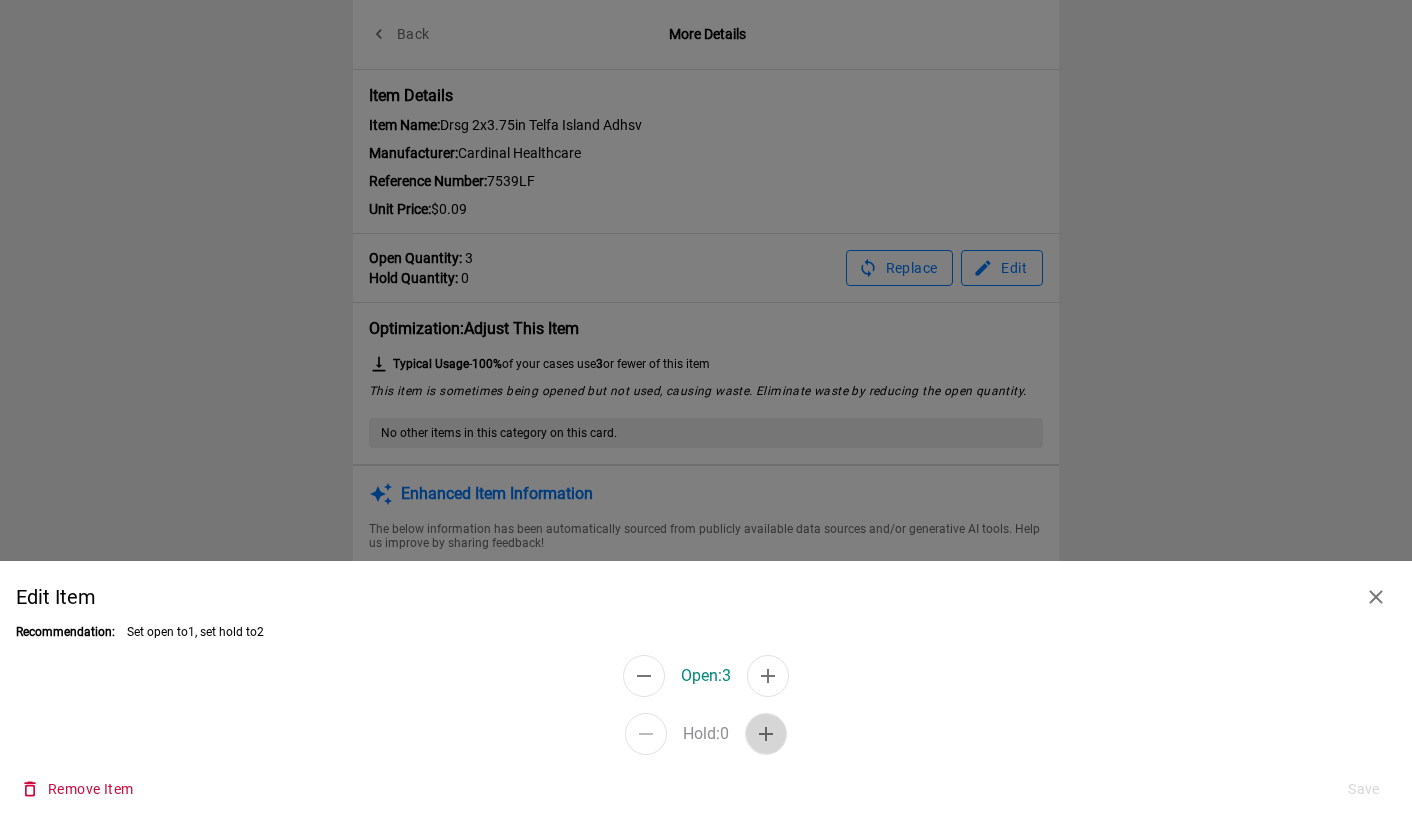 click at bounding box center (766, 734) 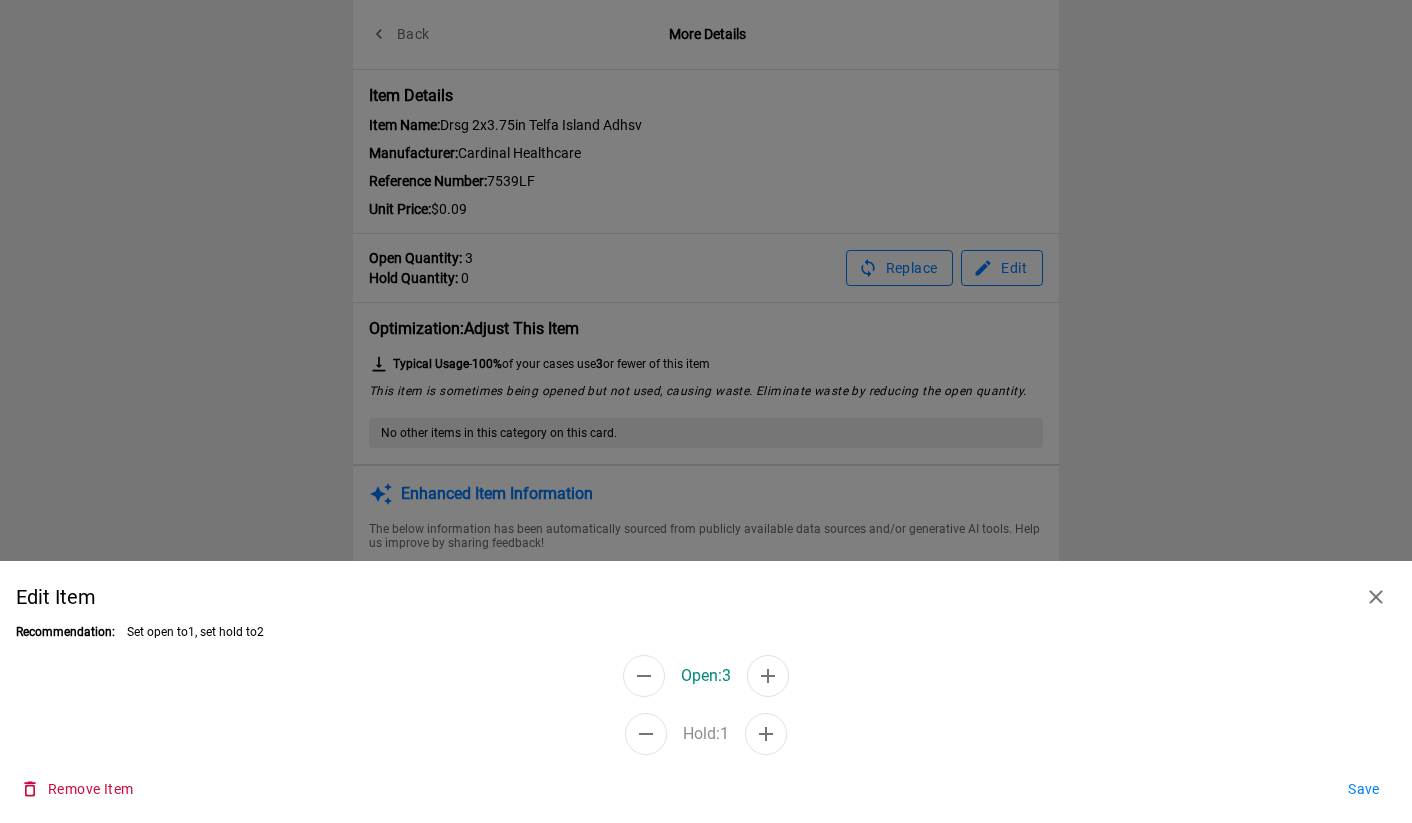 click 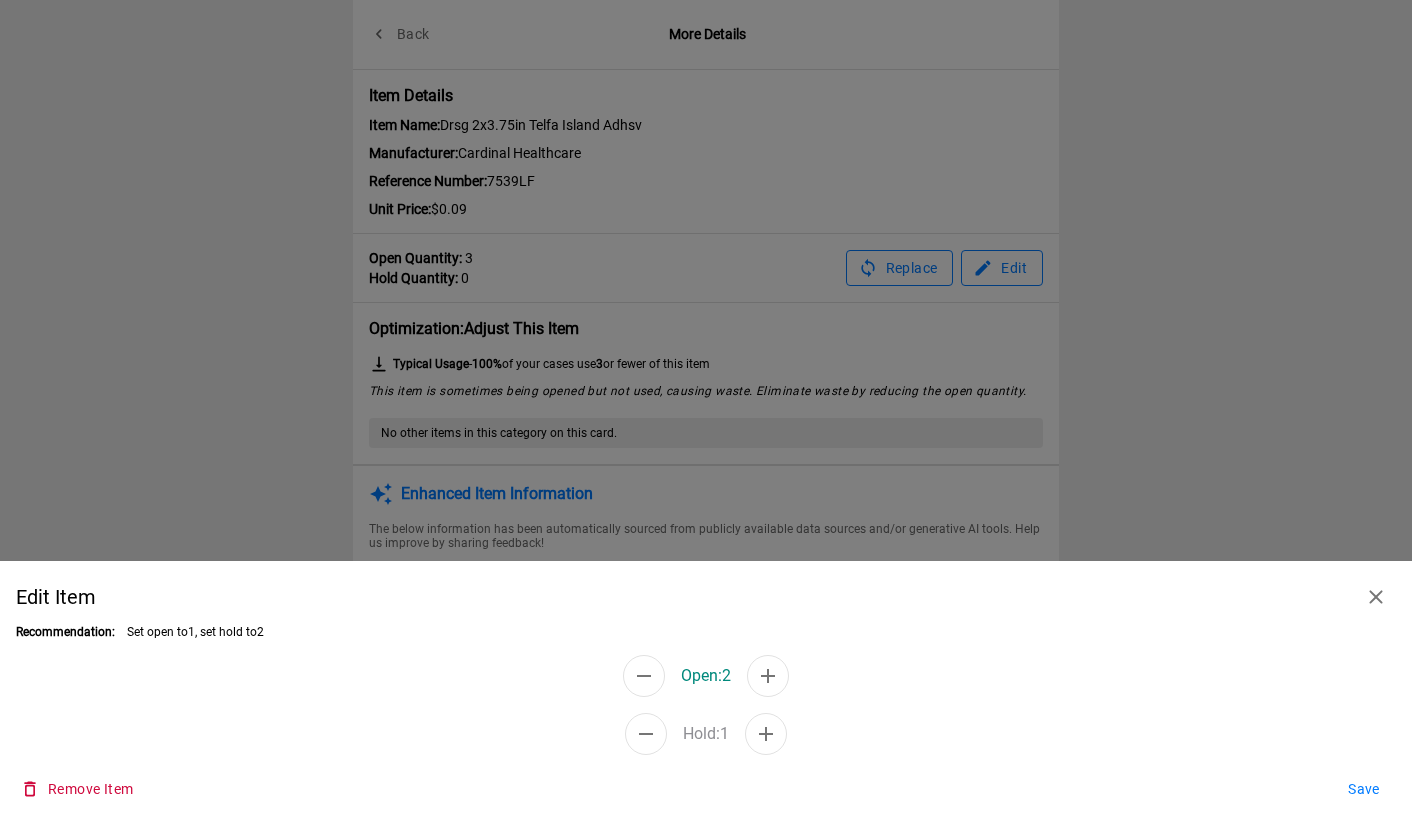click 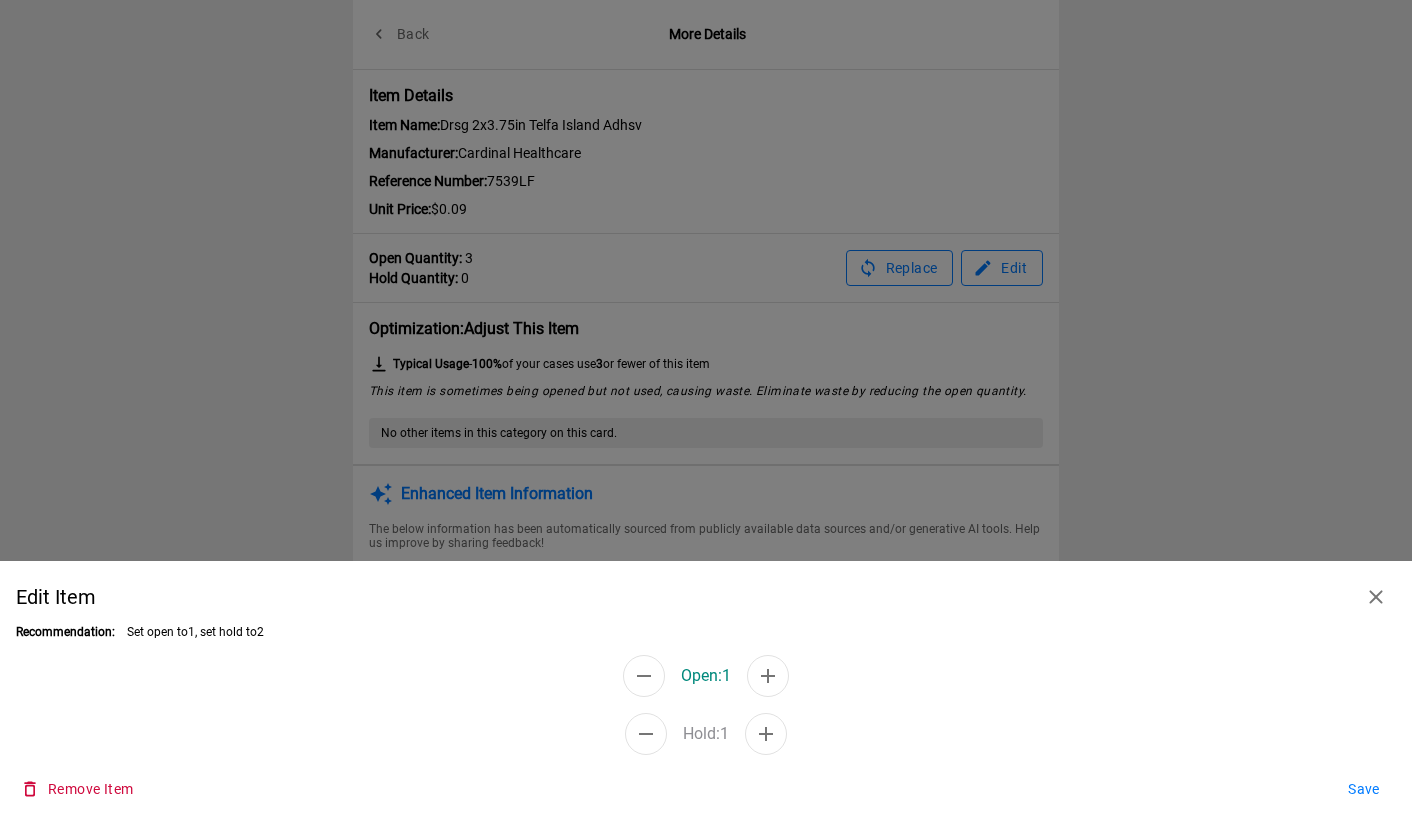 click 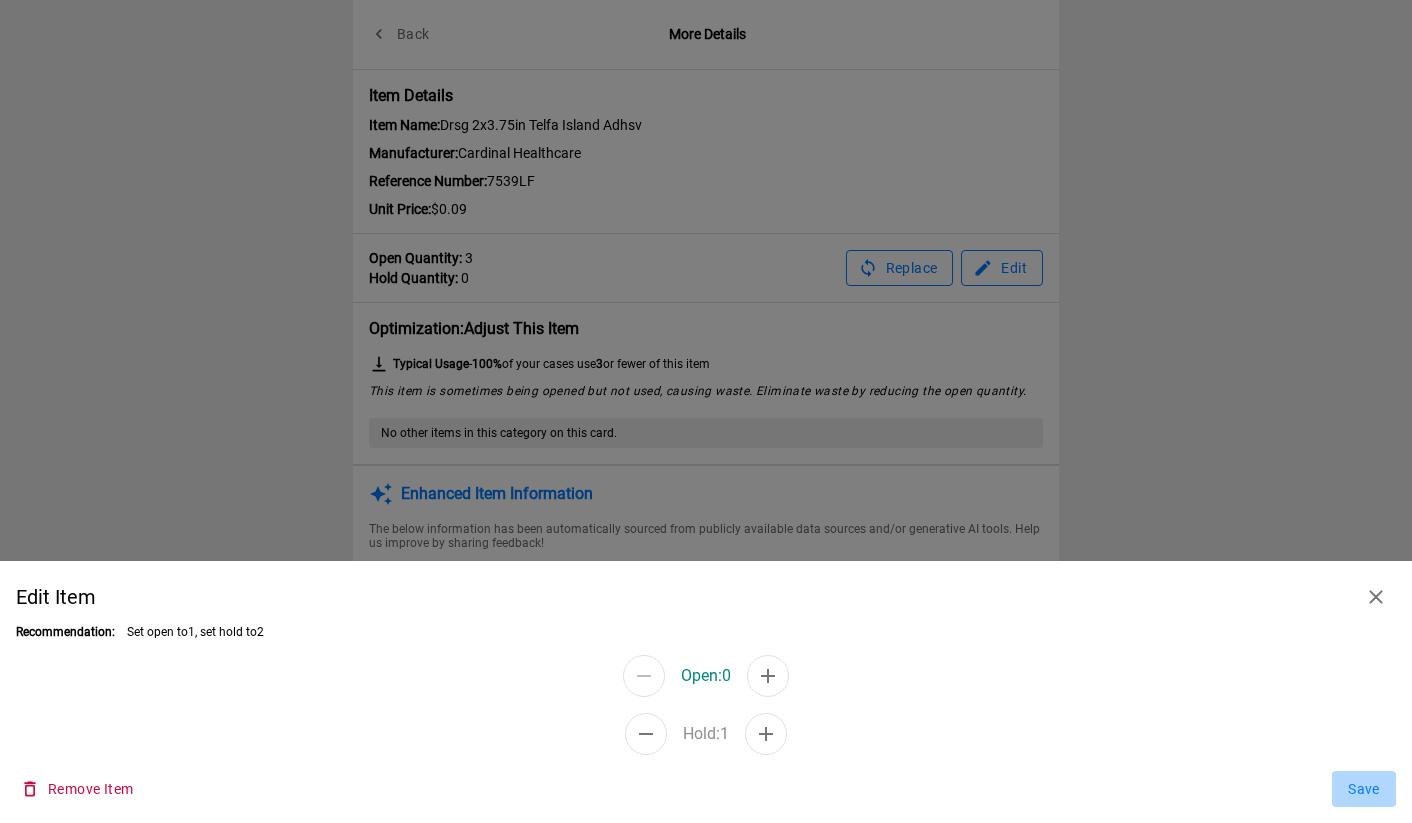 click on "Save" at bounding box center [1364, 789] 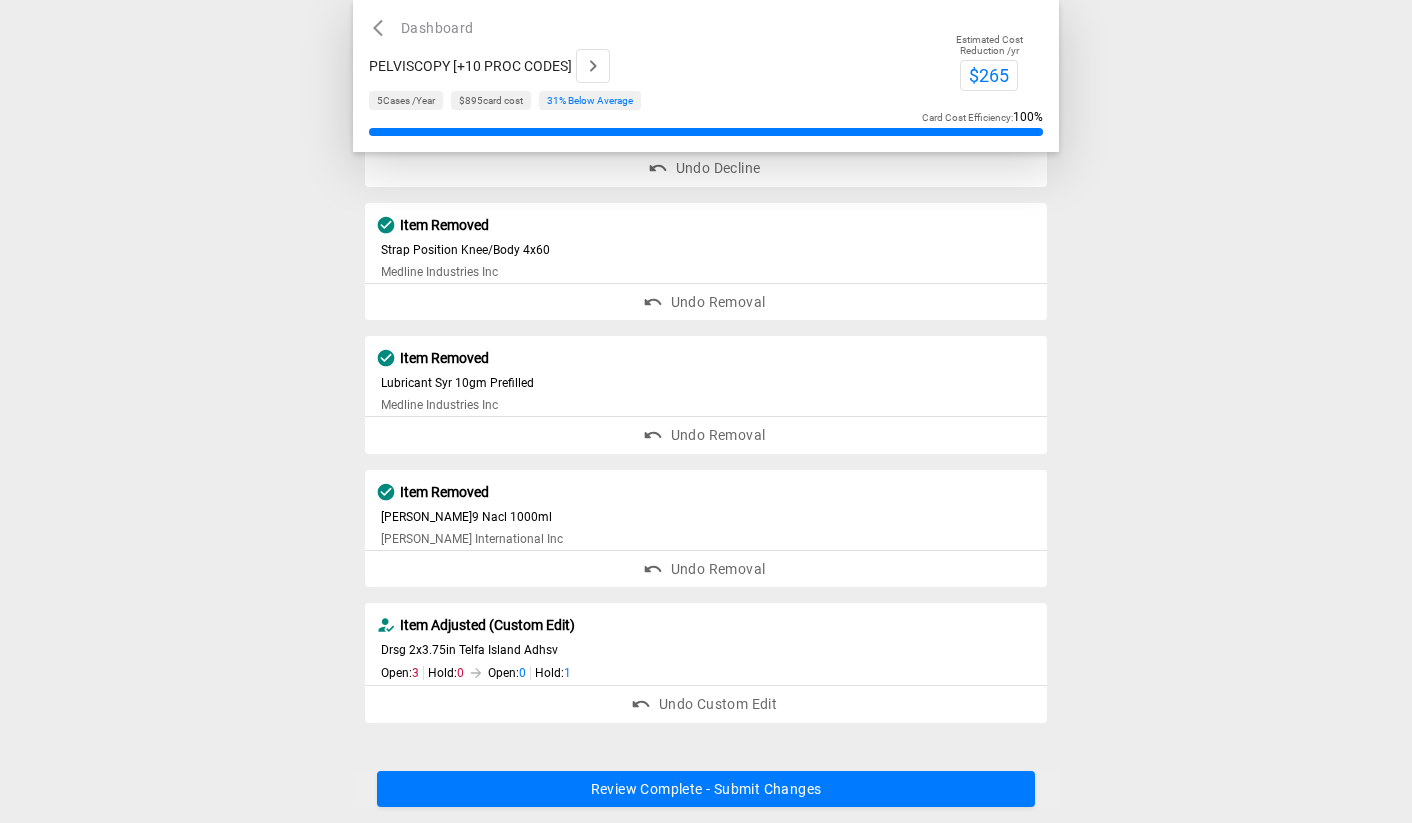 scroll, scrollTop: 1090, scrollLeft: 0, axis: vertical 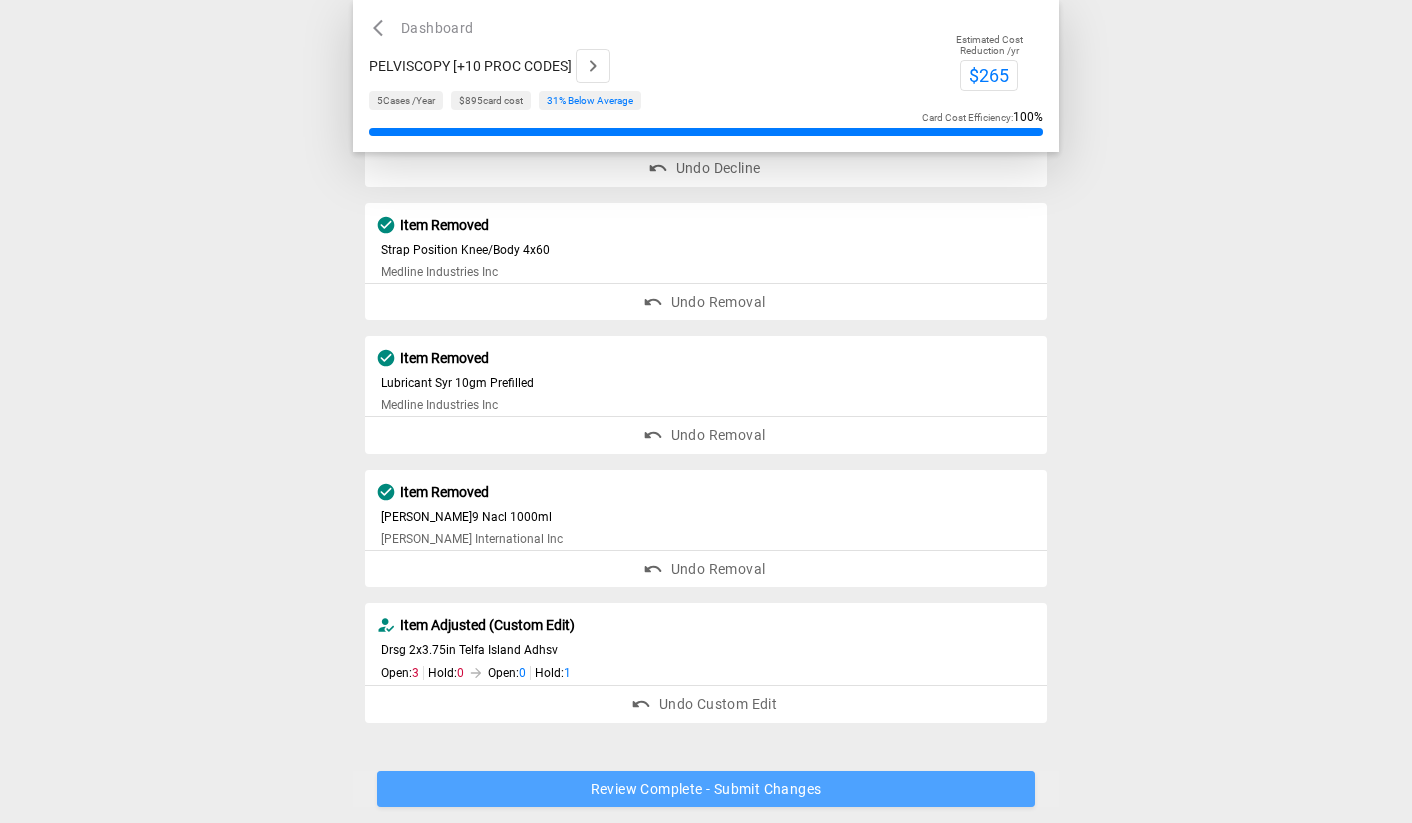 click on "Review Complete - Submit Changes" at bounding box center [706, 789] 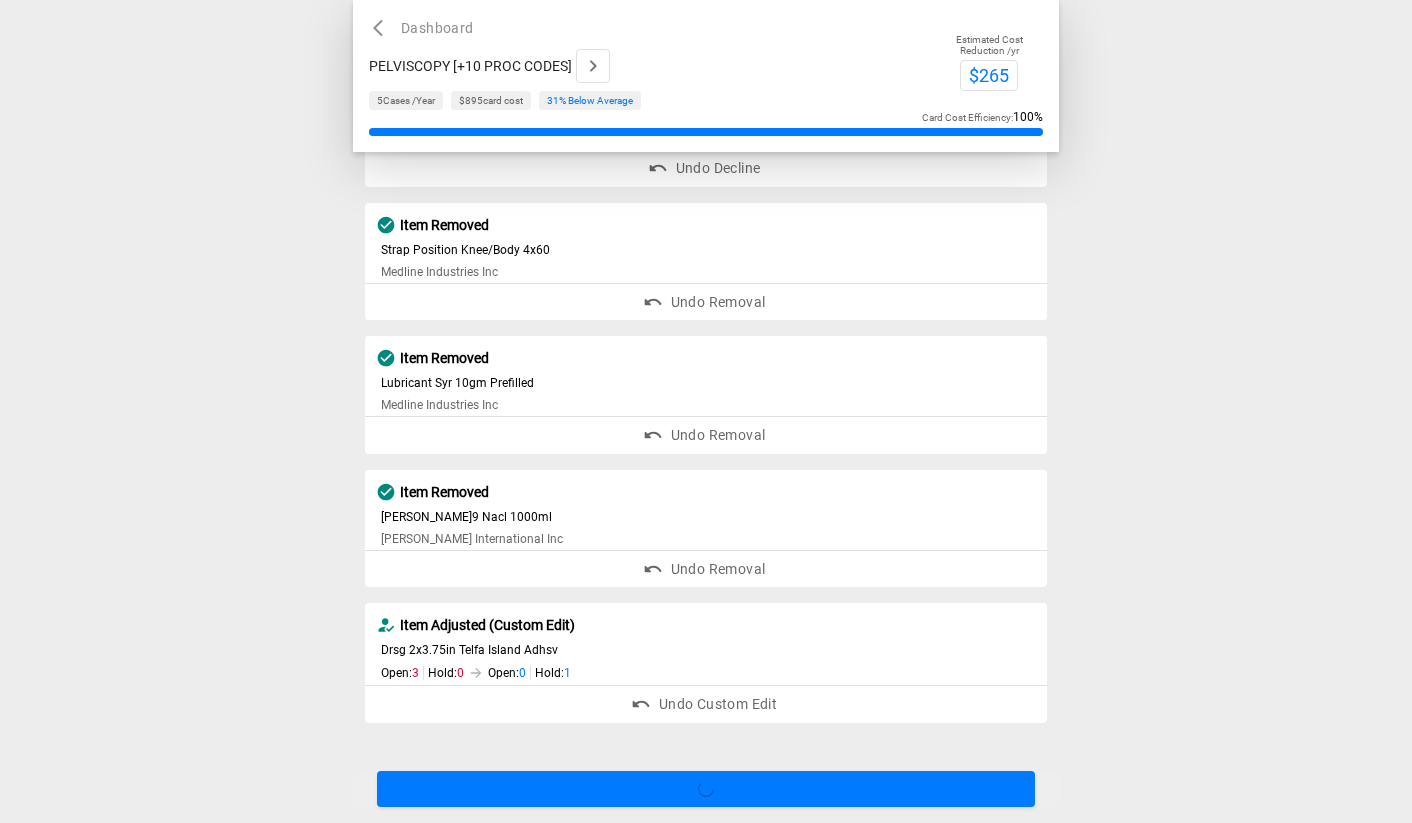 scroll, scrollTop: 0, scrollLeft: 0, axis: both 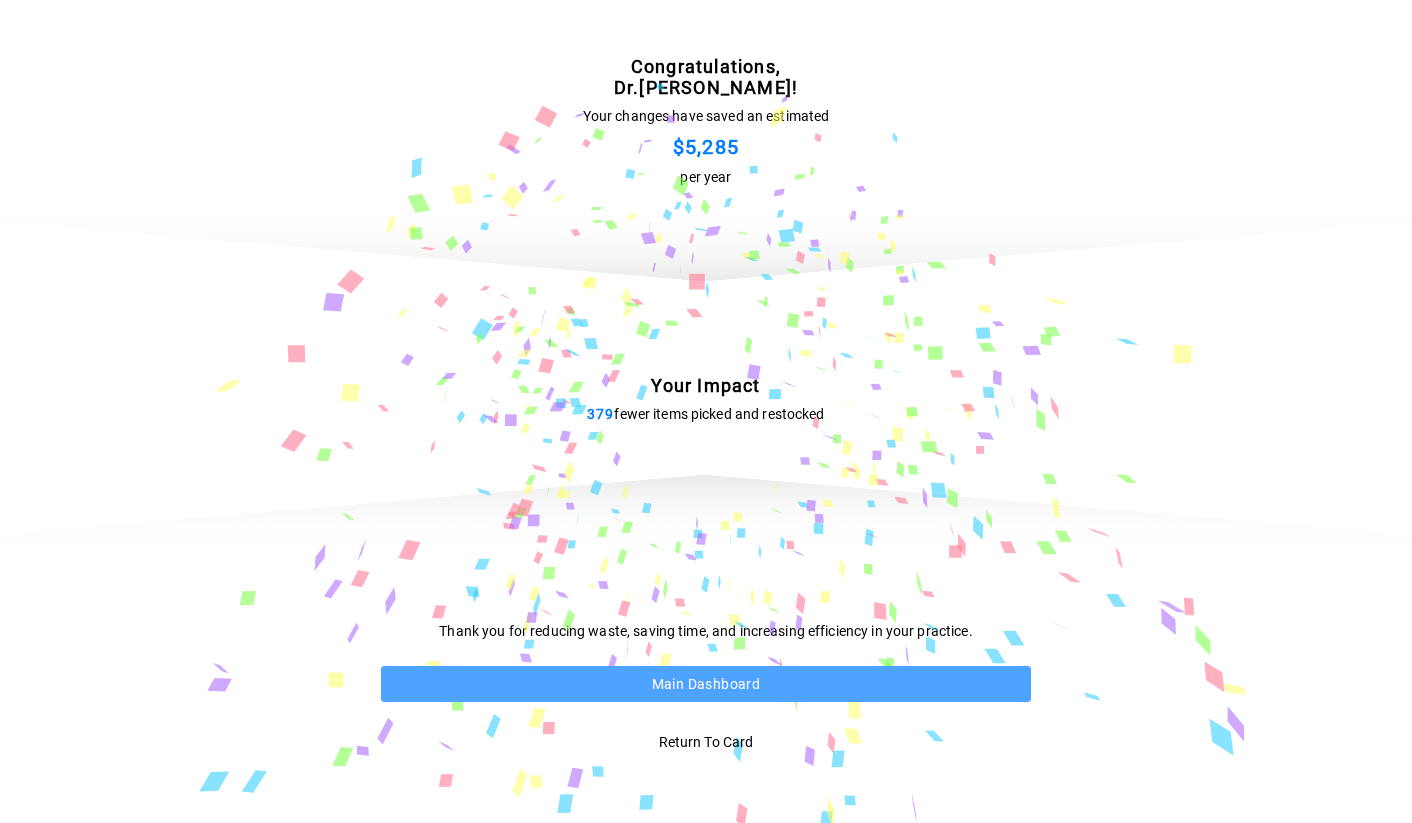 click on "Main Dashboard" at bounding box center (706, 684) 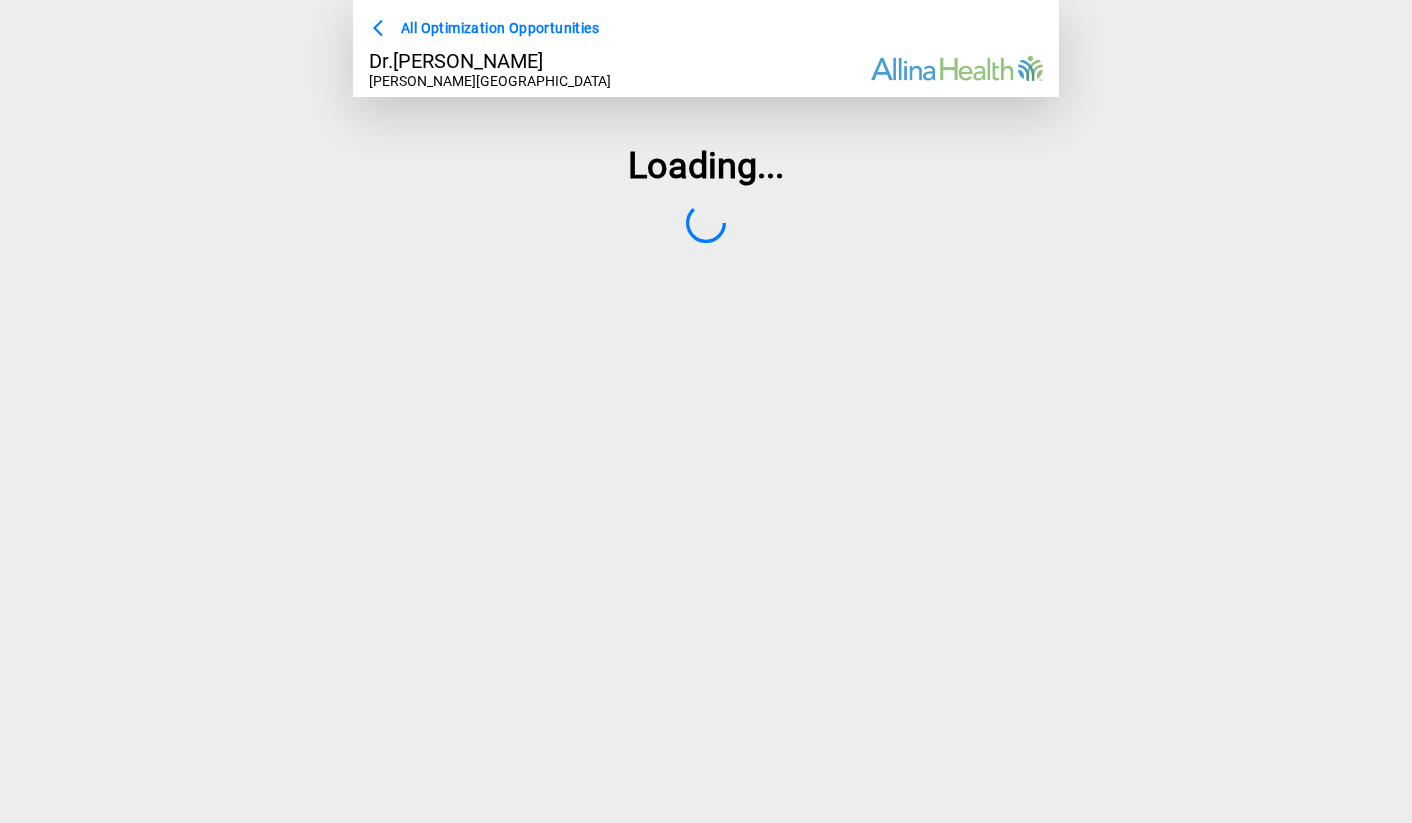 scroll, scrollTop: 0, scrollLeft: 0, axis: both 